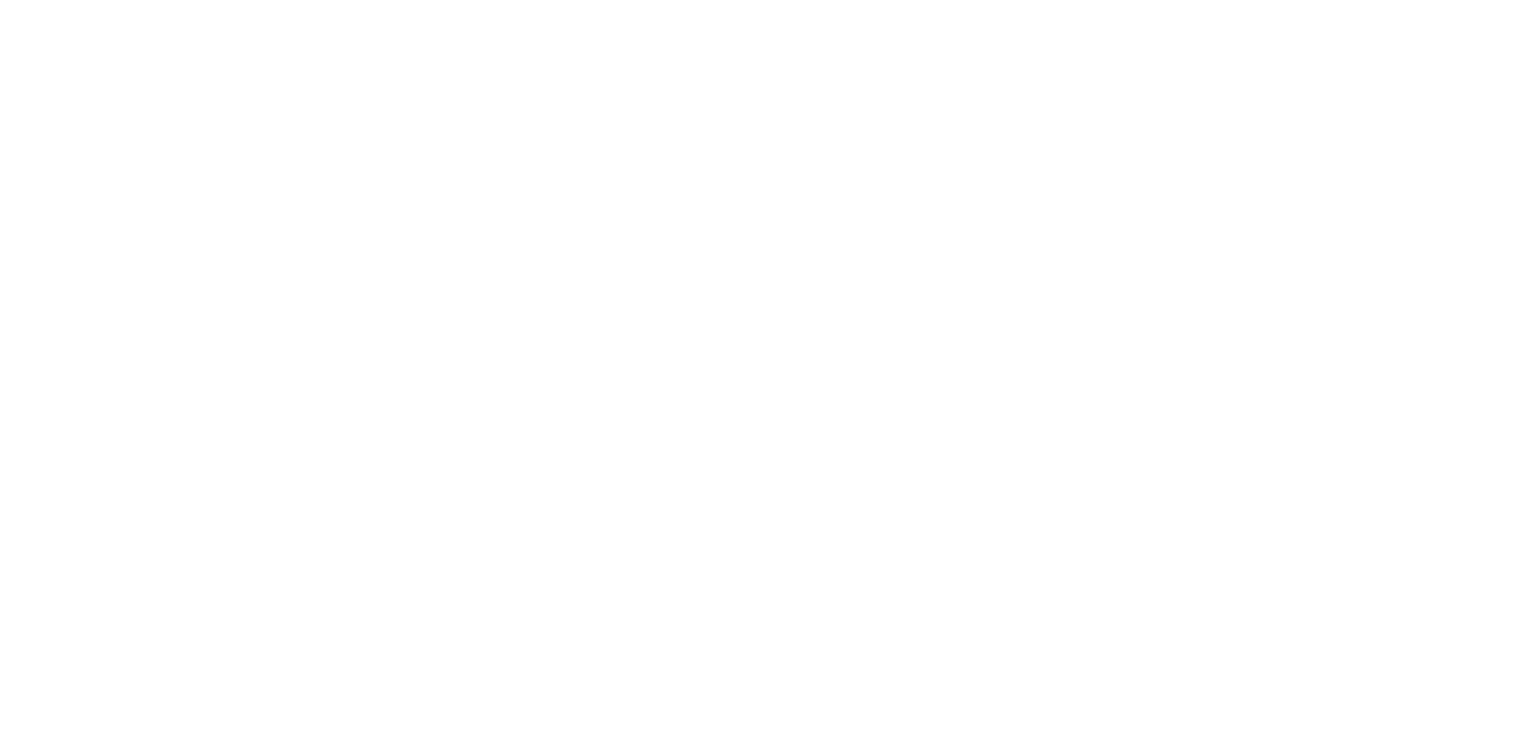 scroll, scrollTop: 0, scrollLeft: 0, axis: both 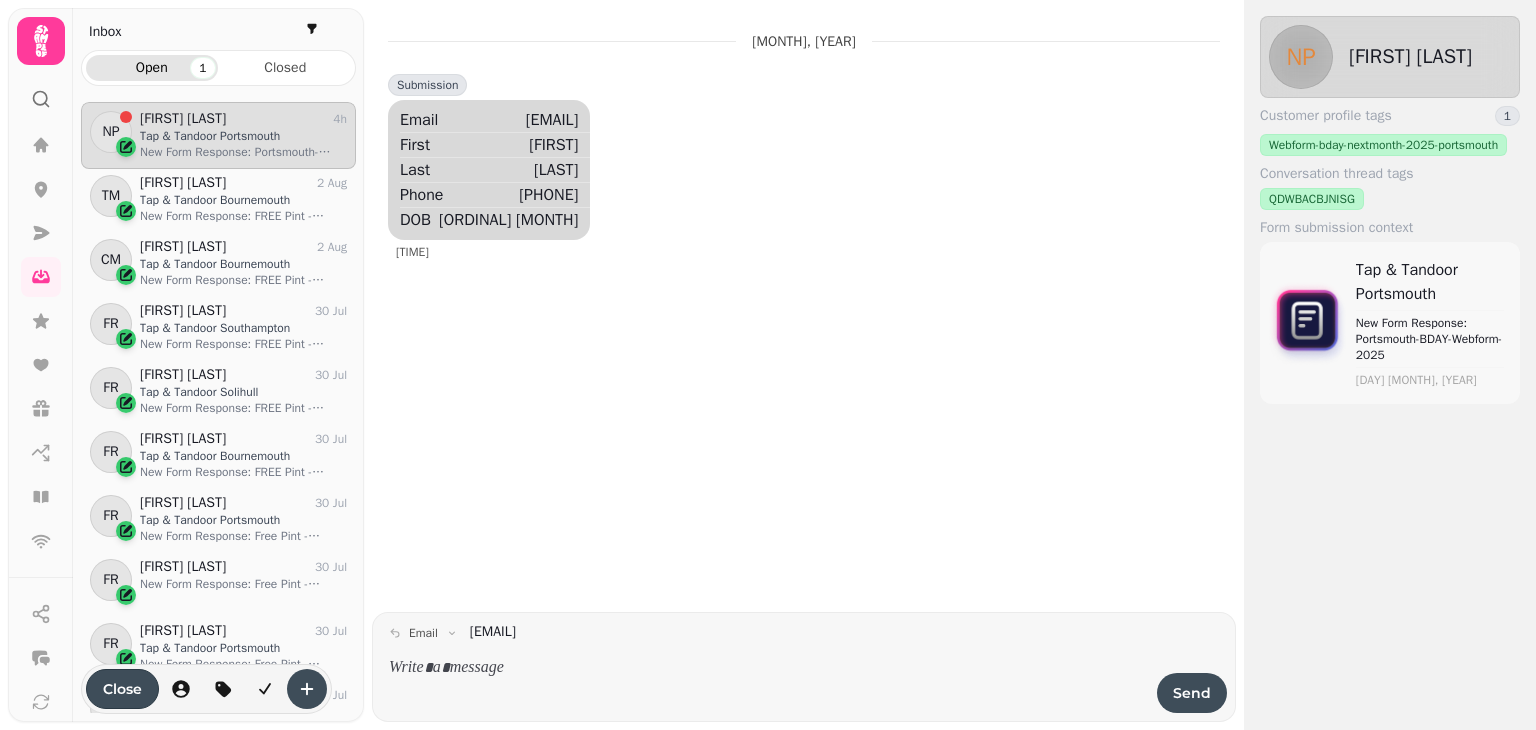 click on "Tap & Tandoor Portsmouth" at bounding box center [243, 136] 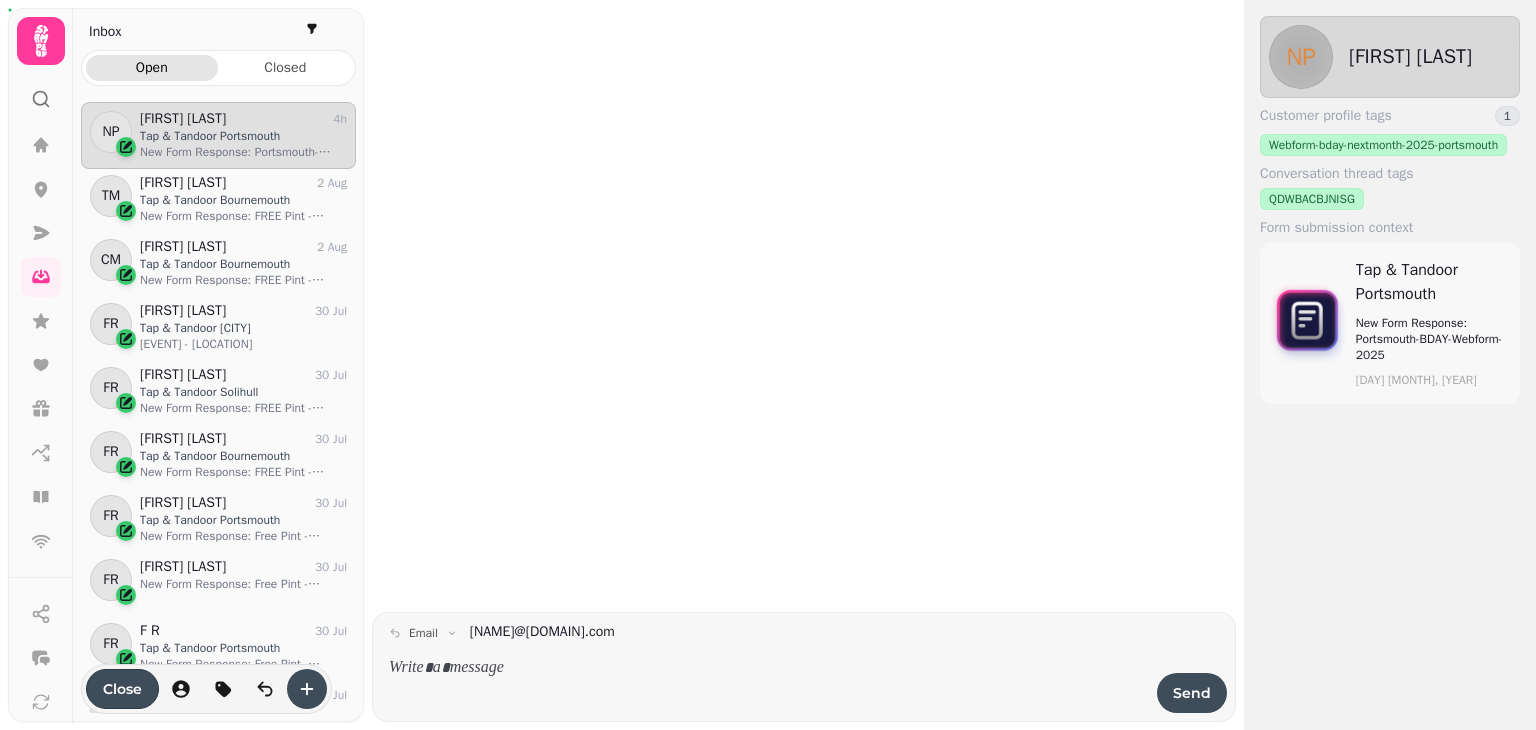 scroll, scrollTop: 0, scrollLeft: 0, axis: both 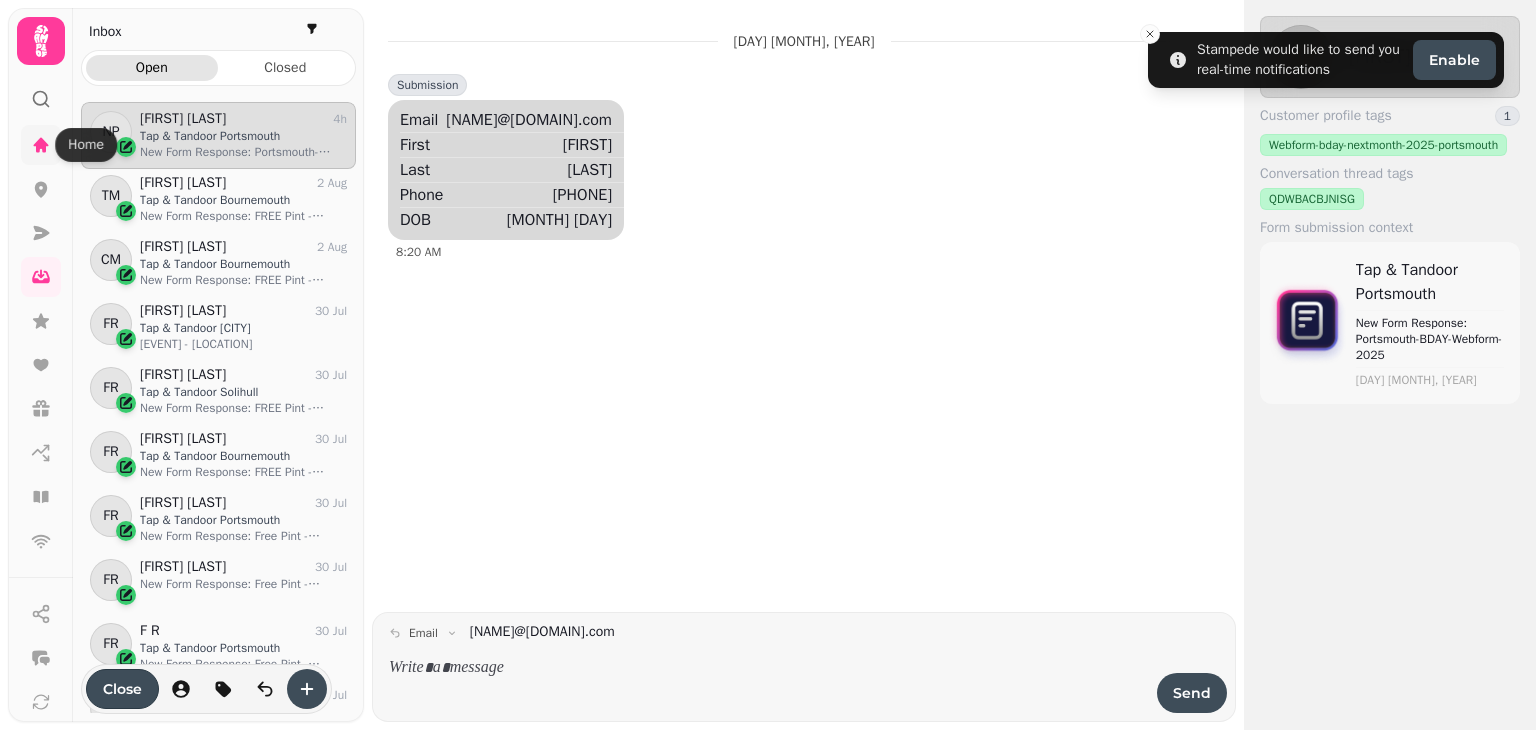 click 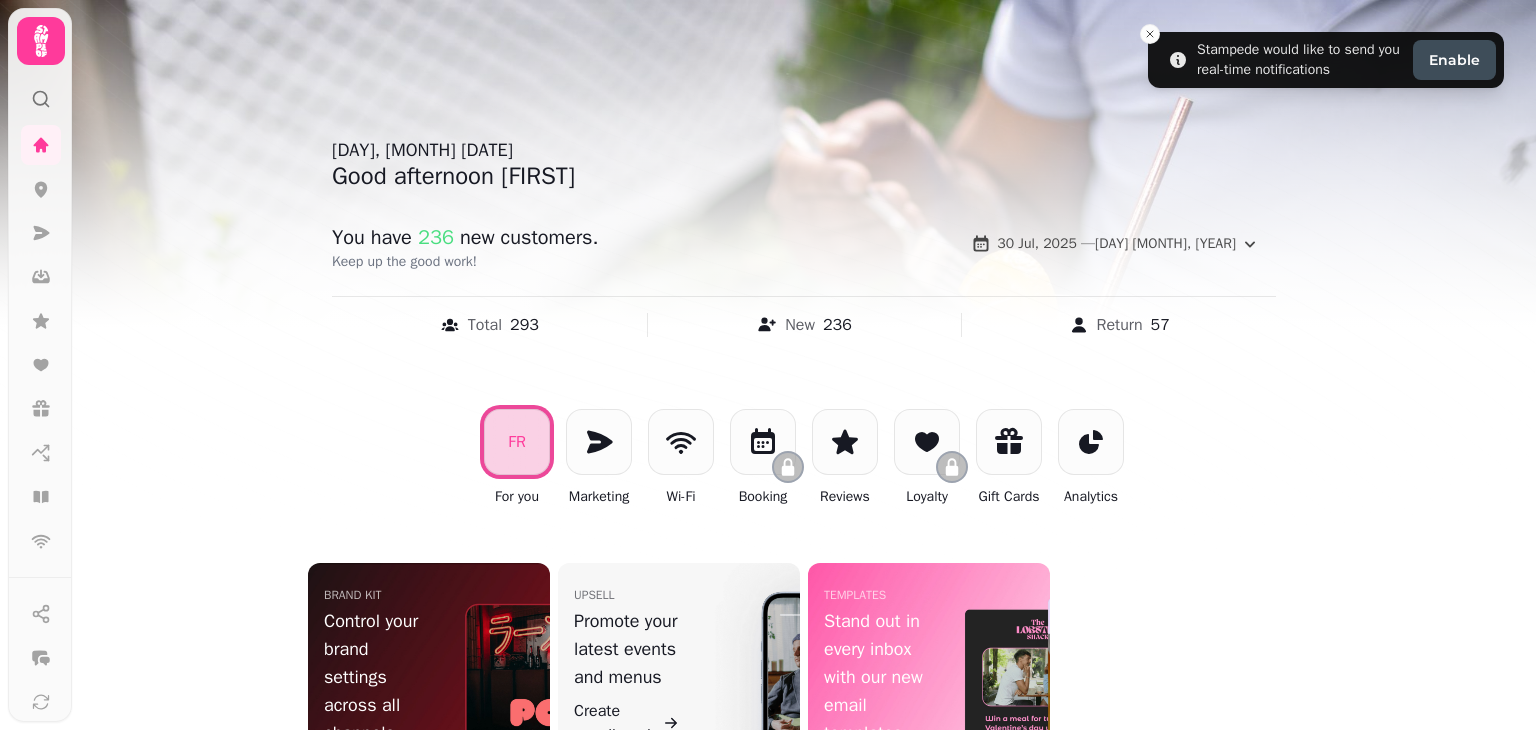 drag, startPoint x: 1535, startPoint y: 389, endPoint x: 1535, endPoint y: 501, distance: 112 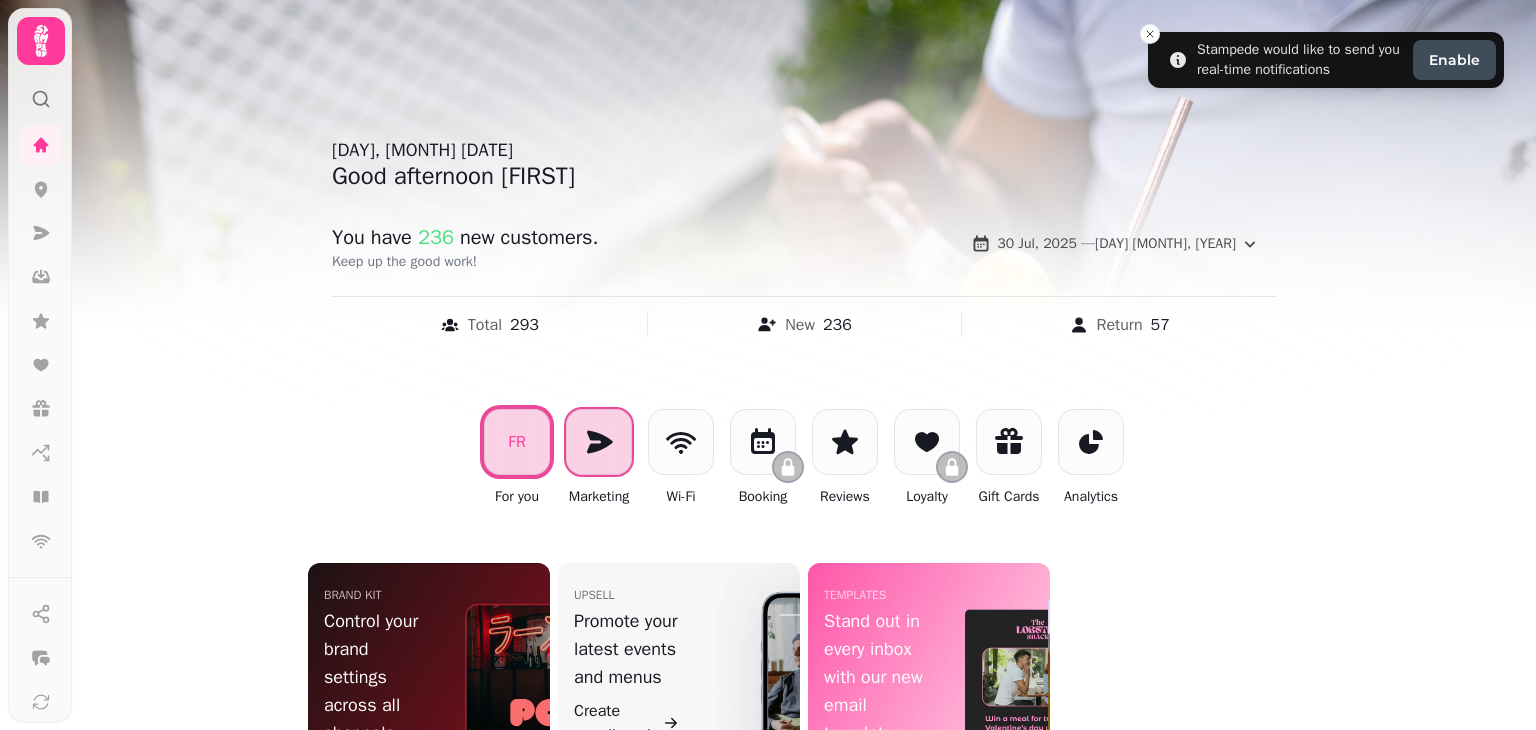click at bounding box center [599, 442] 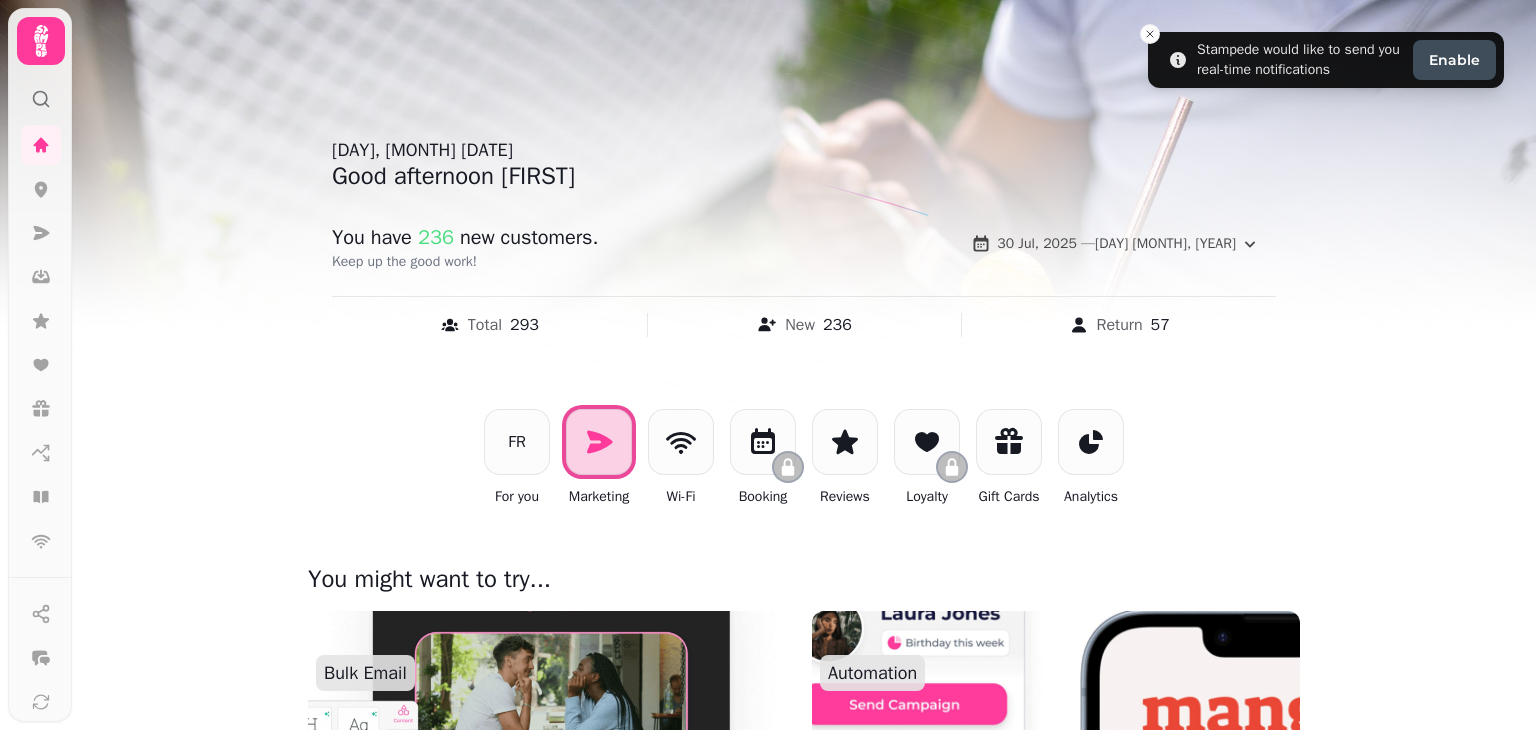click at bounding box center [552, 731] 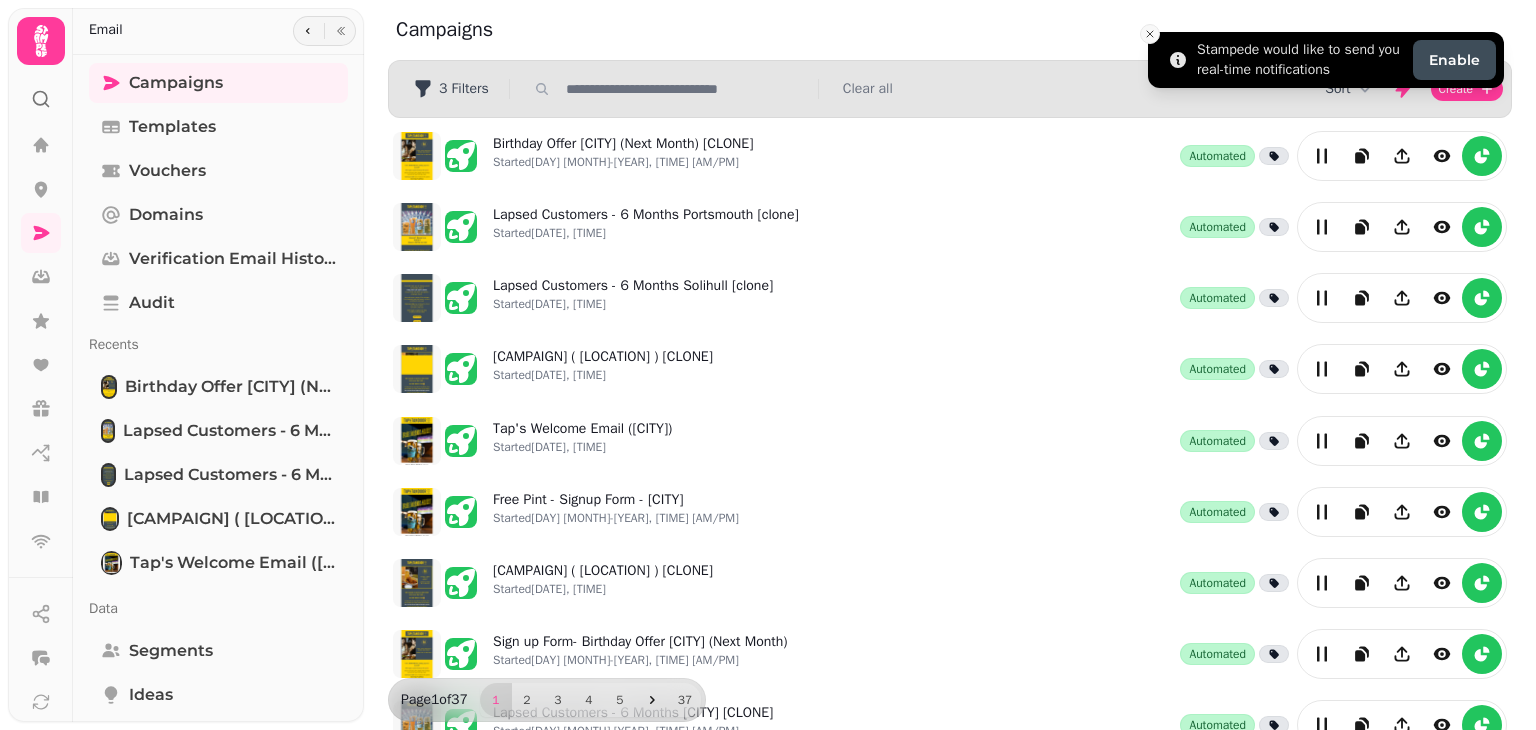 click 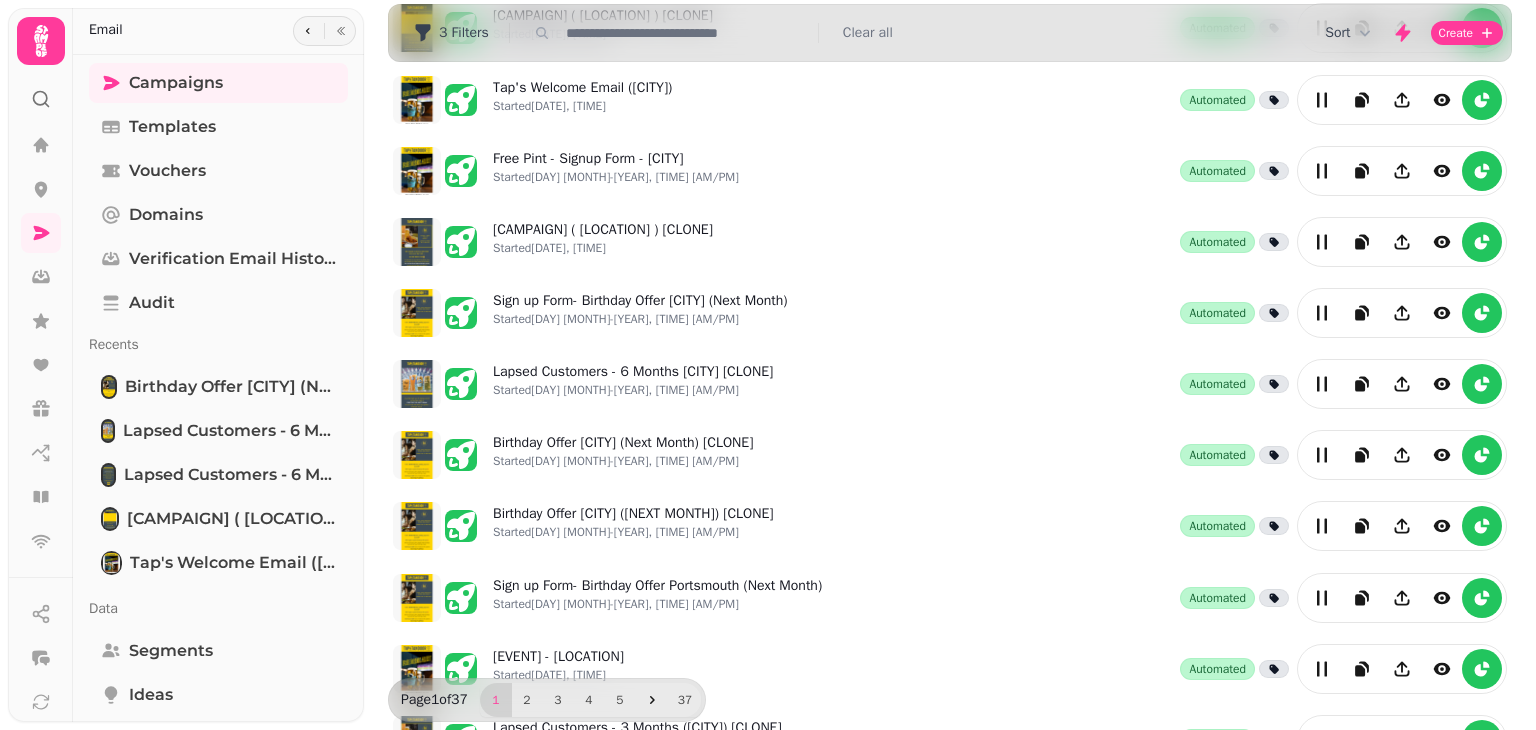 scroll, scrollTop: 449, scrollLeft: 0, axis: vertical 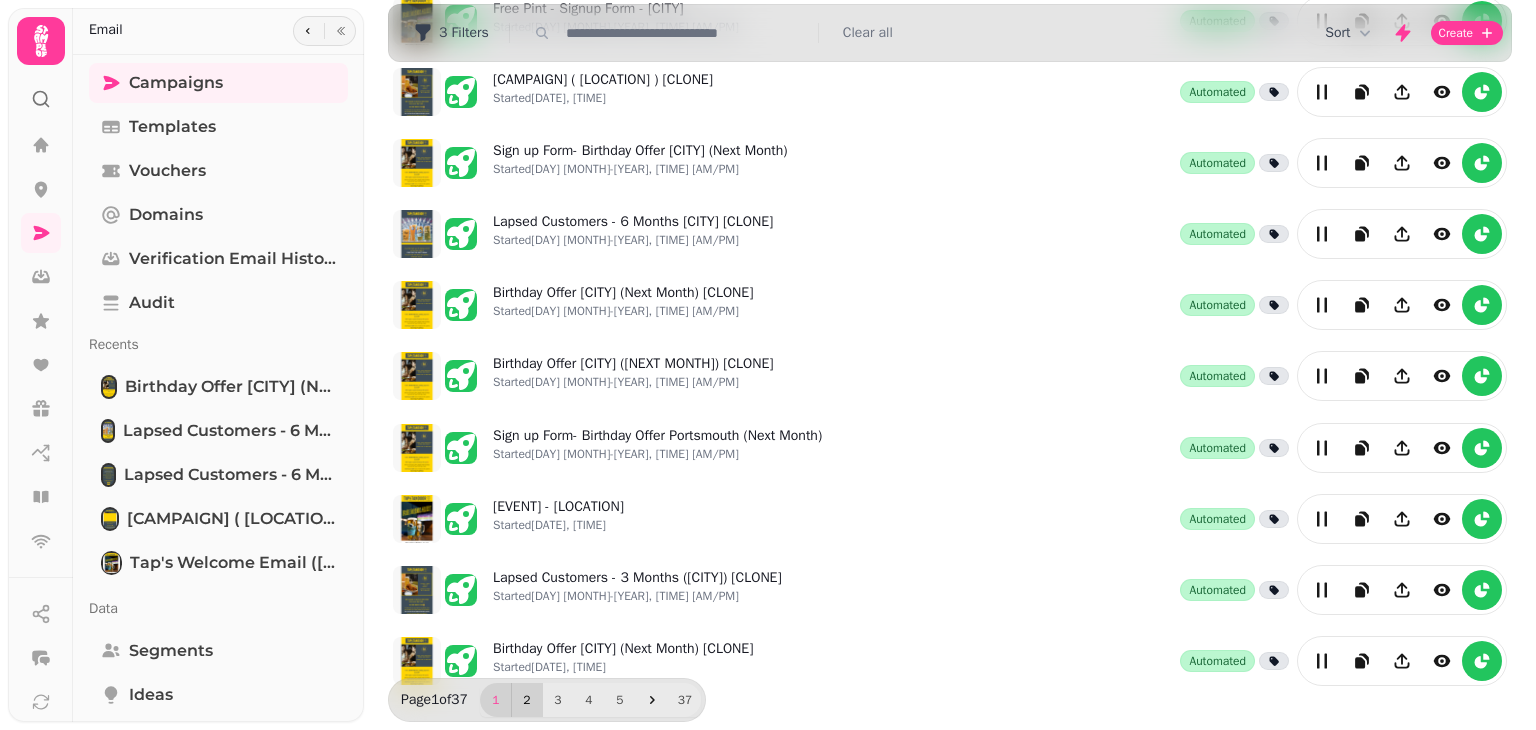click on "2" at bounding box center [527, 700] 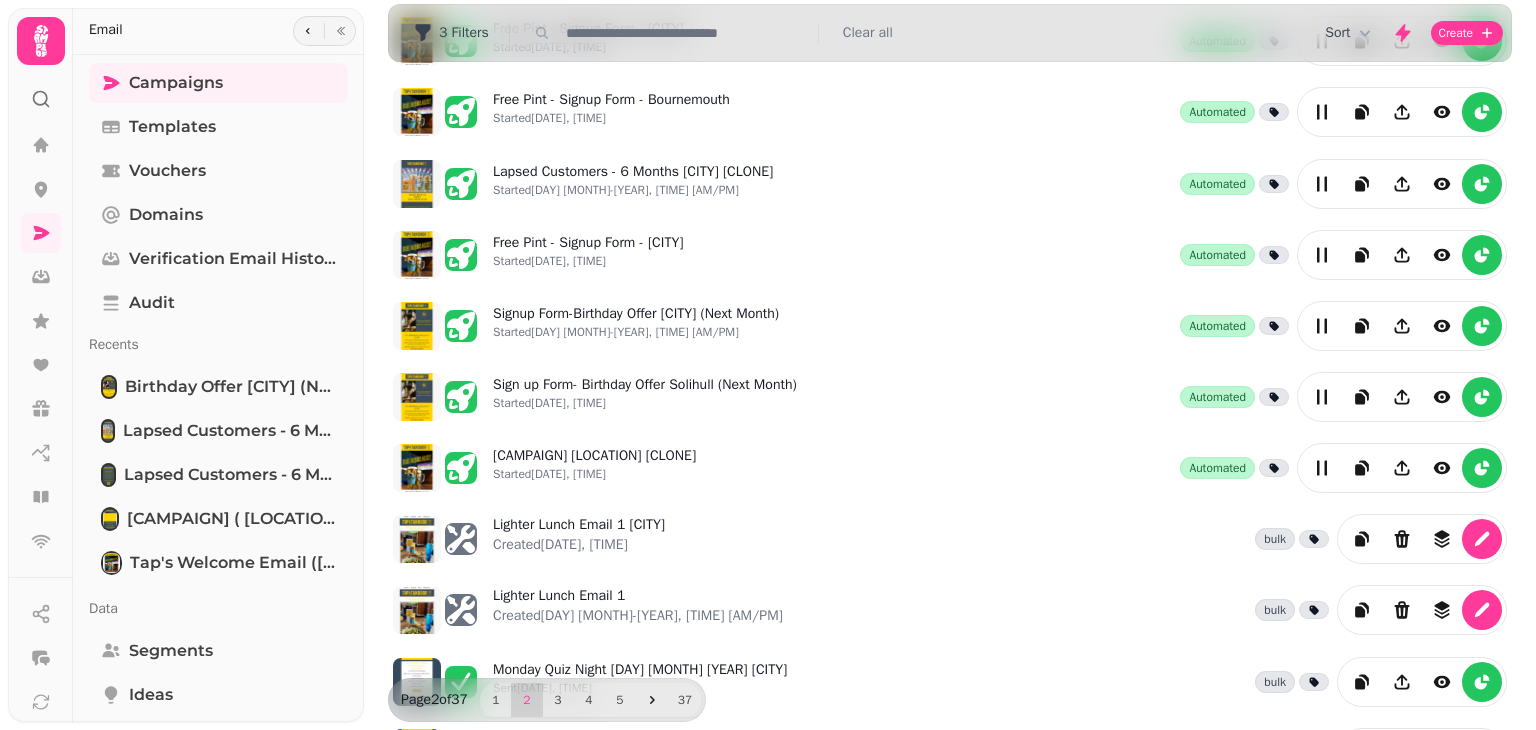 scroll, scrollTop: 284, scrollLeft: 0, axis: vertical 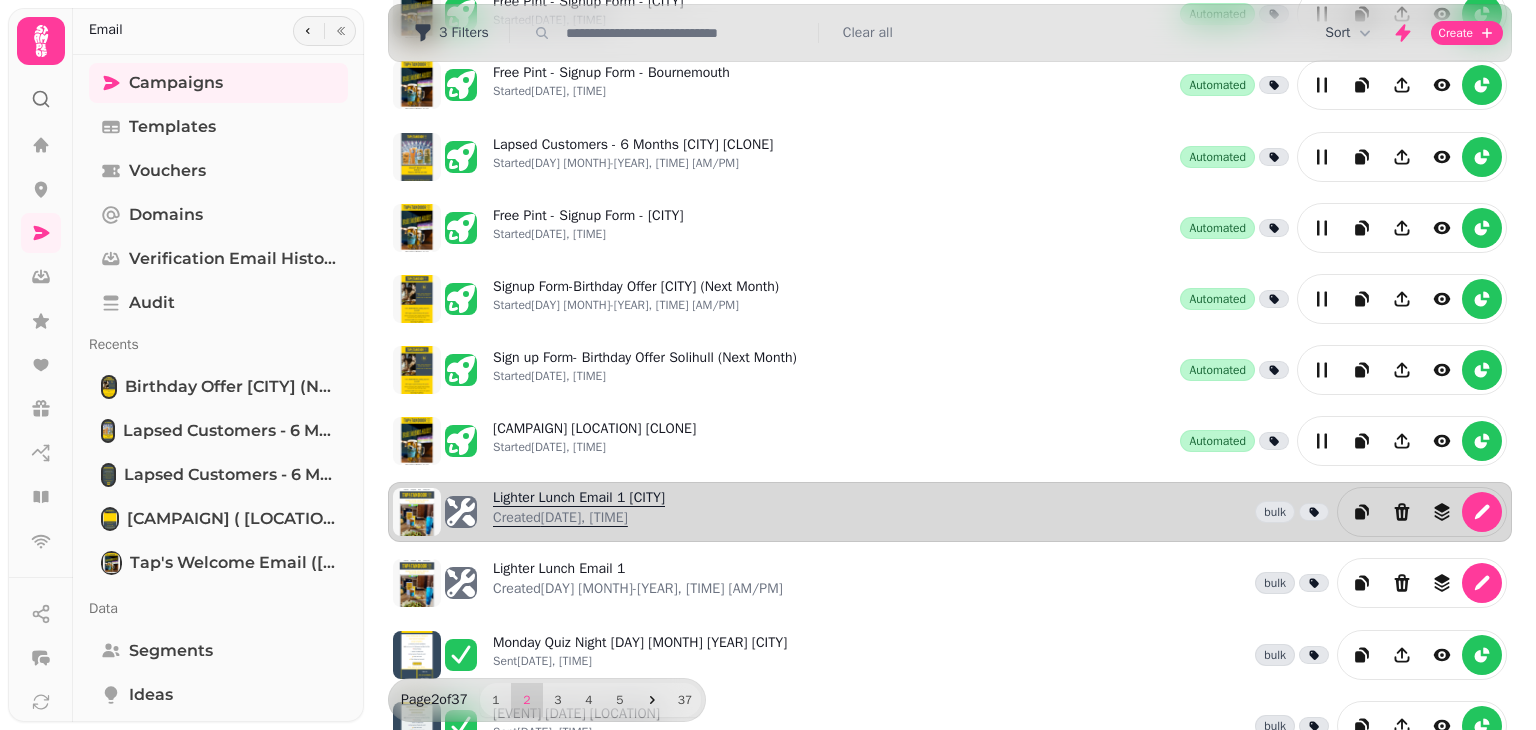 click on "Lighter Lunch Email 1 [CITY] Created [DAY] [MONTH]-[YEAR], [TIME] [AM/PM]" at bounding box center [579, 512] 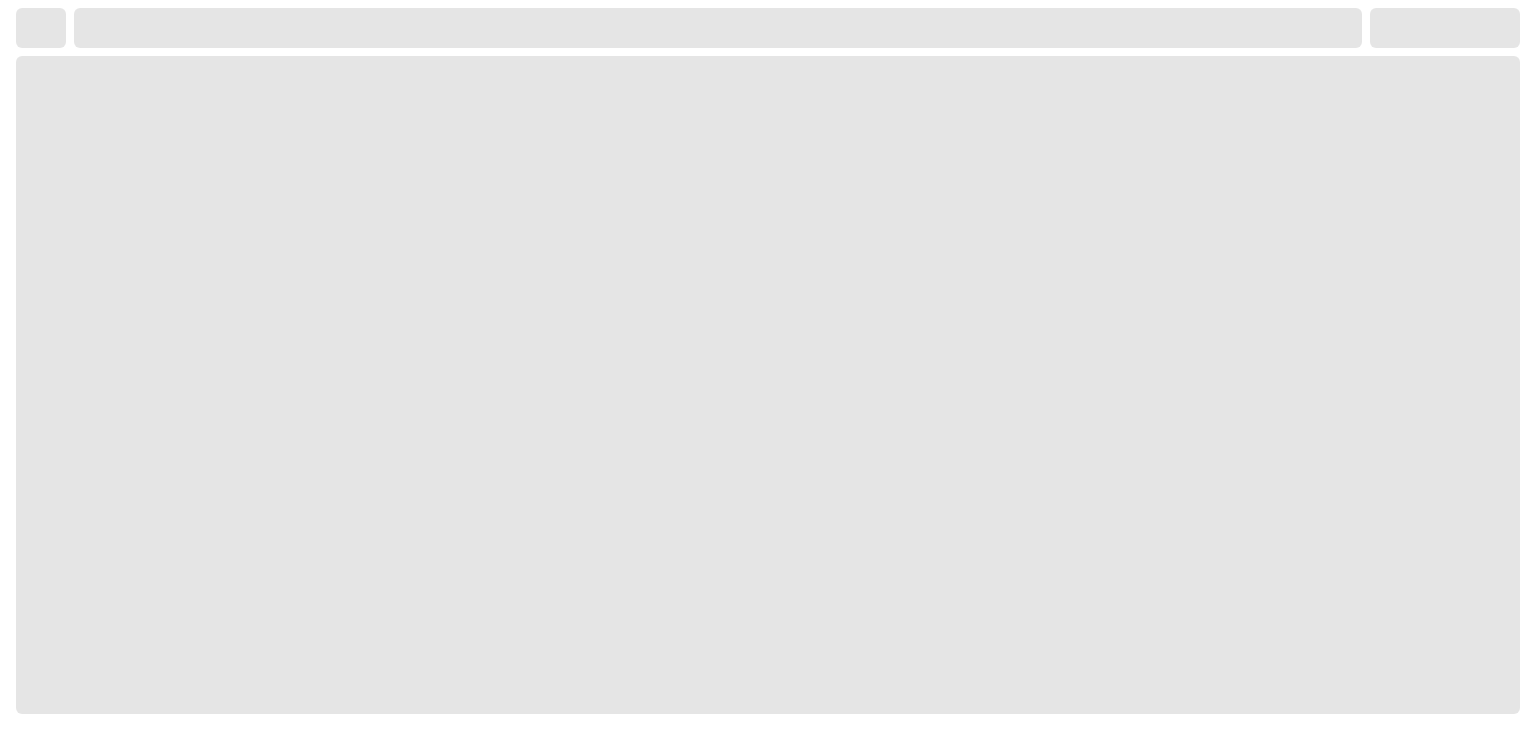 select on "**********" 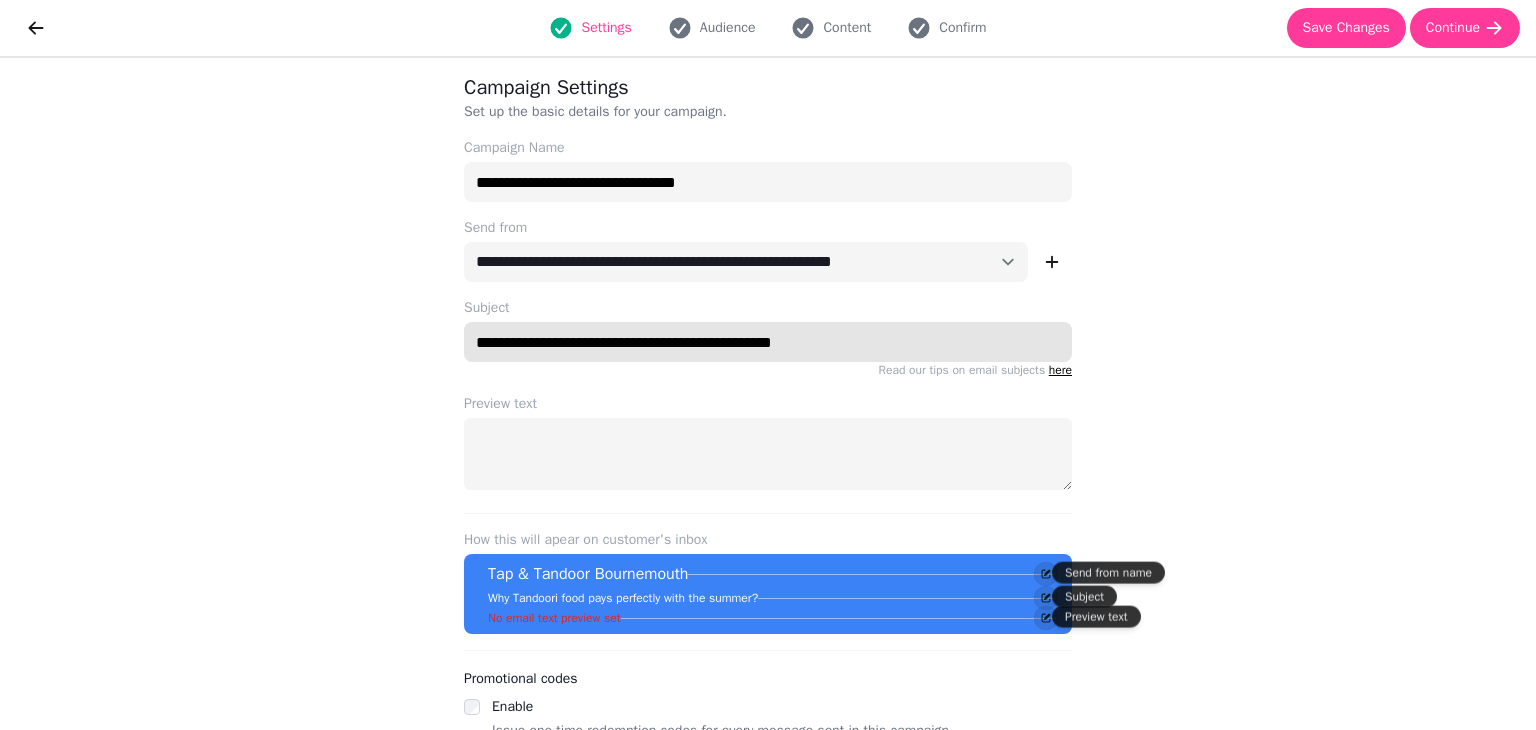 drag, startPoint x: 859, startPoint y: 344, endPoint x: 476, endPoint y: 344, distance: 383 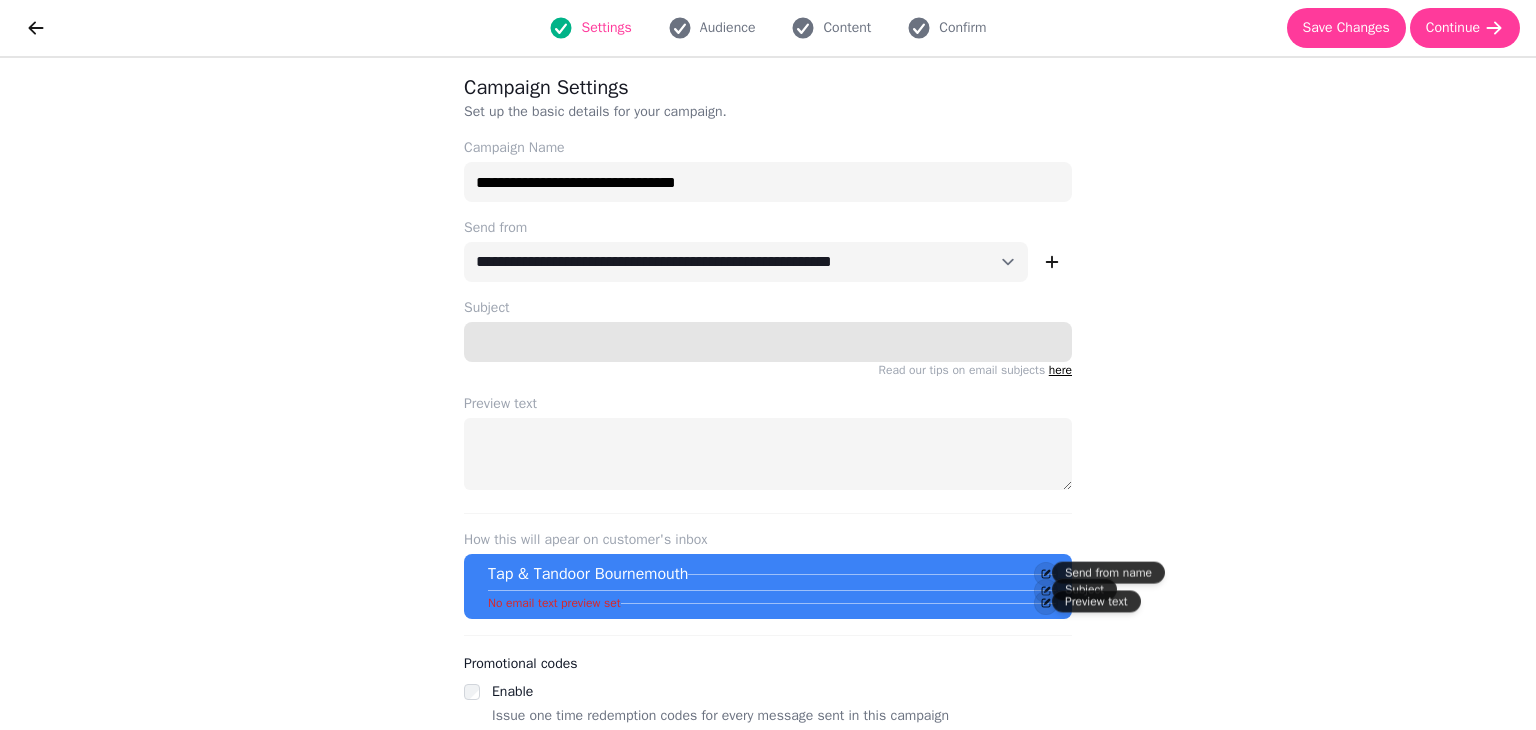paste on "**********" 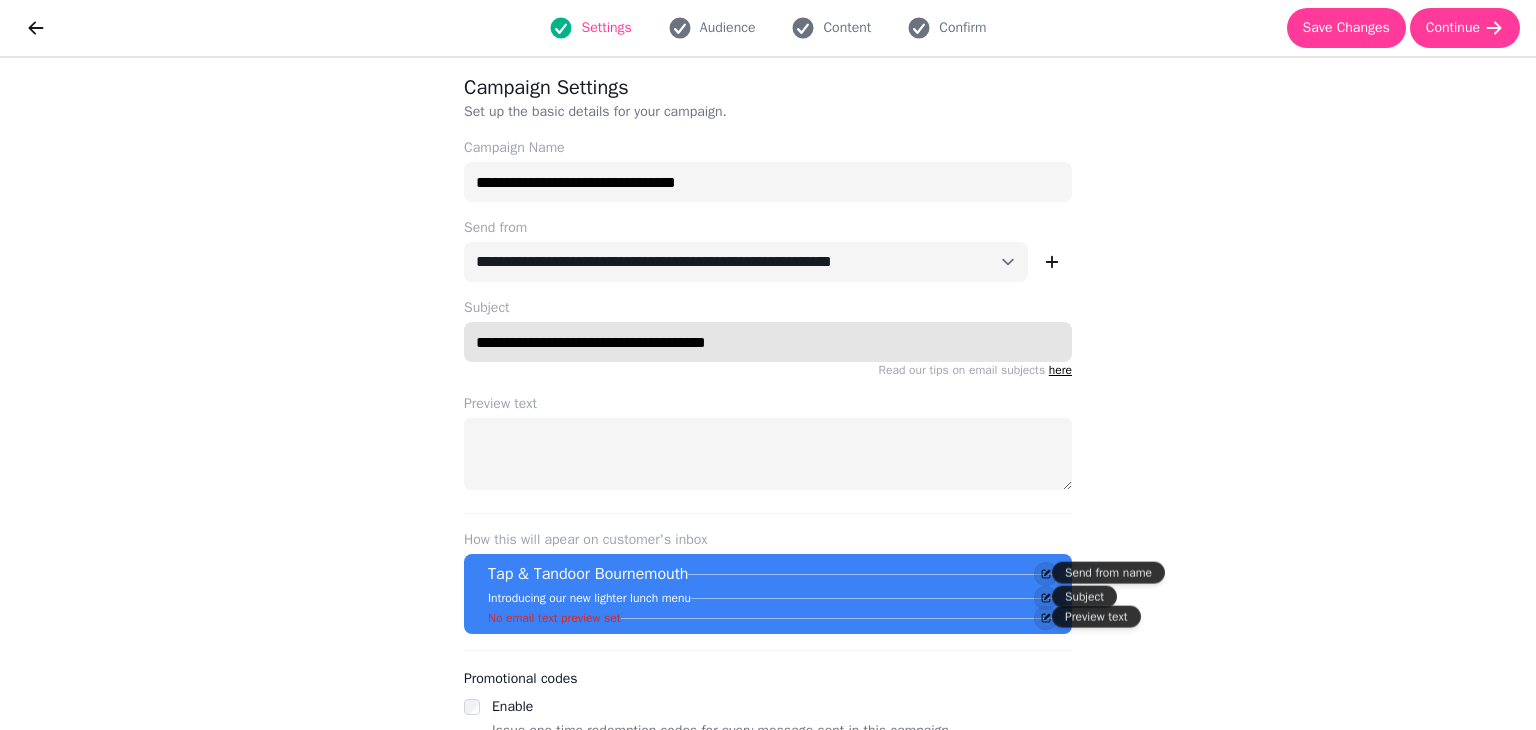 click on "**********" at bounding box center (768, 342) 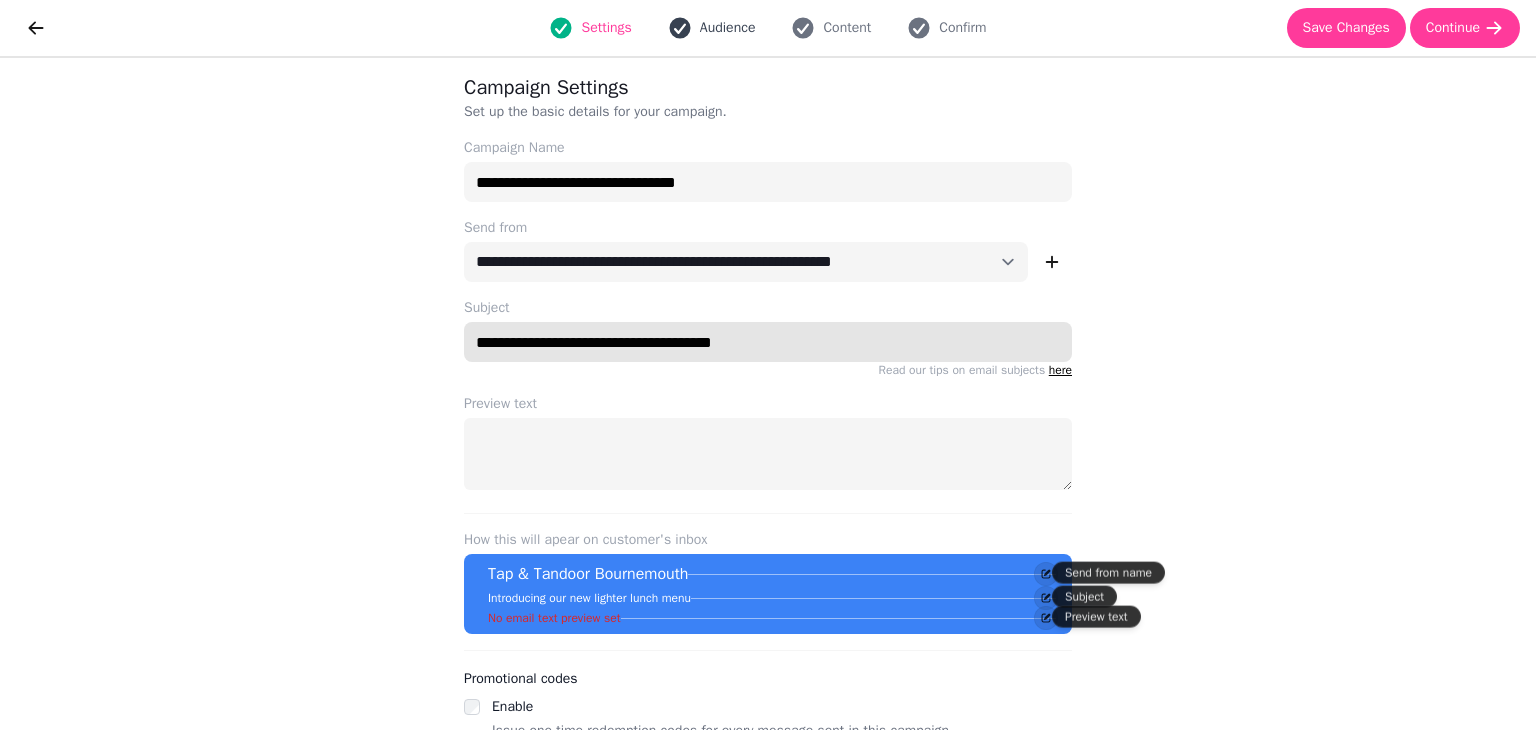 click on "Audience" at bounding box center (728, 28) 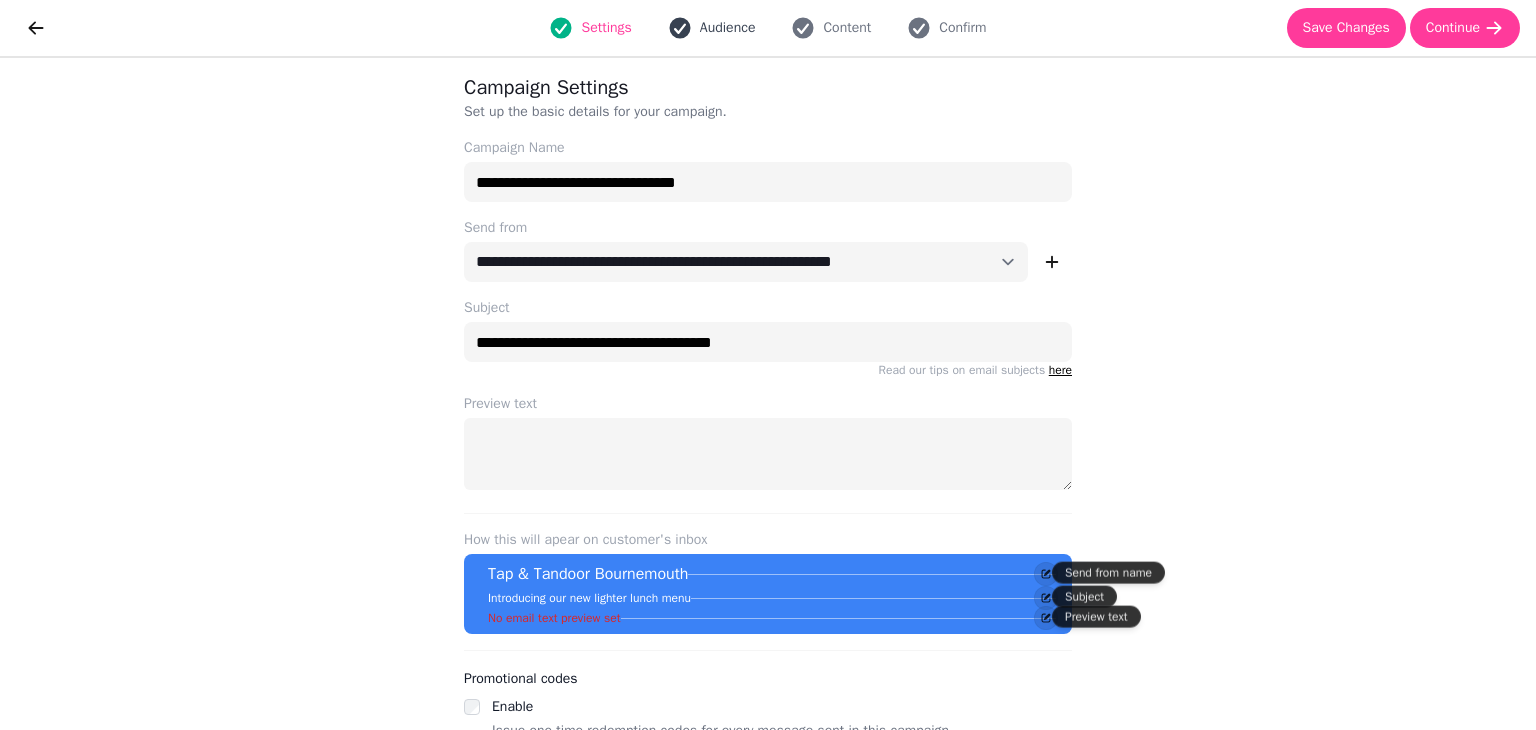 select on "**********" 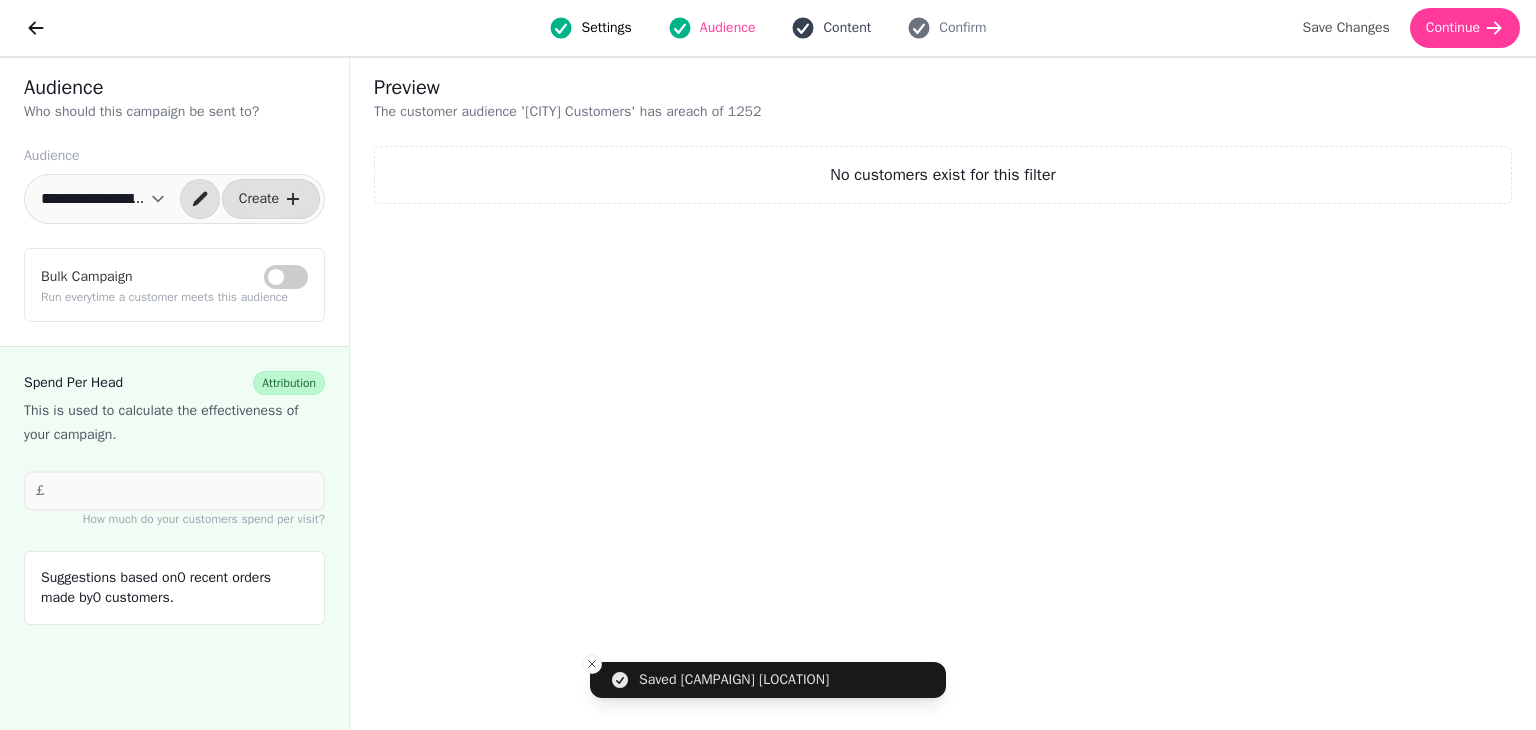 click on "Content" at bounding box center [847, 28] 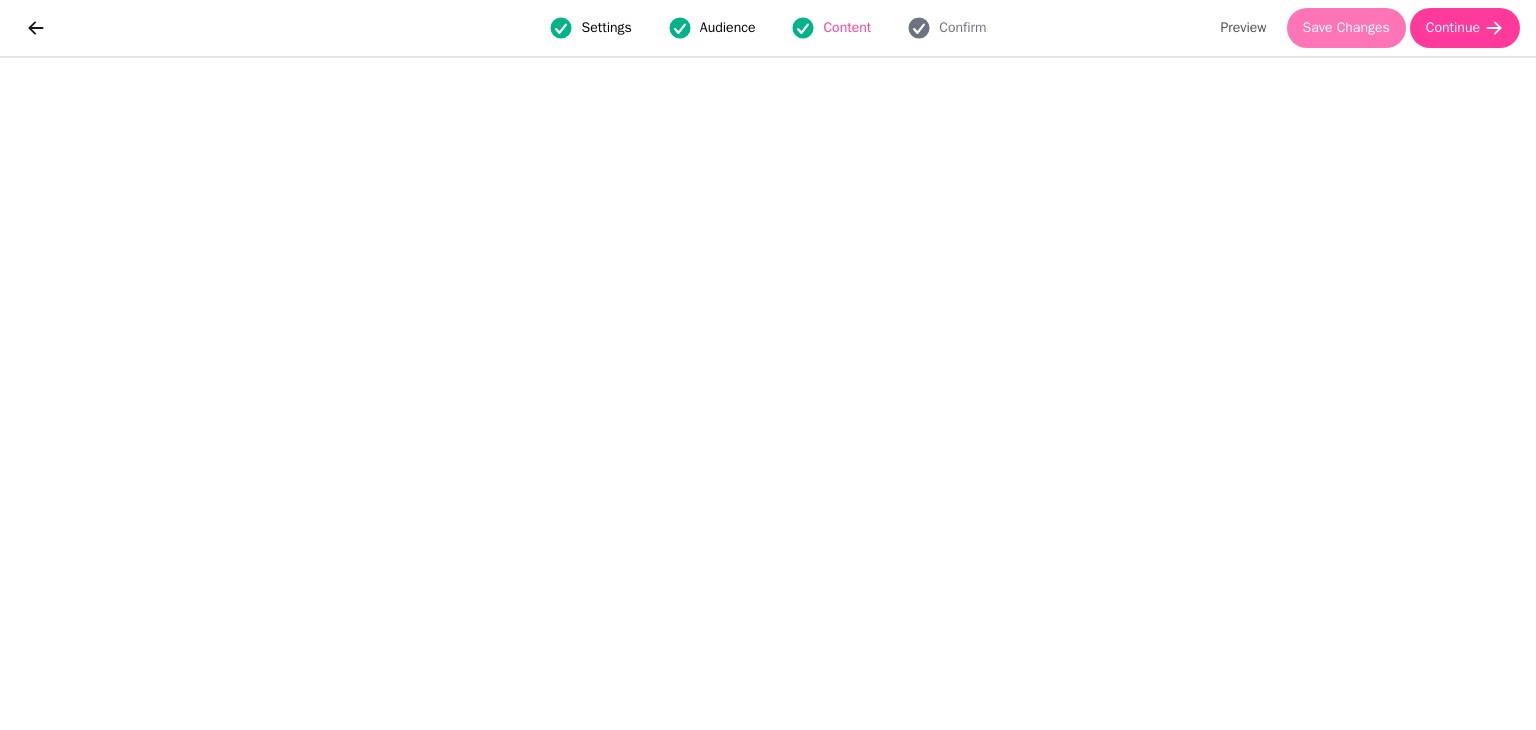 click on "Save Changes" at bounding box center [1346, 28] 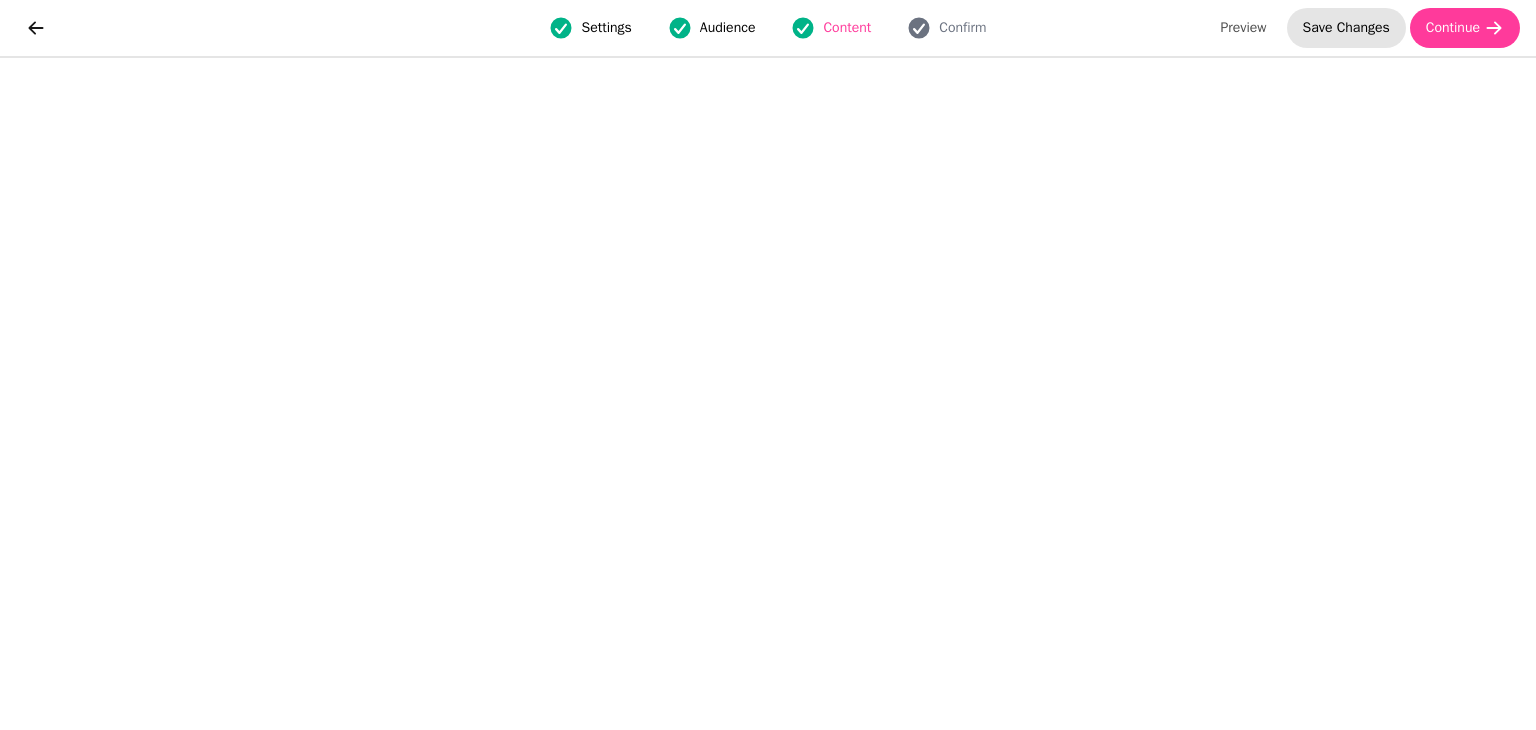 click on "Save Changes" at bounding box center [1346, 28] 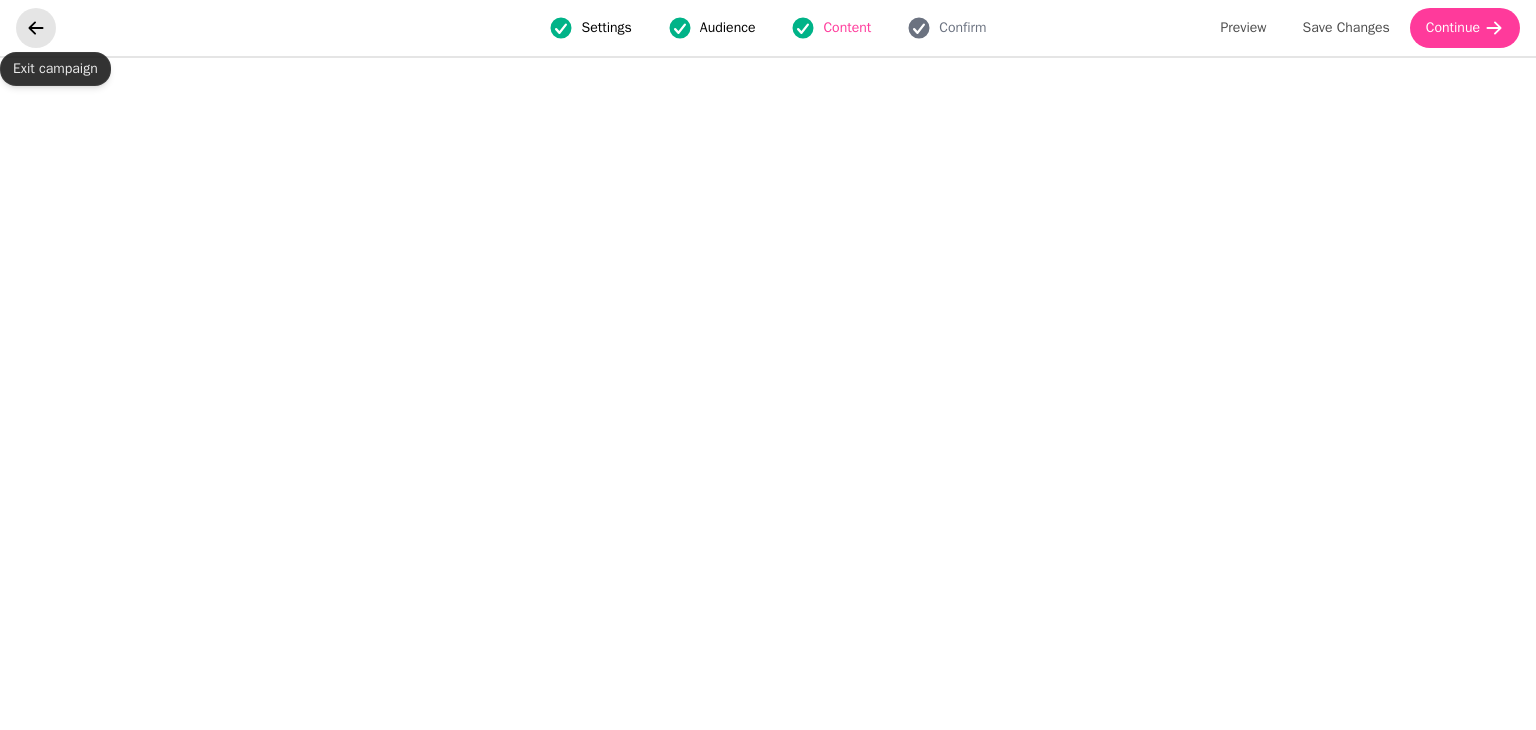 click 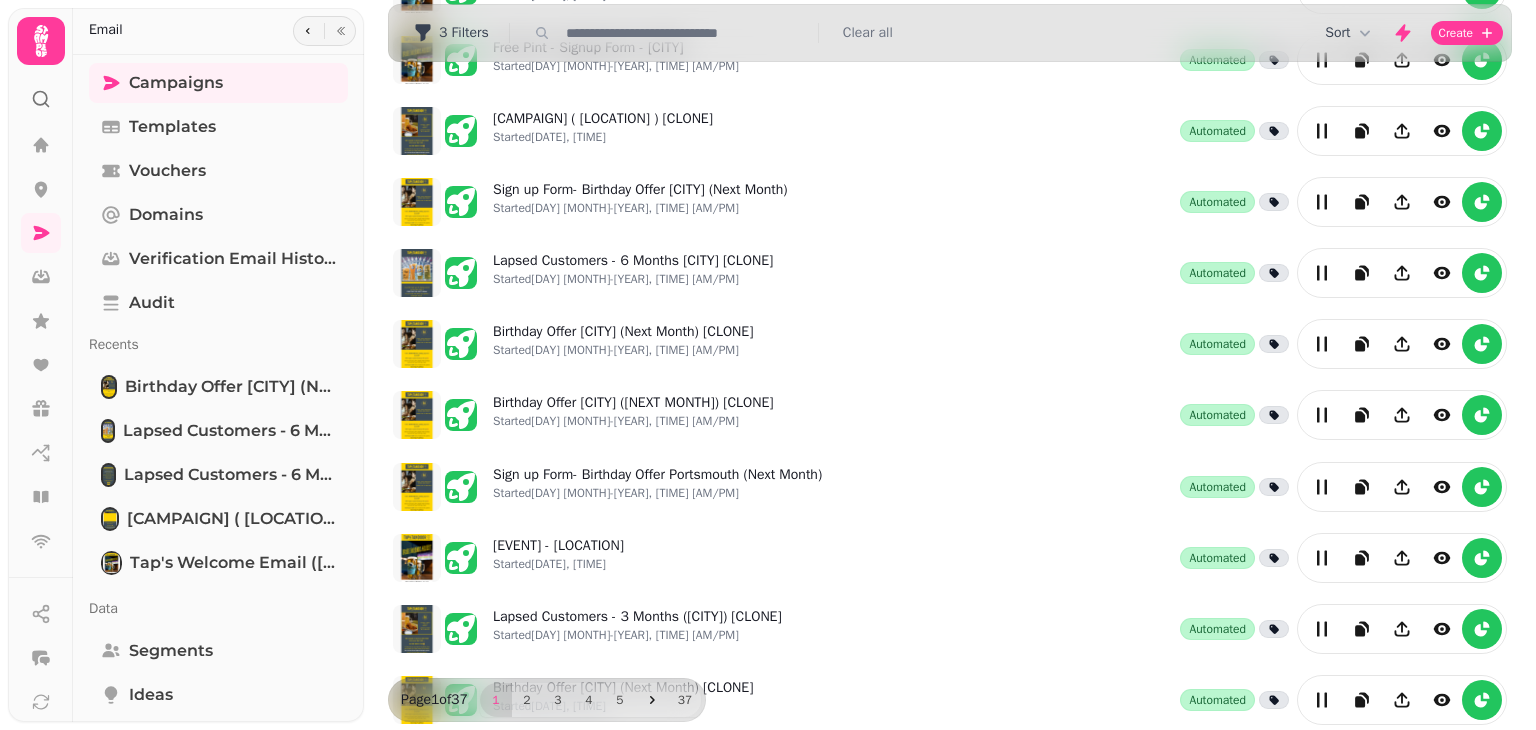 scroll, scrollTop: 491, scrollLeft: 0, axis: vertical 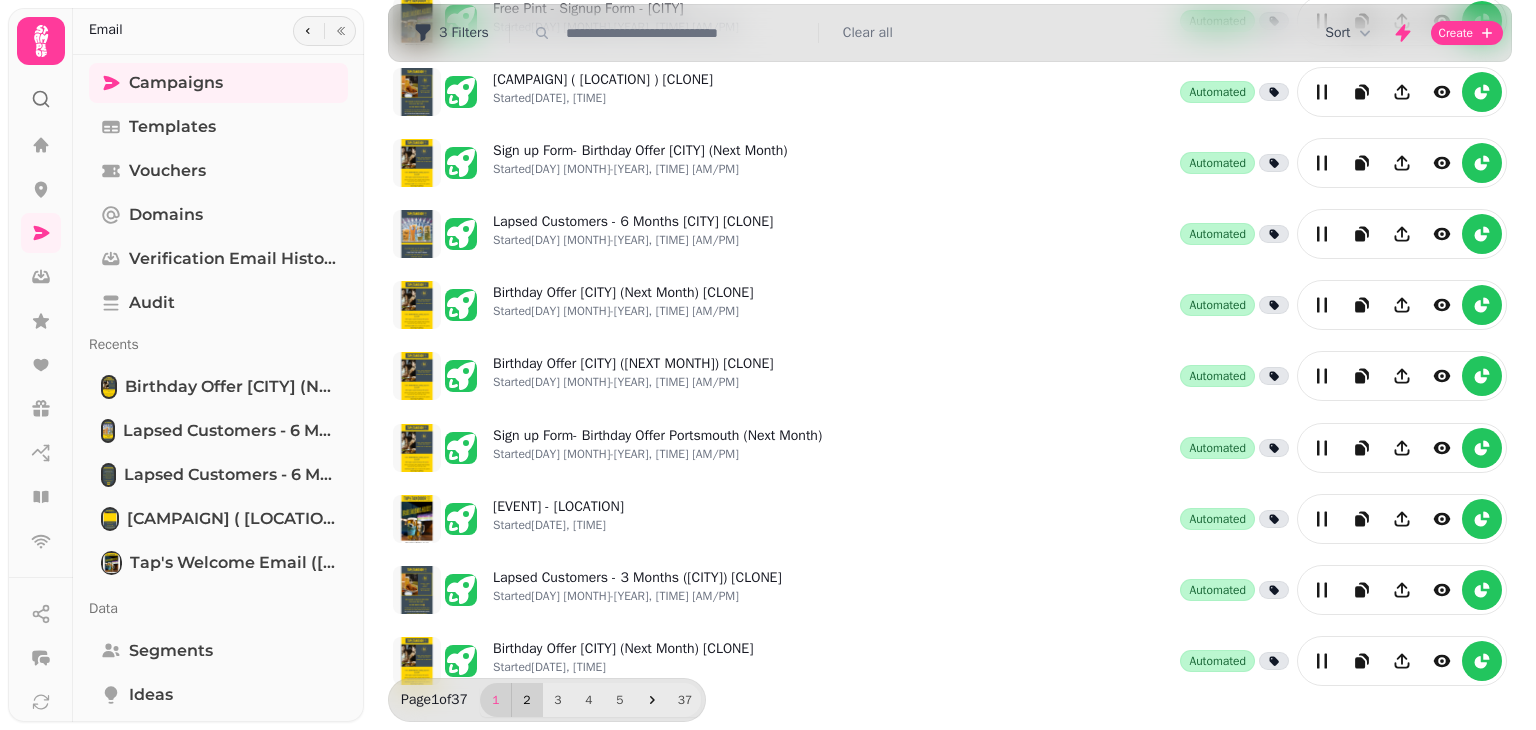 click on "2" at bounding box center [527, 700] 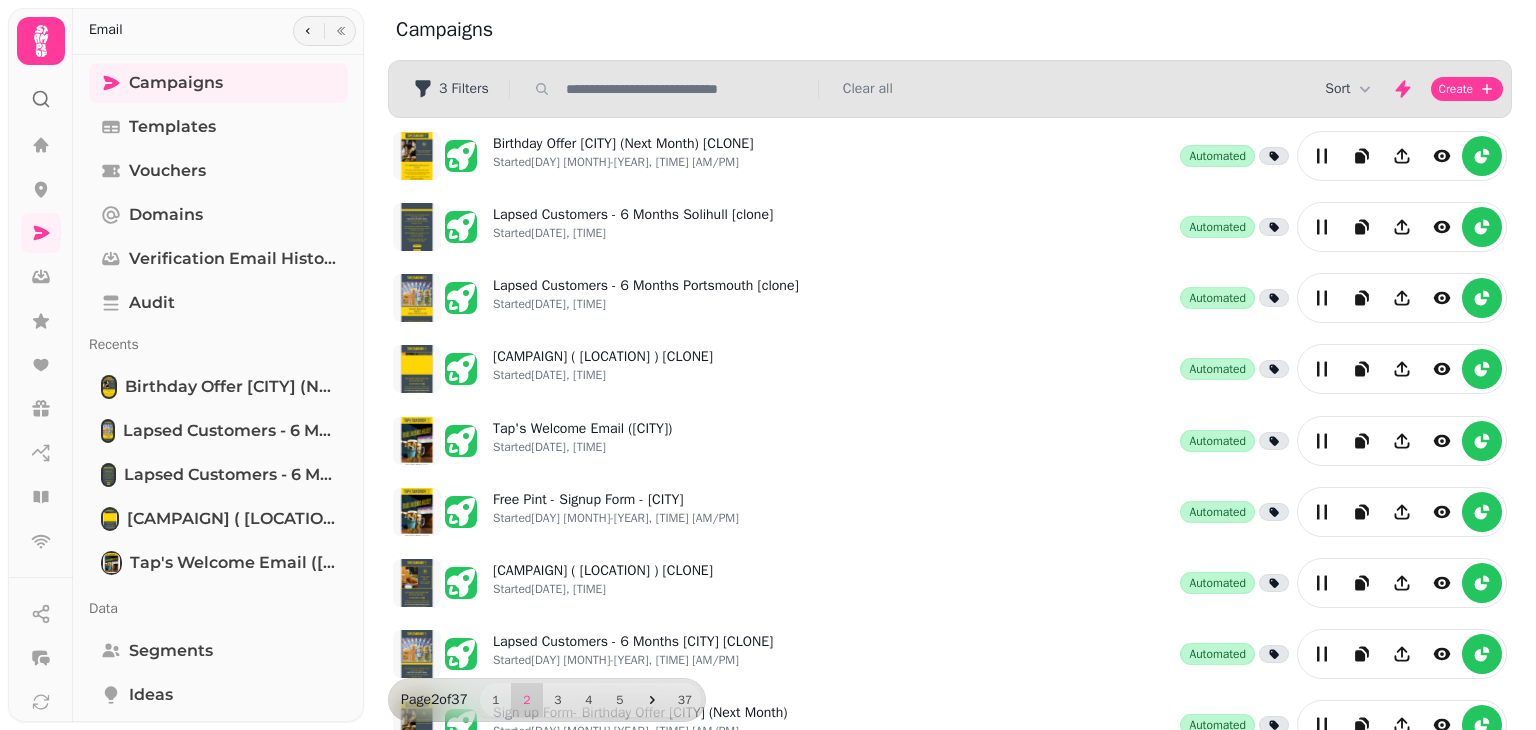 scroll, scrollTop: 491, scrollLeft: 0, axis: vertical 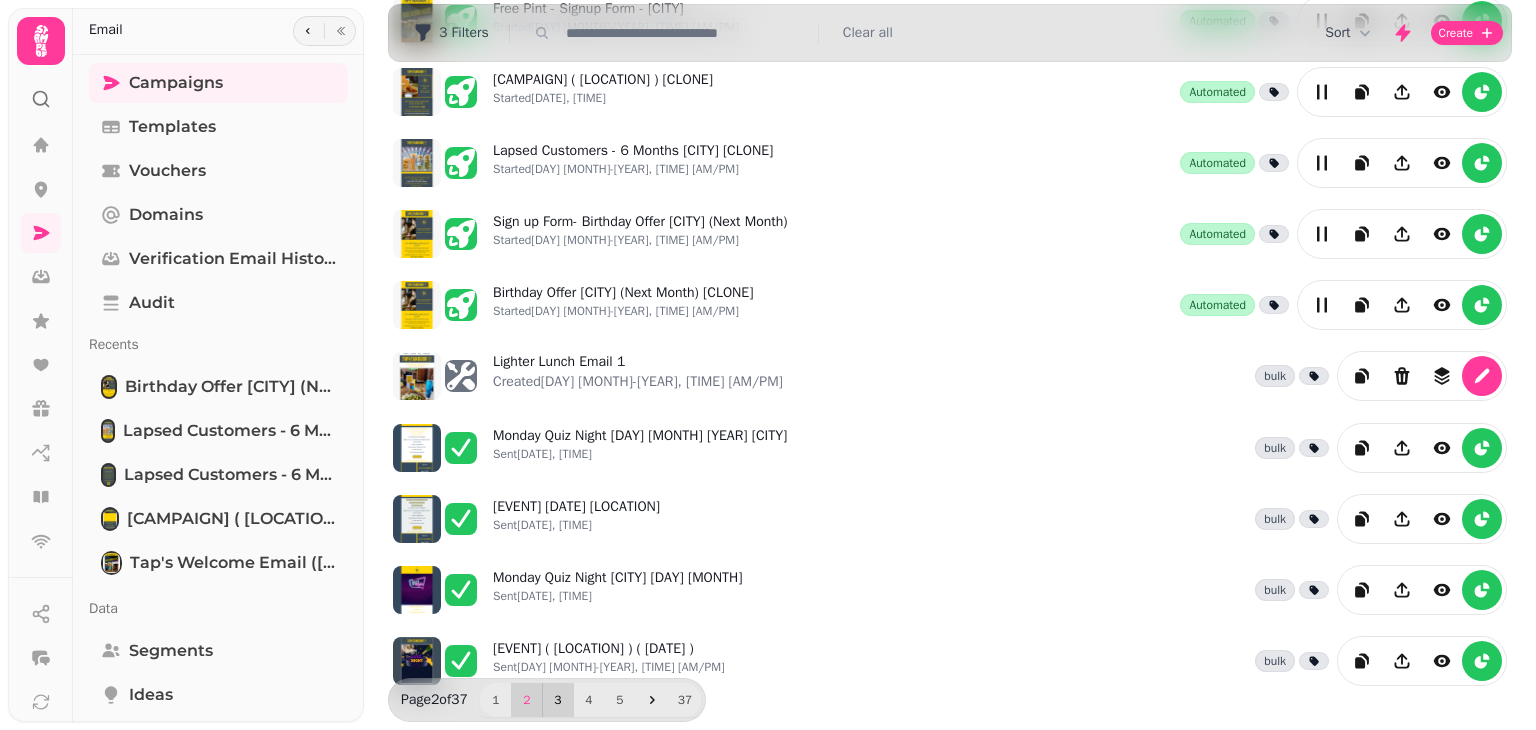 click on "3" at bounding box center [558, 700] 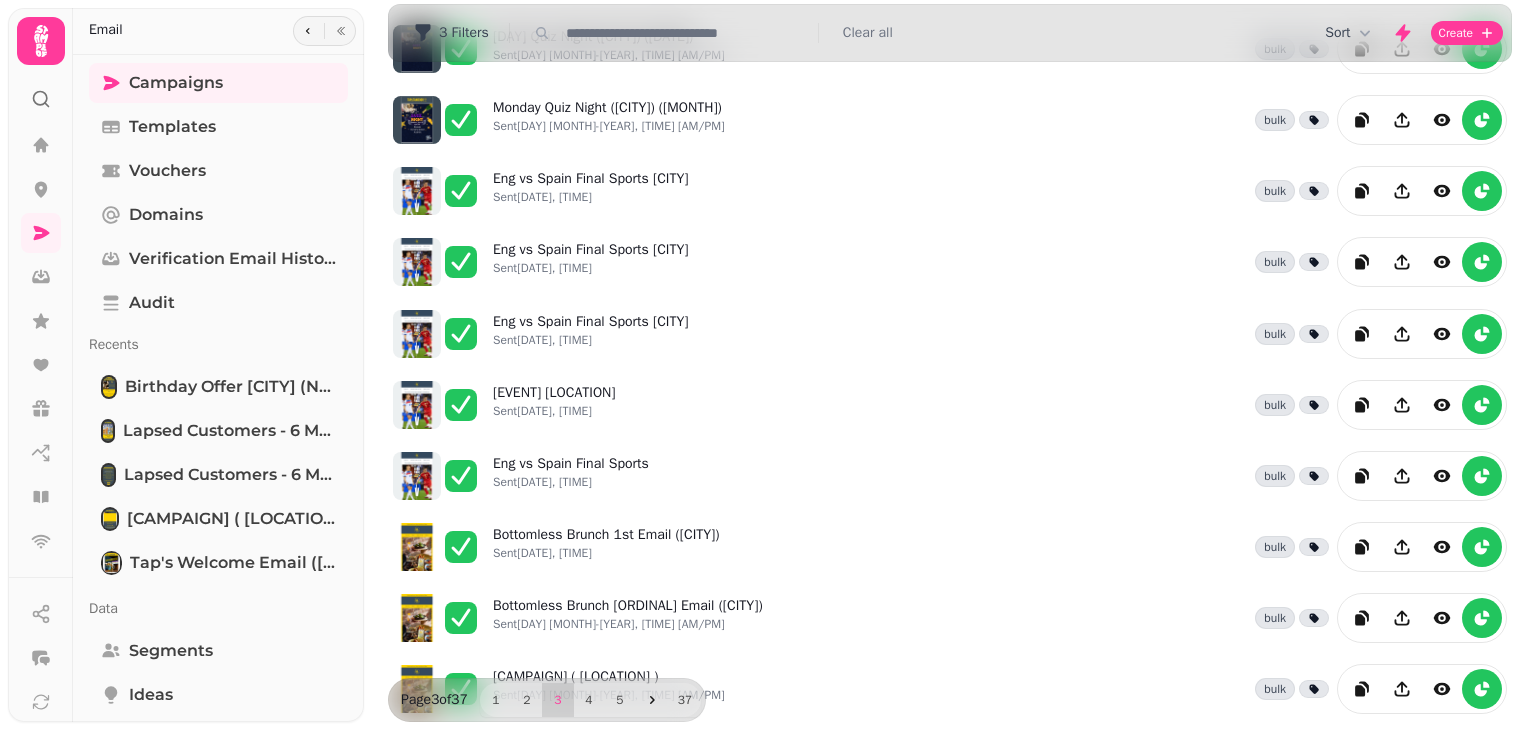 scroll, scrollTop: 92, scrollLeft: 0, axis: vertical 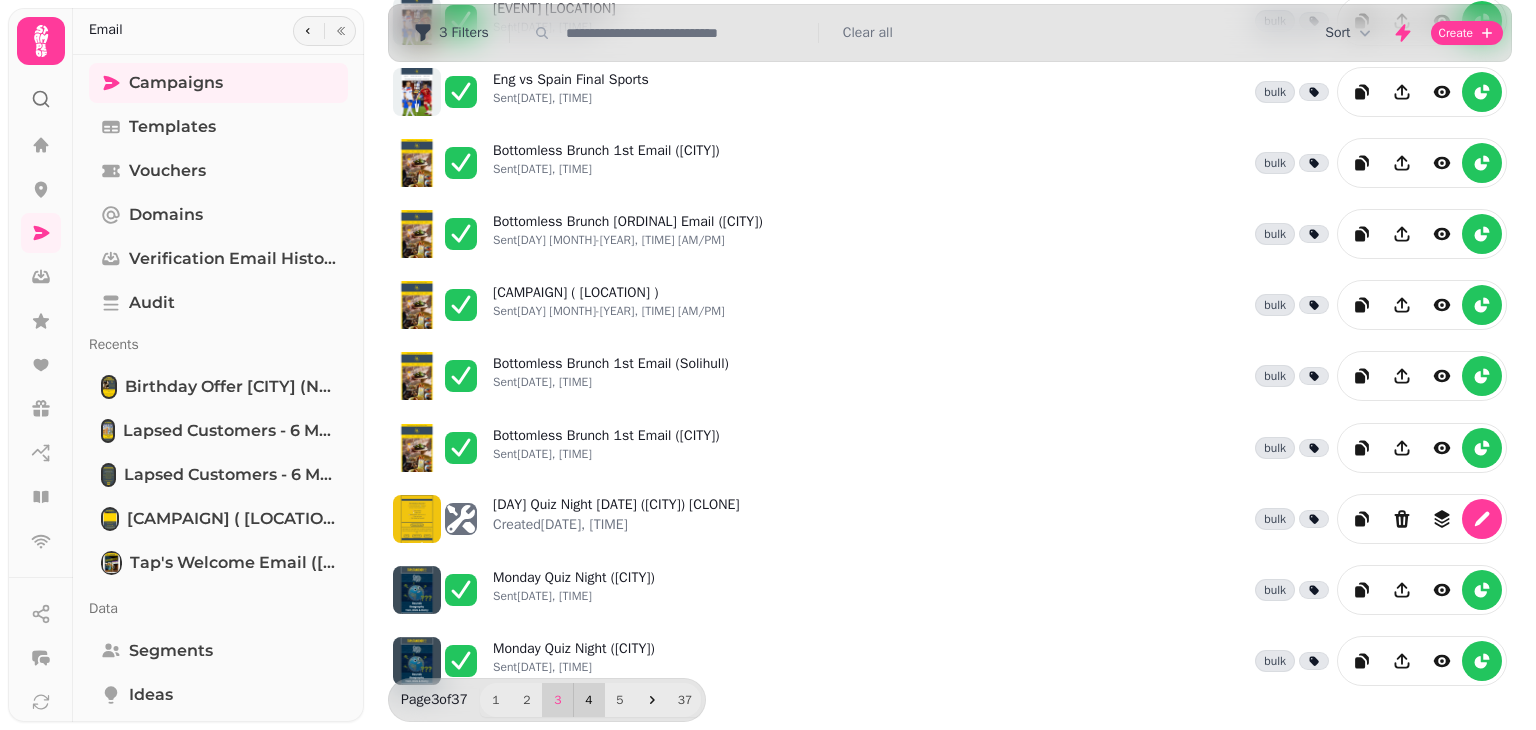 click on "4" at bounding box center (589, 700) 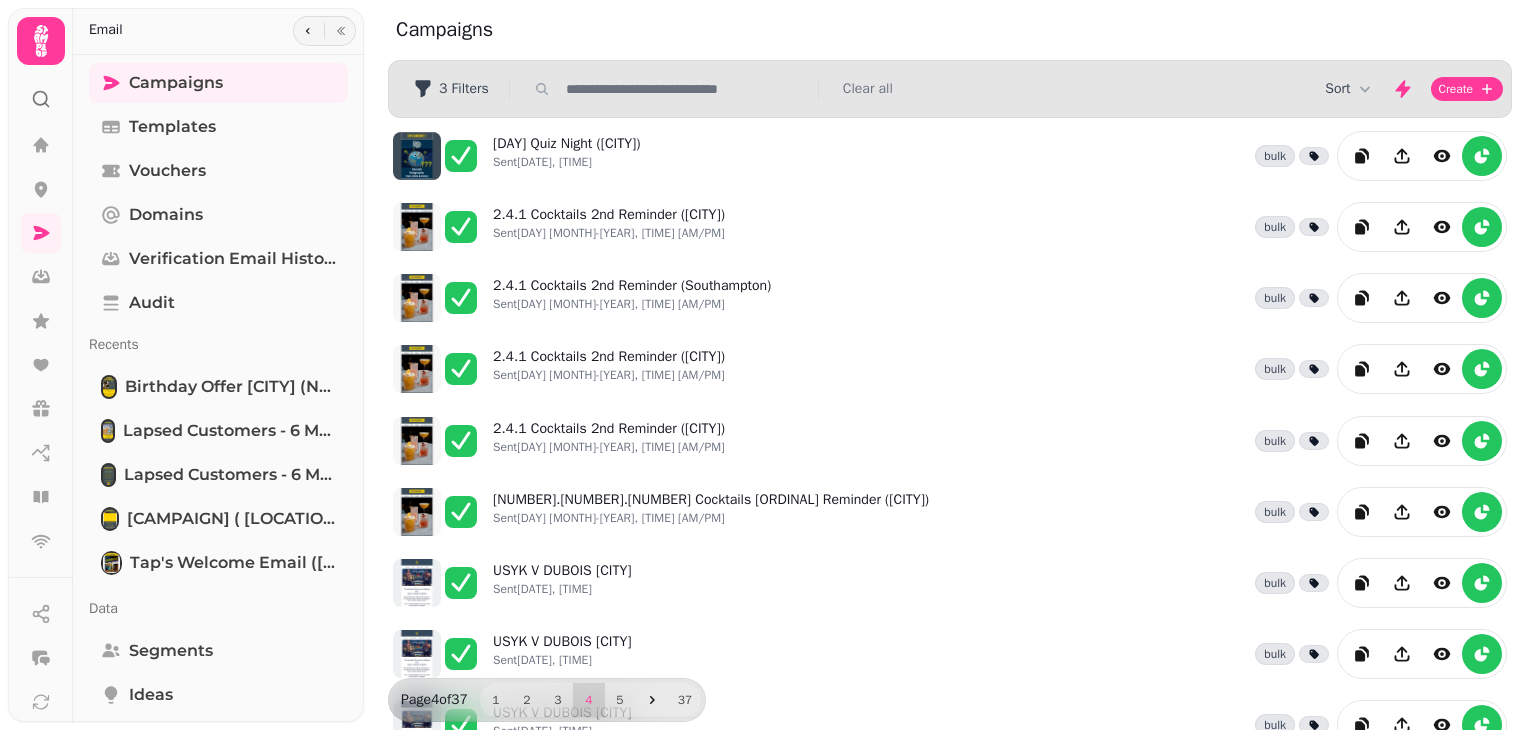 scroll, scrollTop: 491, scrollLeft: 0, axis: vertical 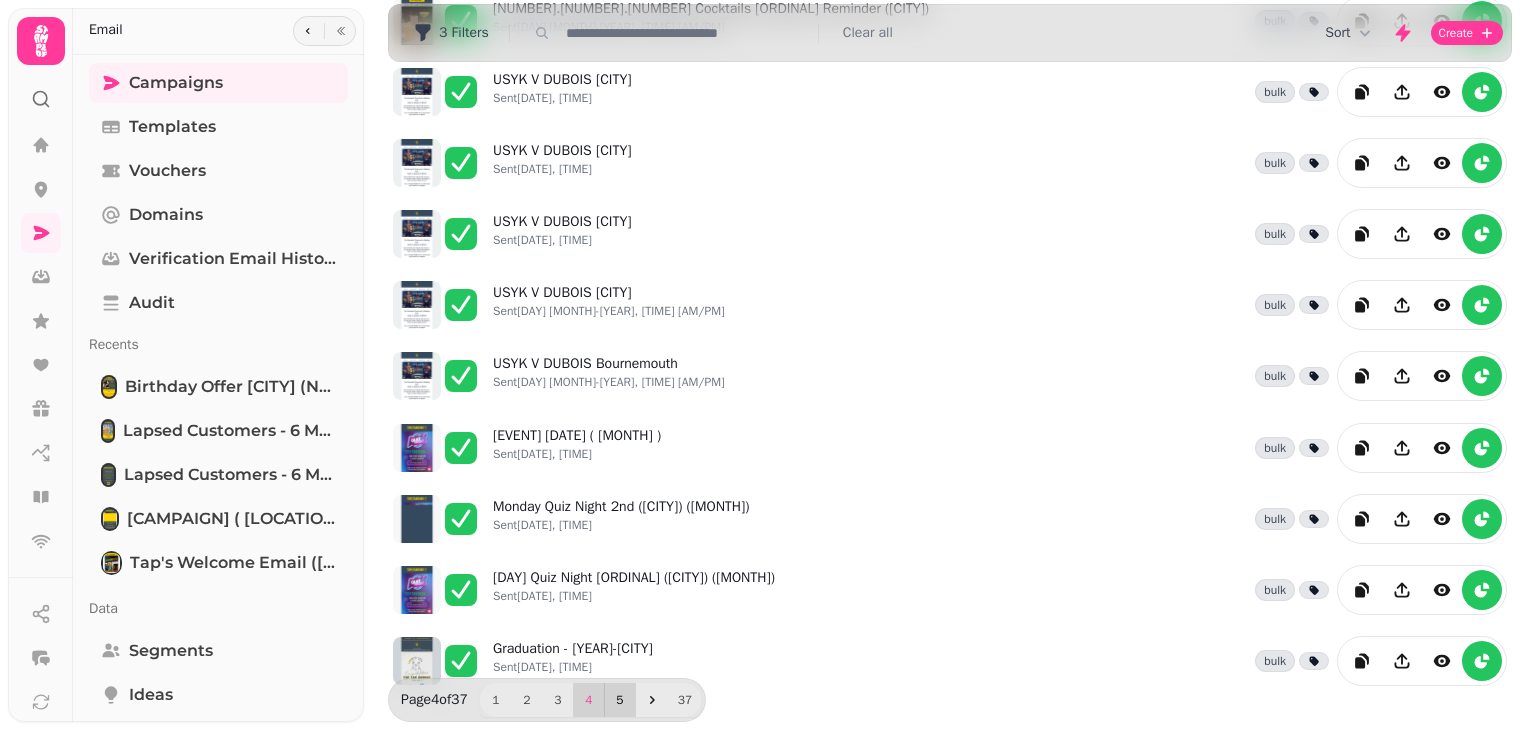 click on "5" at bounding box center (620, 700) 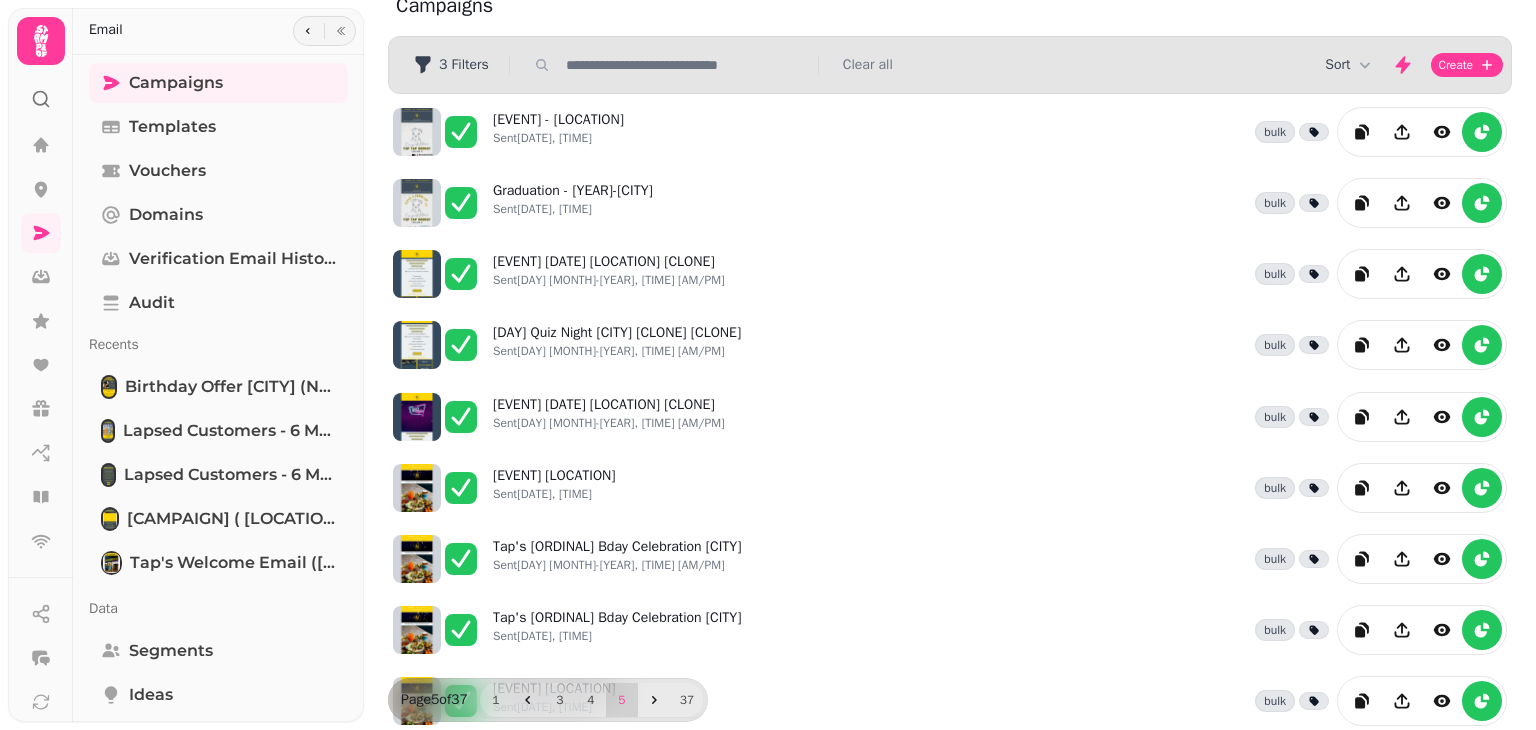 scroll, scrollTop: 0, scrollLeft: 0, axis: both 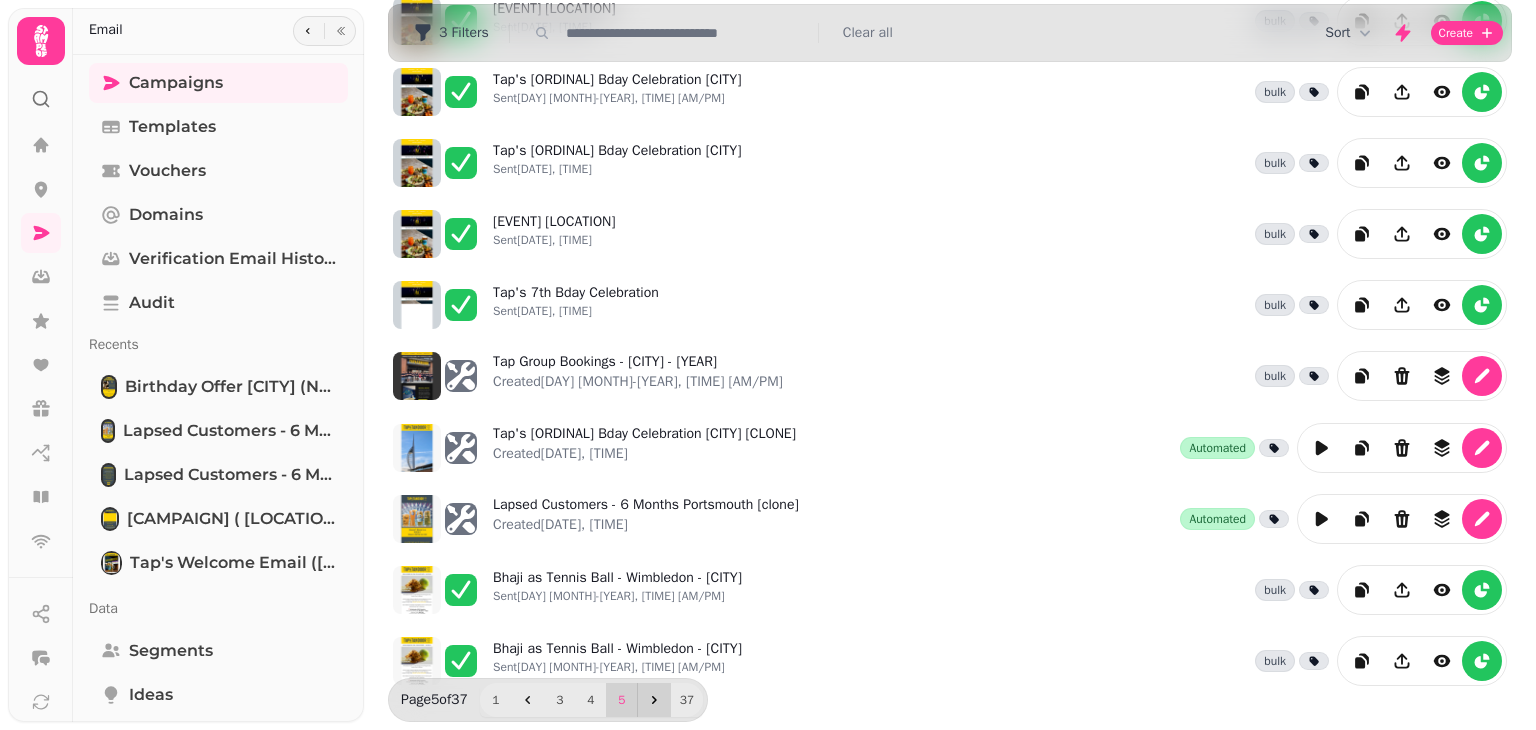 click 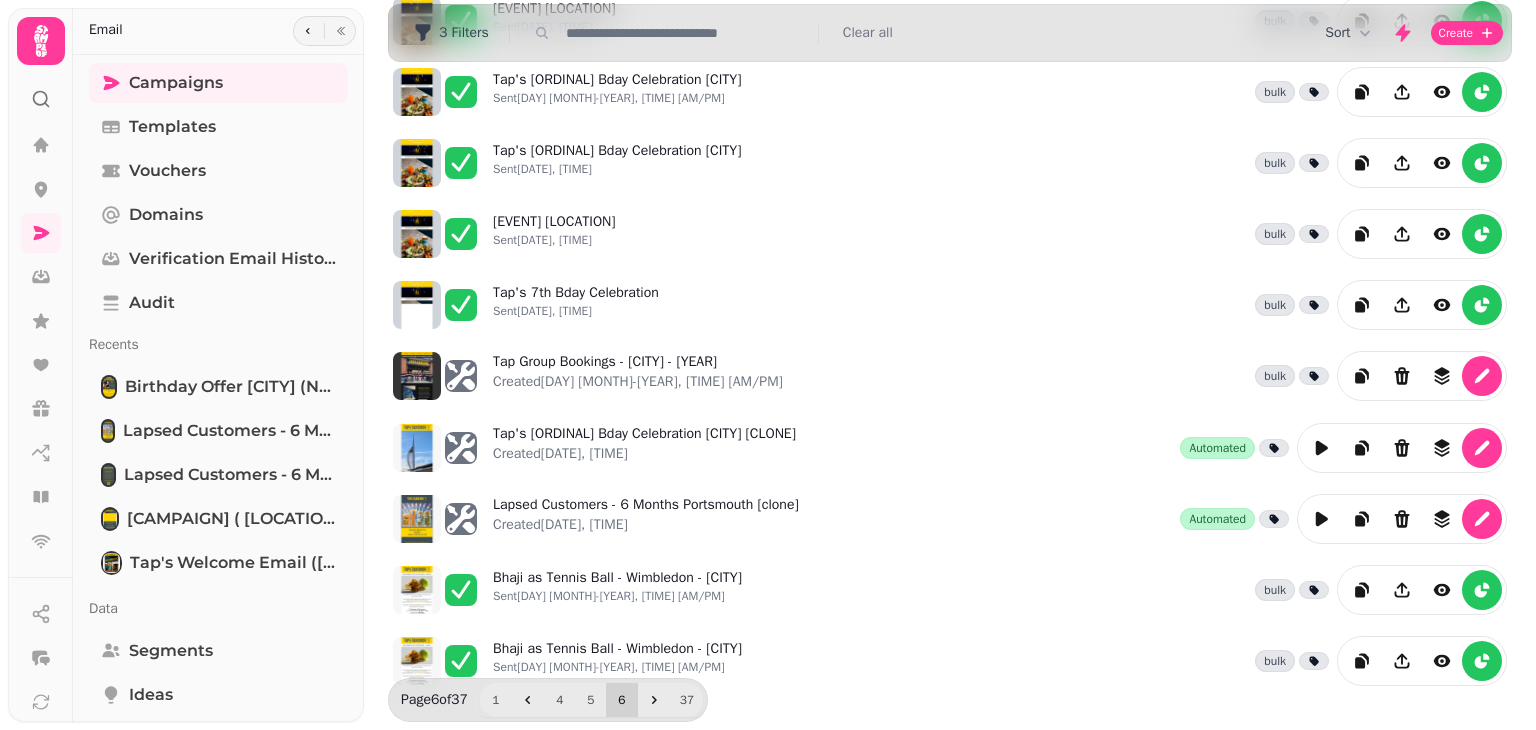click on "6" at bounding box center (622, 700) 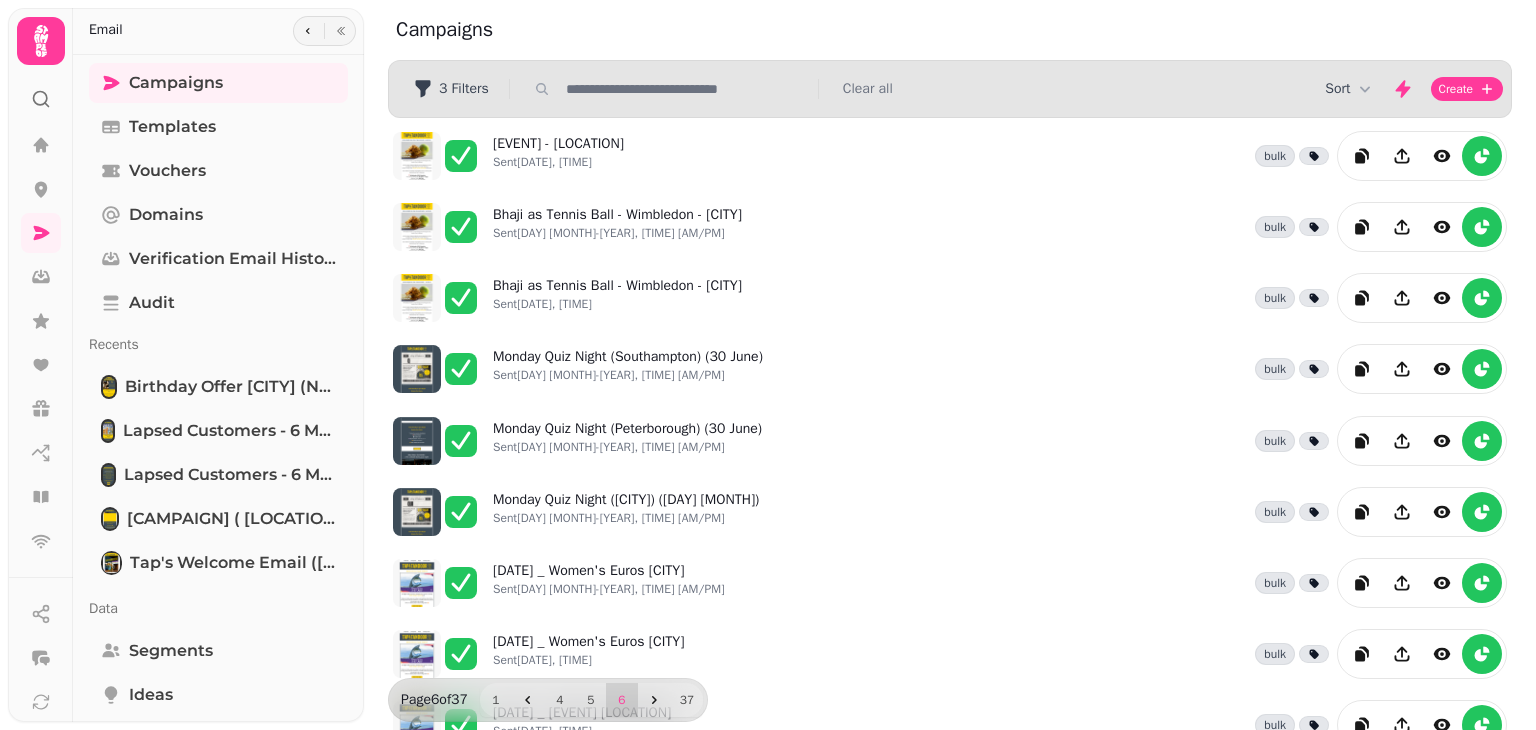 scroll, scrollTop: 491, scrollLeft: 0, axis: vertical 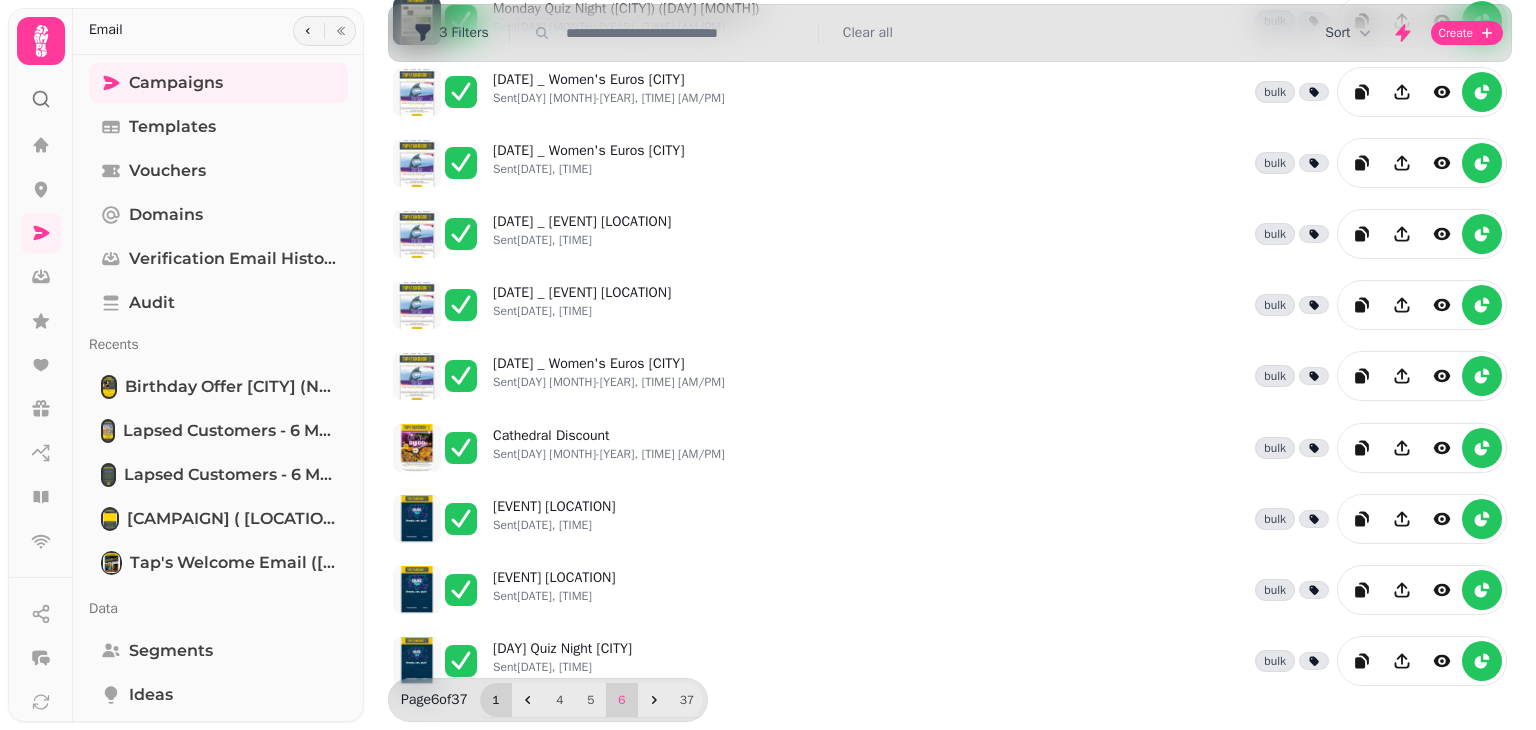 click on "1" at bounding box center [496, 700] 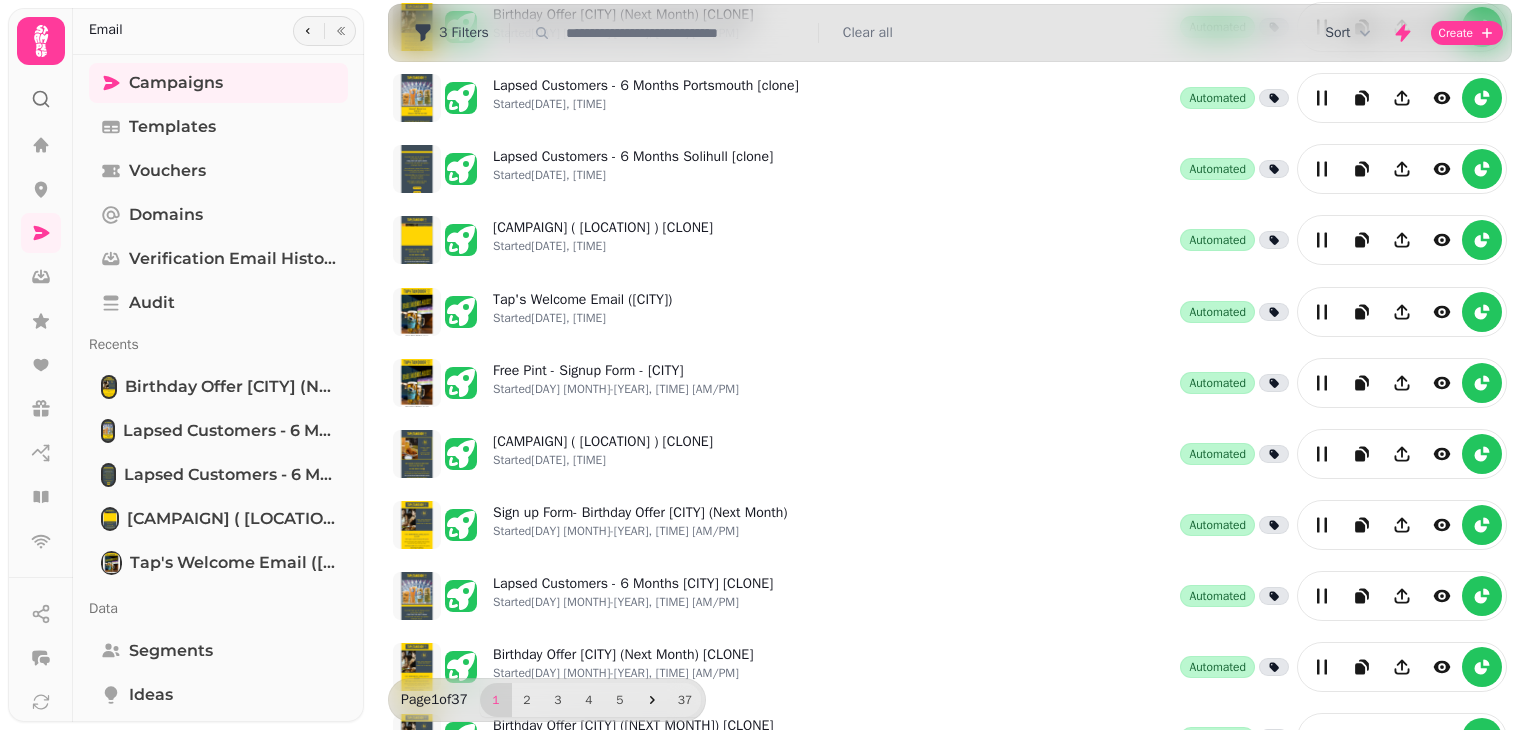 scroll, scrollTop: 5, scrollLeft: 0, axis: vertical 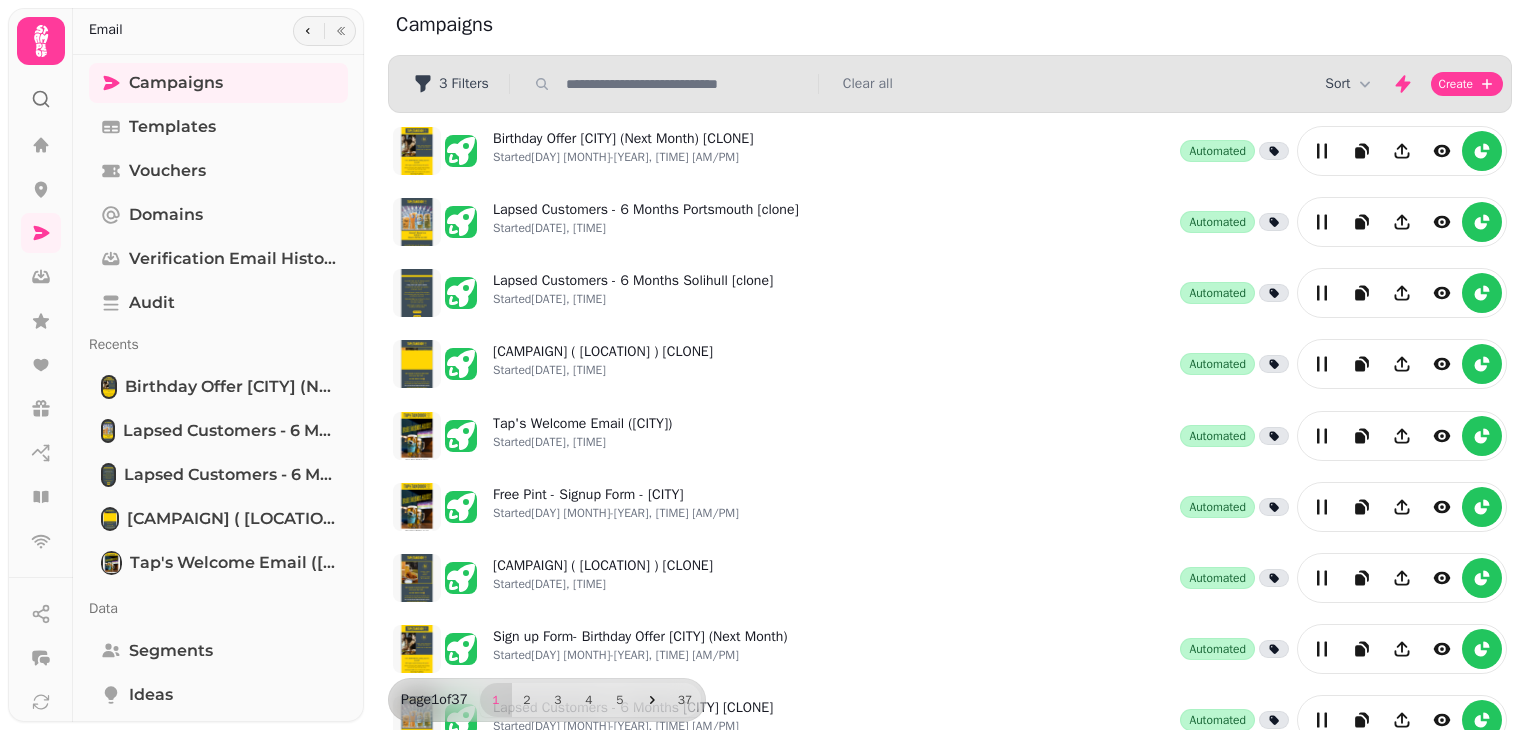 click at bounding box center (686, 84) 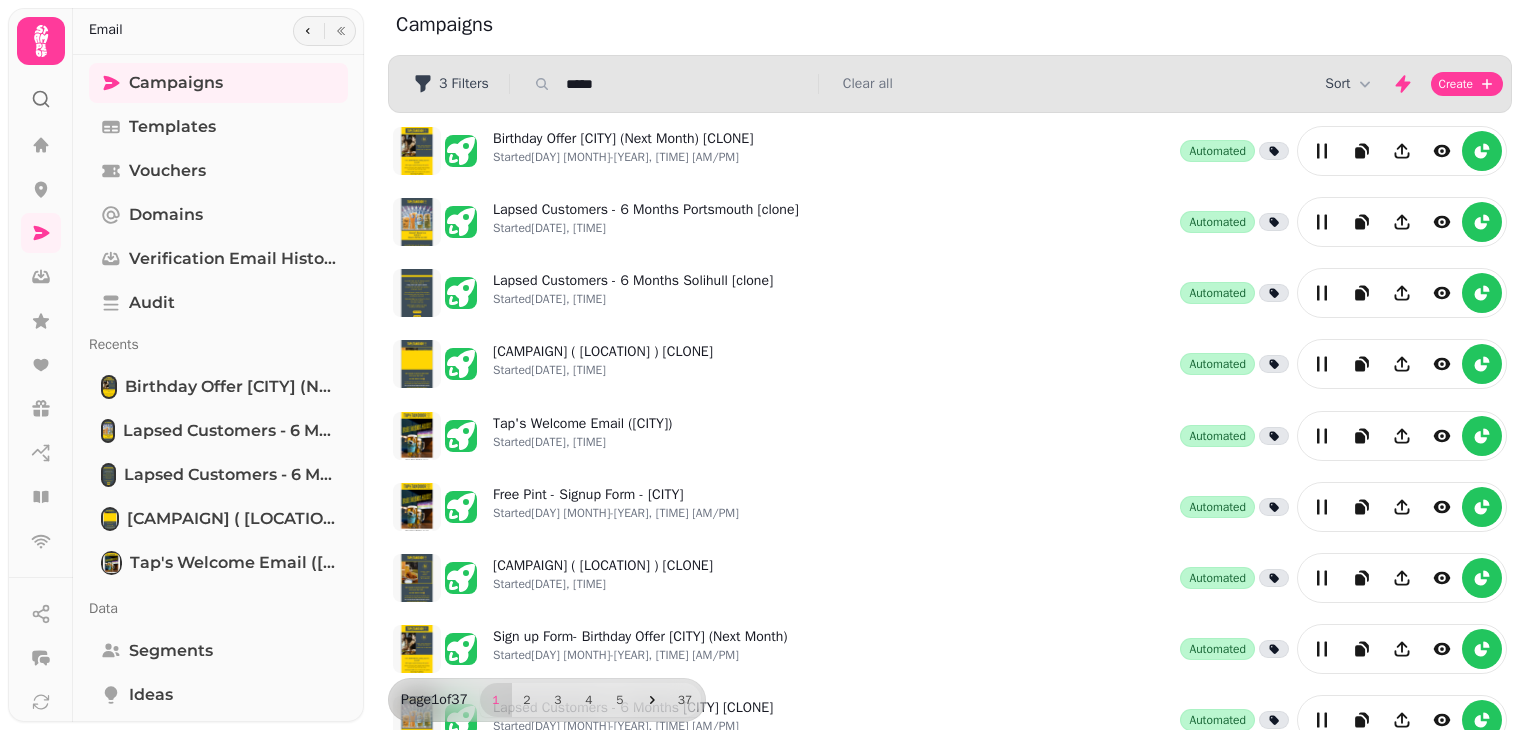 type on "*****" 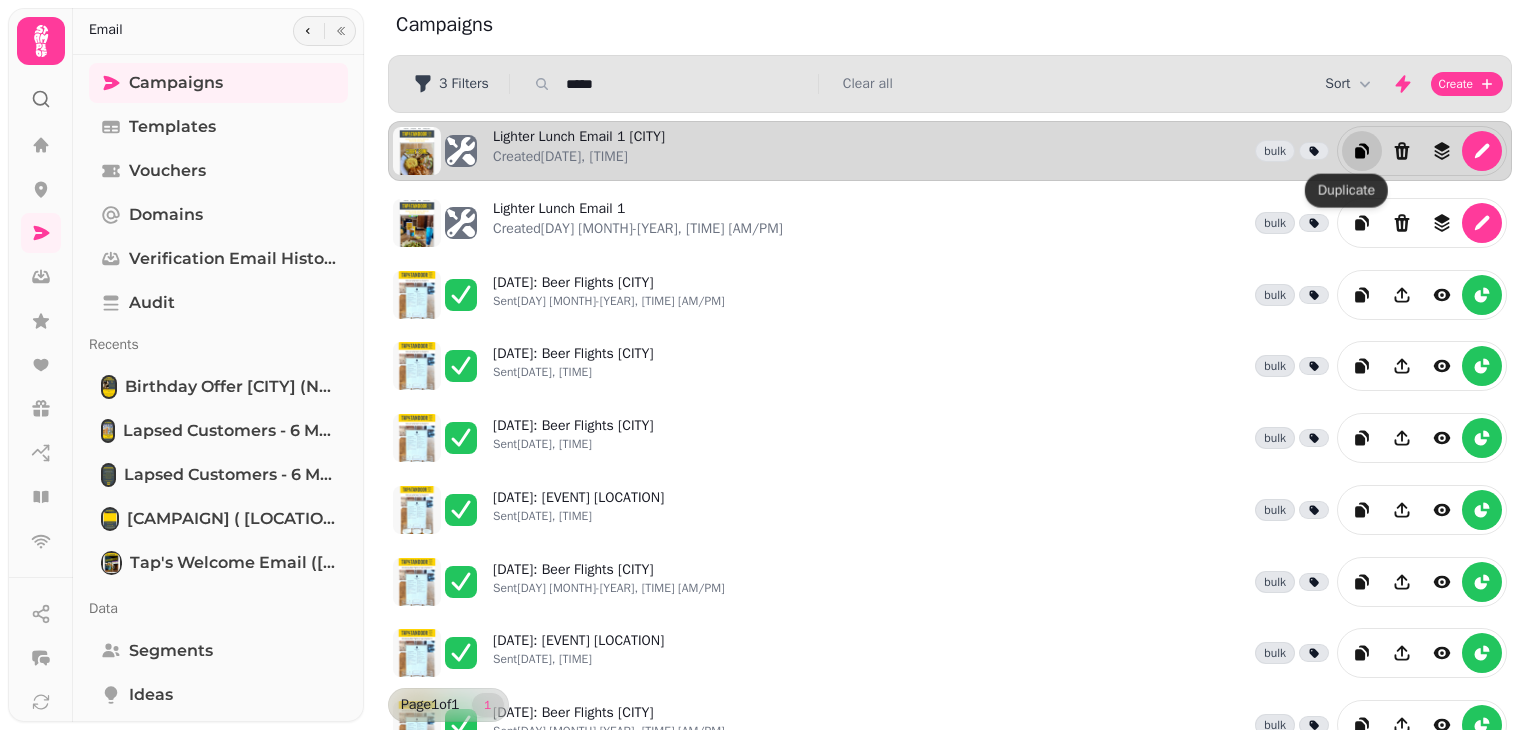 click at bounding box center [1362, 151] 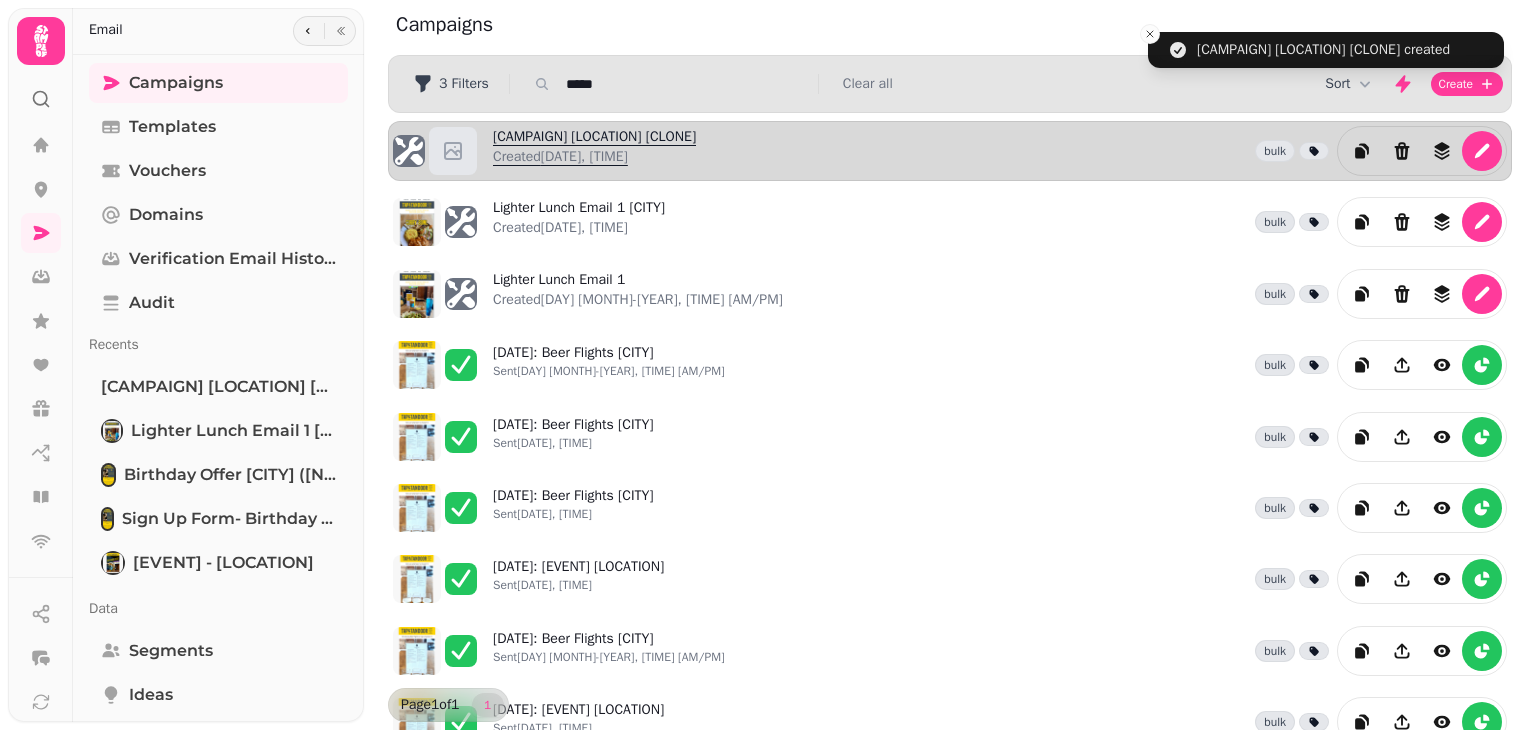 click on "[CAMPAIGN] [LOCATION] [CLONE] Created [DATE], [TIME]" at bounding box center [594, 151] 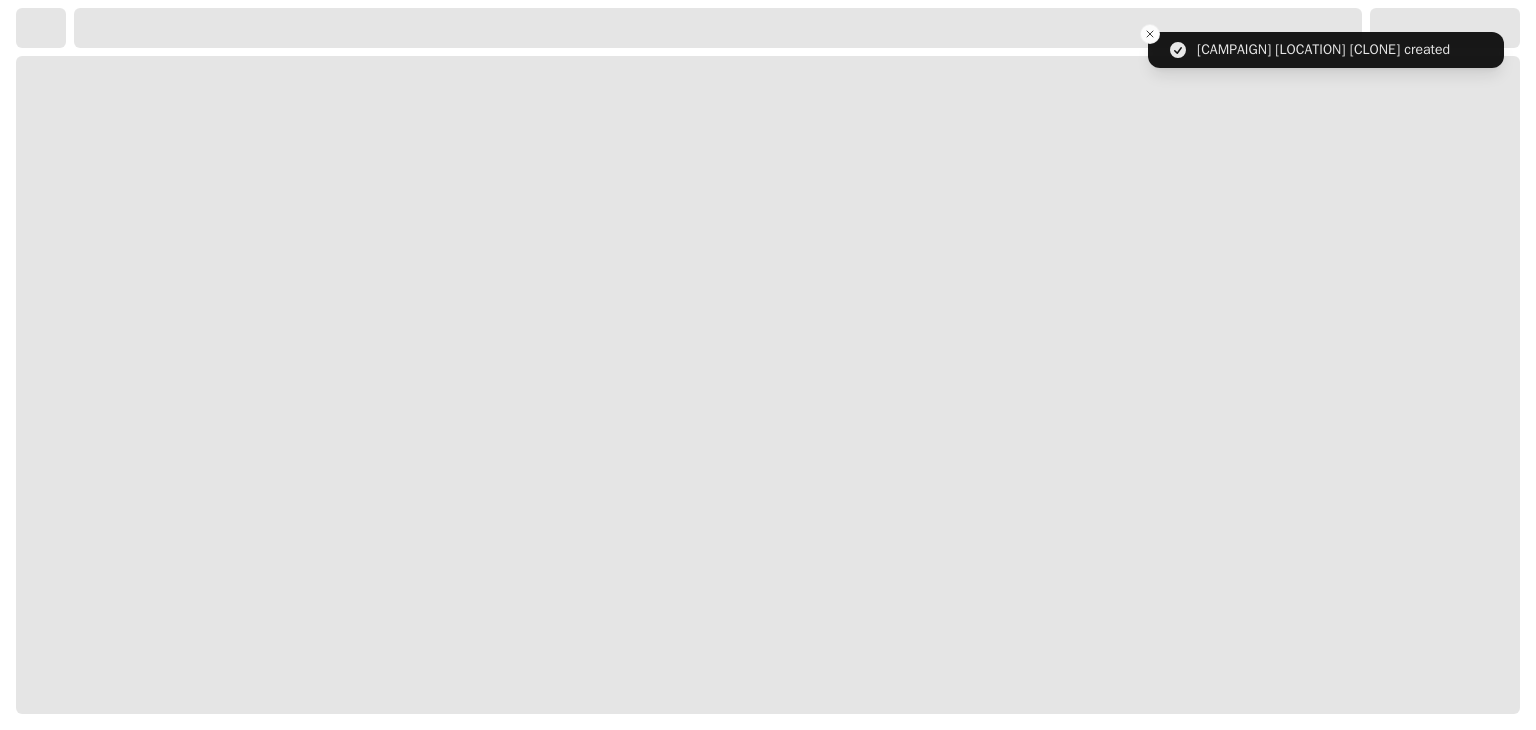scroll, scrollTop: 0, scrollLeft: 0, axis: both 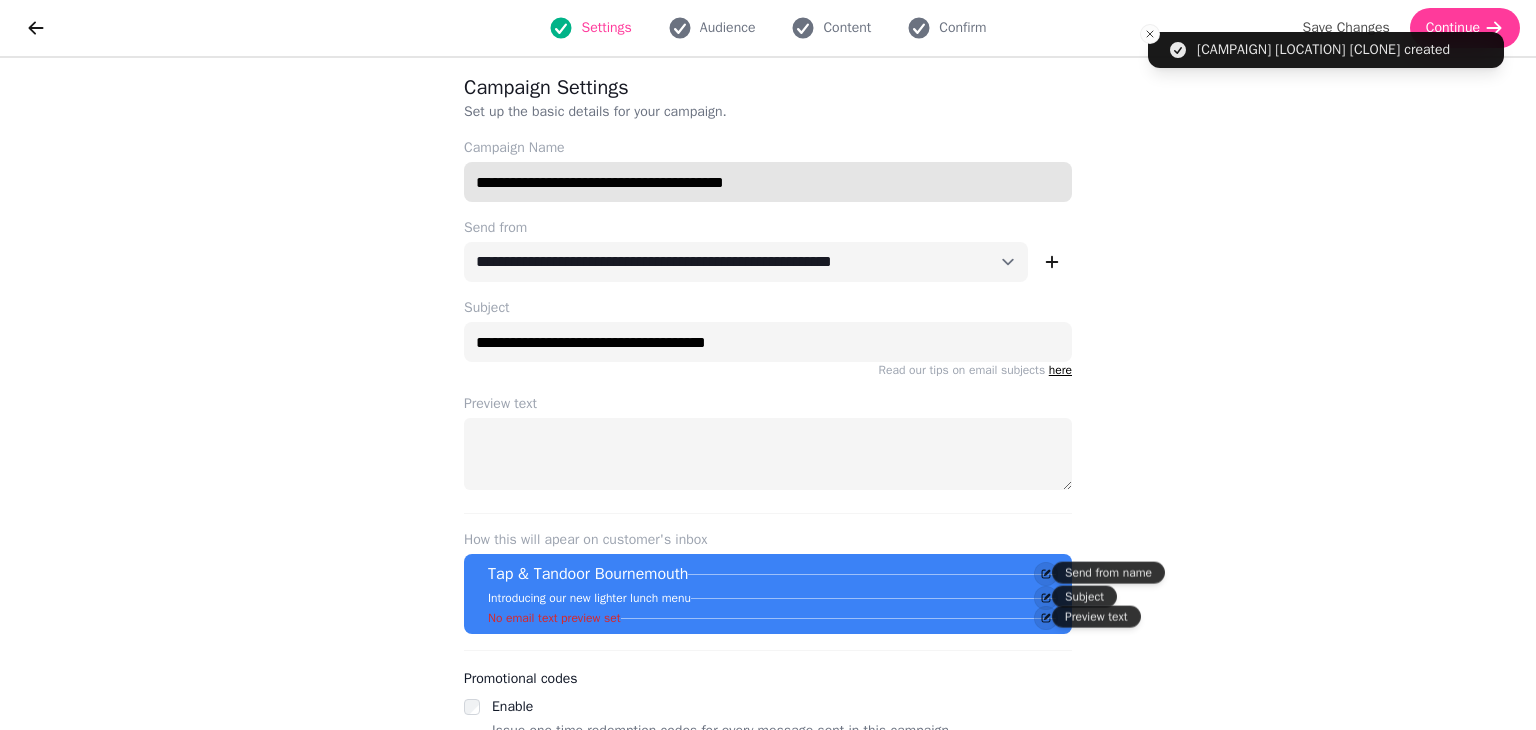 drag, startPoint x: 808, startPoint y: 184, endPoint x: 661, endPoint y: 185, distance: 147.0034 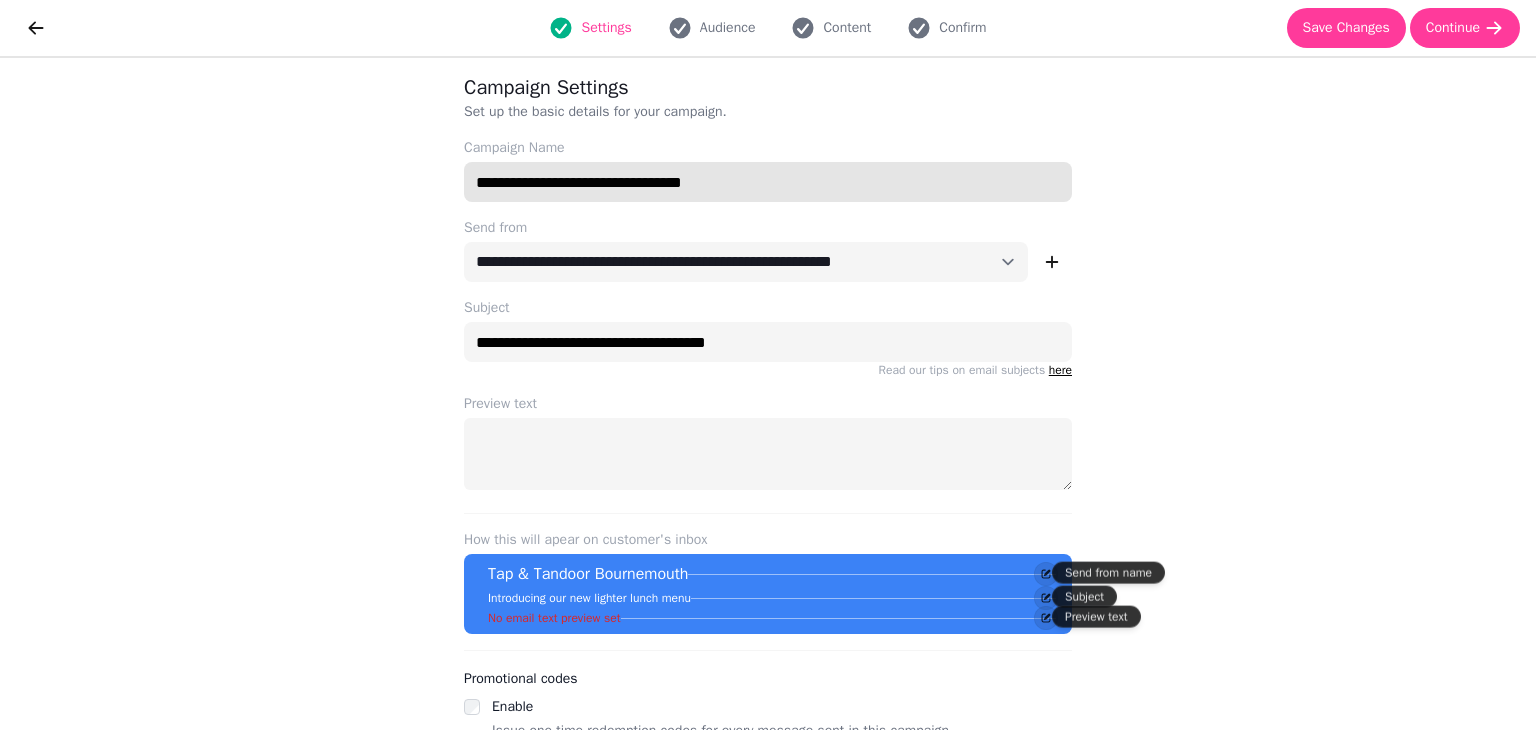 type on "**********" 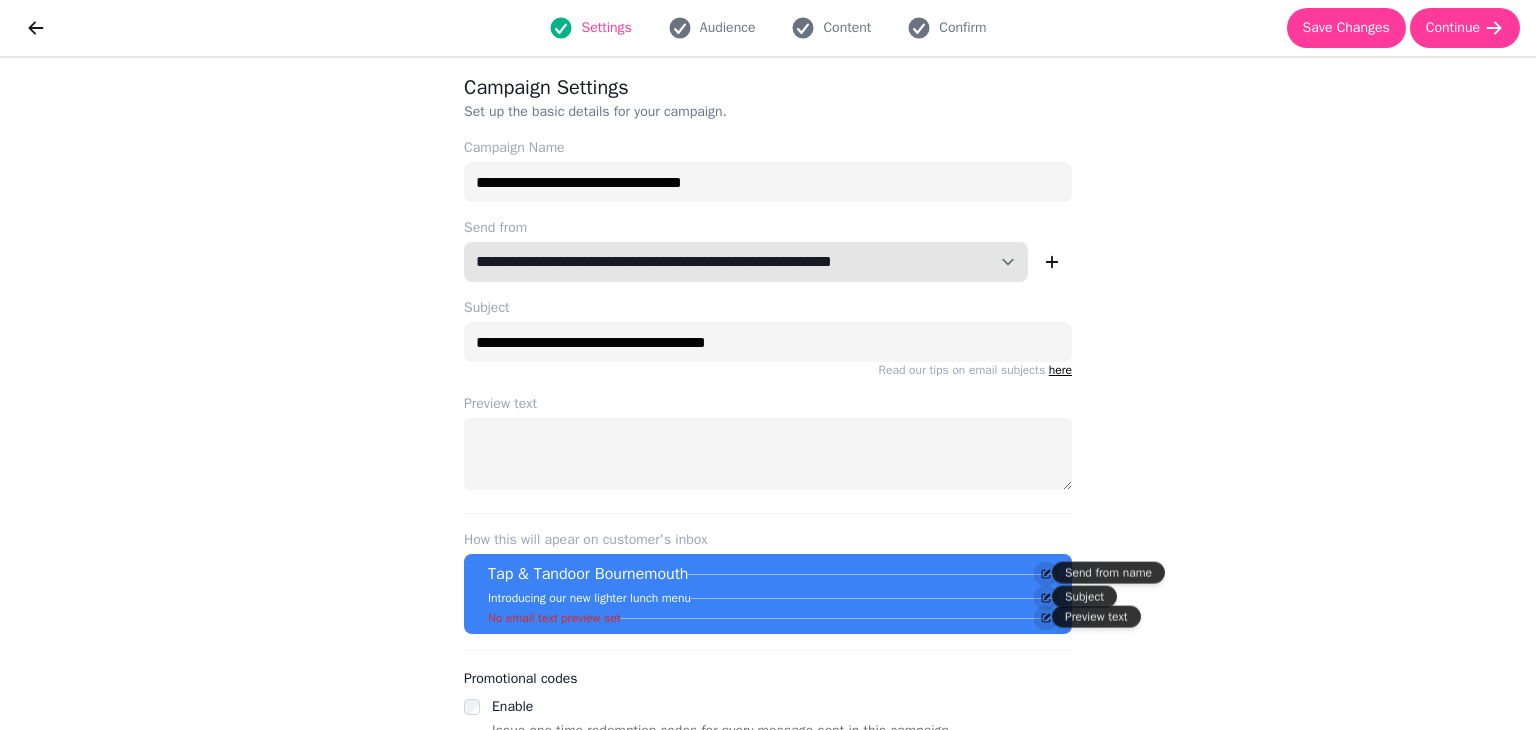 click on "**********" at bounding box center (746, 262) 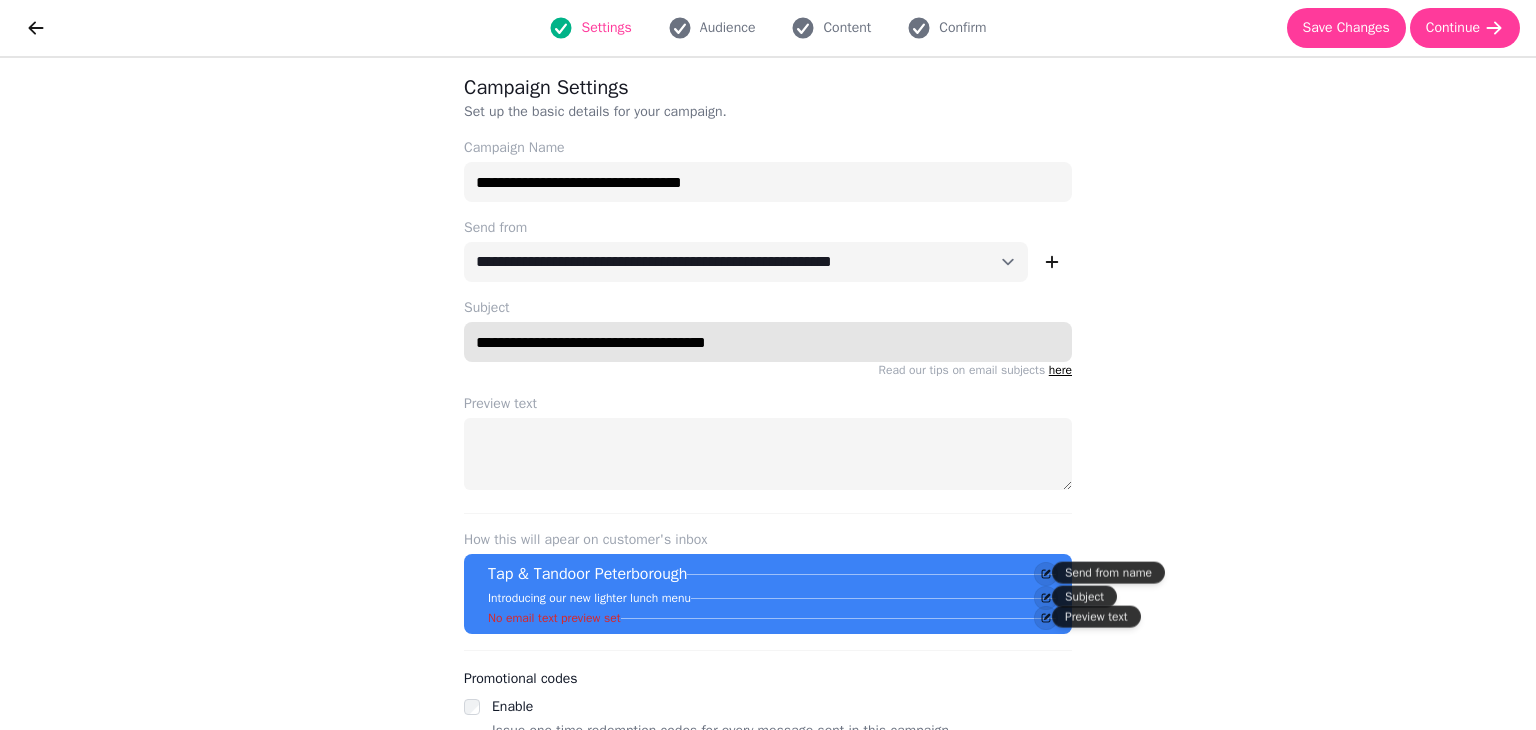 click on "**********" at bounding box center [768, 342] 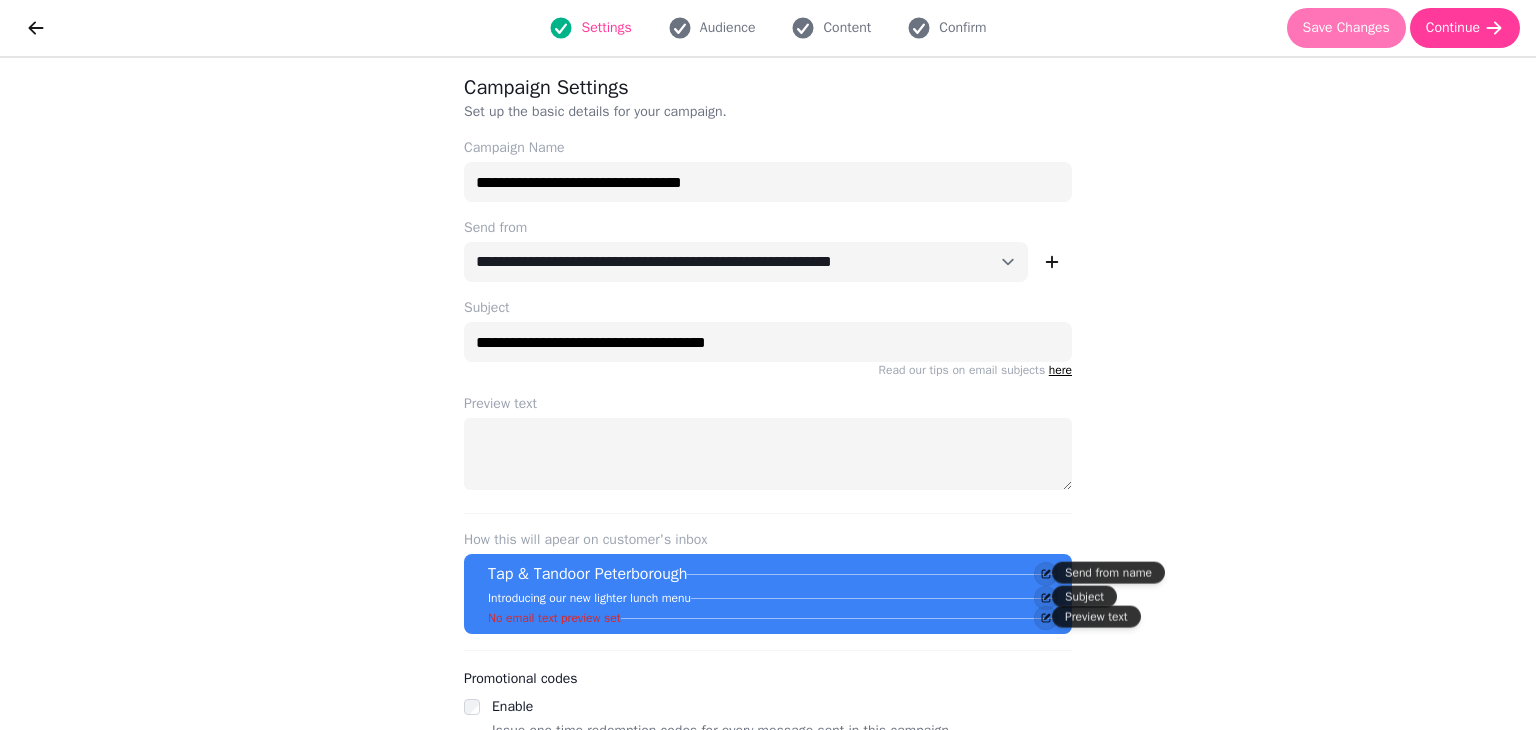 click on "Save Changes" at bounding box center (1346, 28) 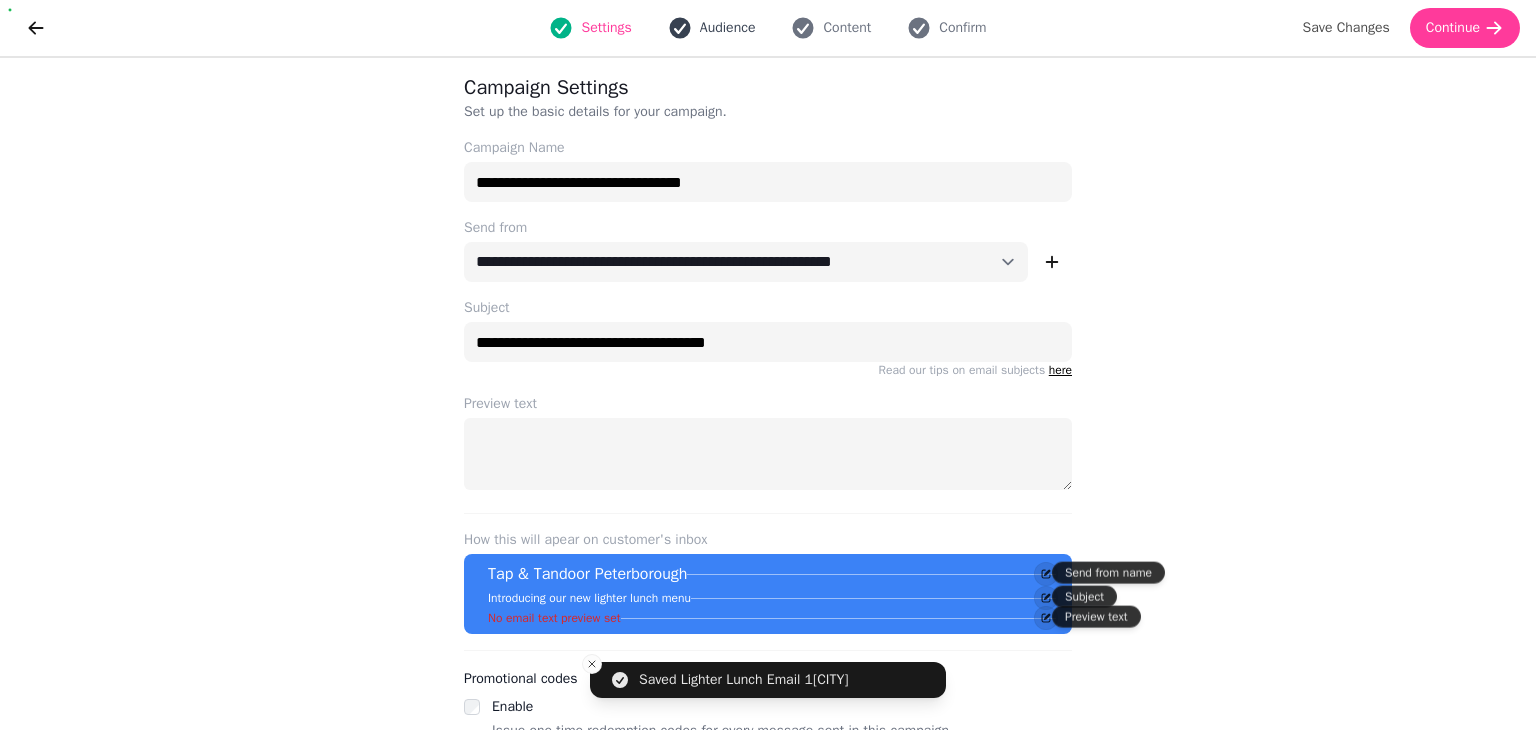 click on "Audience" at bounding box center [712, 28] 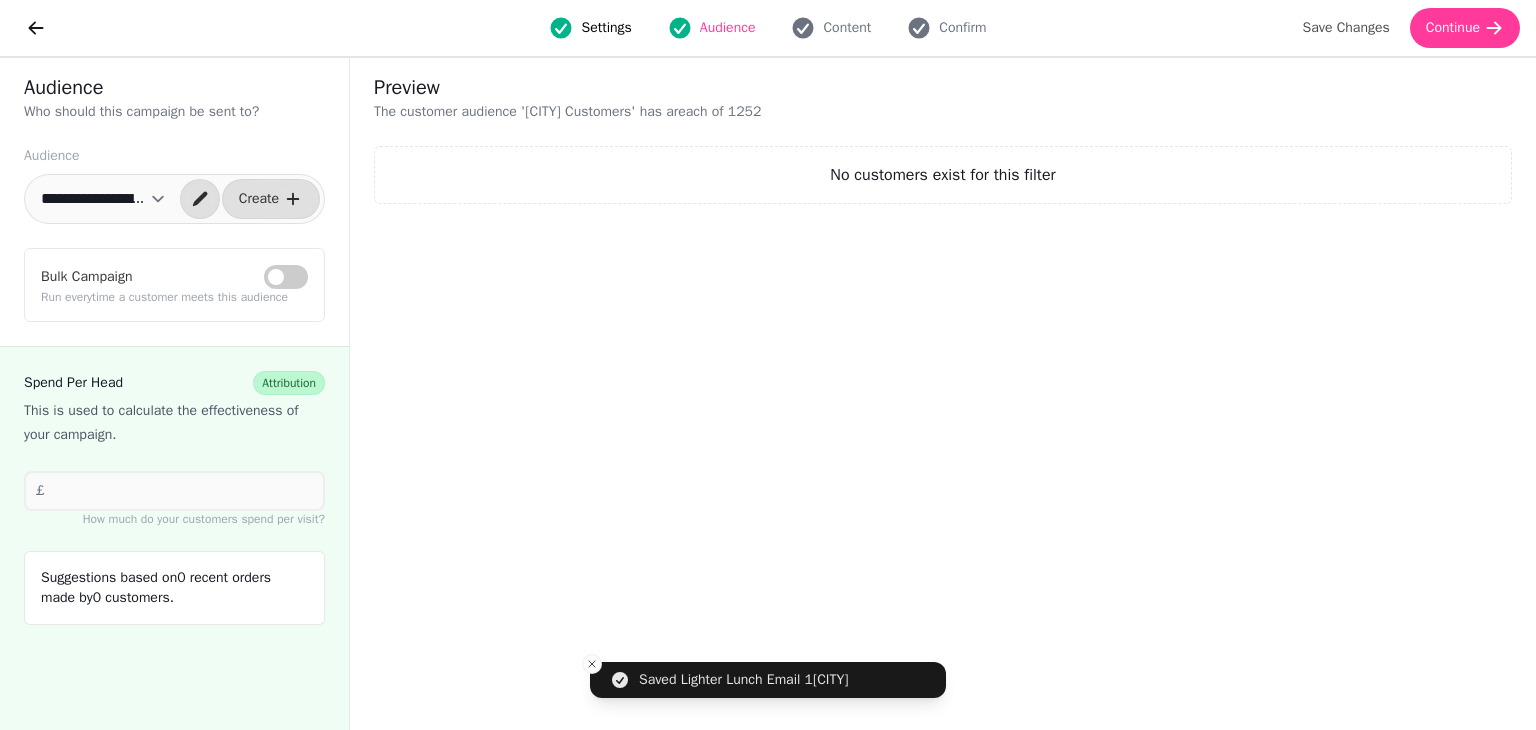 click on "**********" at bounding box center (103, 199) 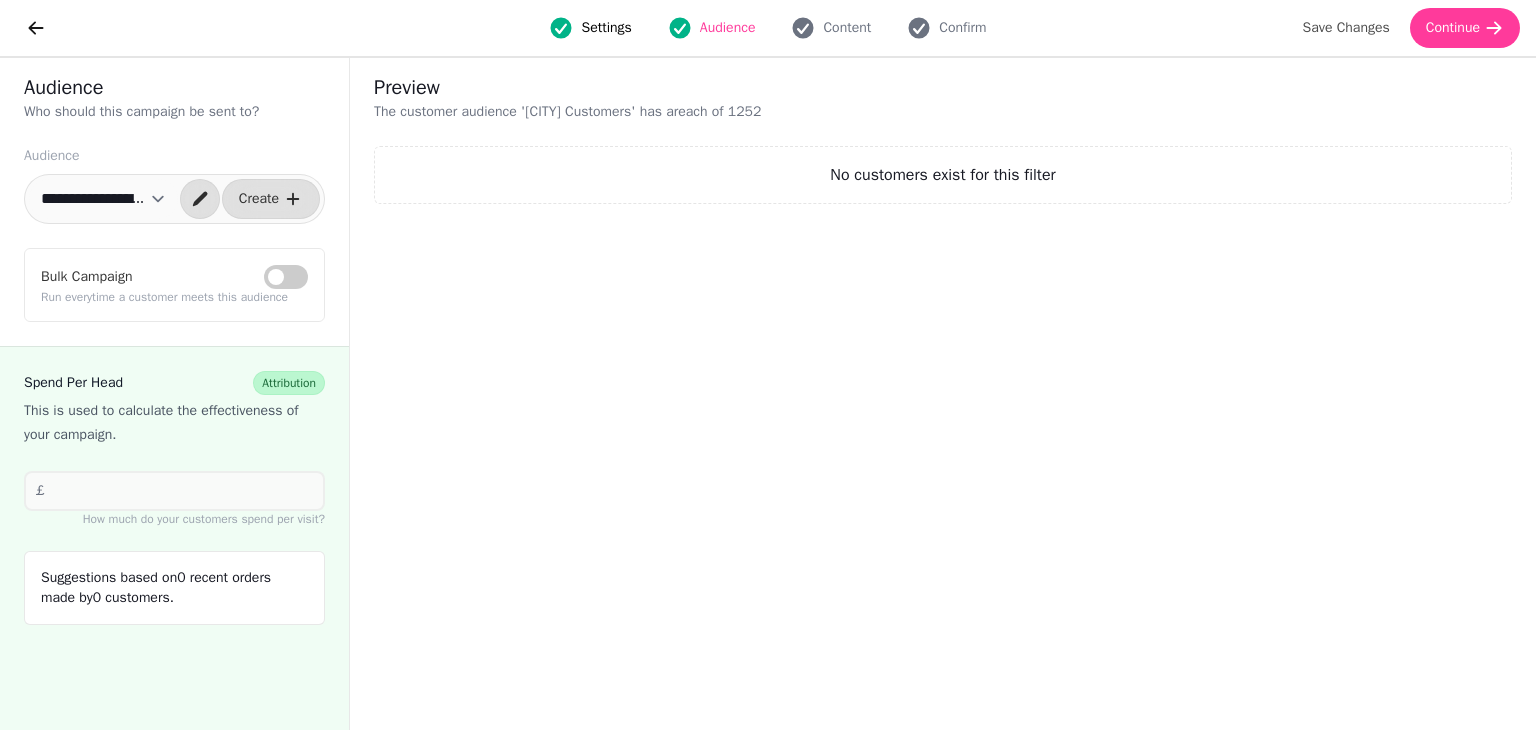 click on "**********" at bounding box center [103, 199] 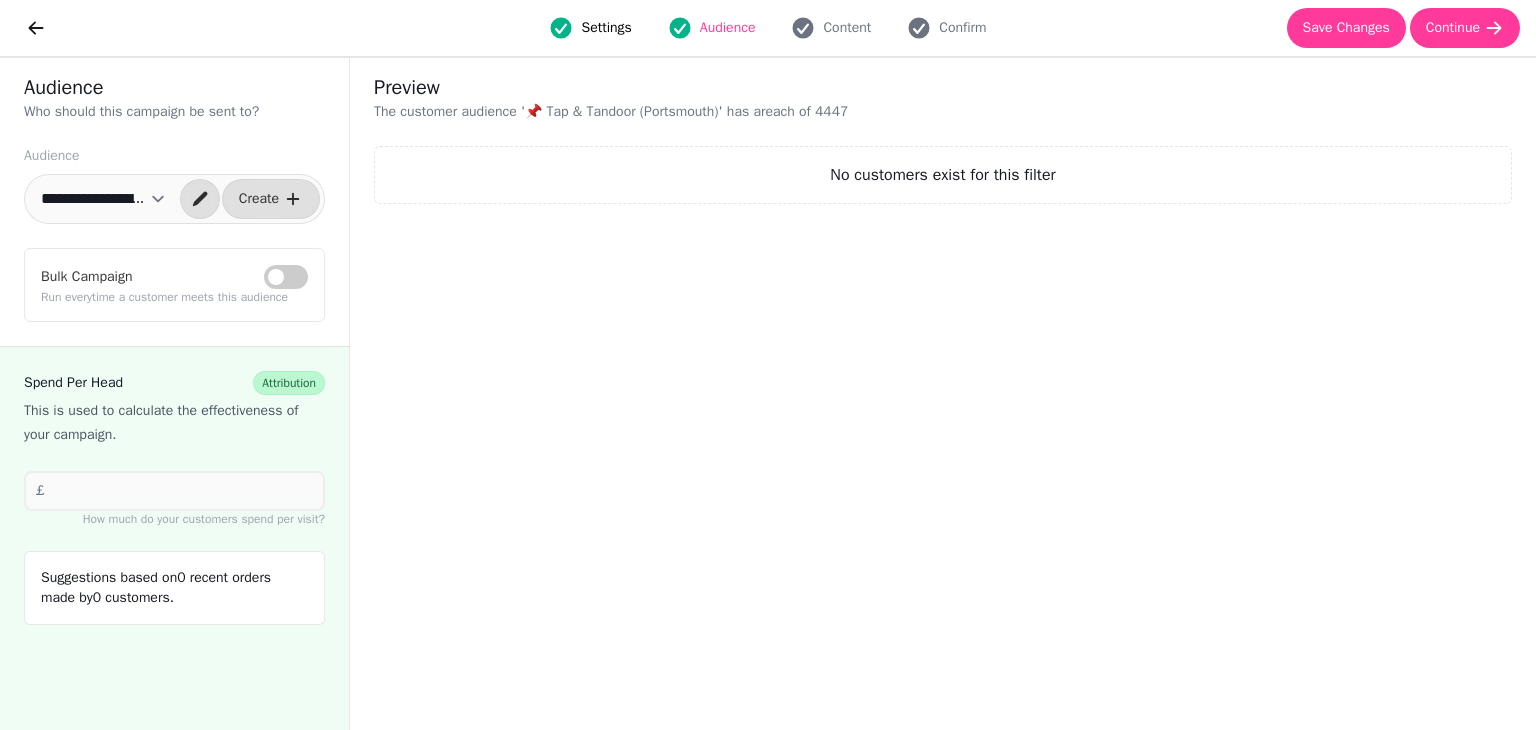 click on "**********" at bounding box center (103, 199) 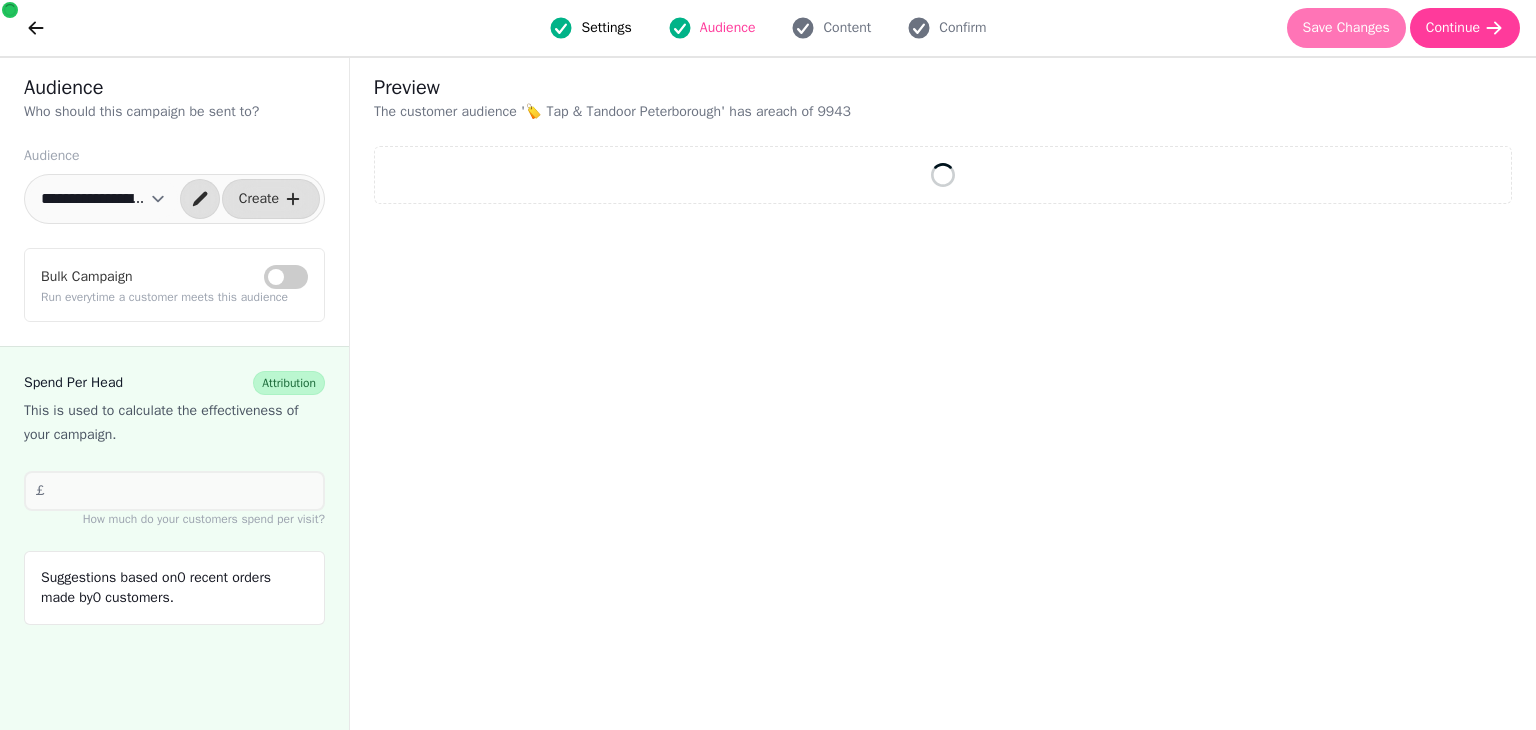 click on "Save Changes" at bounding box center [1346, 28] 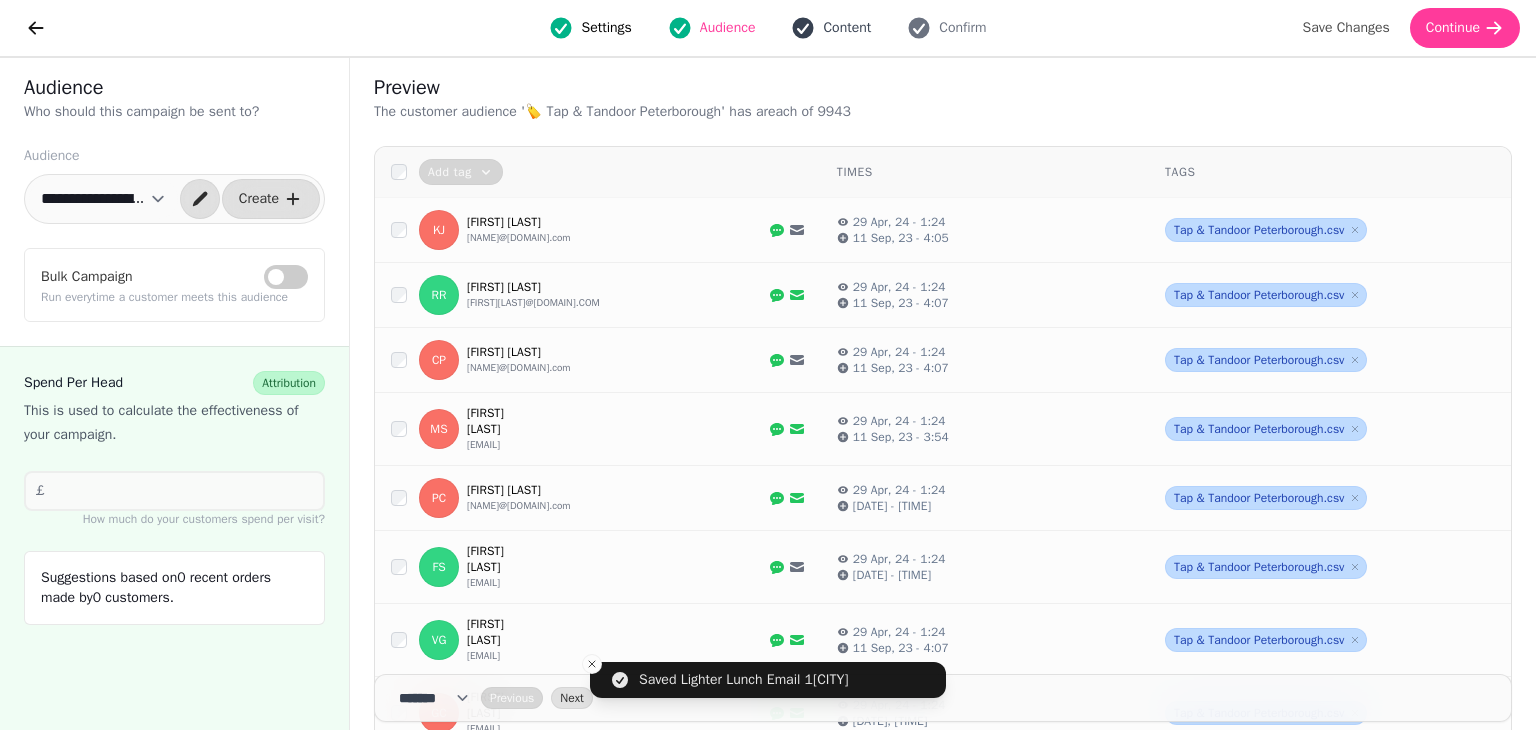 click on "Content" at bounding box center (847, 28) 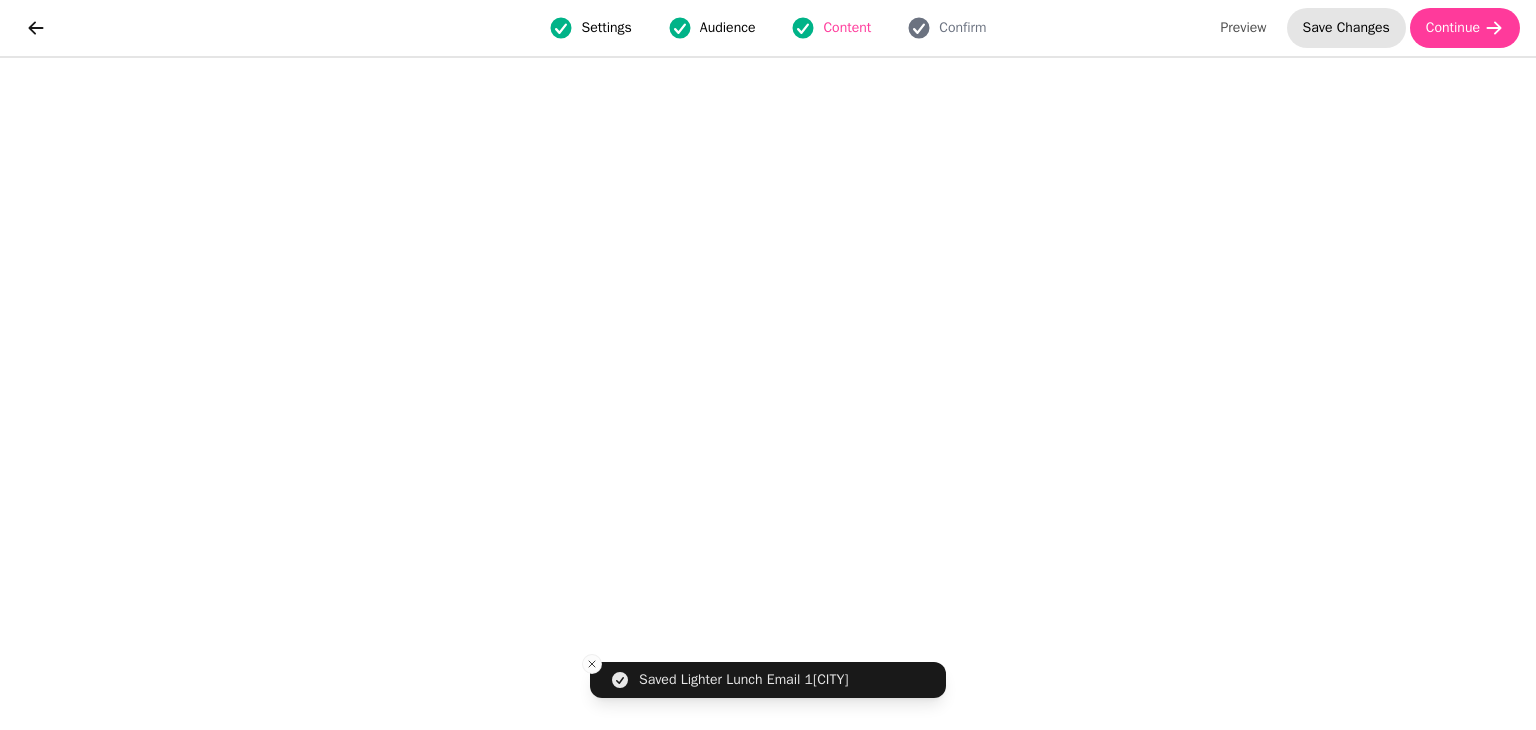 click on "Save Changes" at bounding box center [1346, 28] 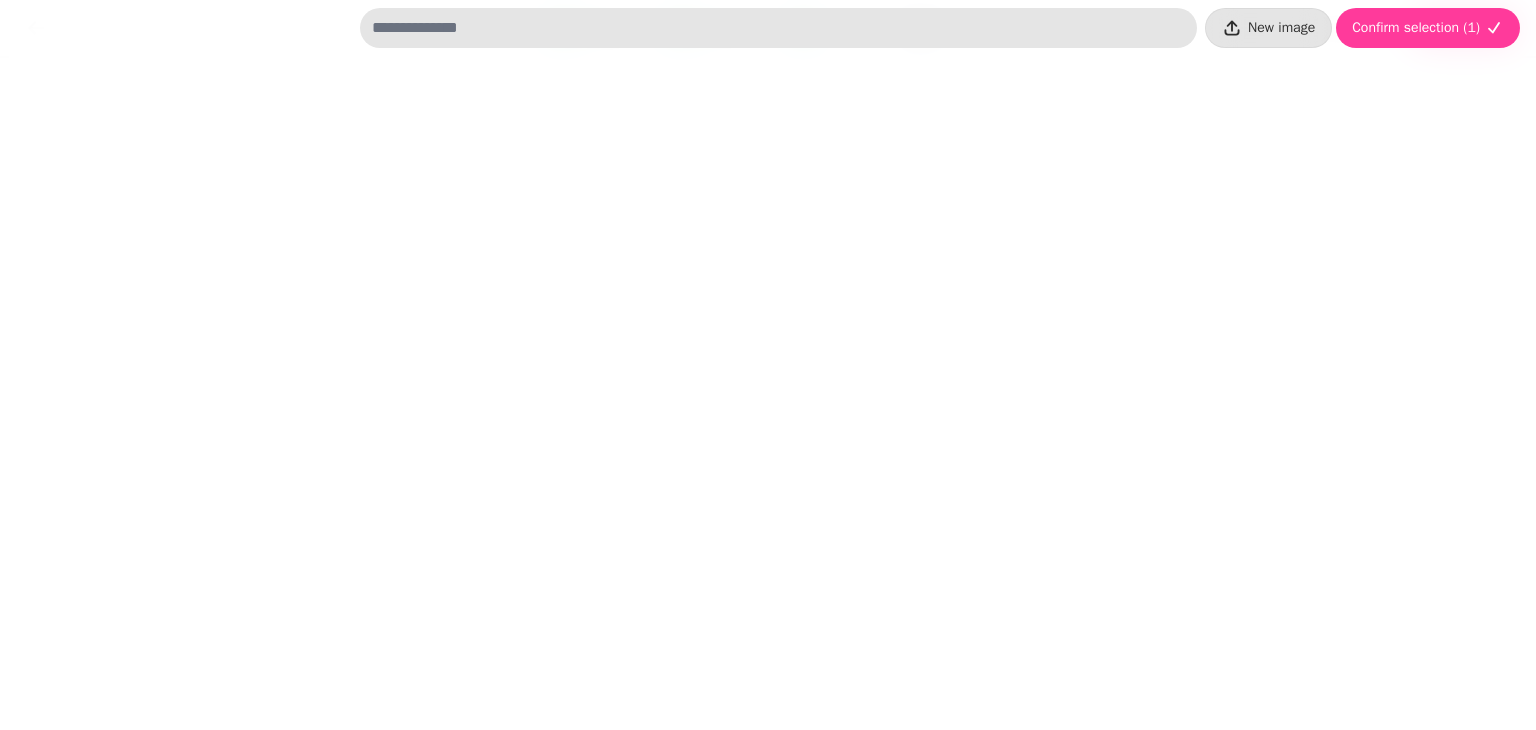 scroll, scrollTop: 2898, scrollLeft: 0, axis: vertical 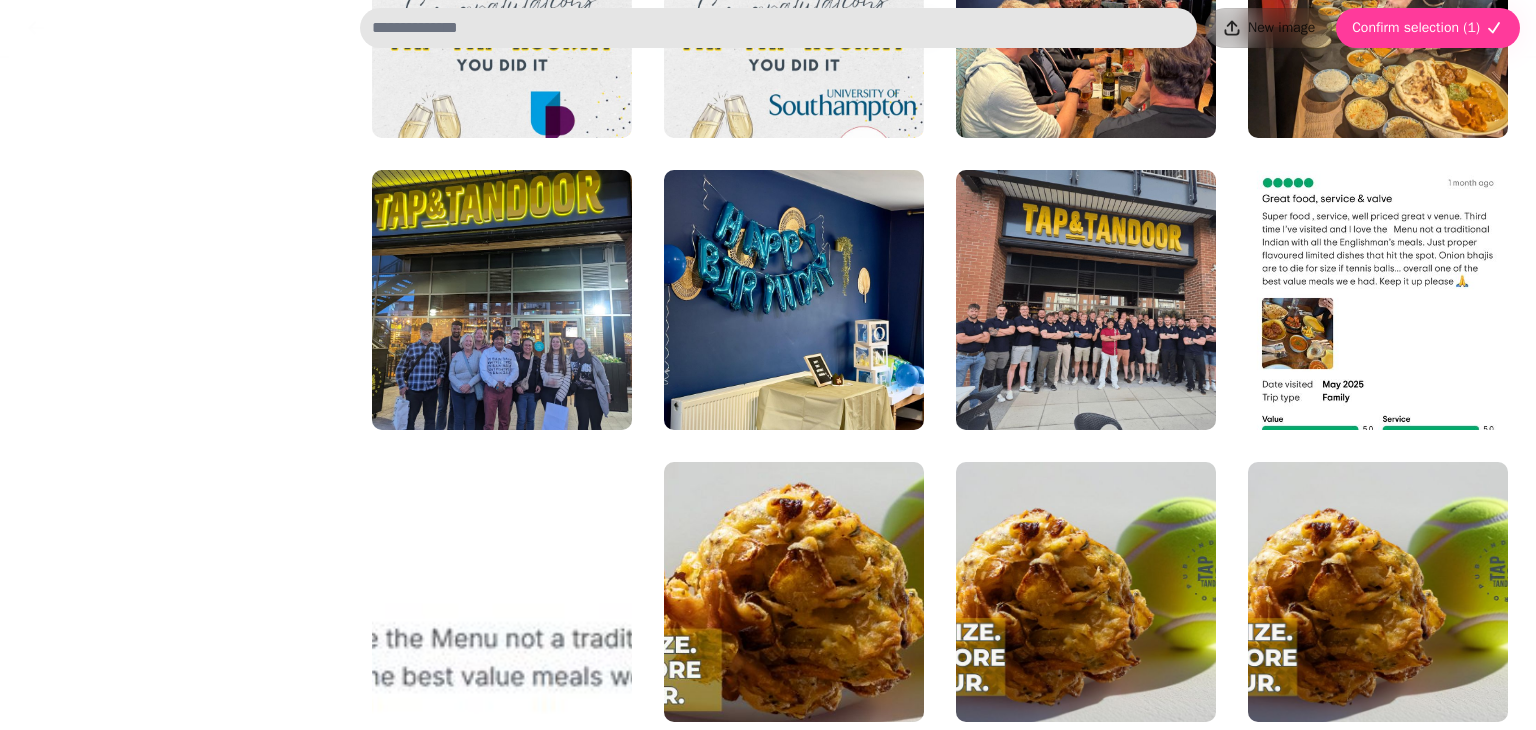 click at bounding box center [1378, 8] 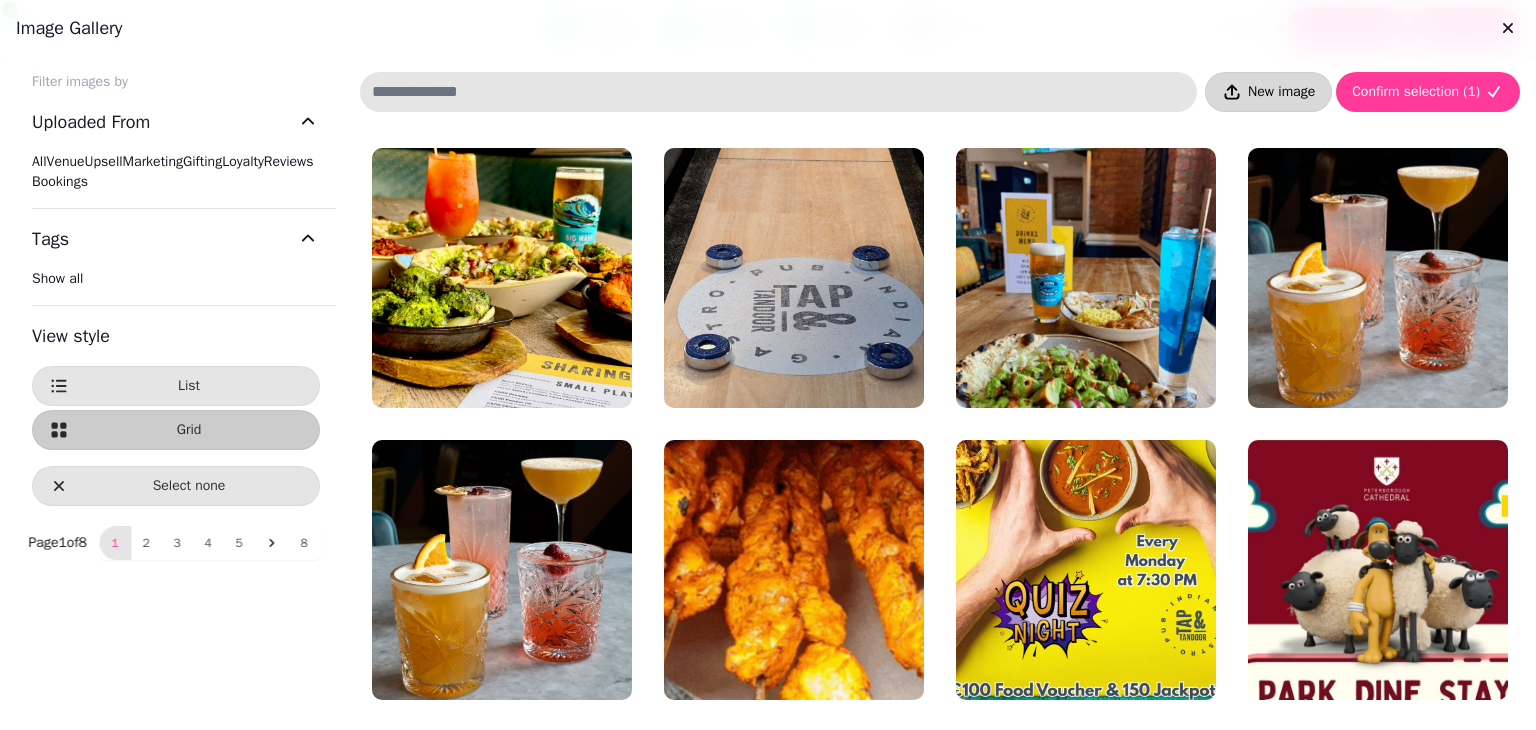 click on "New image" at bounding box center [1281, 92] 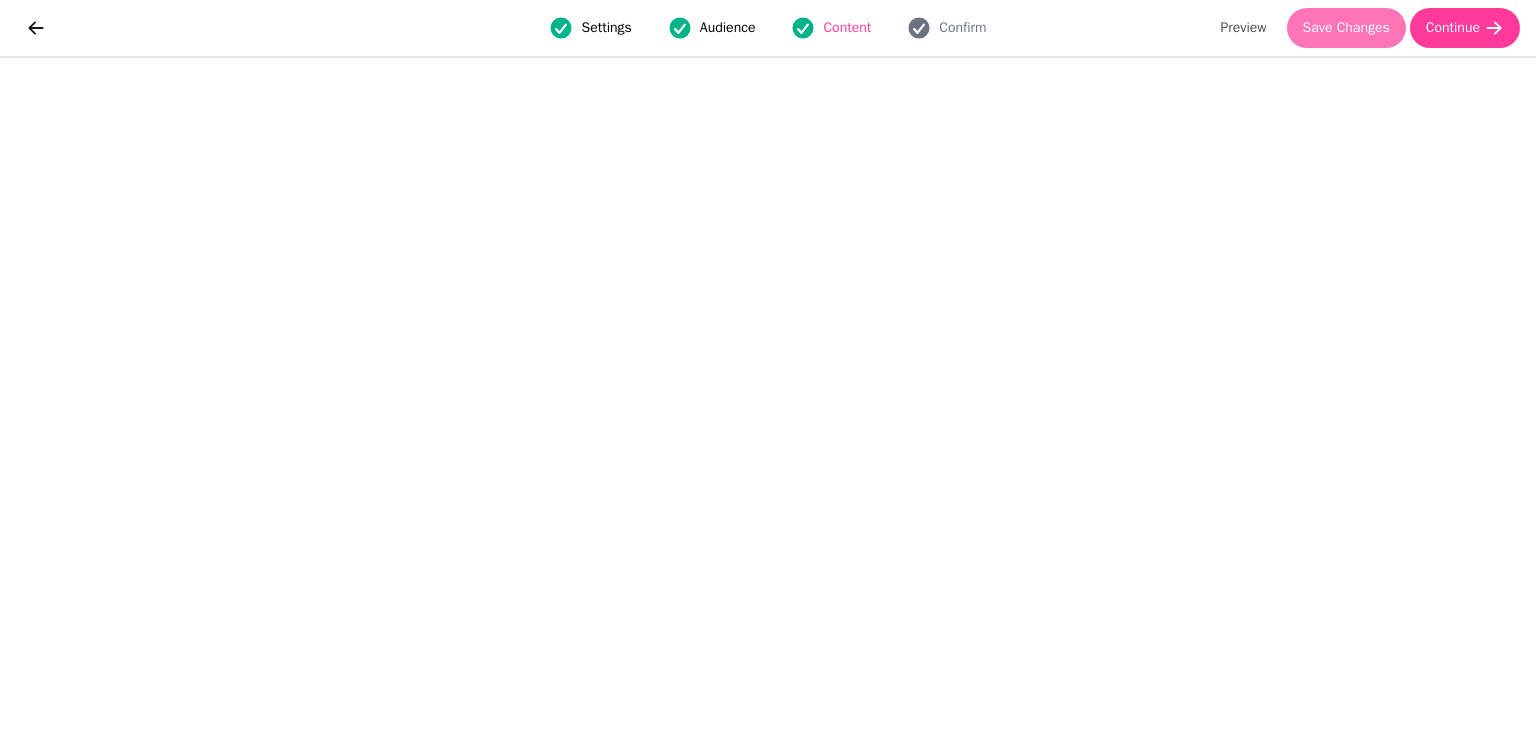 click on "Save Changes" at bounding box center (1346, 28) 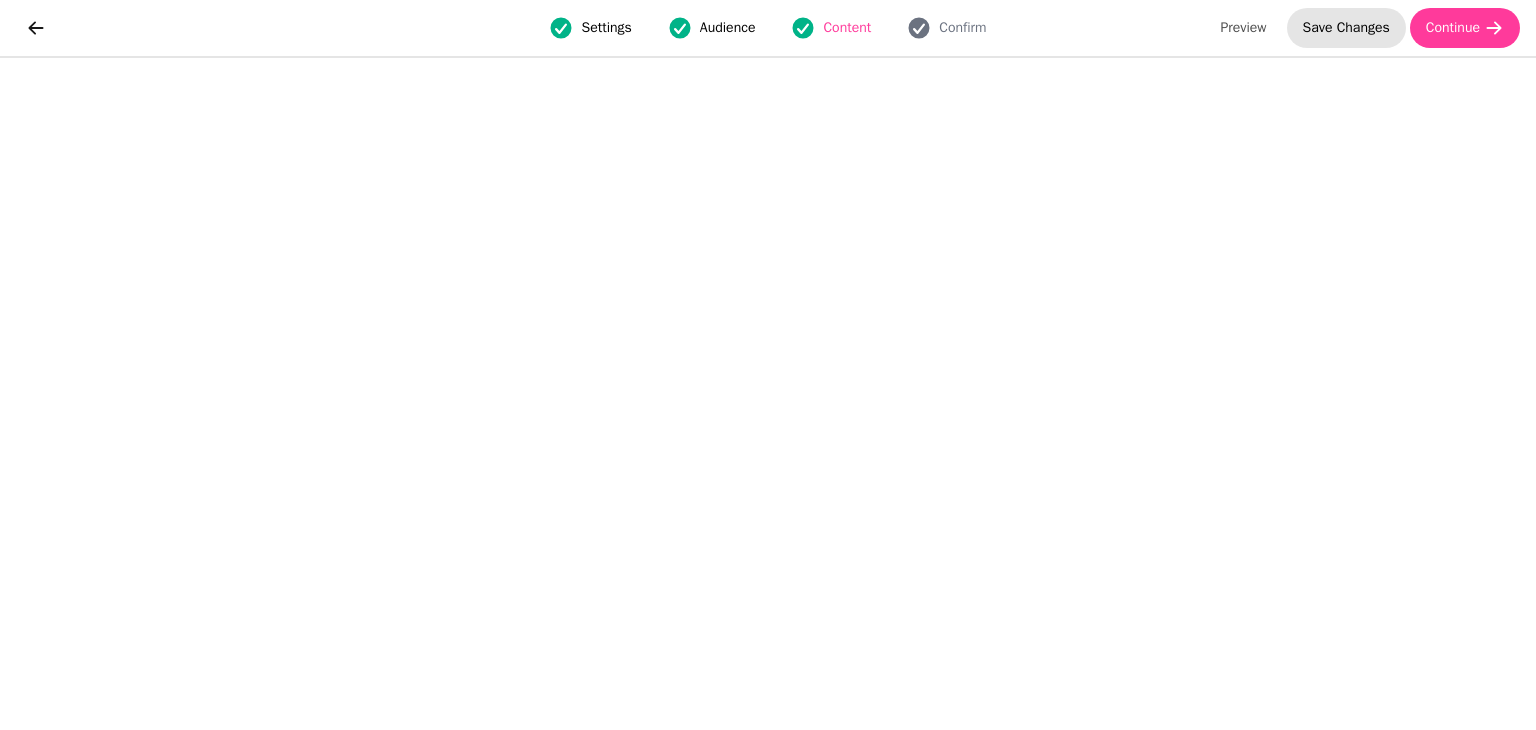 click on "Save Changes" at bounding box center (1346, 28) 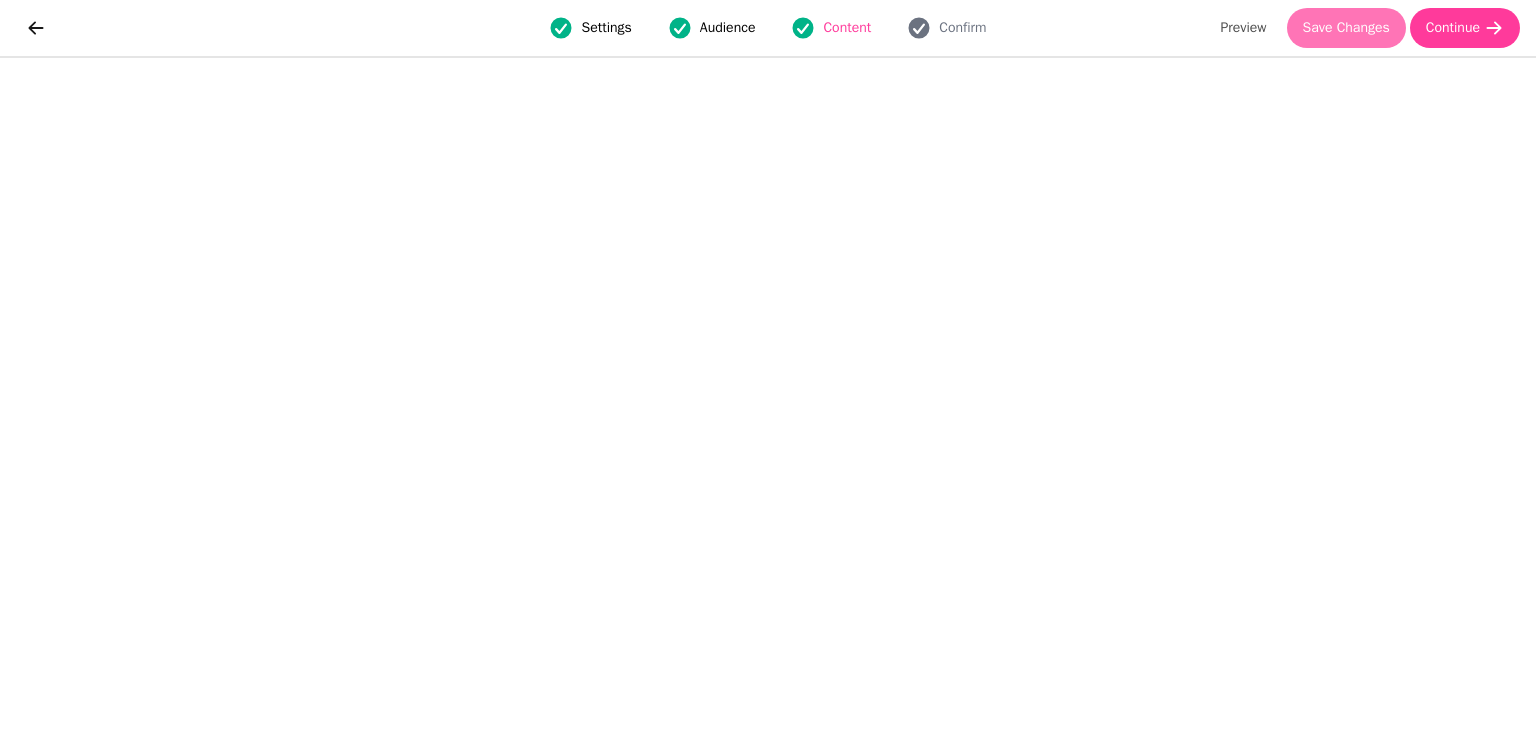 click on "Save Changes" at bounding box center [1346, 28] 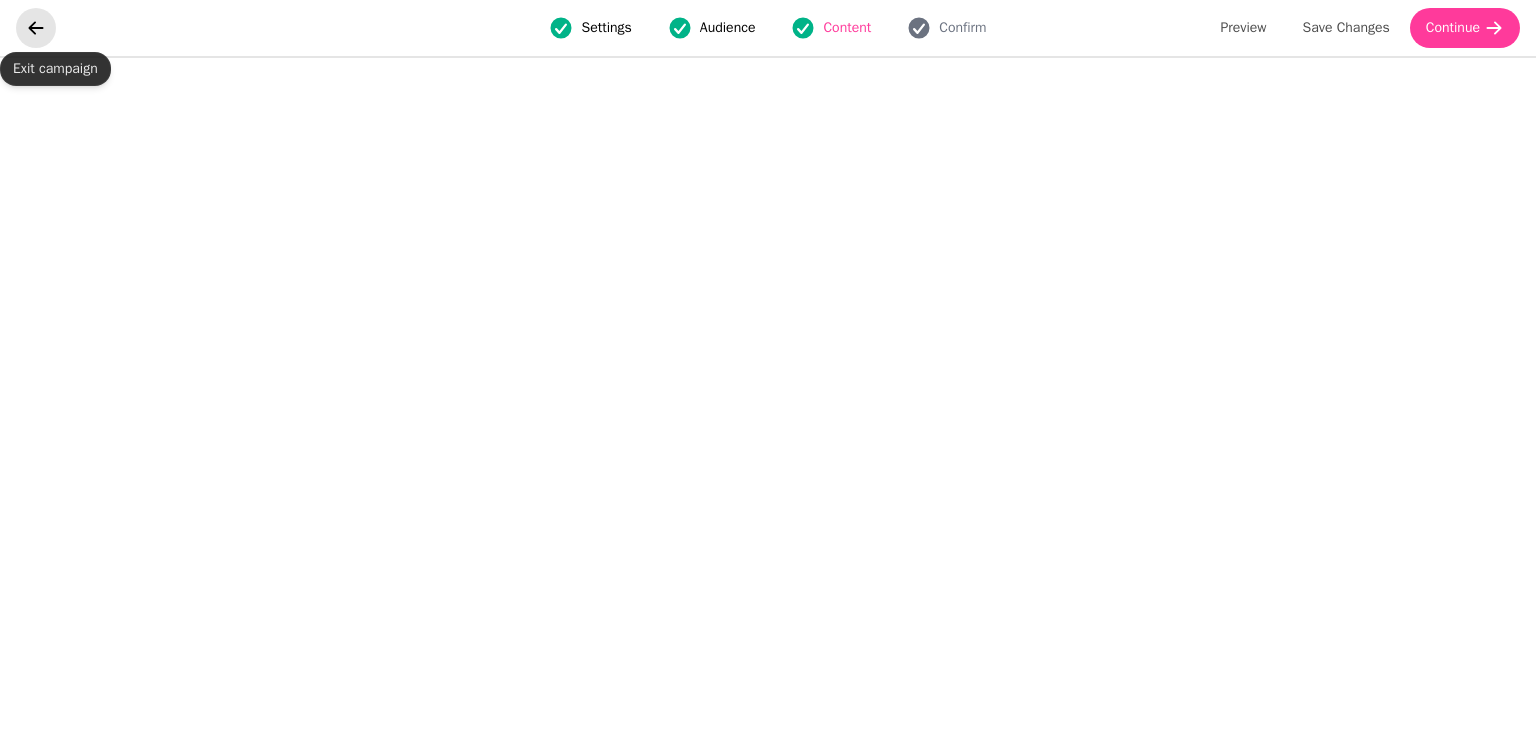 click 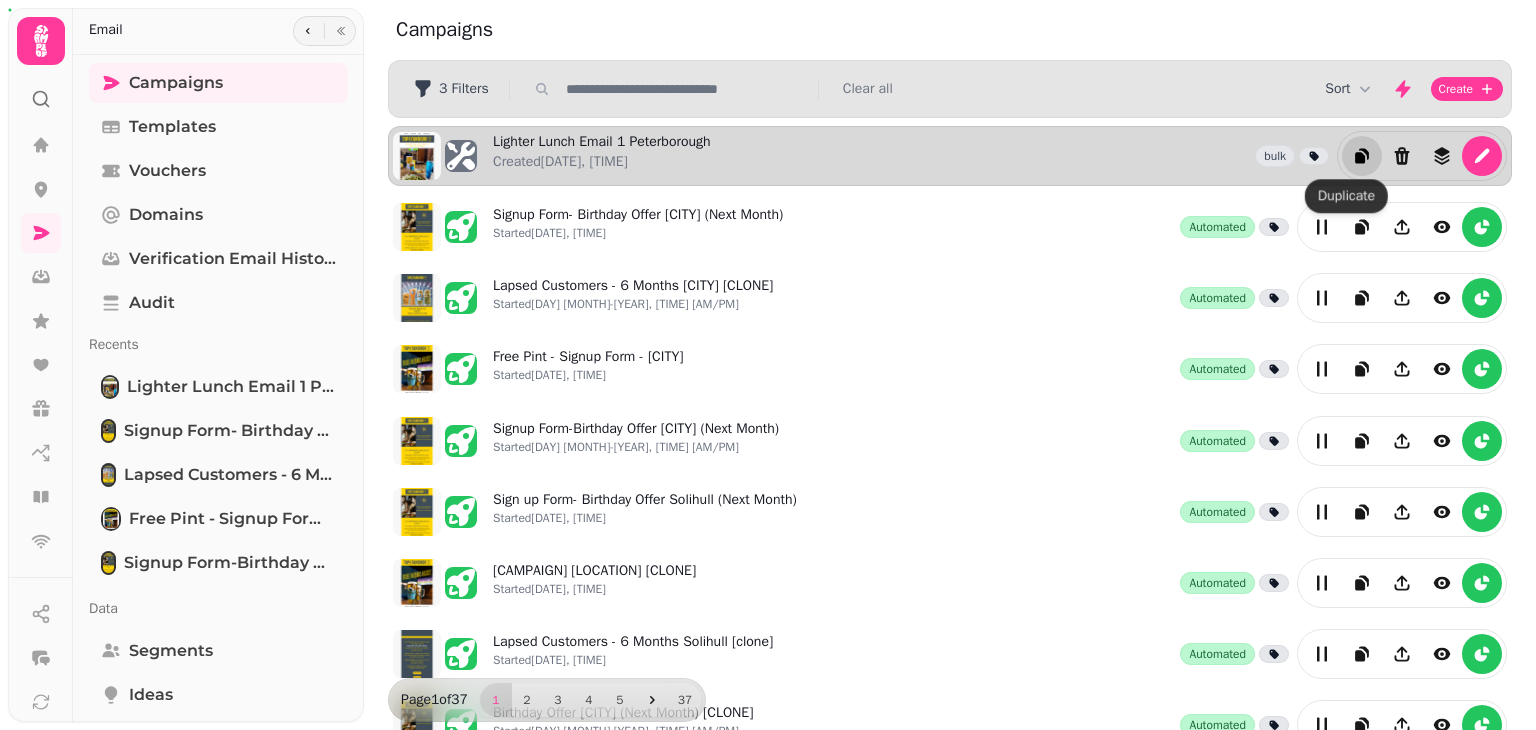 click at bounding box center (1362, 156) 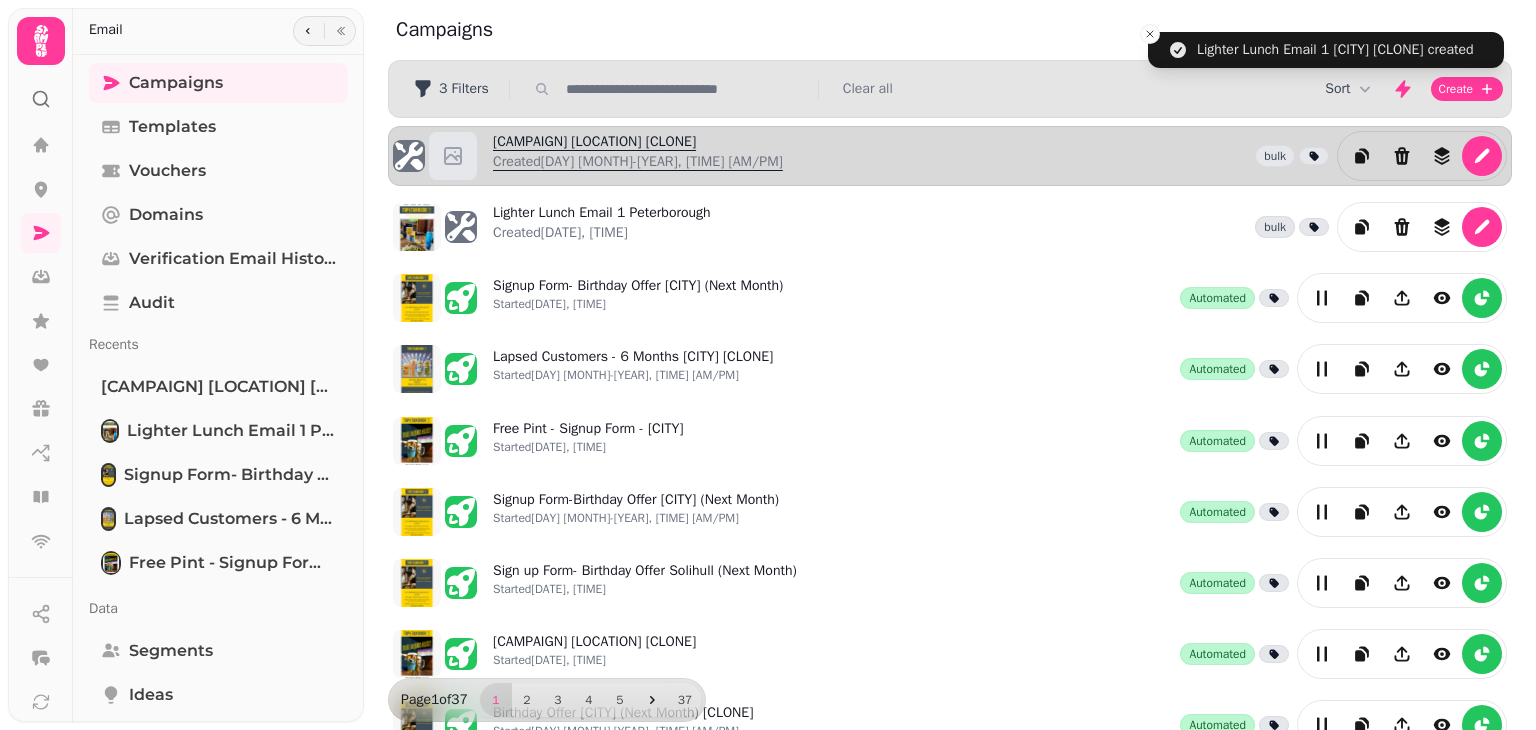 click on "[CAMPAIGN] [LOCATION] [CLONE] Created [DATE], [TIME]" at bounding box center [638, 156] 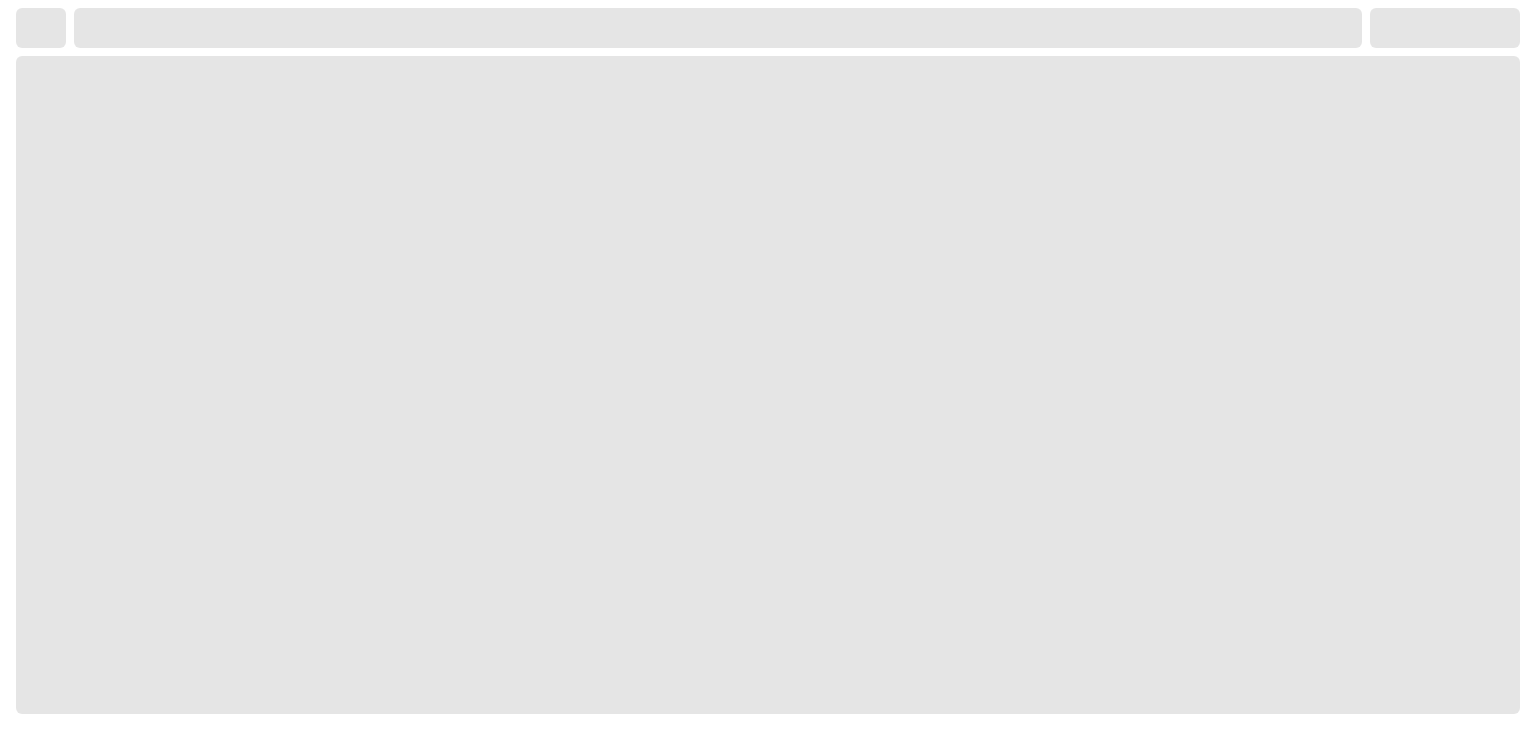 select on "**********" 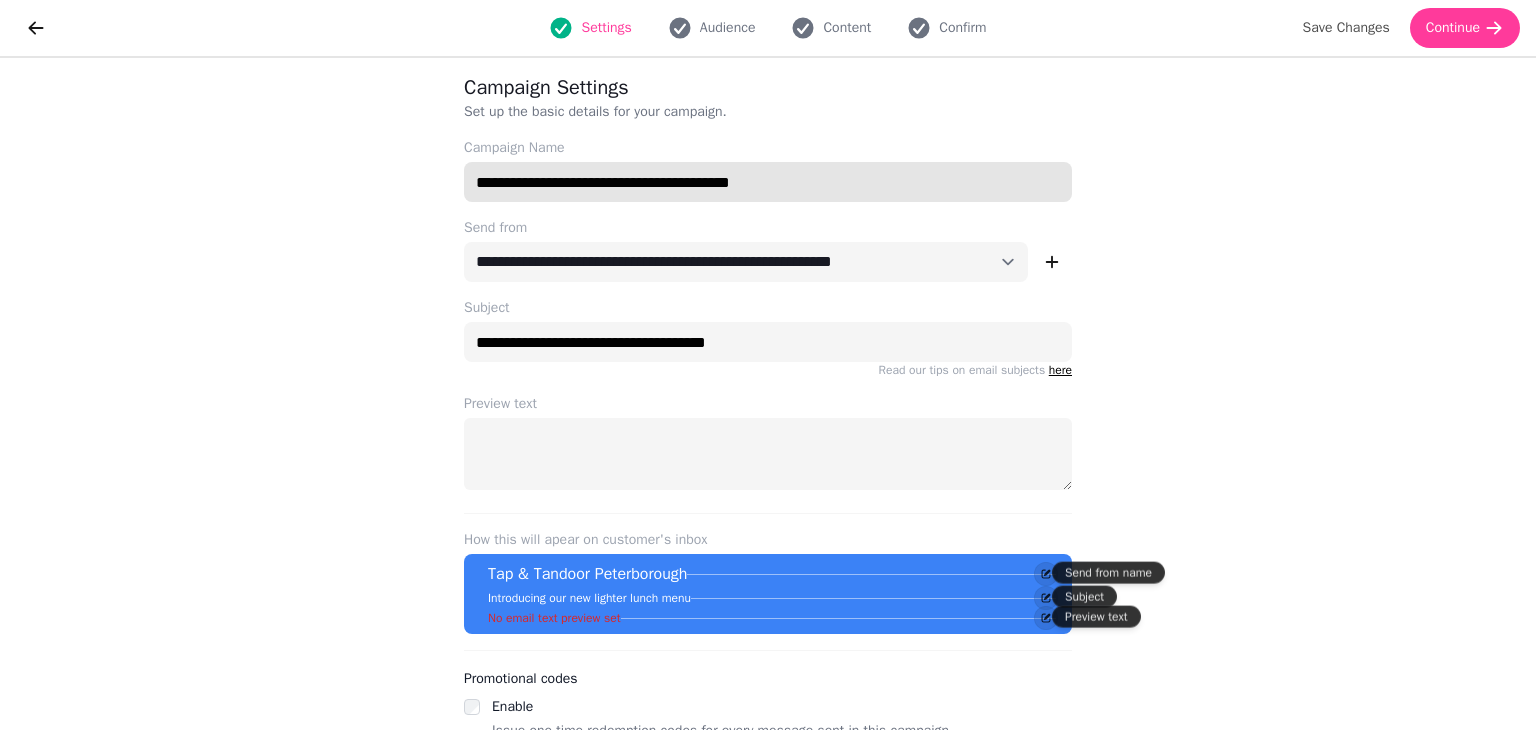 drag, startPoint x: 799, startPoint y: 182, endPoint x: 645, endPoint y: 183, distance: 154.00325 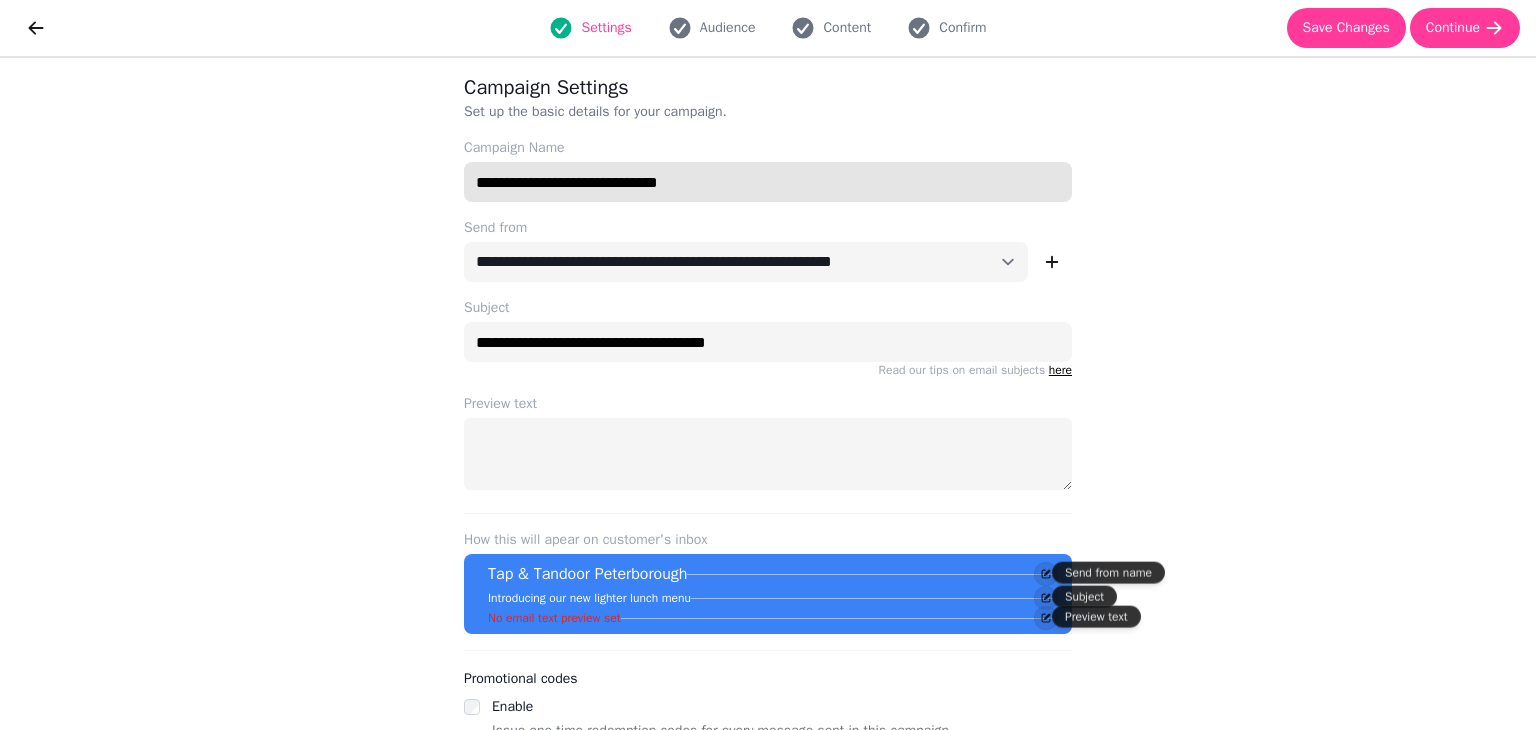 type on "**********" 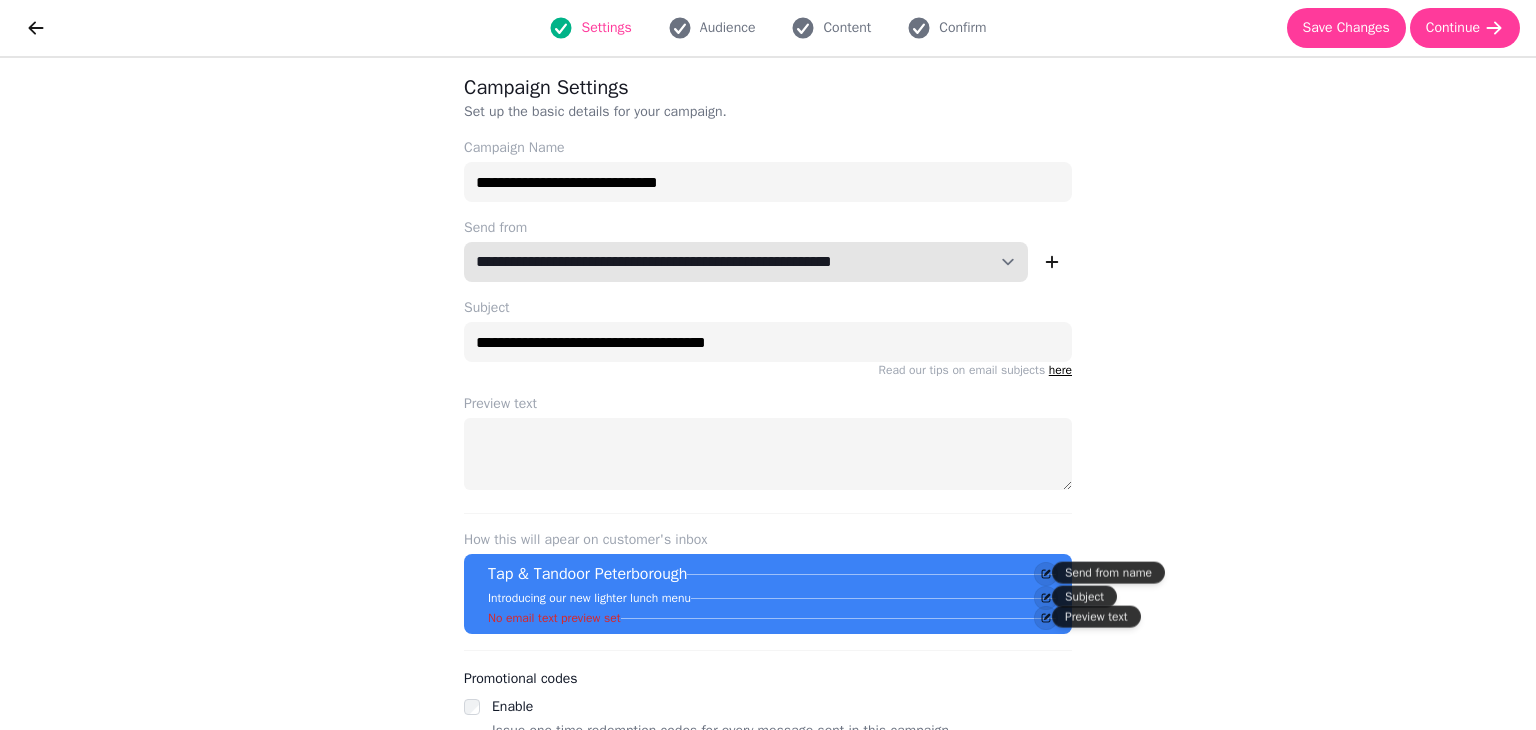 click on "**********" at bounding box center [746, 262] 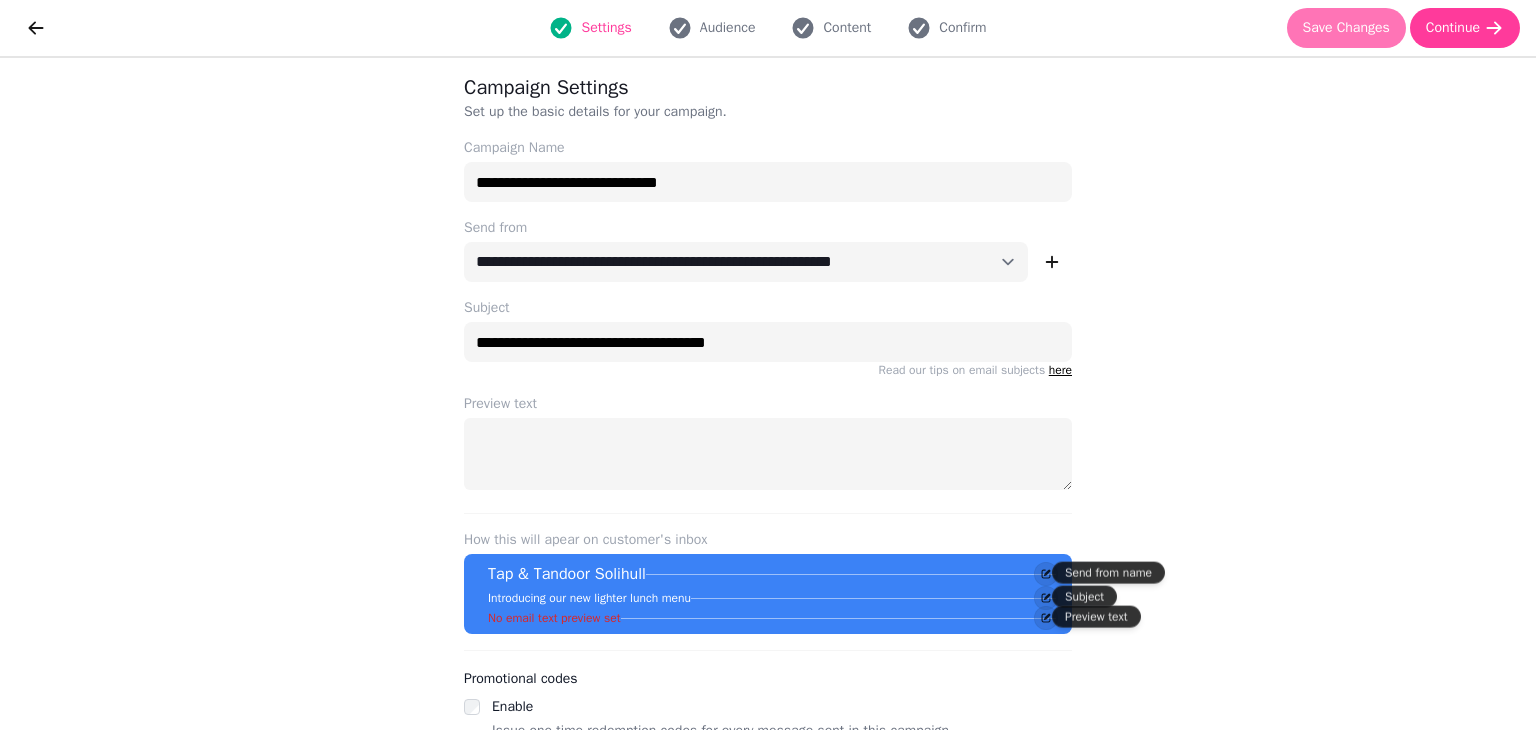click on "Save Changes" at bounding box center [1346, 28] 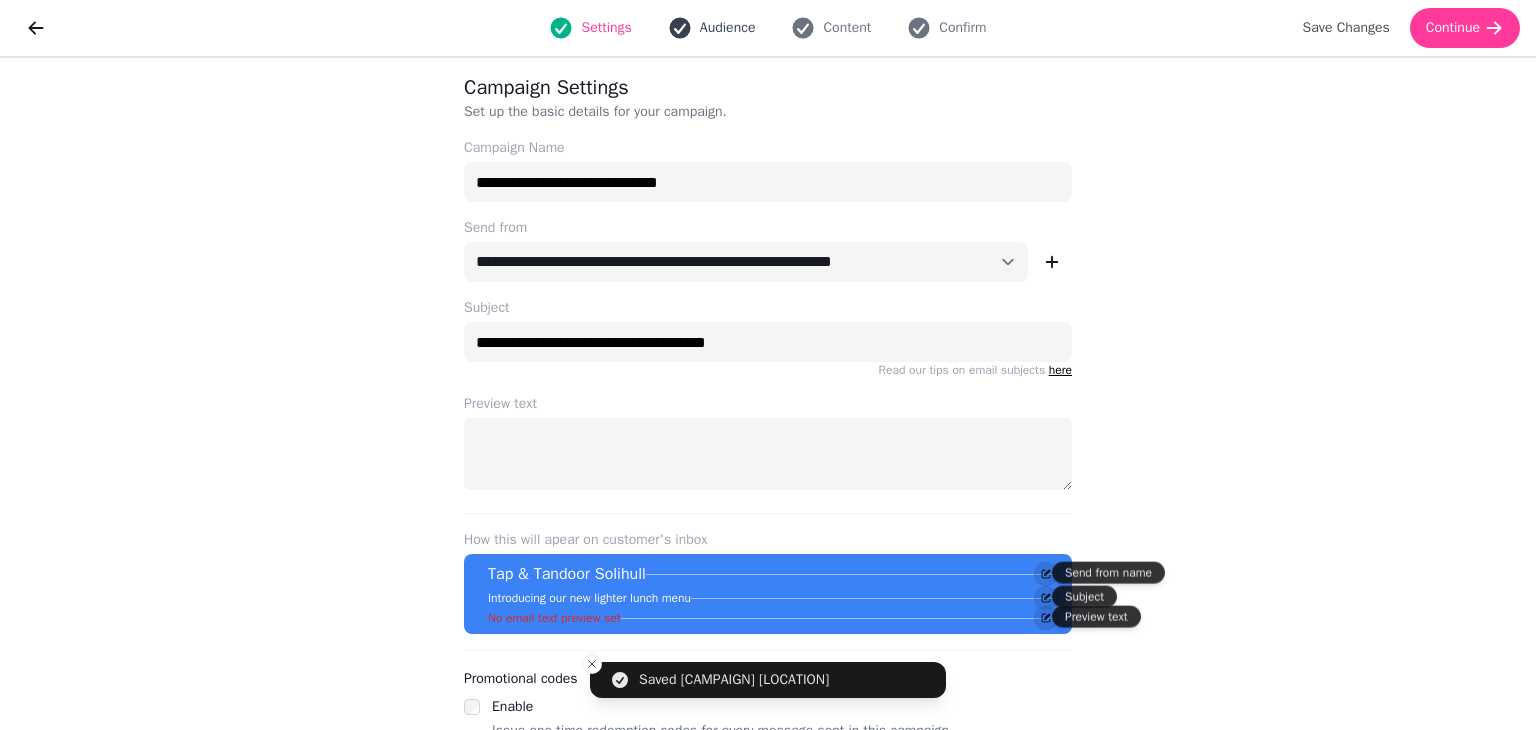 click on "Audience" at bounding box center [712, 28] 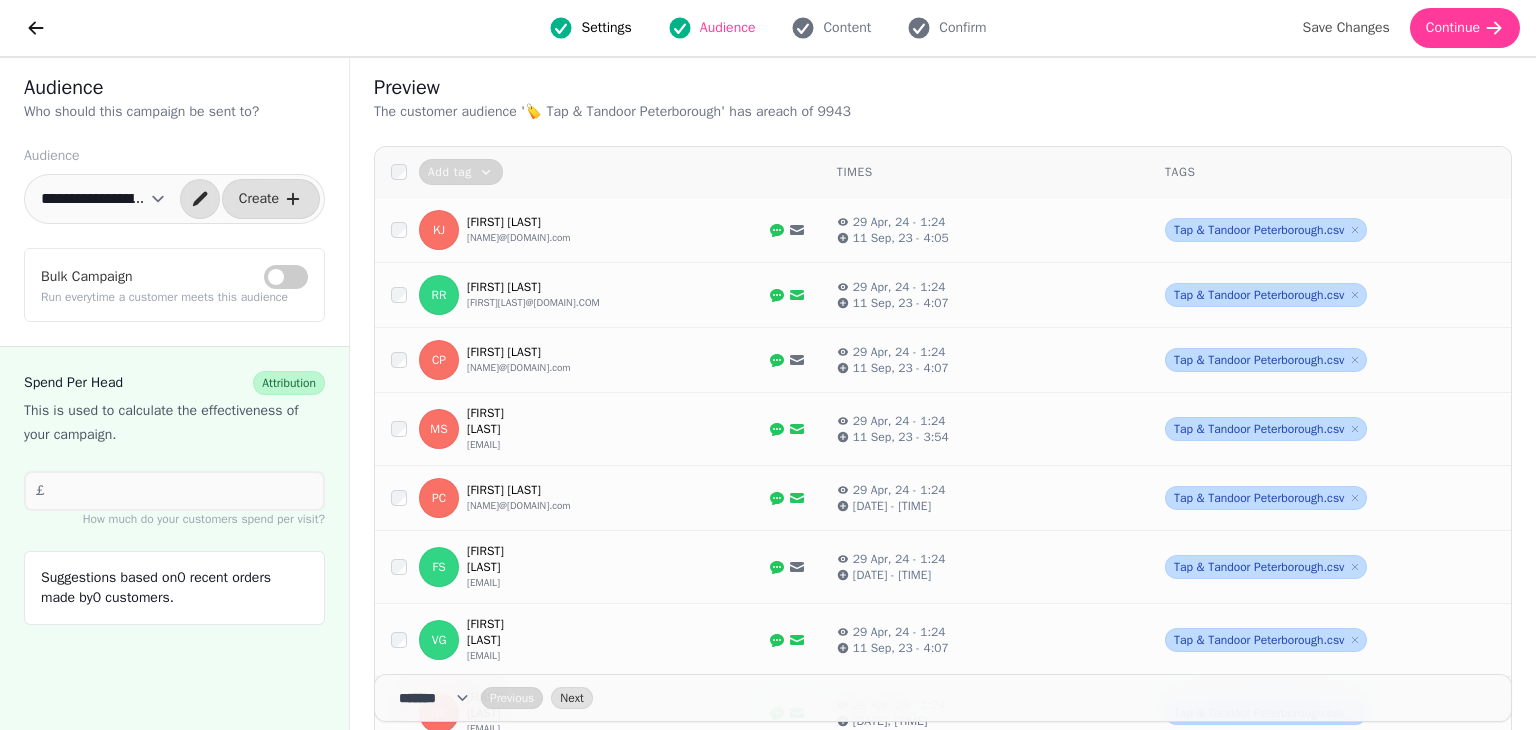 click on "**********" at bounding box center [103, 199] 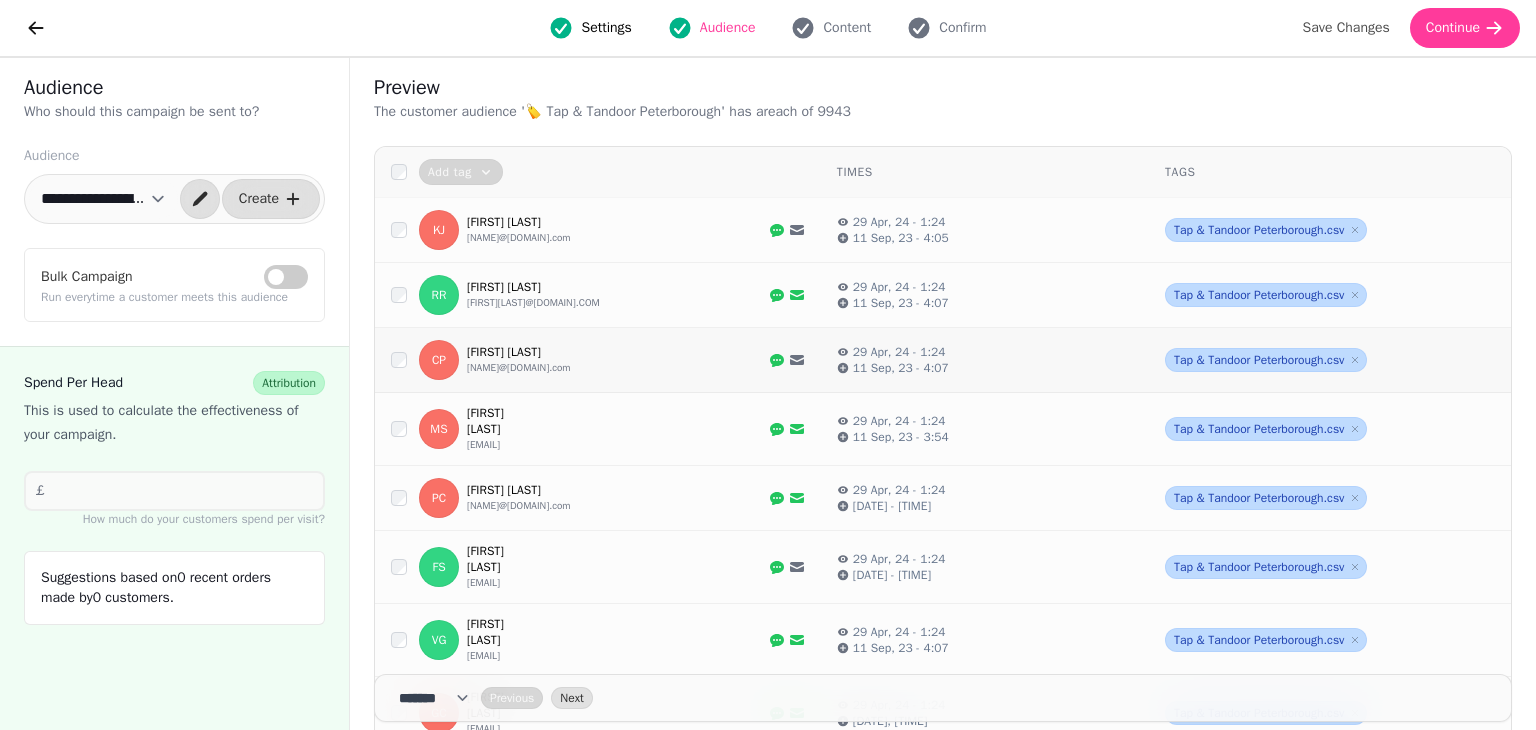 select on "**********" 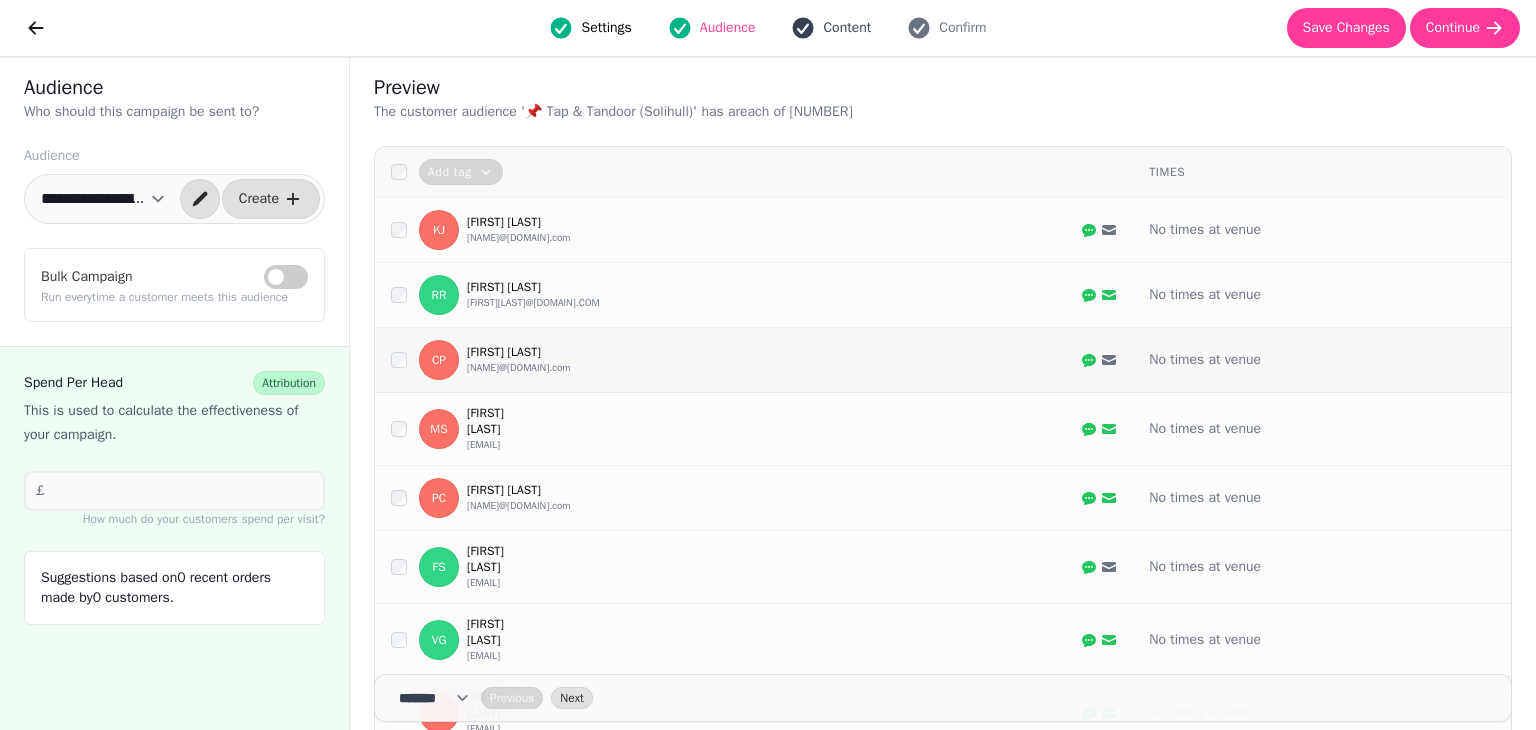 click on "Content" at bounding box center (831, 28) 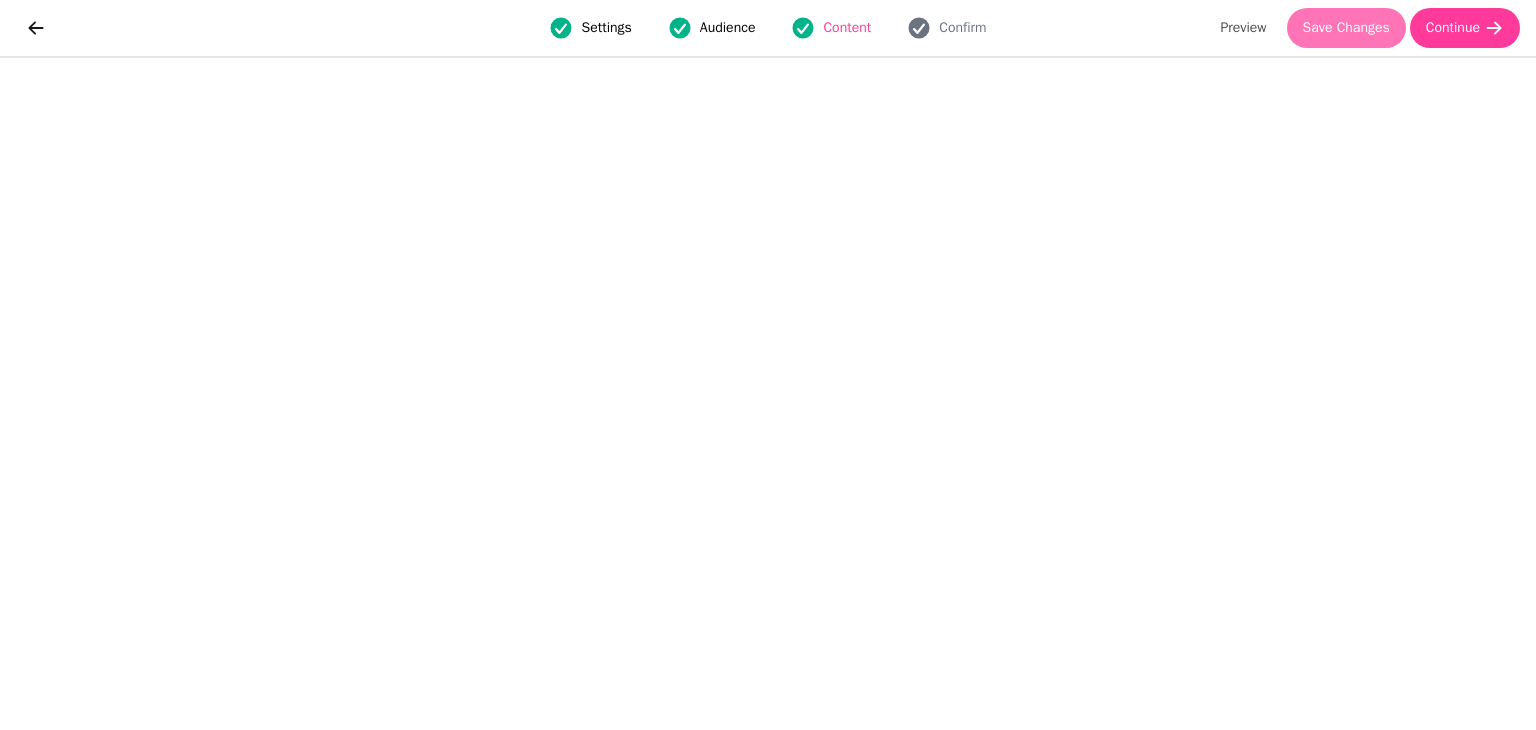 click on "Save Changes" at bounding box center (1346, 28) 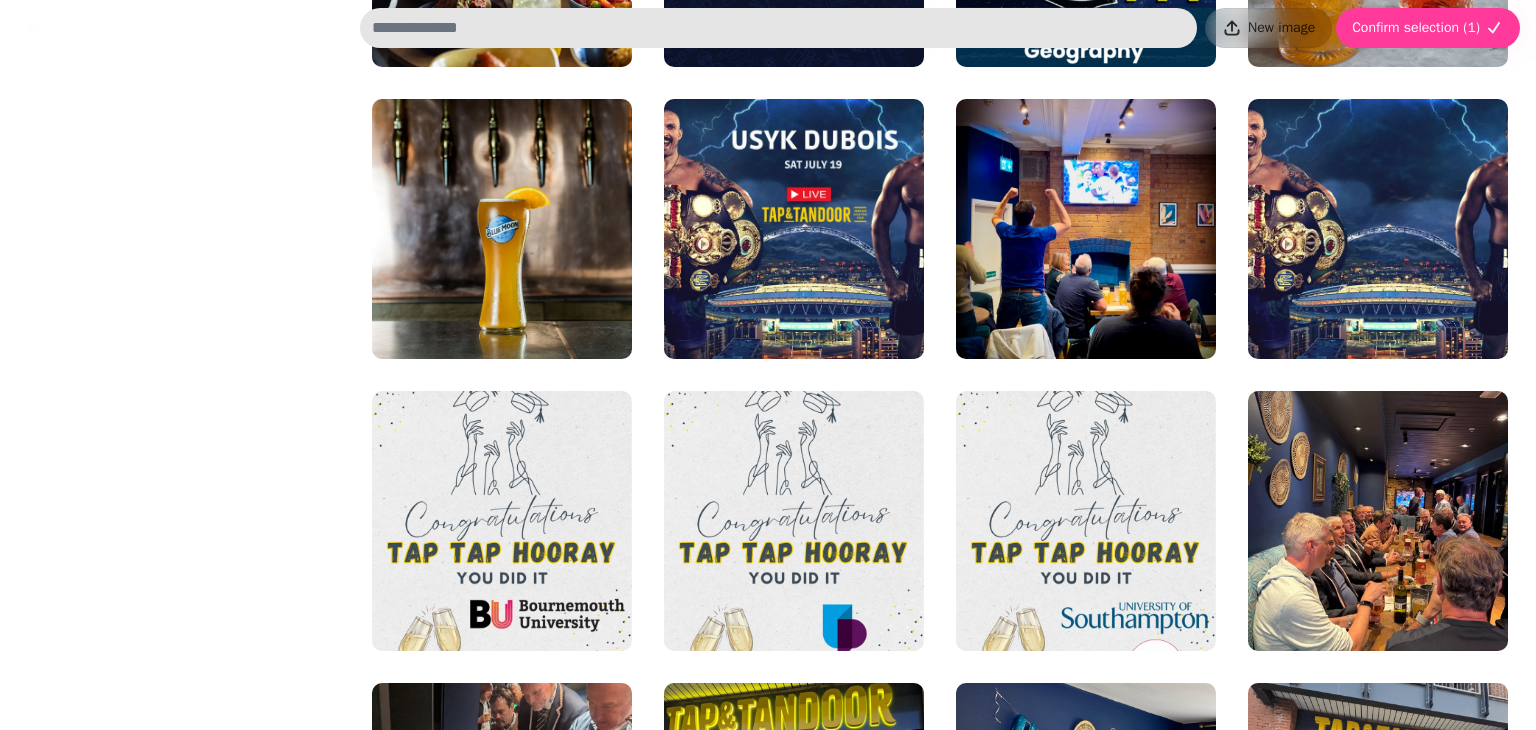 scroll, scrollTop: 2368, scrollLeft: 0, axis: vertical 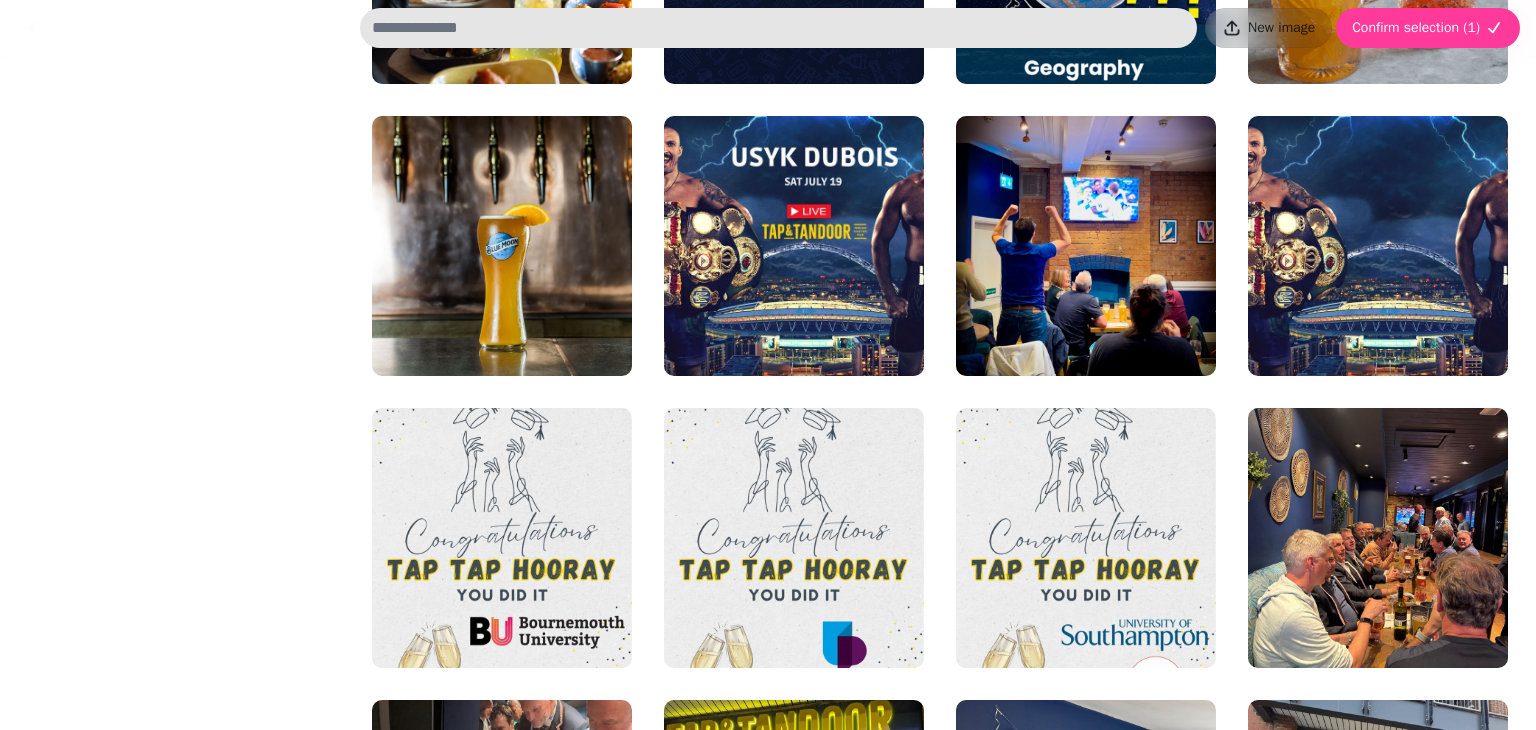 click at bounding box center [502, 246] 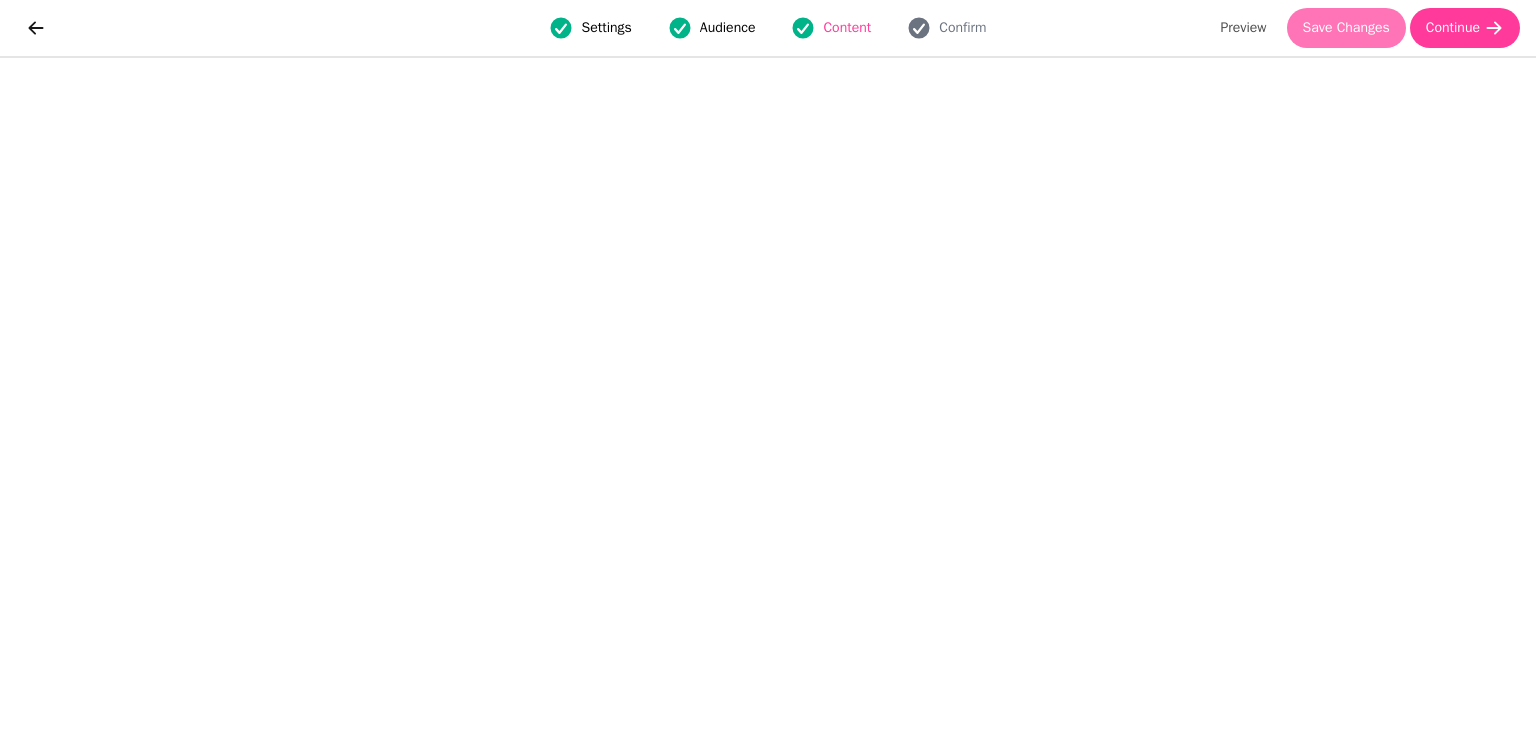 click on "Save Changes" at bounding box center (1346, 28) 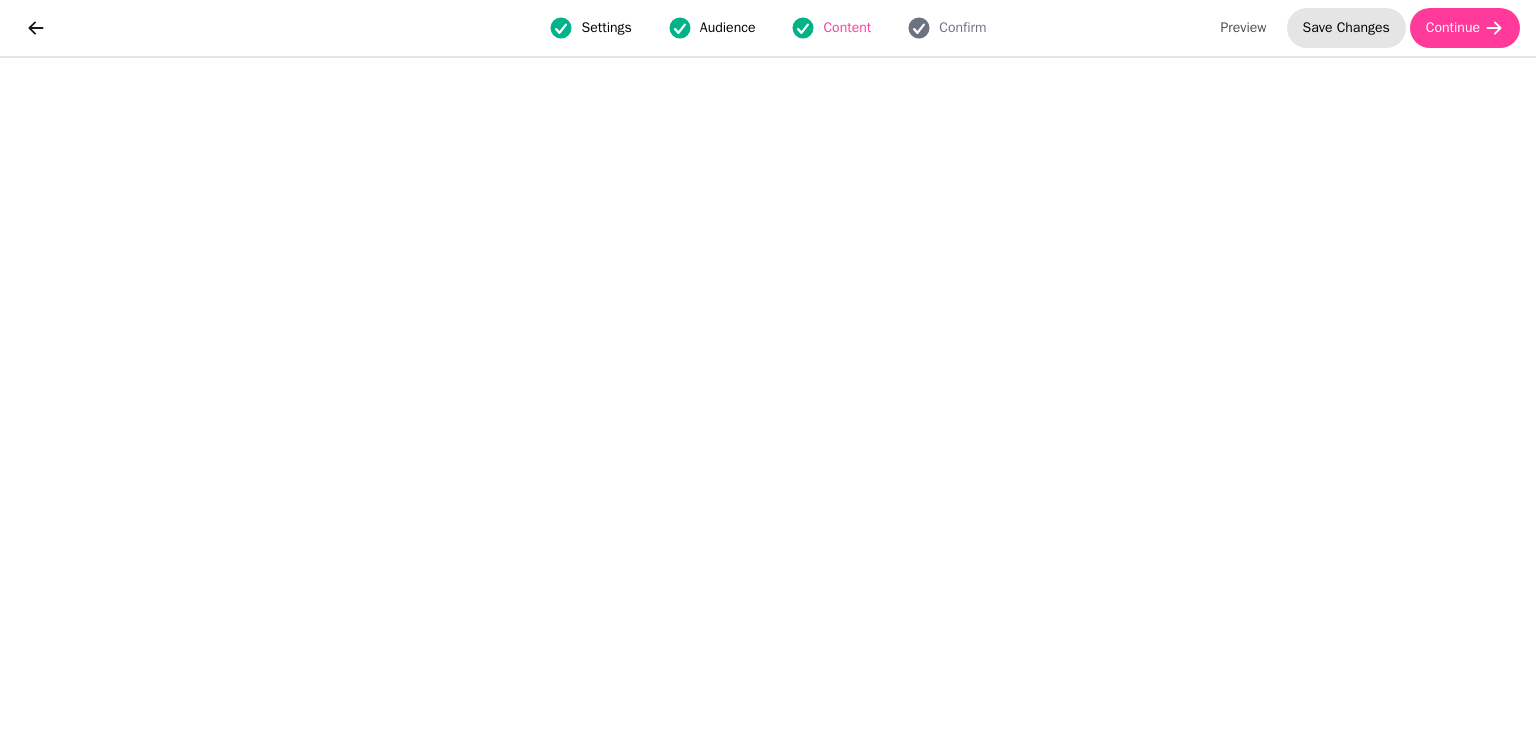 click on "Save Changes" at bounding box center (1346, 28) 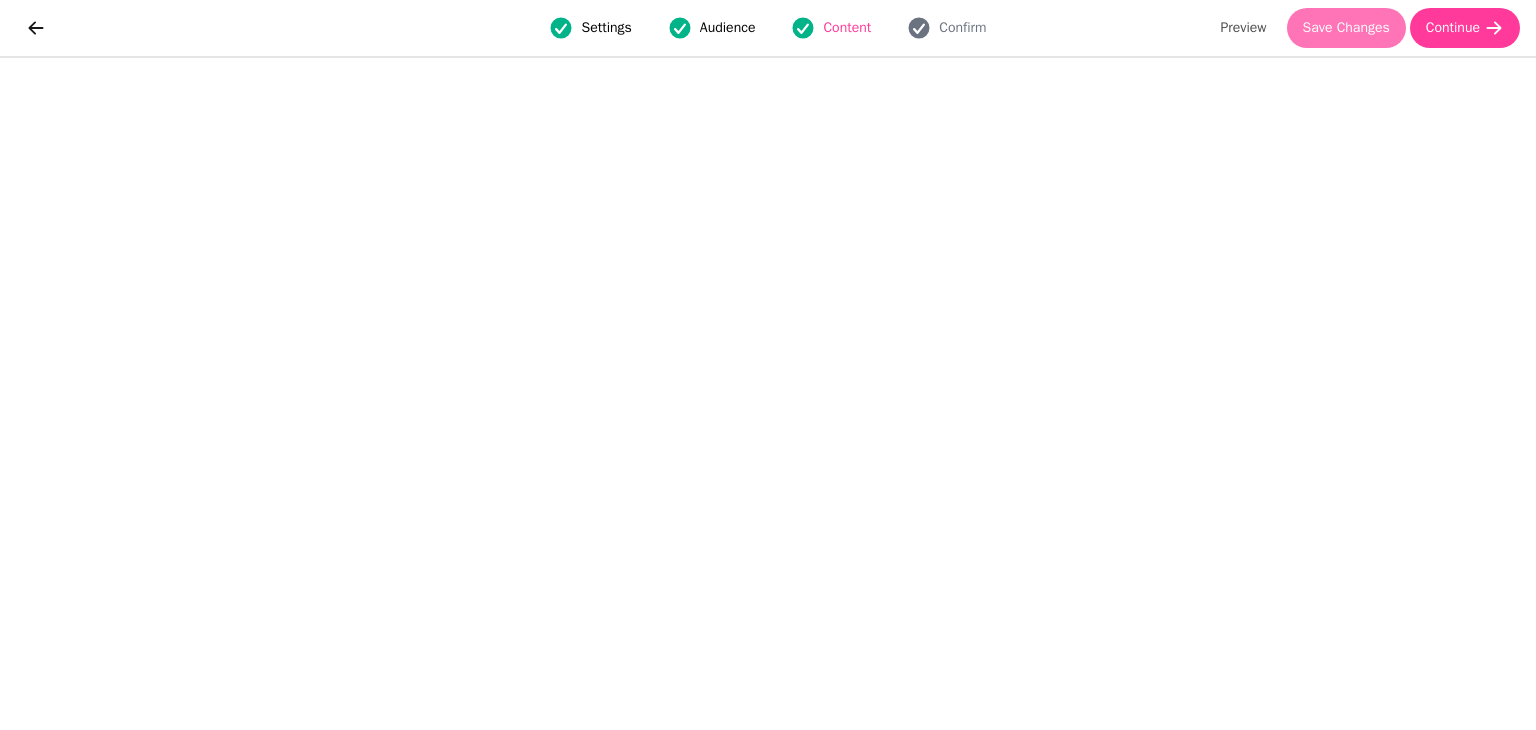click on "Save Changes" at bounding box center [1346, 28] 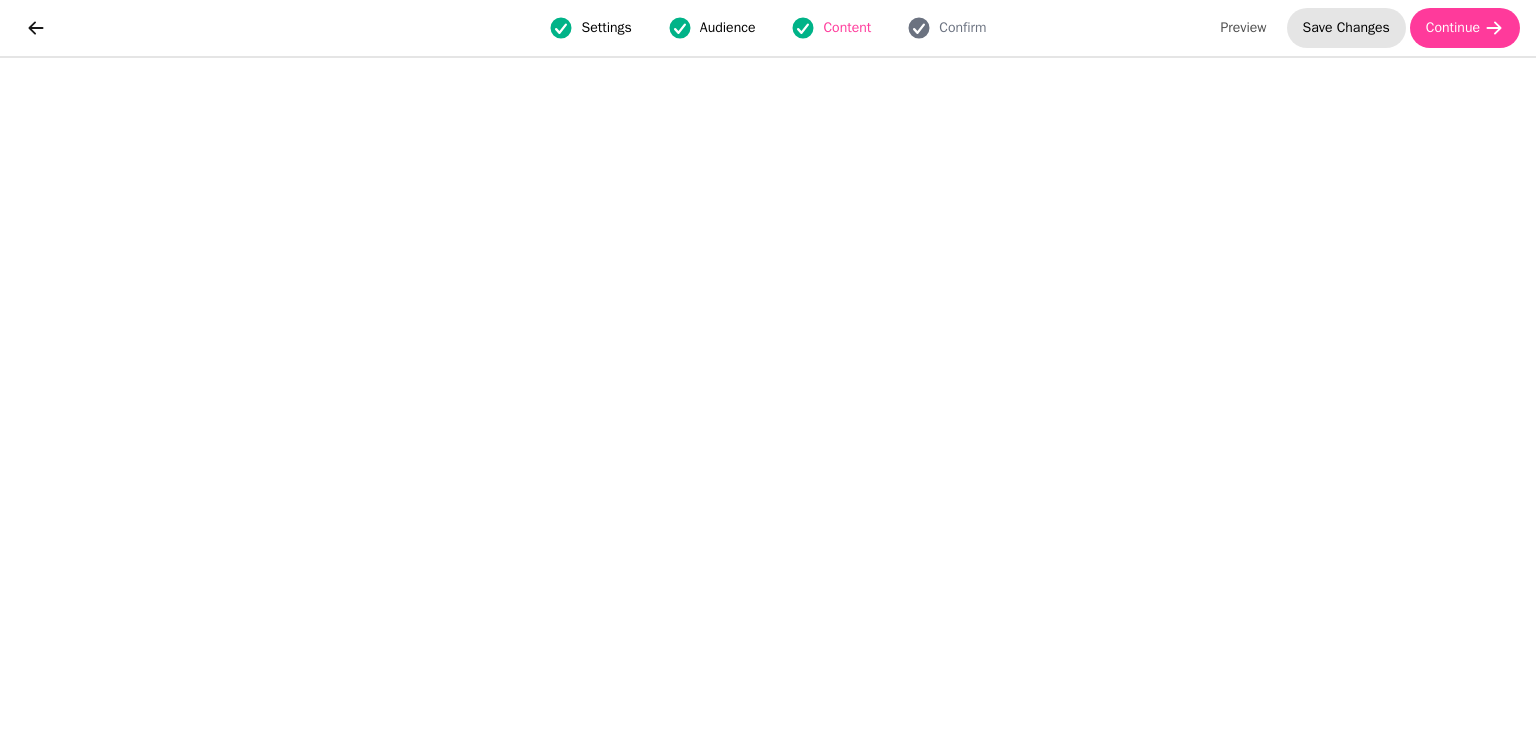 click on "Save Changes" at bounding box center (1346, 28) 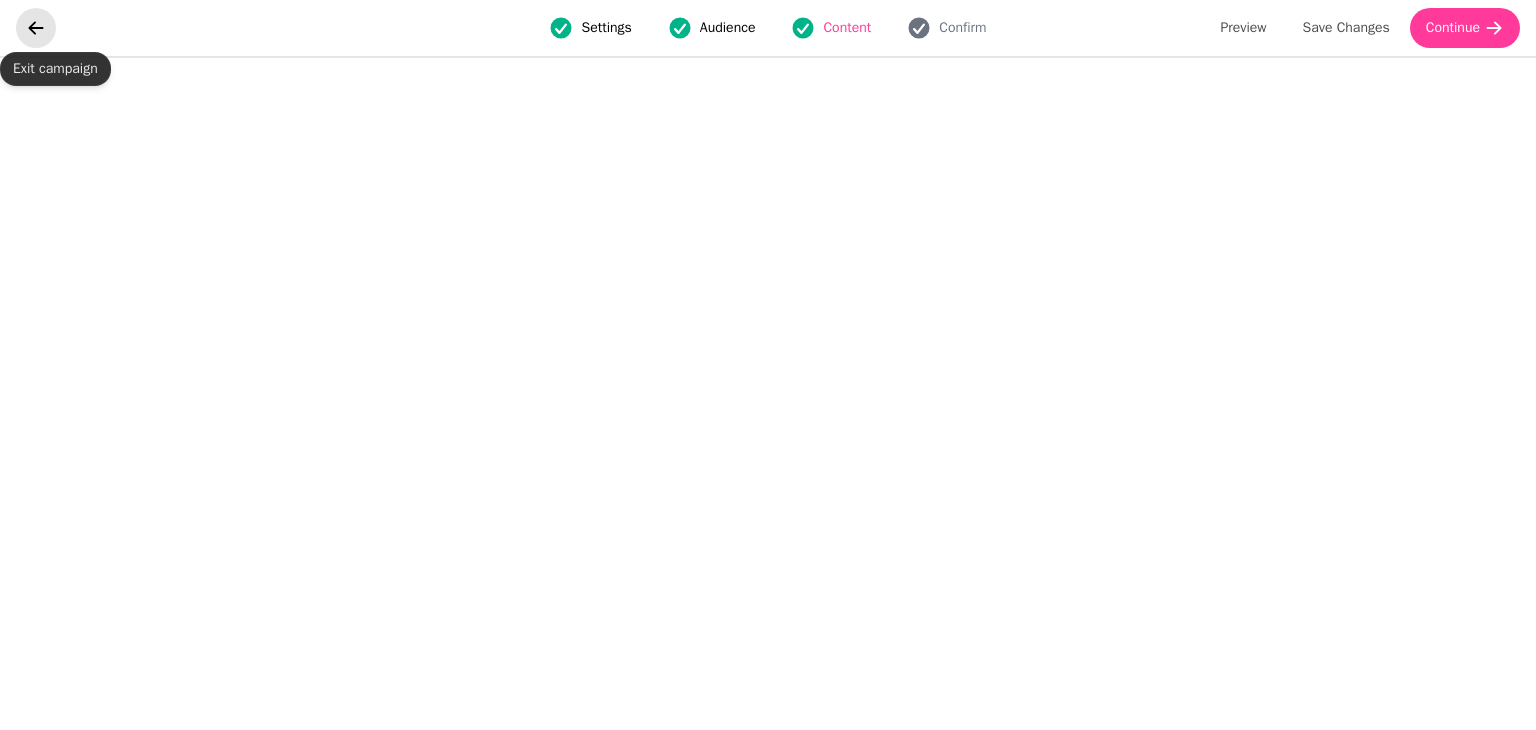 click at bounding box center (36, 28) 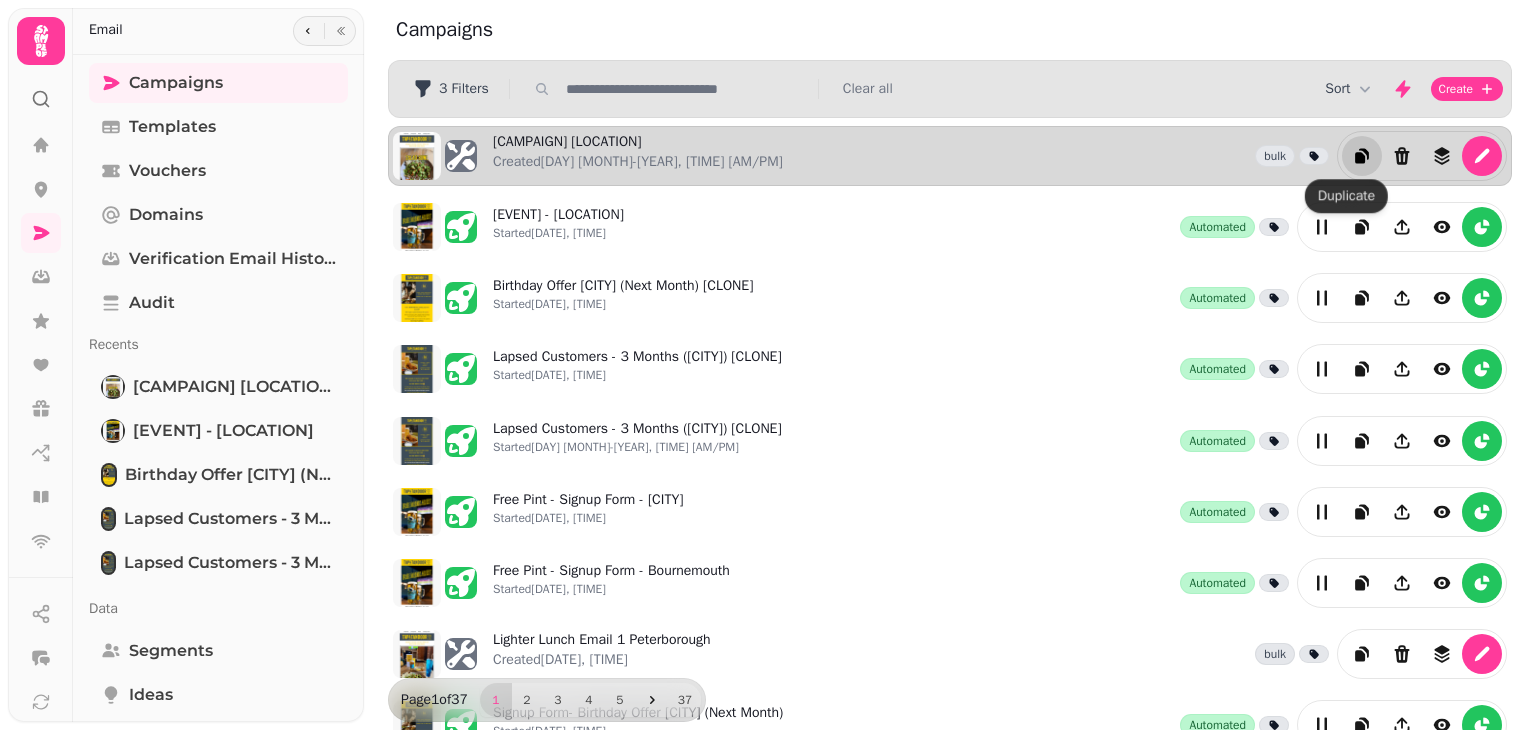click 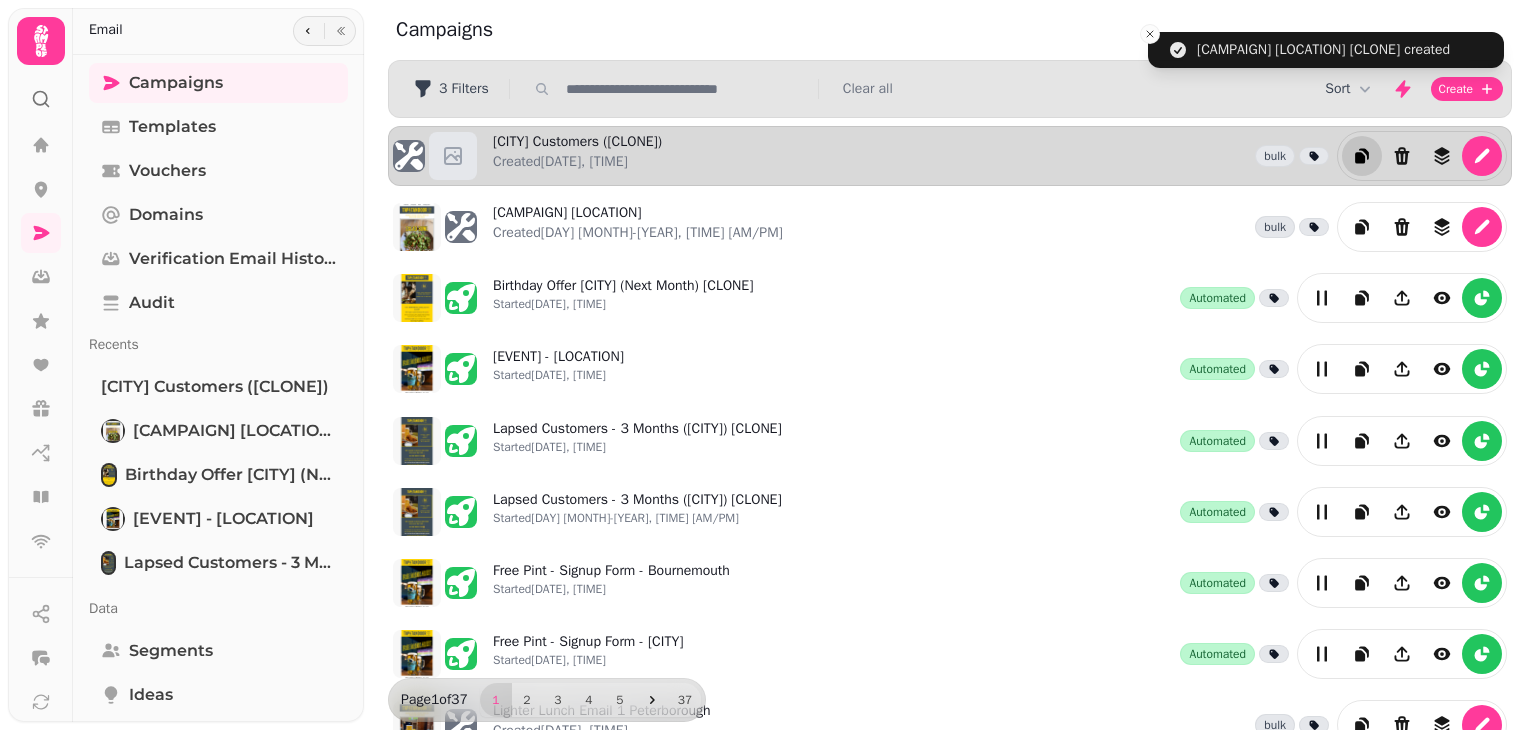 click on "[CITY] Customers [CLONE] Created [DATE], [TIME] bulk" at bounding box center [1000, 156] 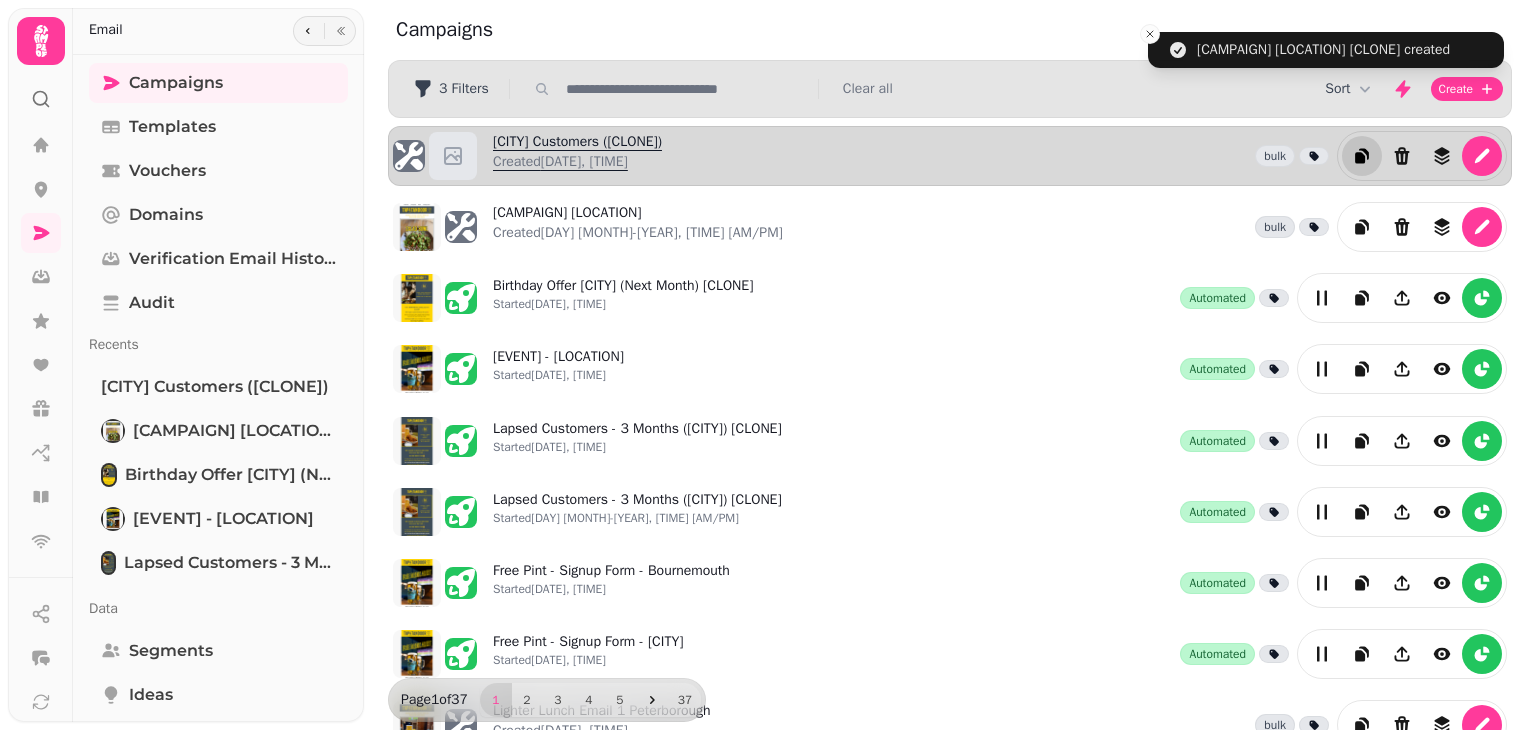 click on "[CAMPAIGN] [LOCATION] [CLONE] Created [DATE], [TIME]" at bounding box center (577, 156) 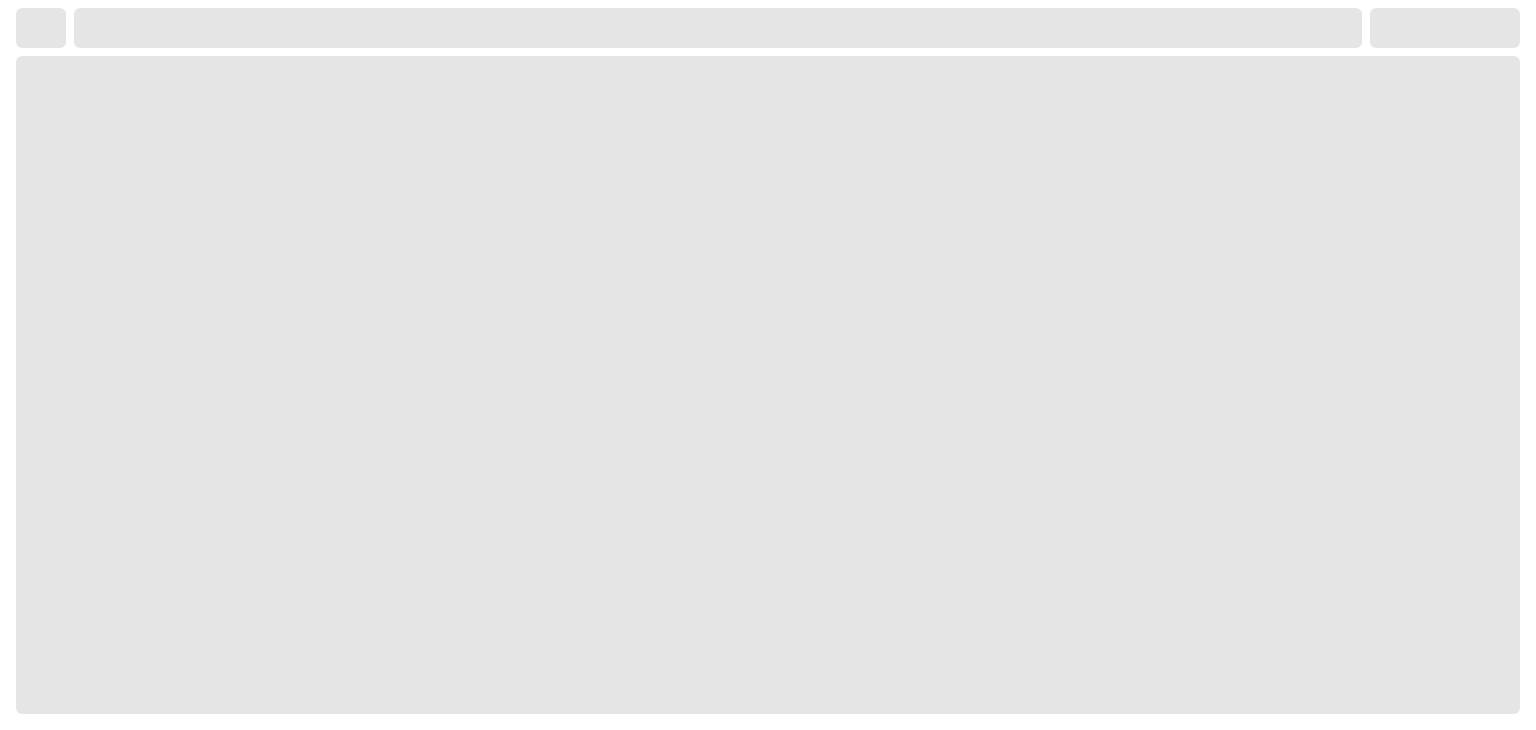 select on "**********" 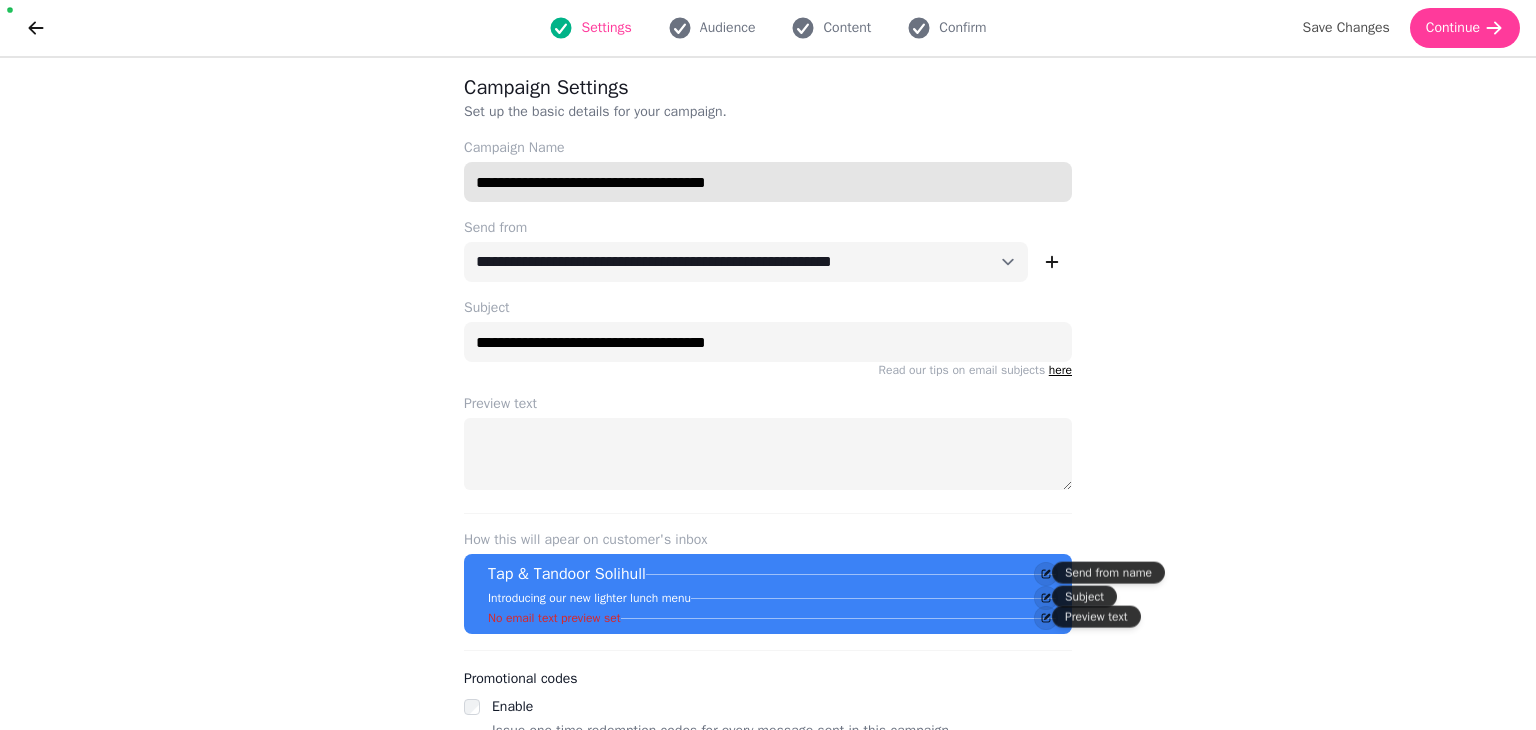 click on "**********" at bounding box center [768, 182] 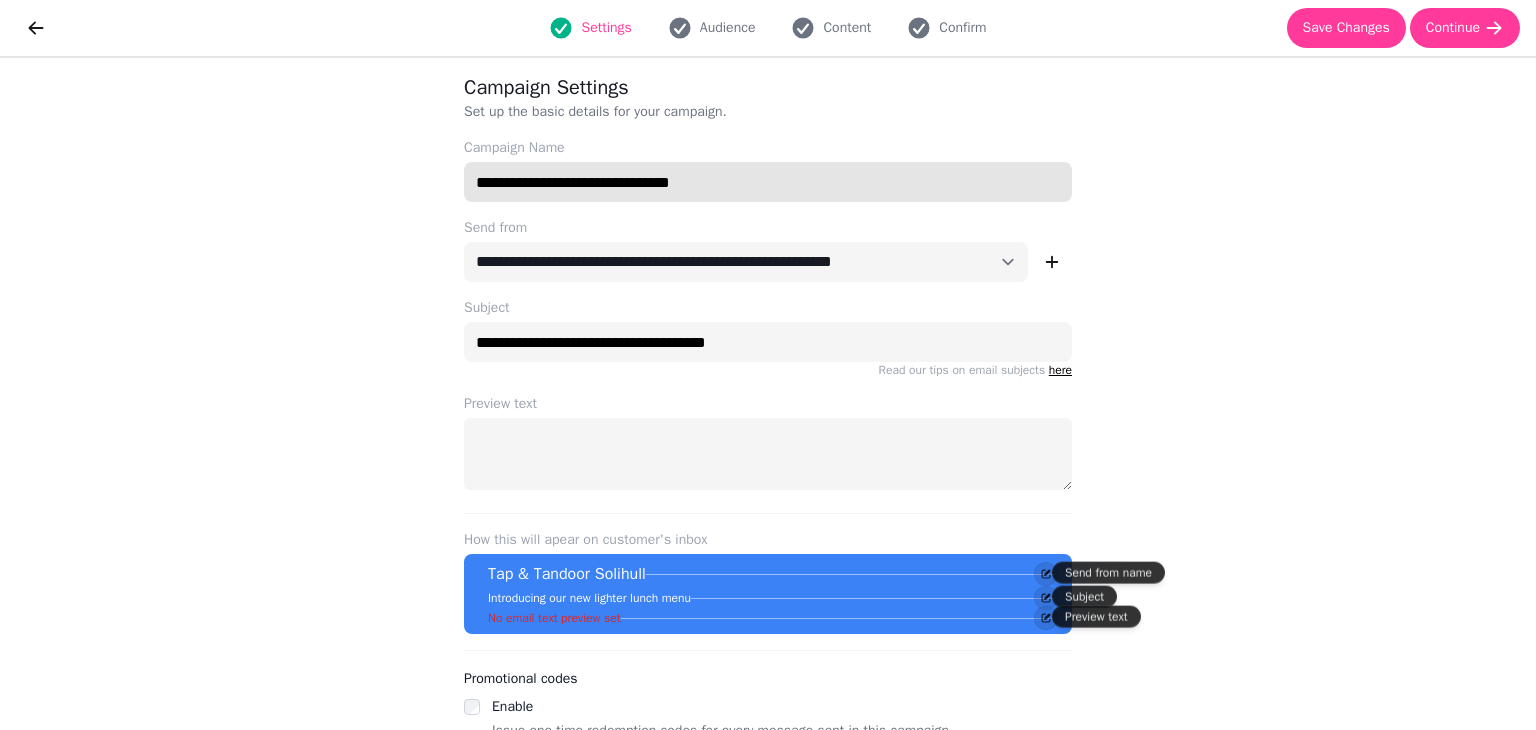 type on "**********" 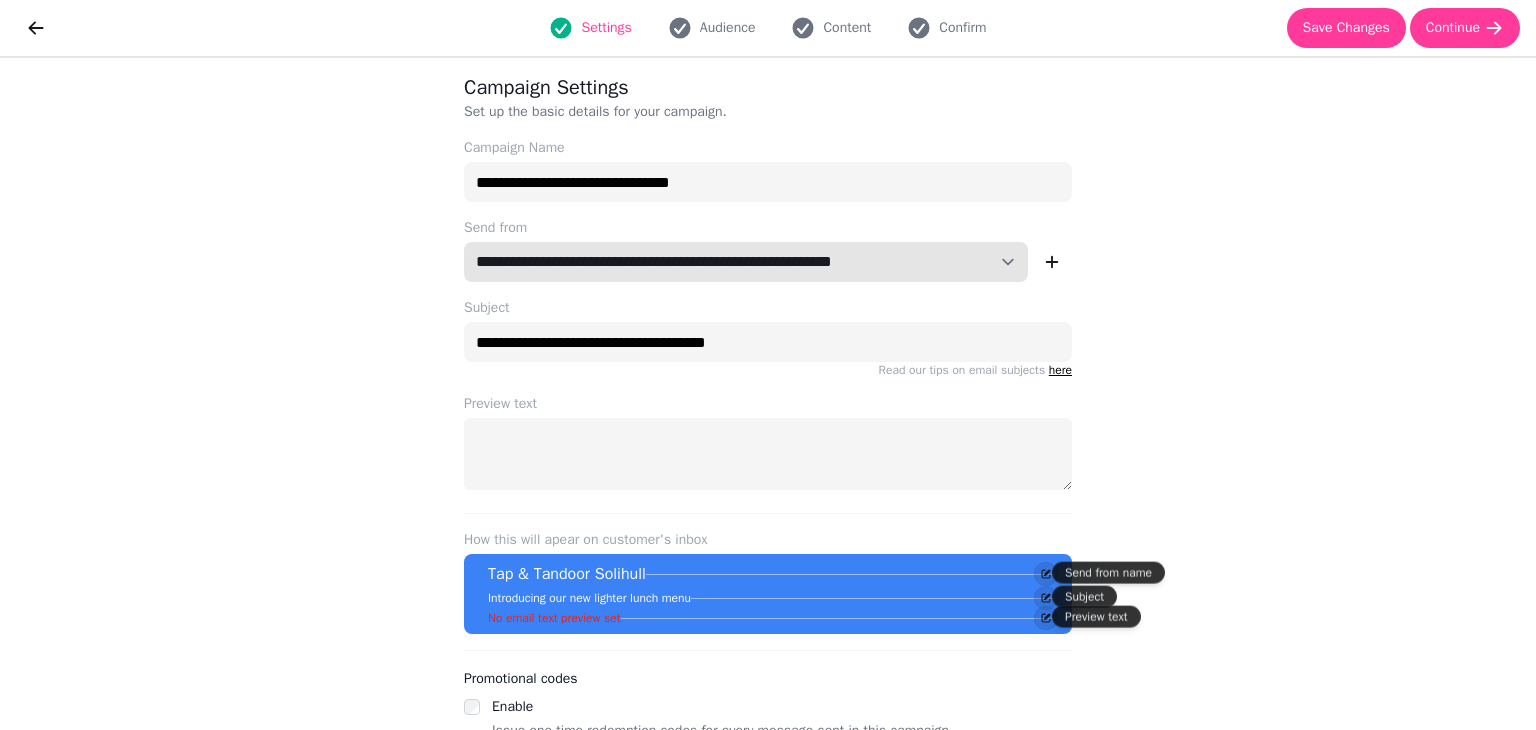click on "**********" at bounding box center (746, 262) 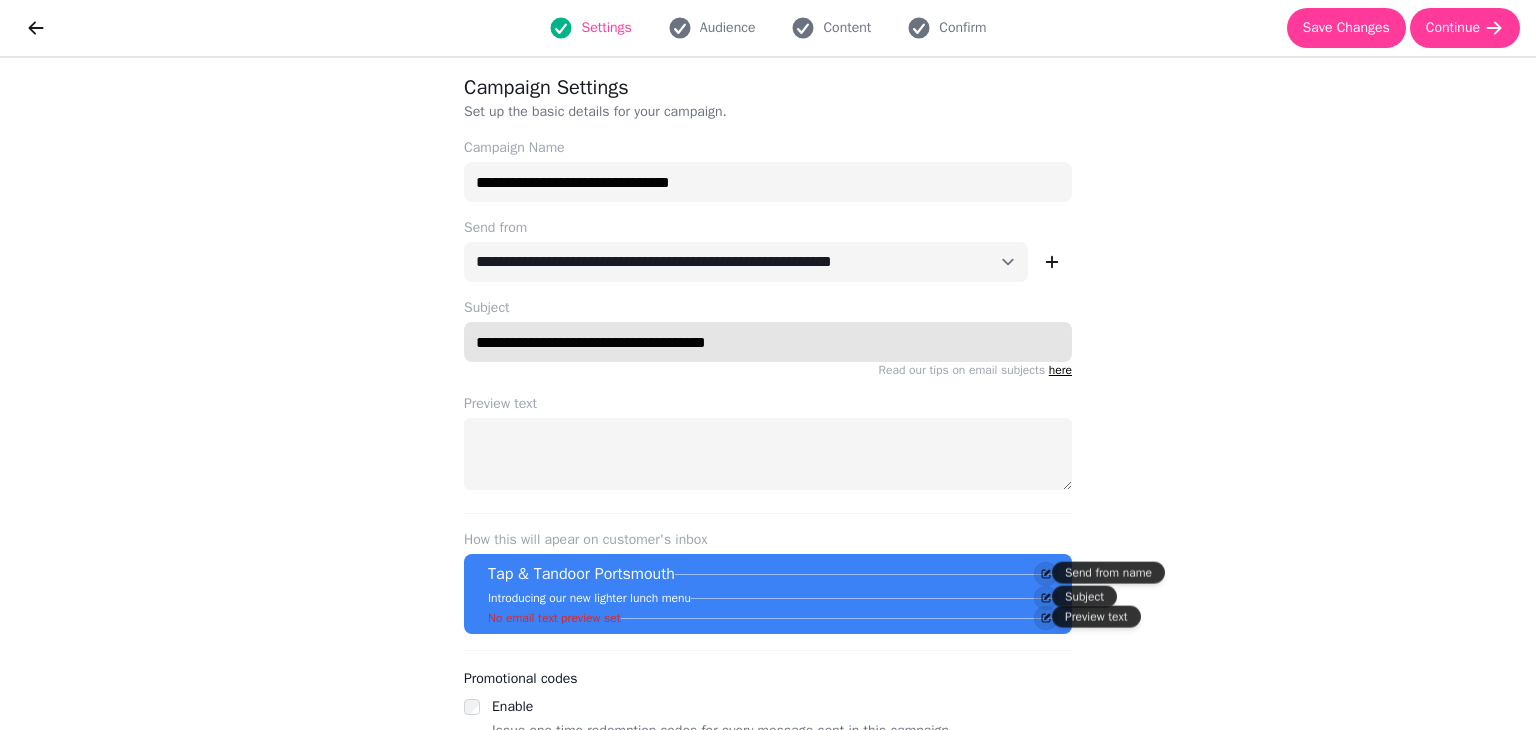 drag, startPoint x: 811, startPoint y: 345, endPoint x: 436, endPoint y: 357, distance: 375.19196 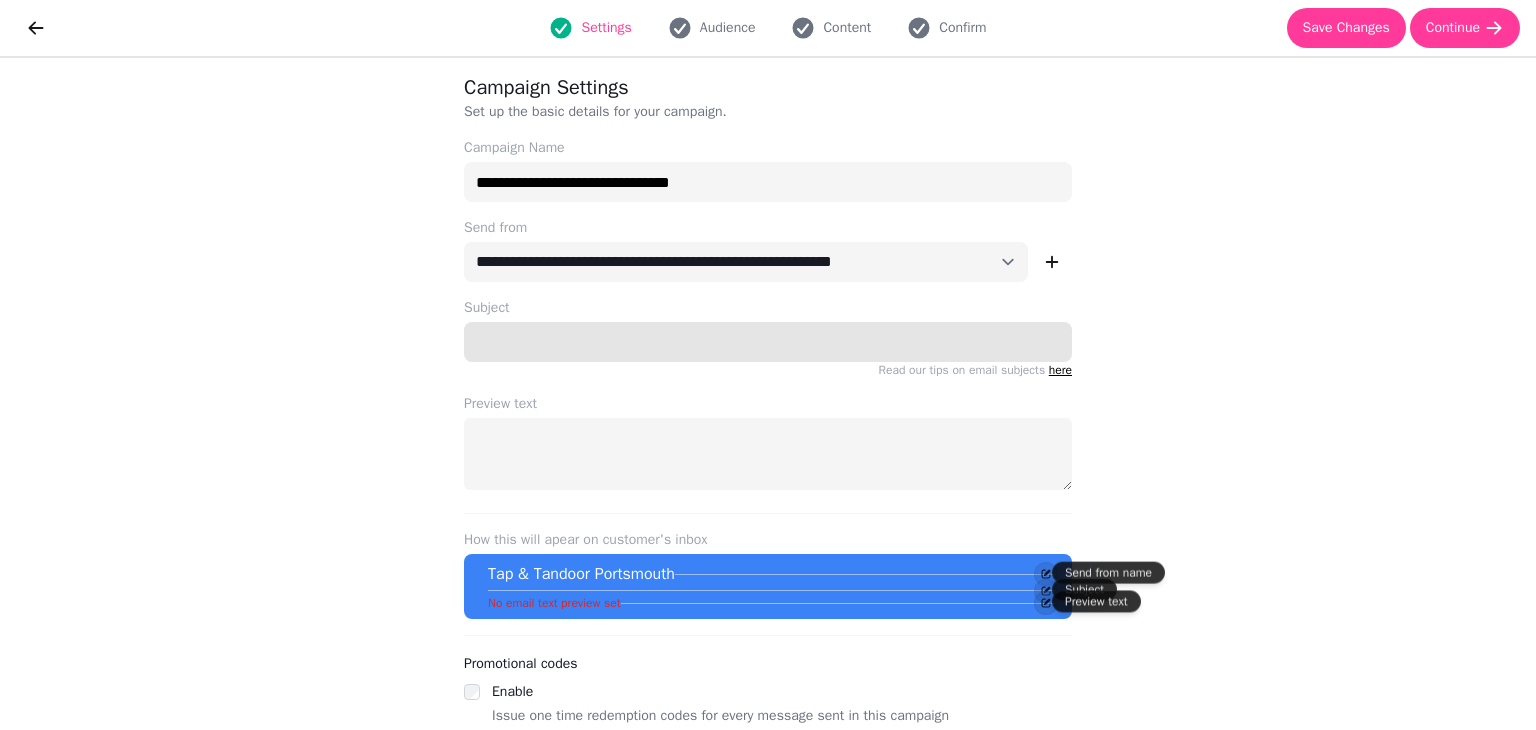 paste on "**********" 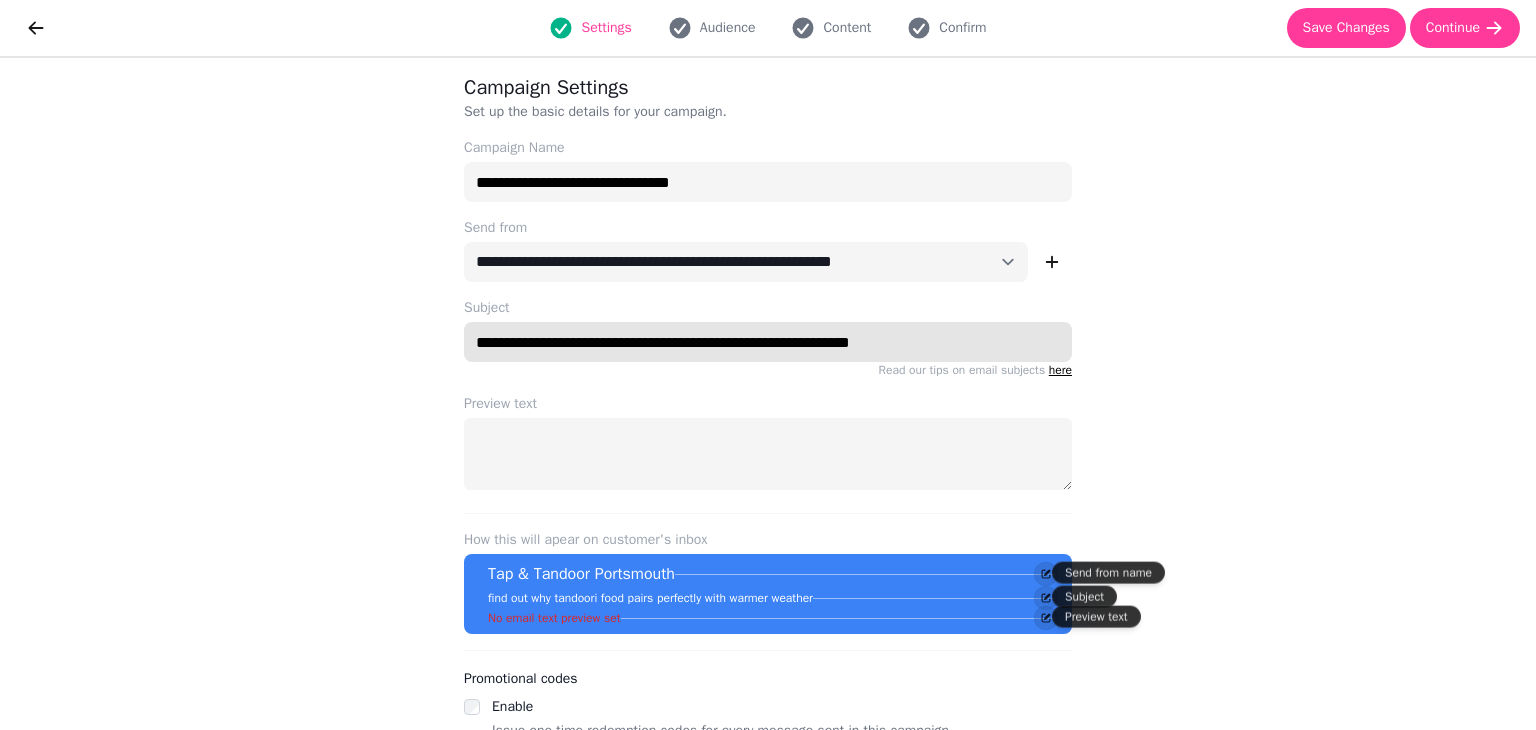 click on "**********" at bounding box center [768, 342] 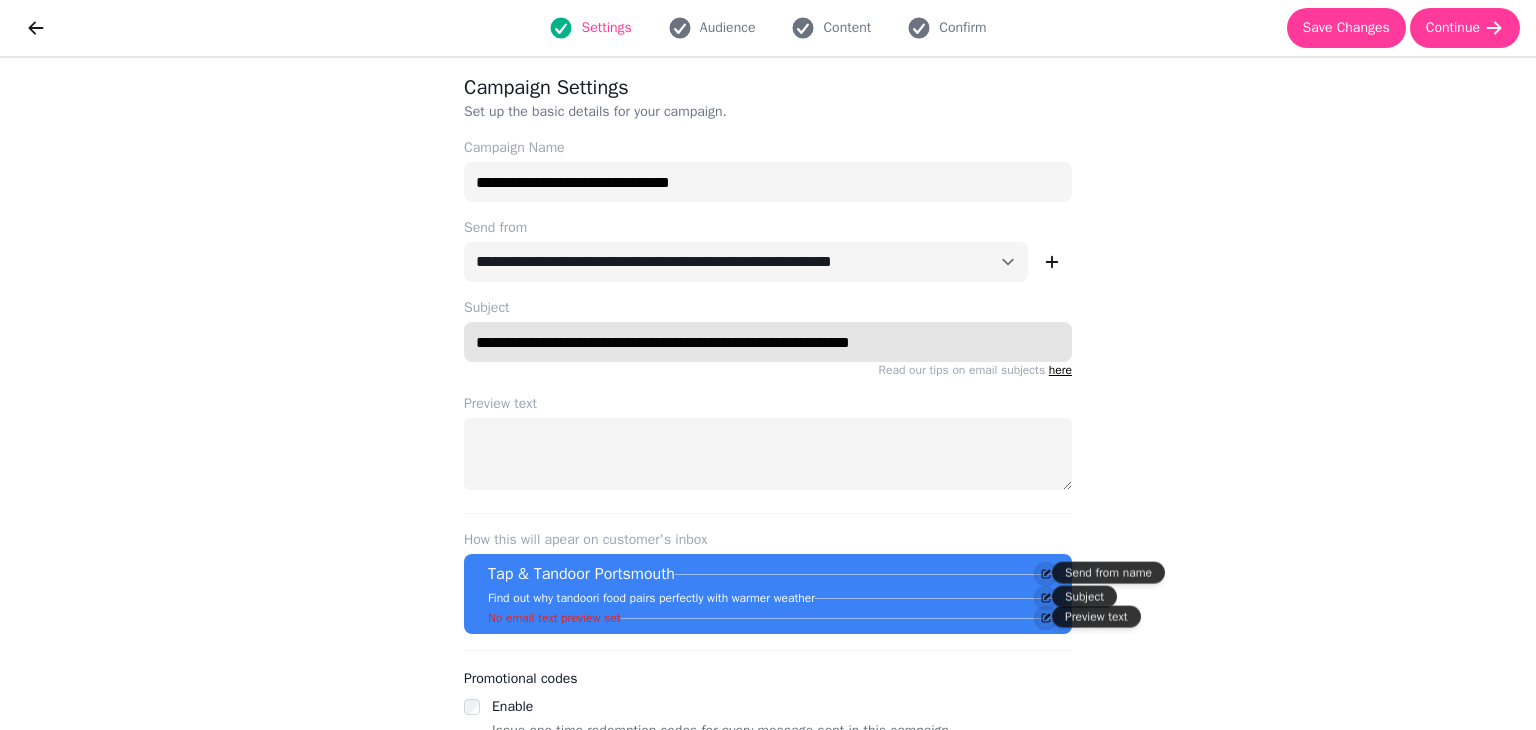 click on "**********" at bounding box center (768, 342) 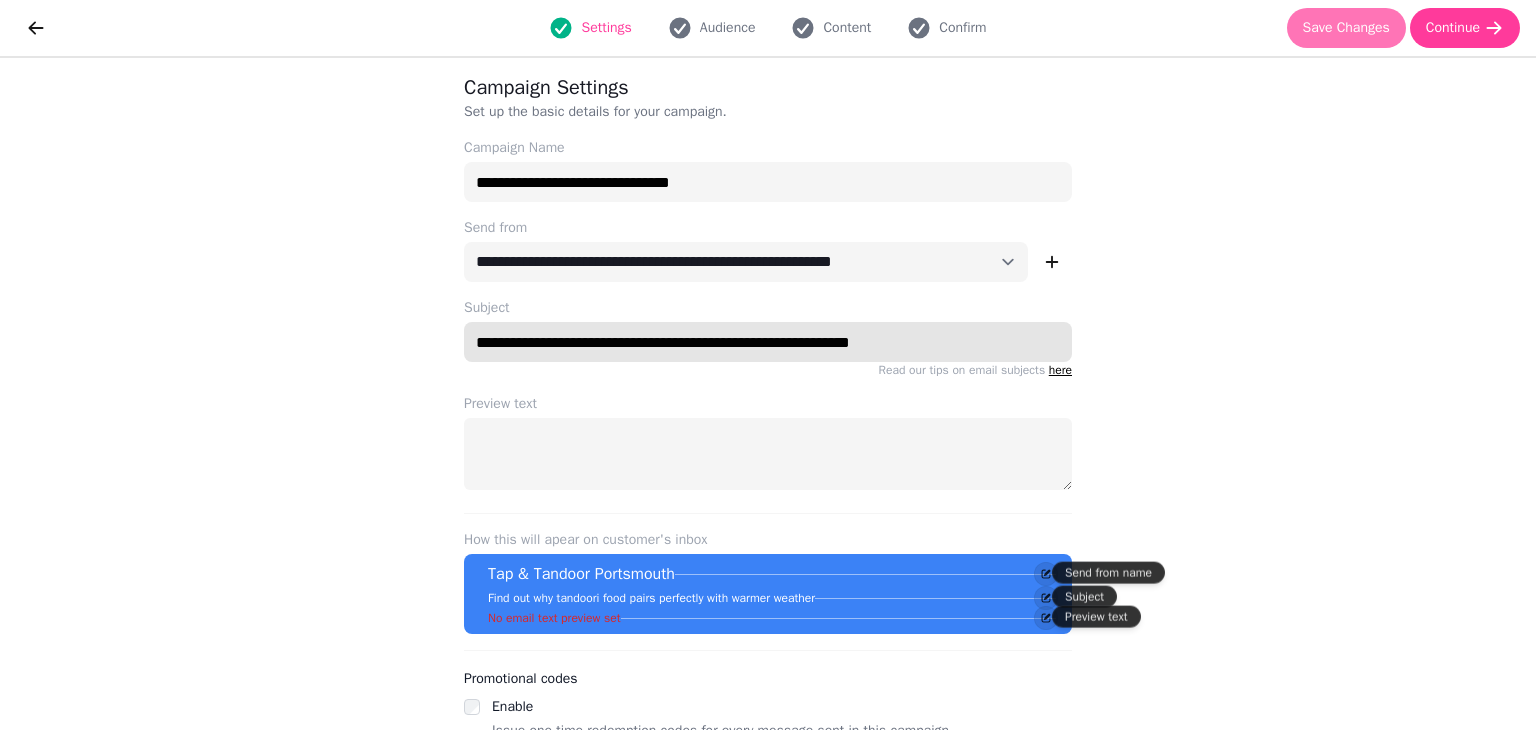 type on "**********" 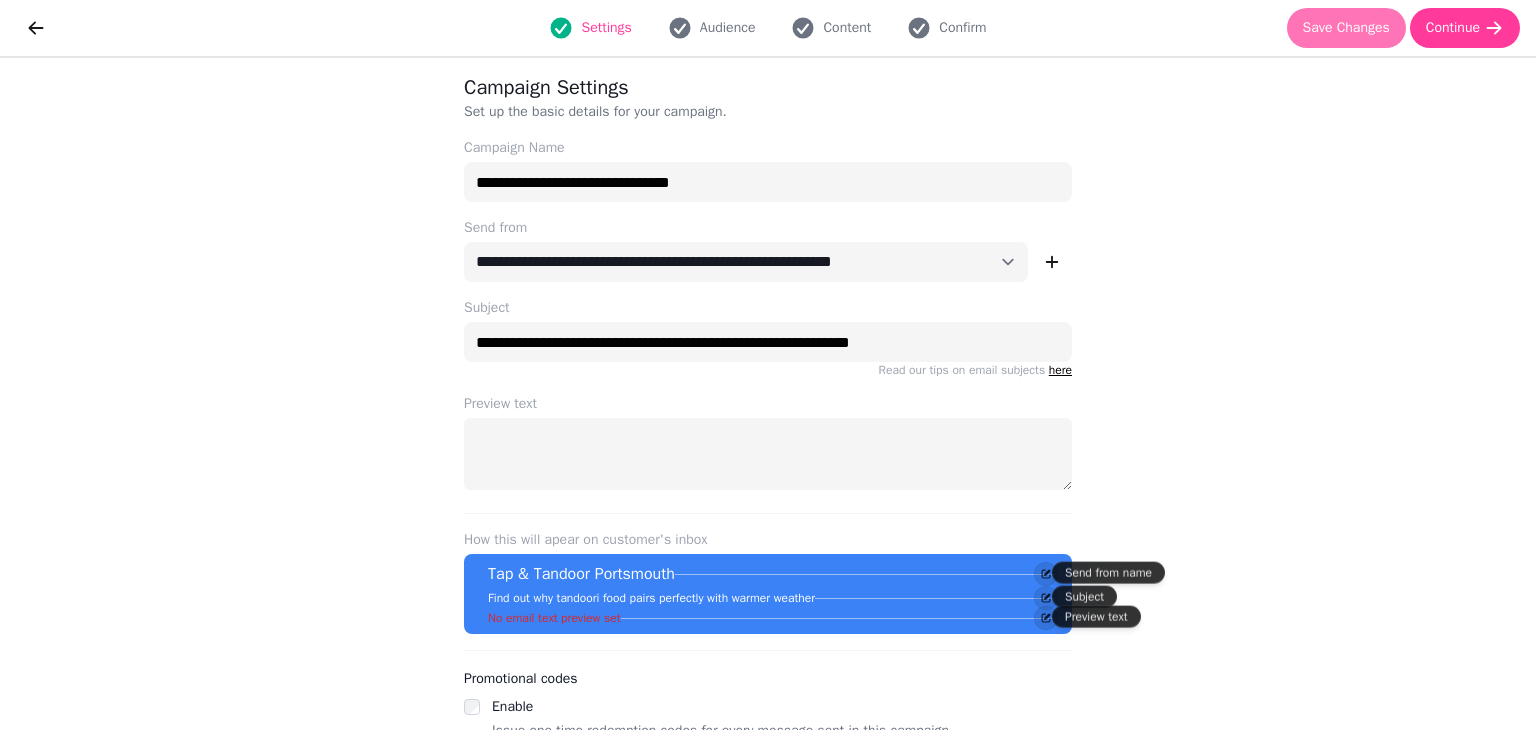 click on "Save Changes" at bounding box center [1346, 28] 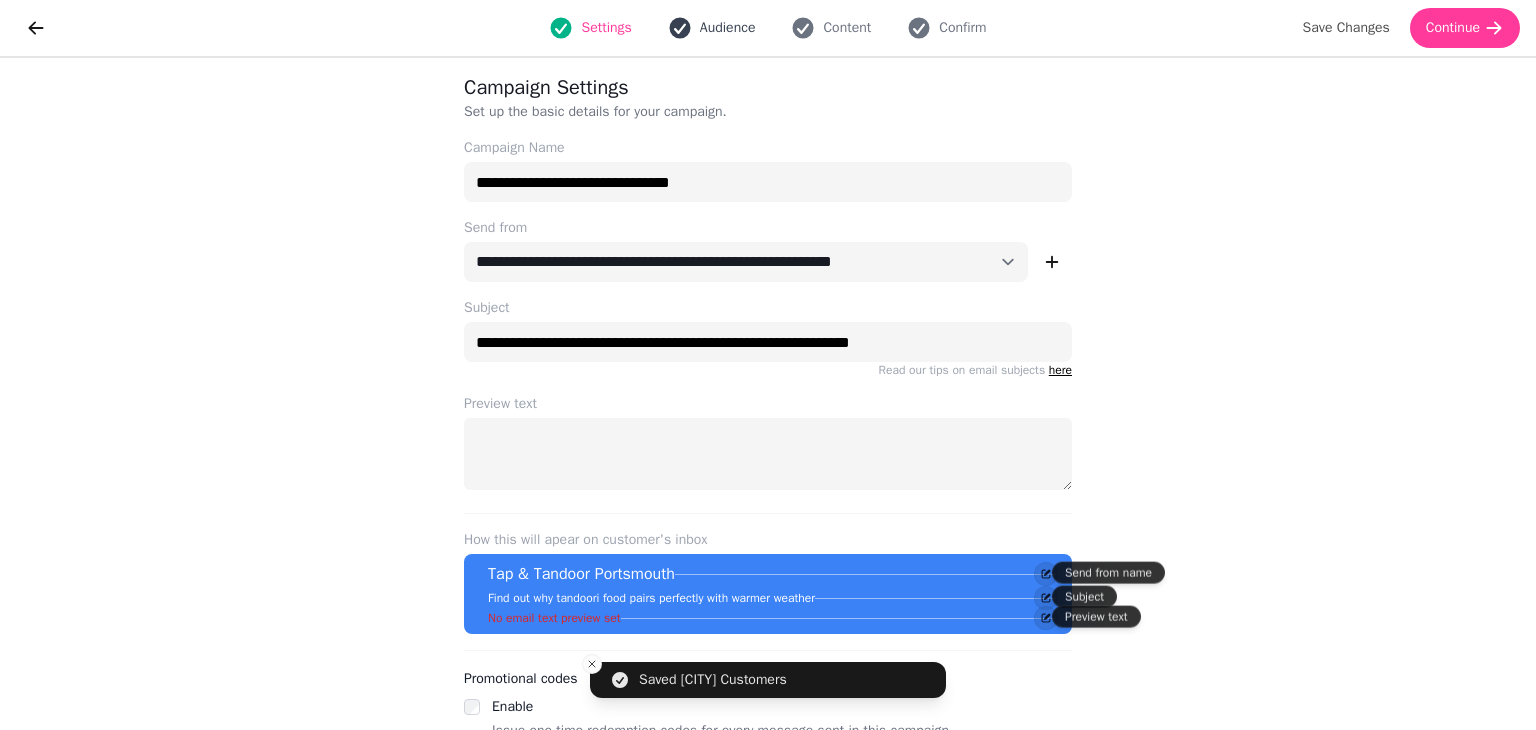 click on "Audience" at bounding box center [712, 28] 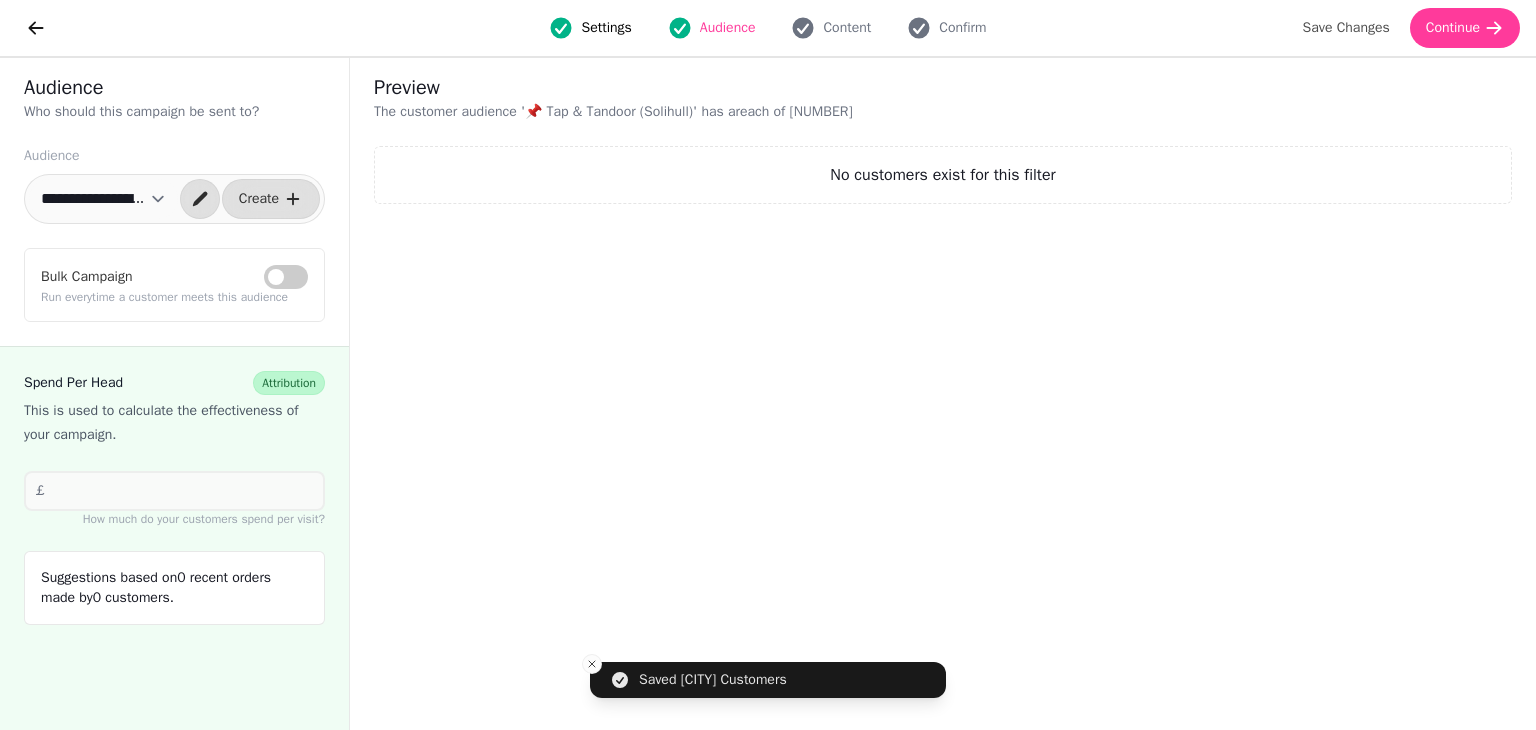 click on "**********" at bounding box center [103, 199] 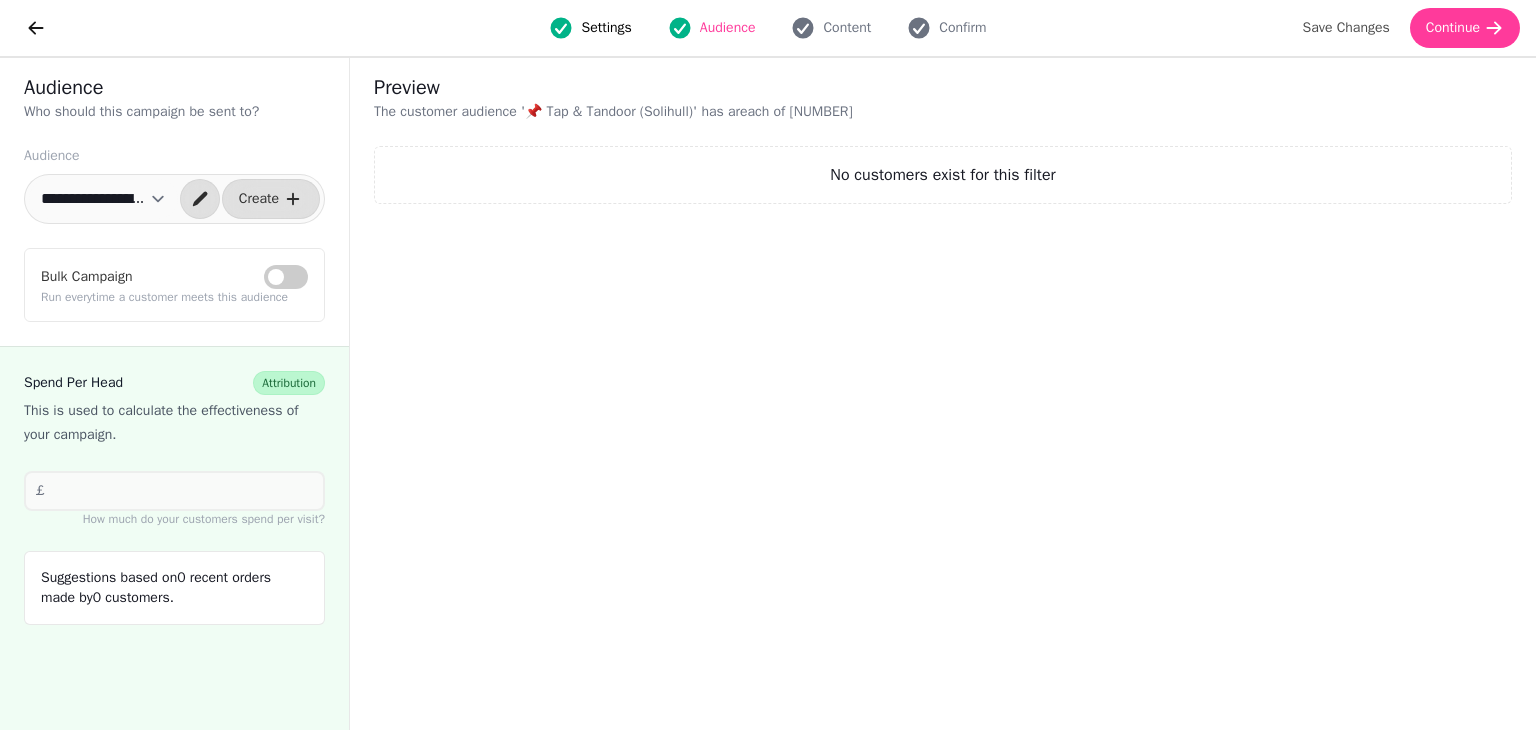 select on "**********" 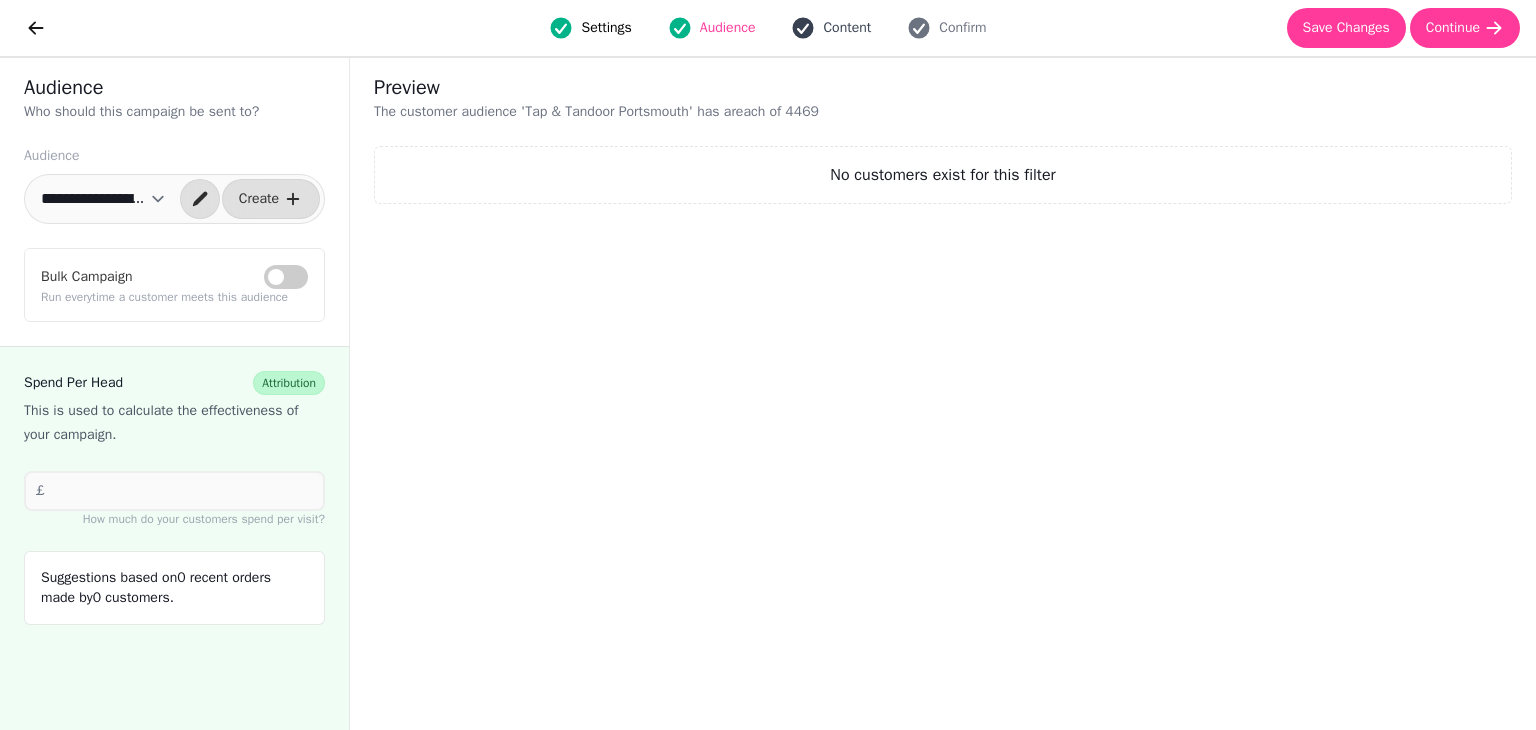 click on "Content" at bounding box center [847, 28] 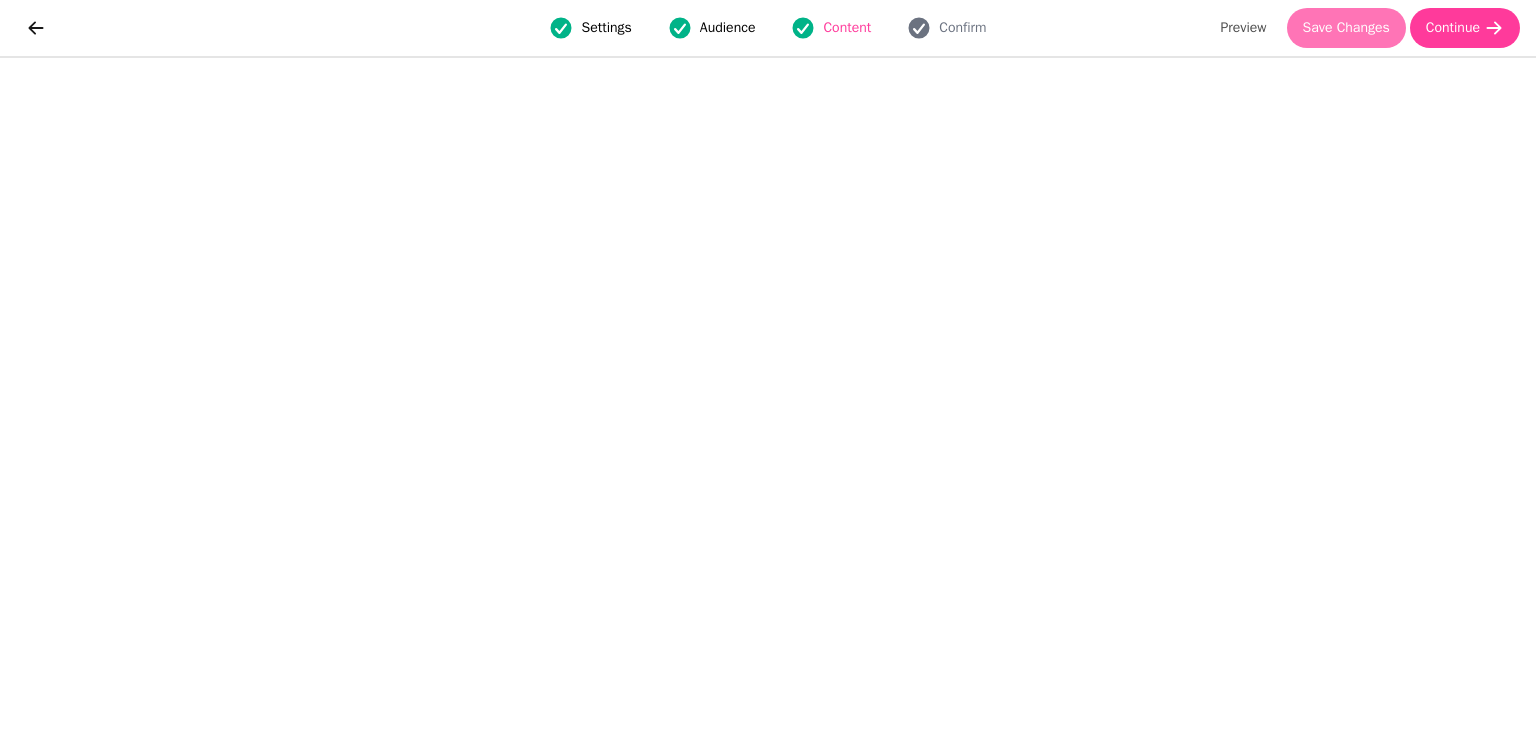 click on "Save Changes" at bounding box center [1346, 28] 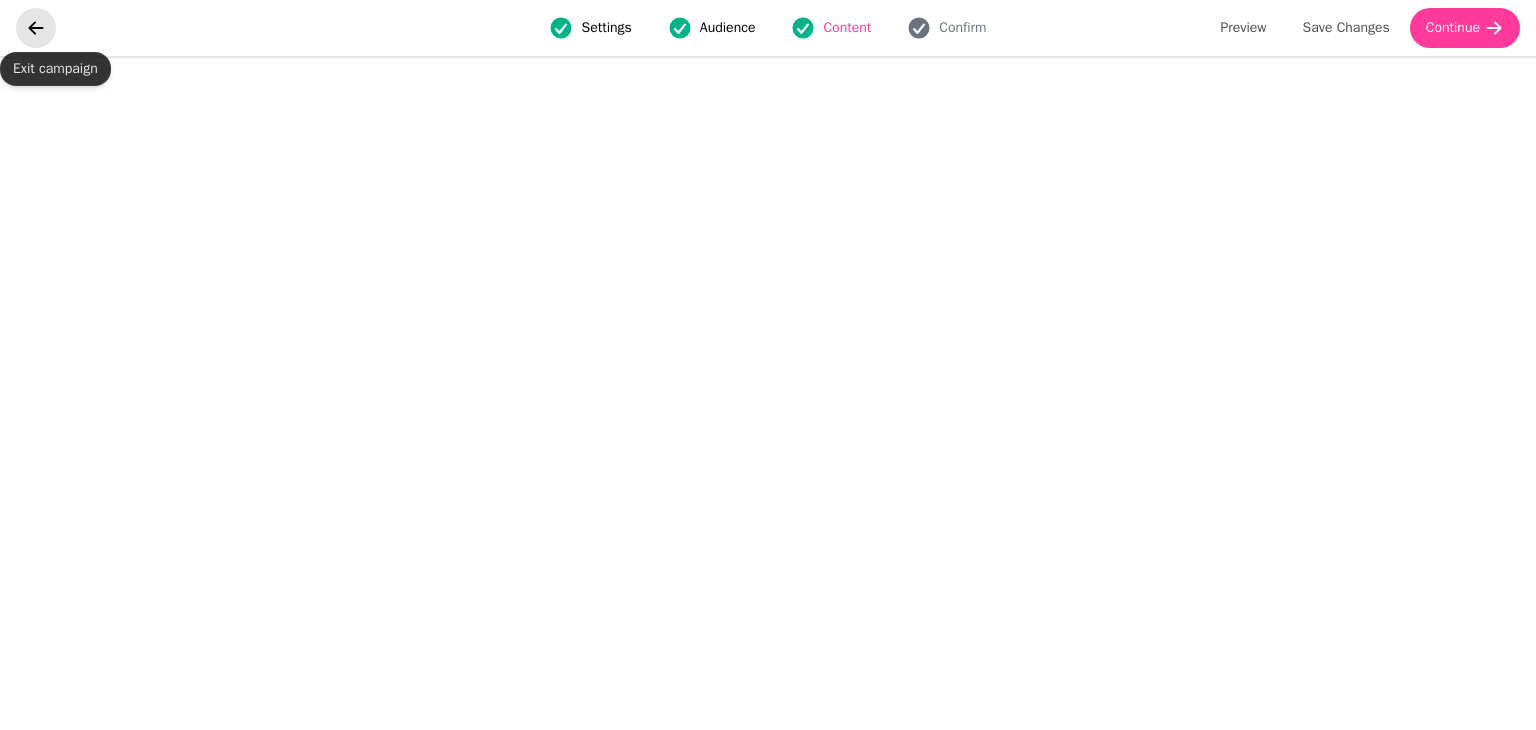 click 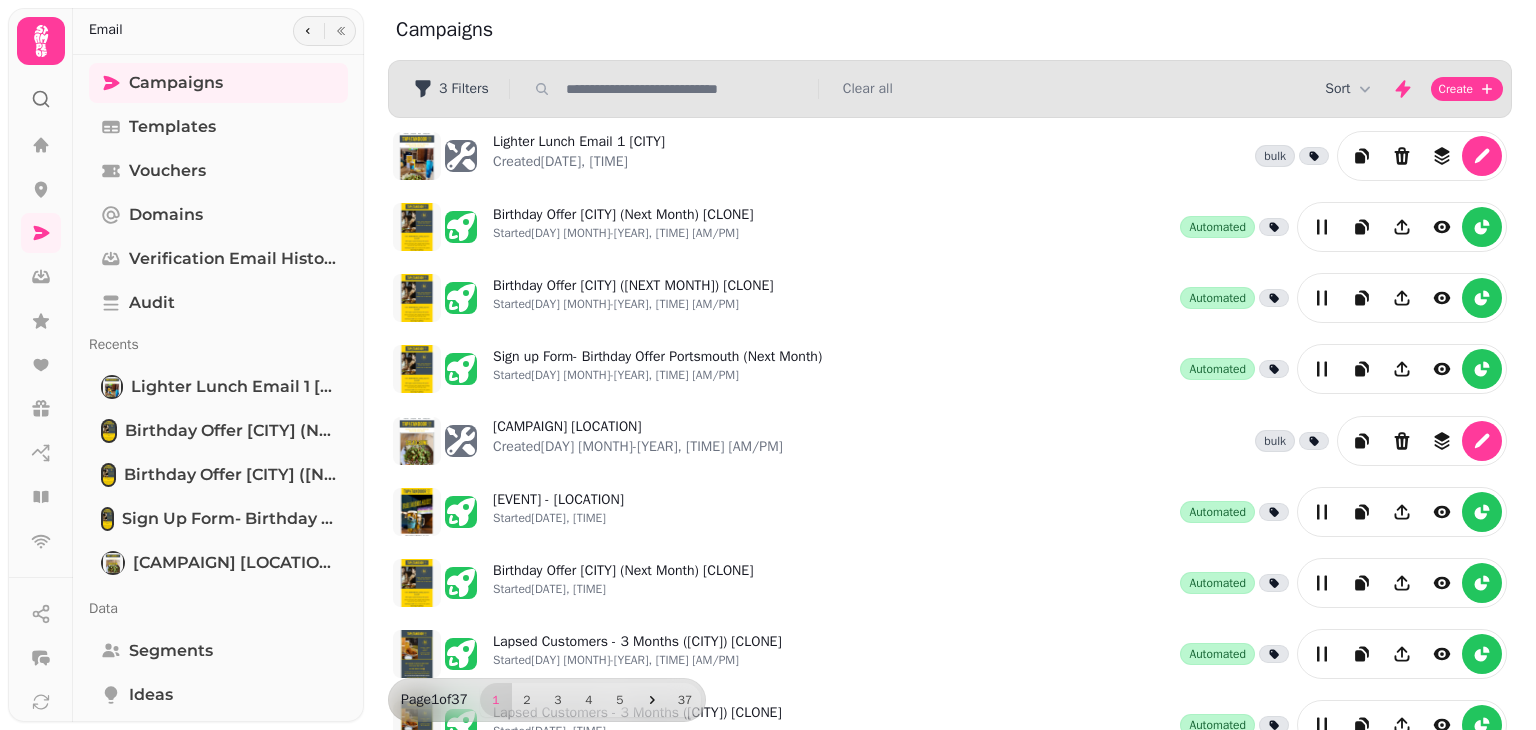 click at bounding box center (686, 89) 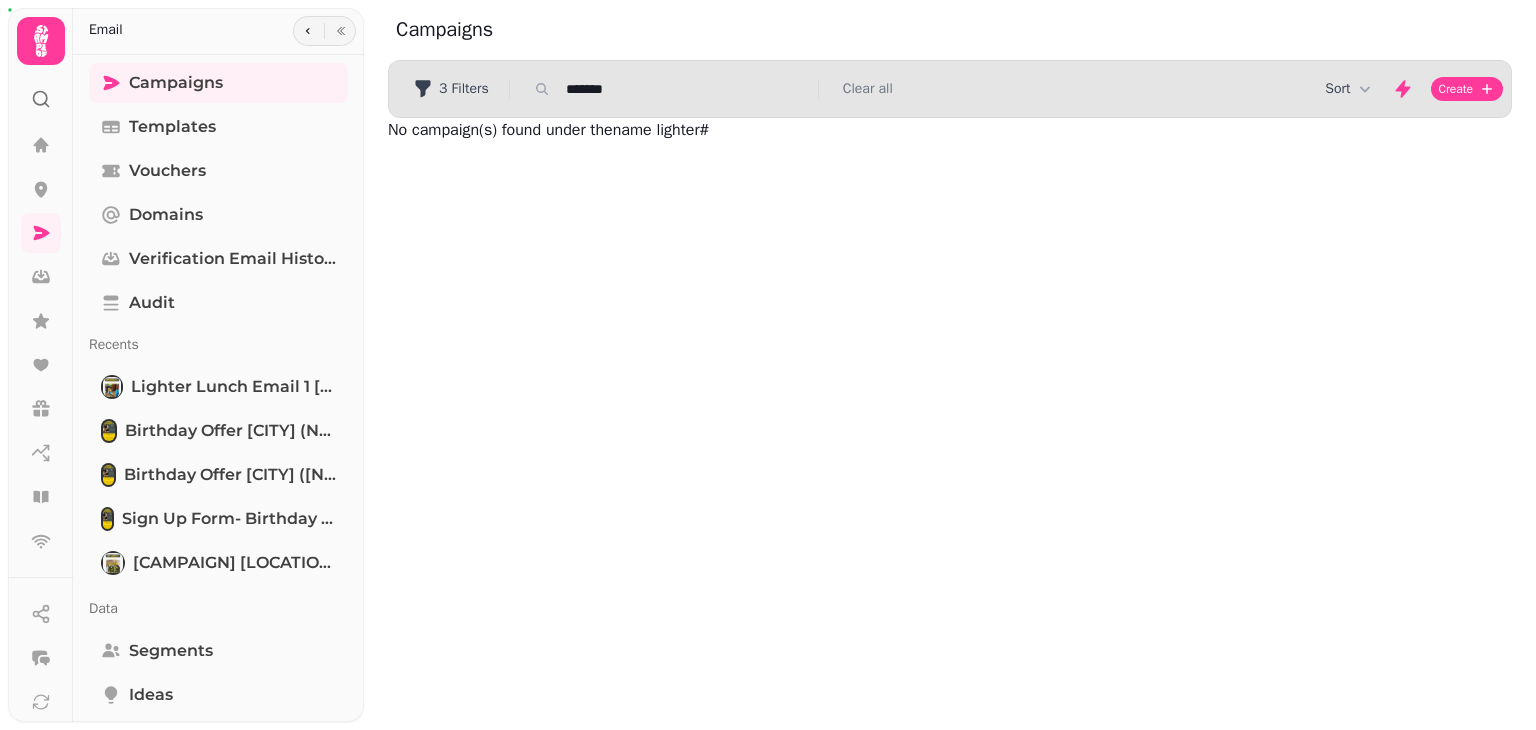 type on "*******" 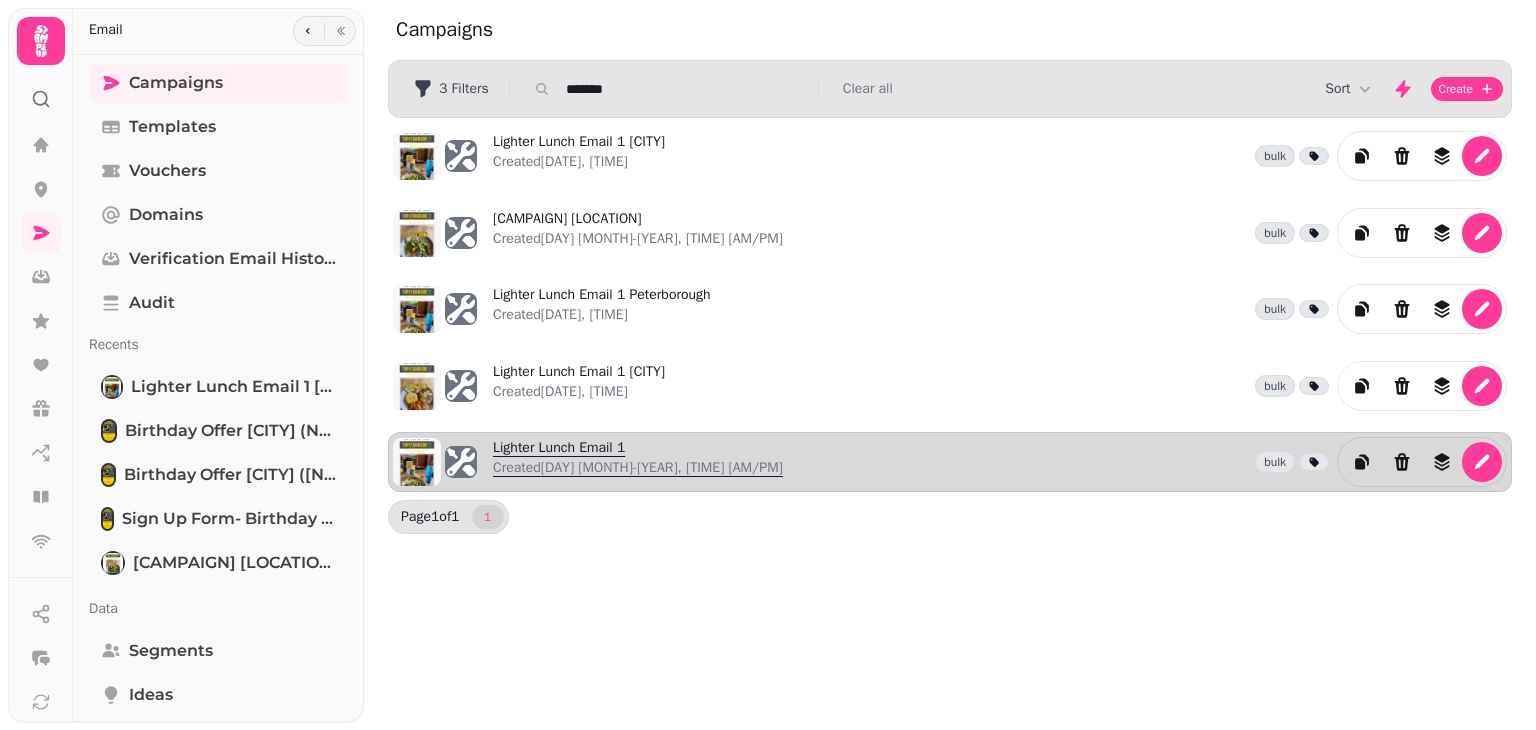 click on "Lighter Lunch Email 1 Created [DATE], [TIME]" at bounding box center (638, 462) 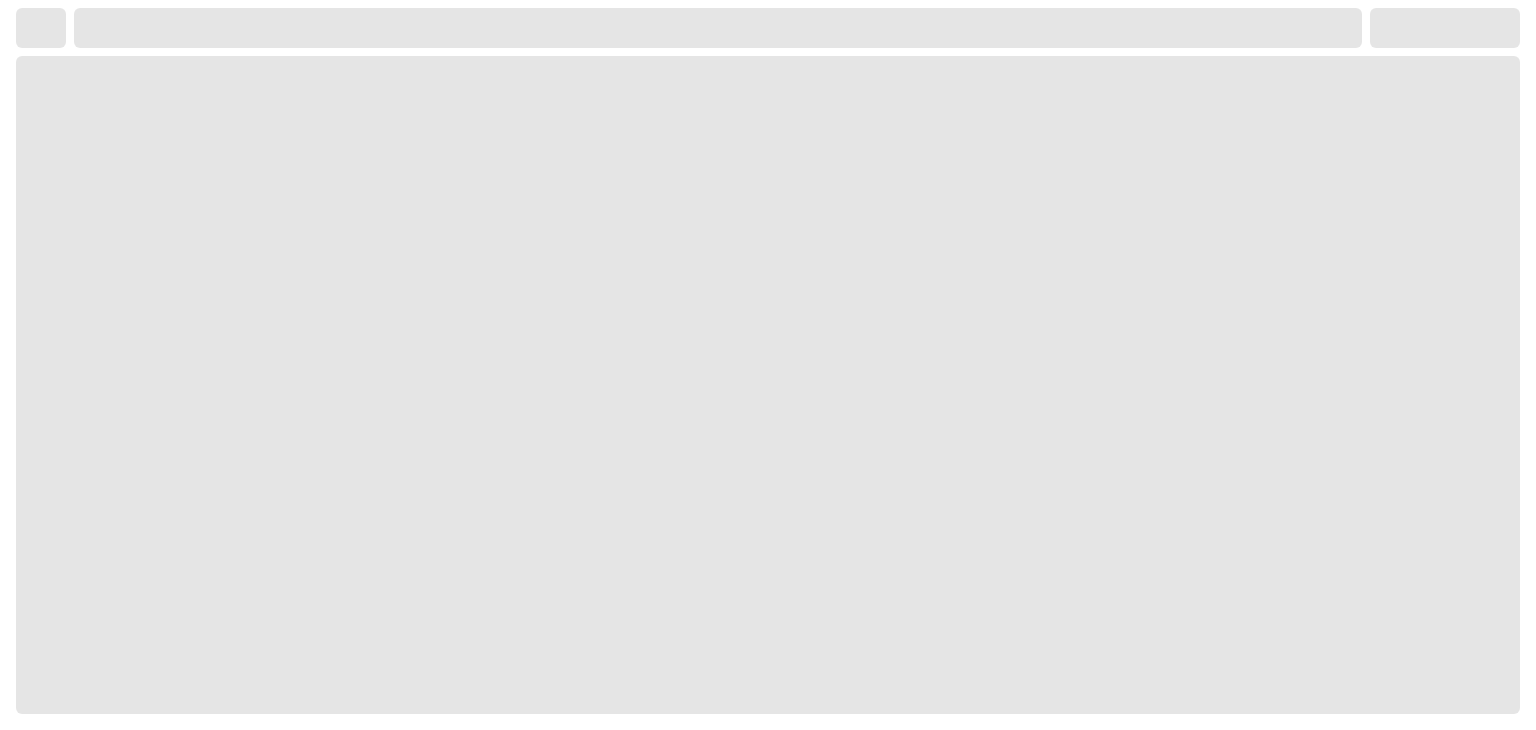 select on "**********" 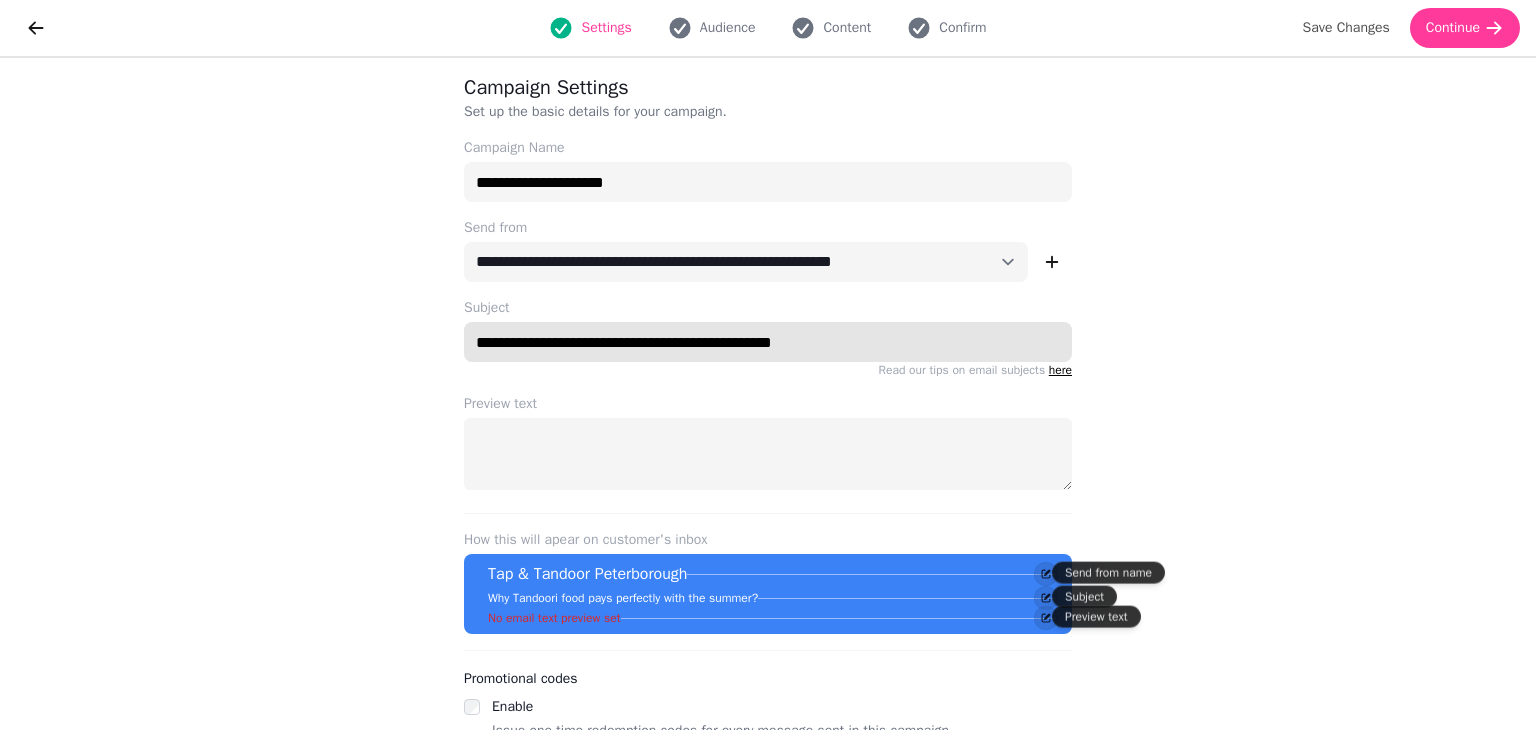 click on "**********" at bounding box center (768, 342) 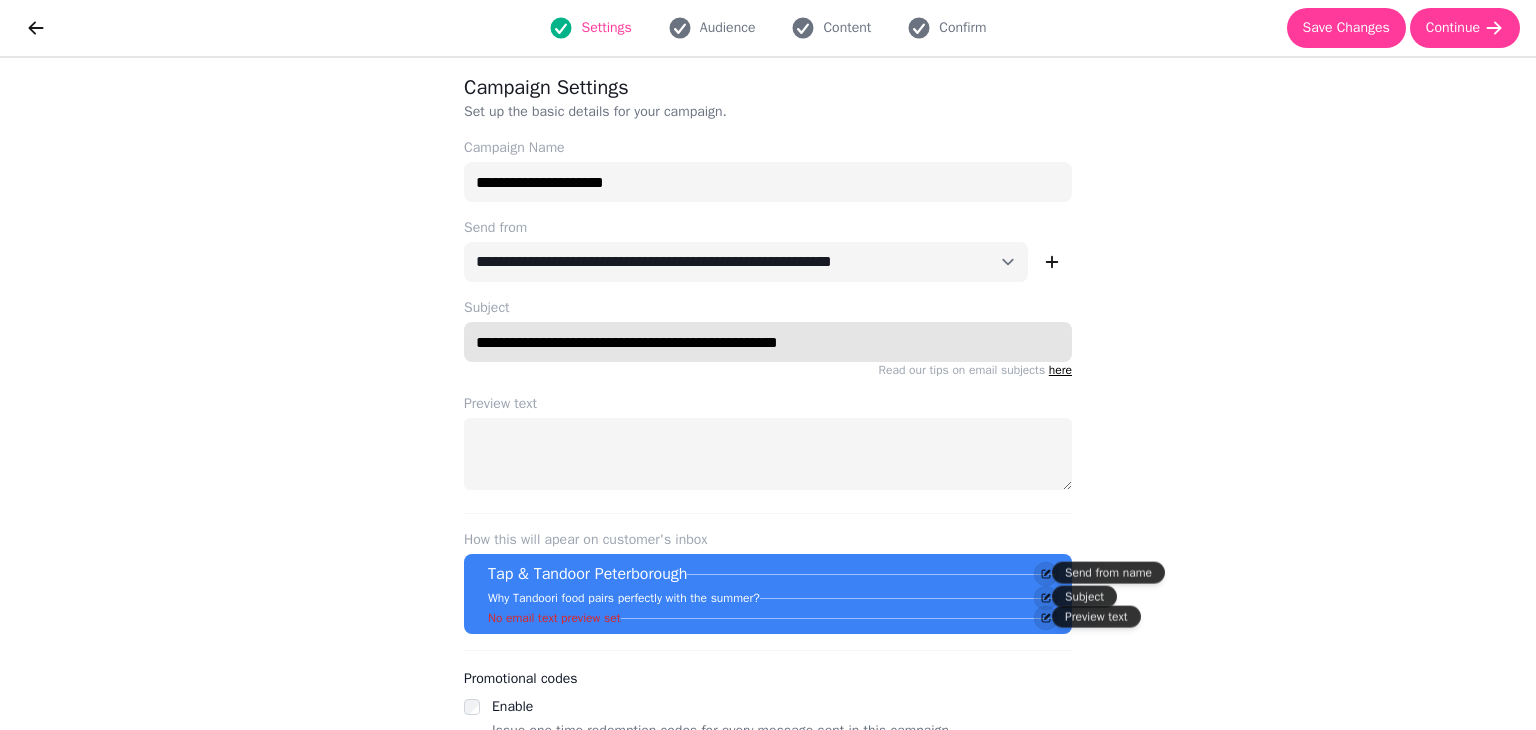 type on "**********" 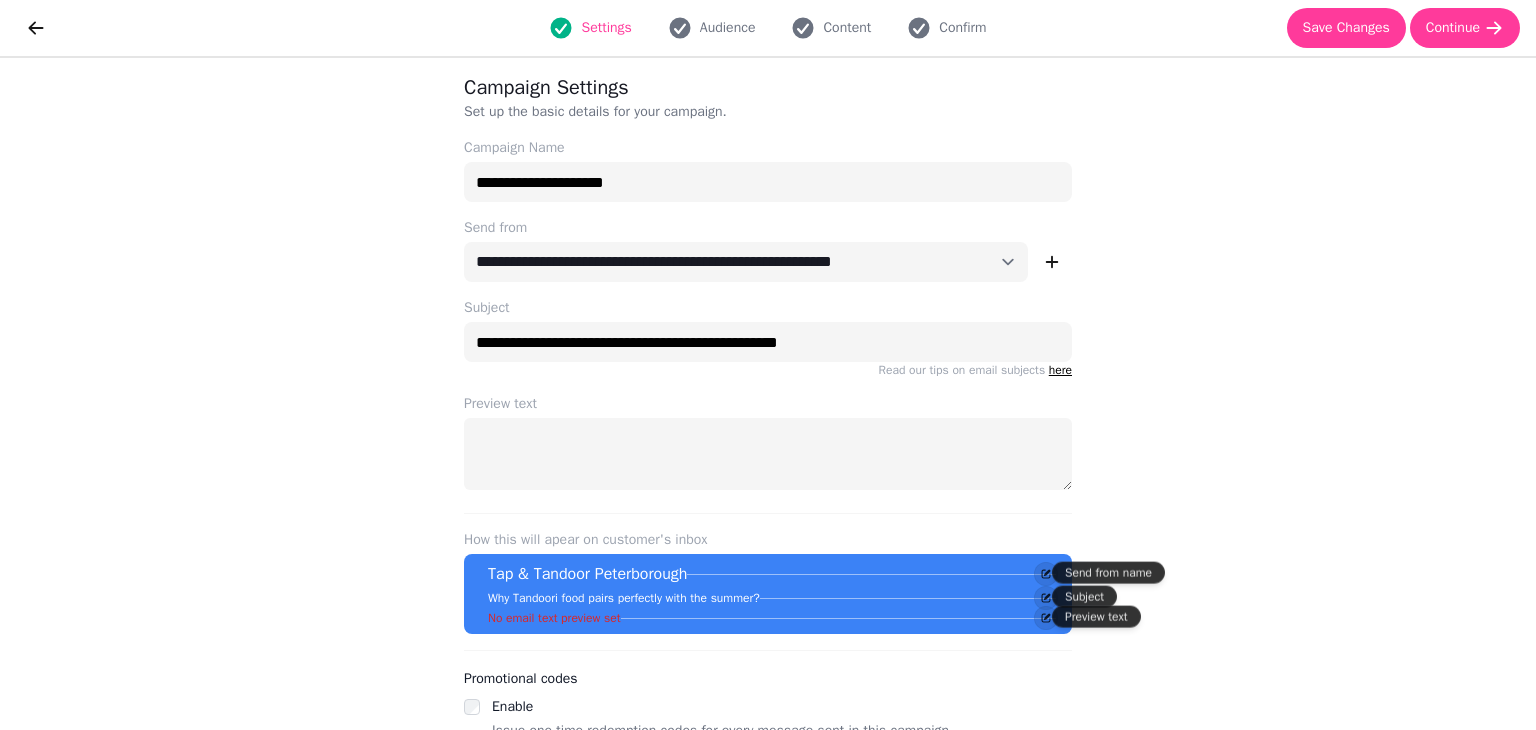 click on "Preview text" at bounding box center [768, 404] 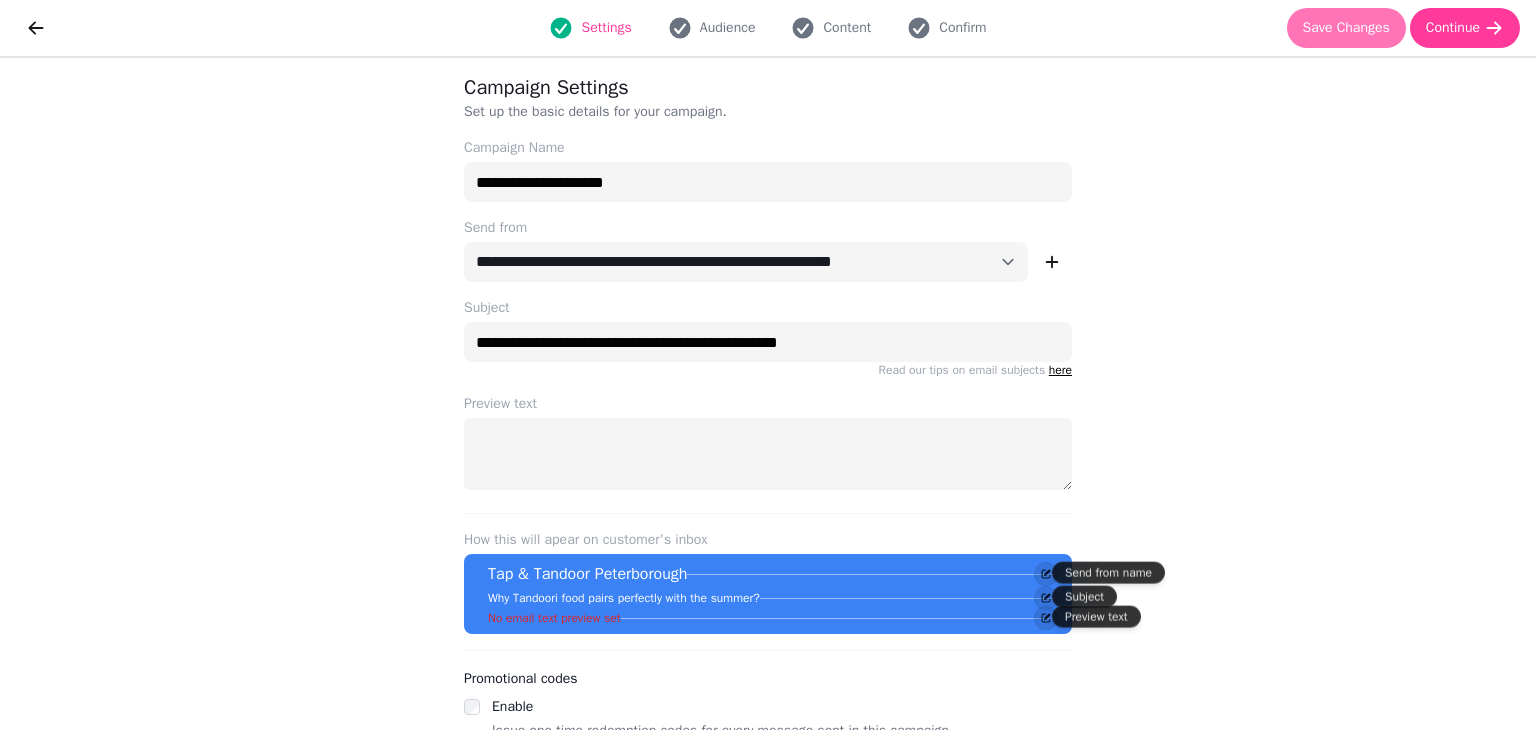click on "Save Changes" at bounding box center (1346, 28) 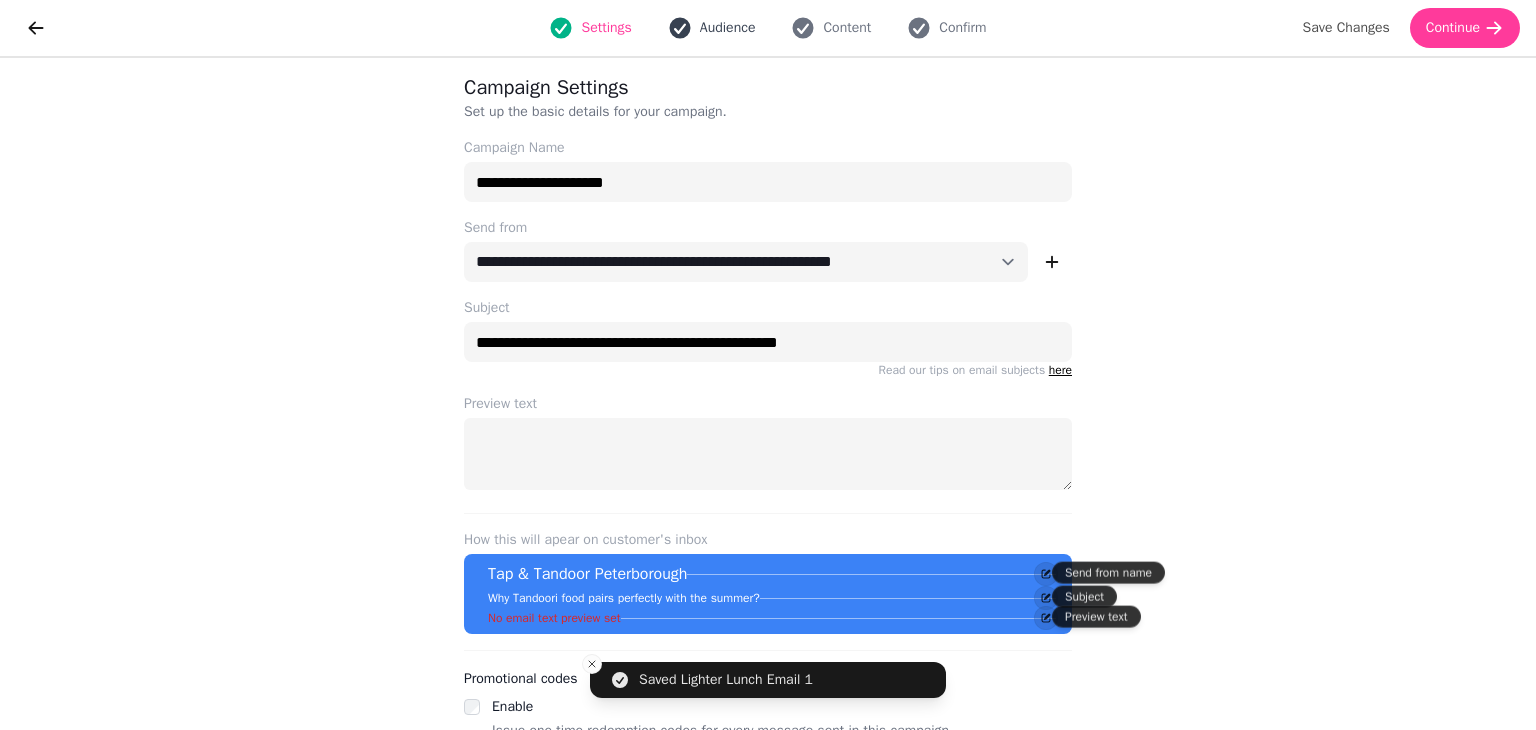 click on "Audience" at bounding box center (712, 28) 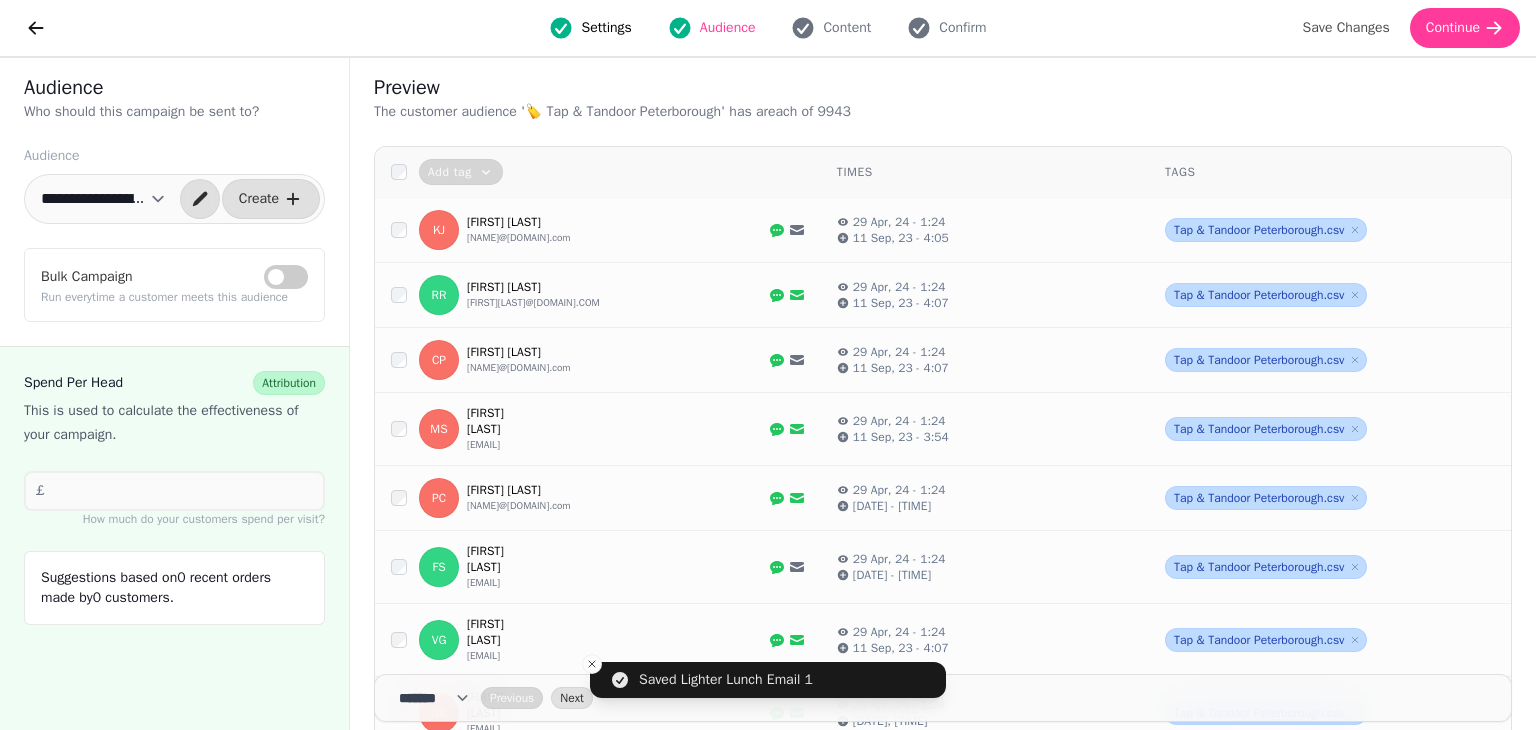 click on "Settings" at bounding box center (606, 28) 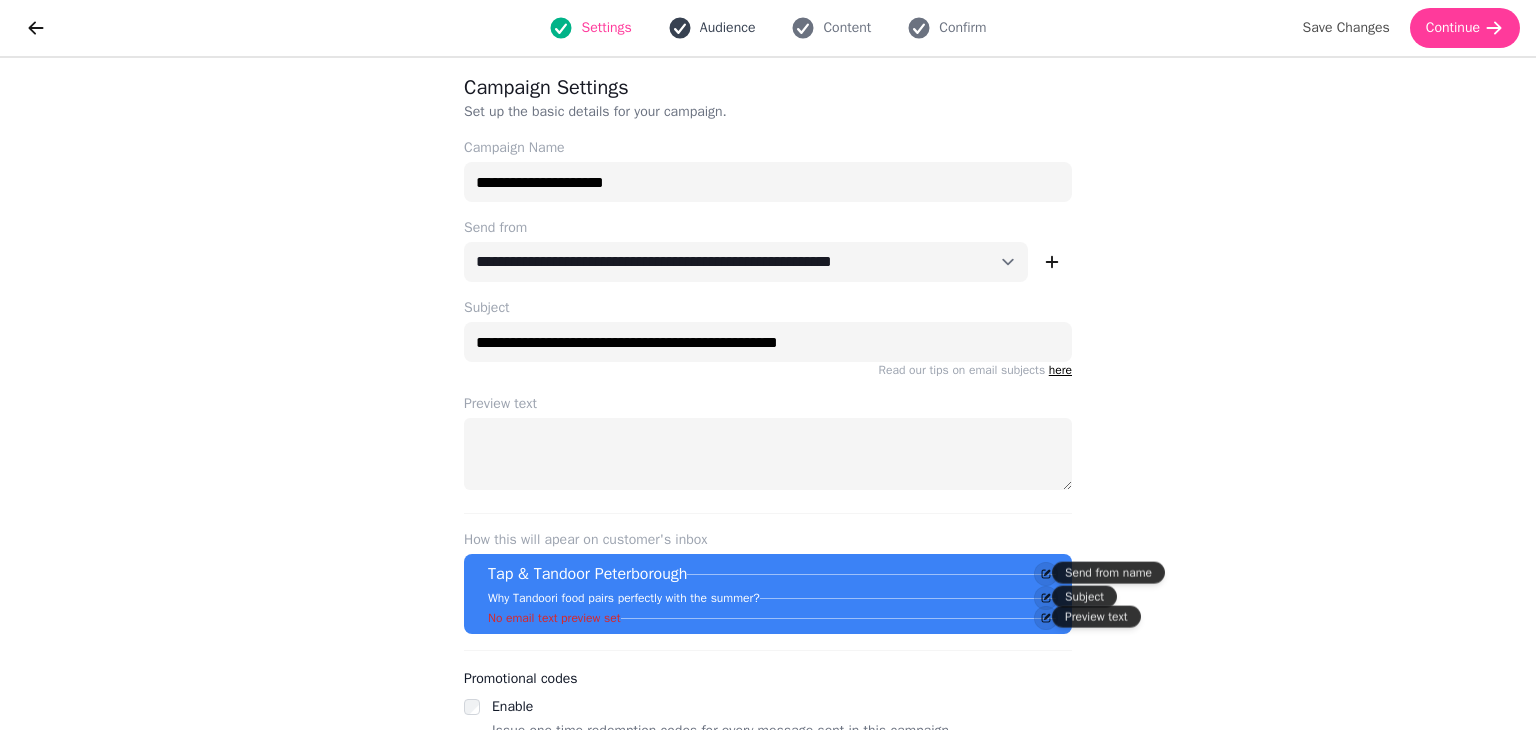click on "Audience" at bounding box center [728, 28] 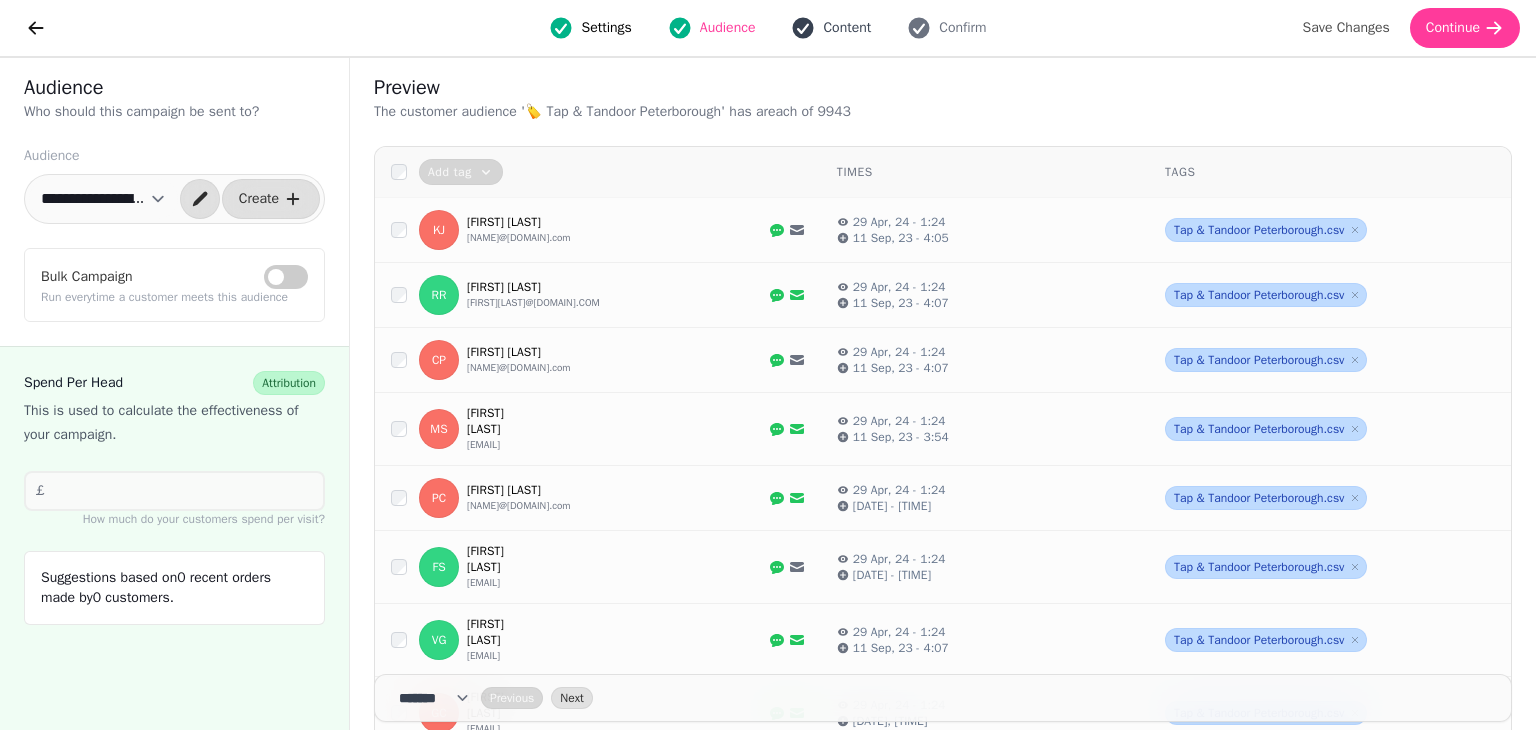 click 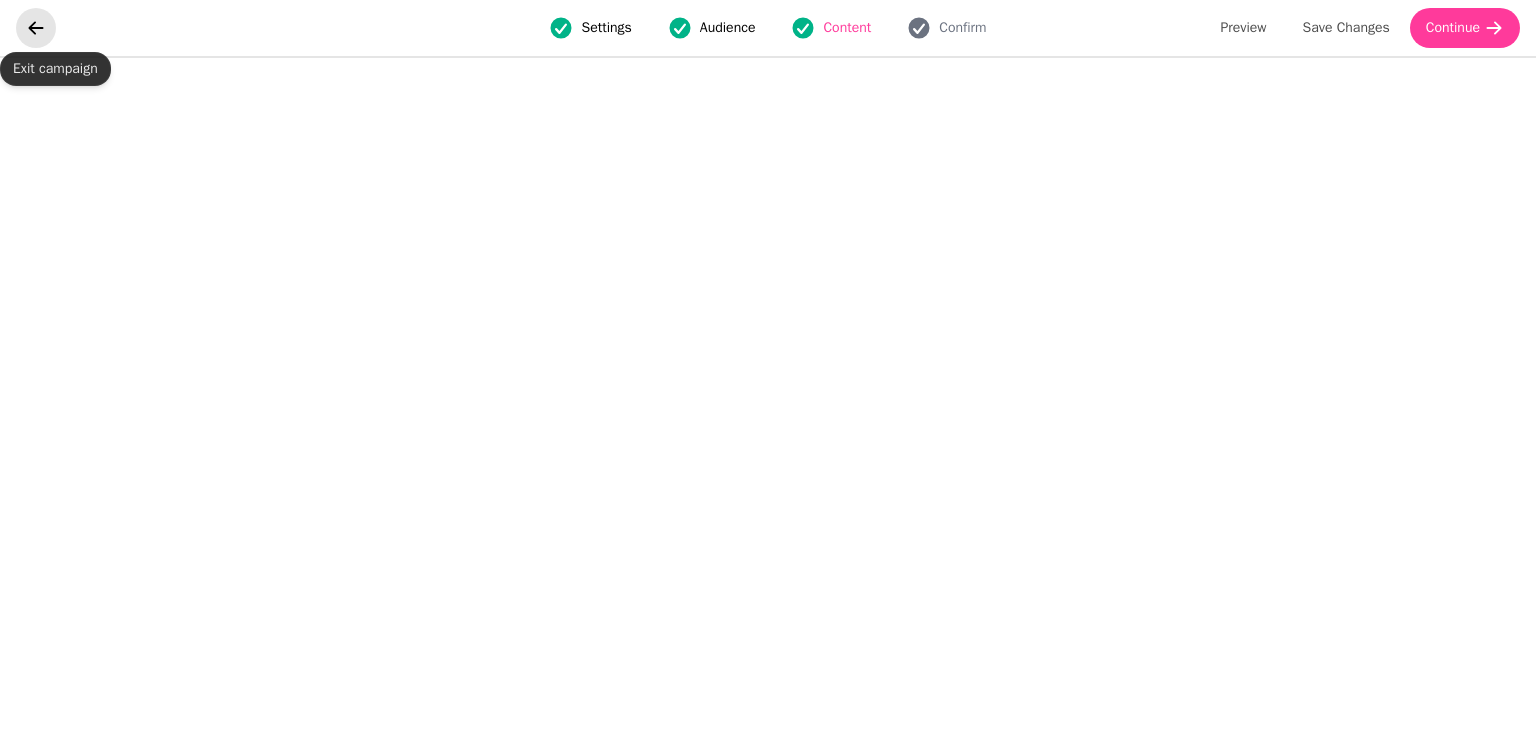 click at bounding box center [36, 28] 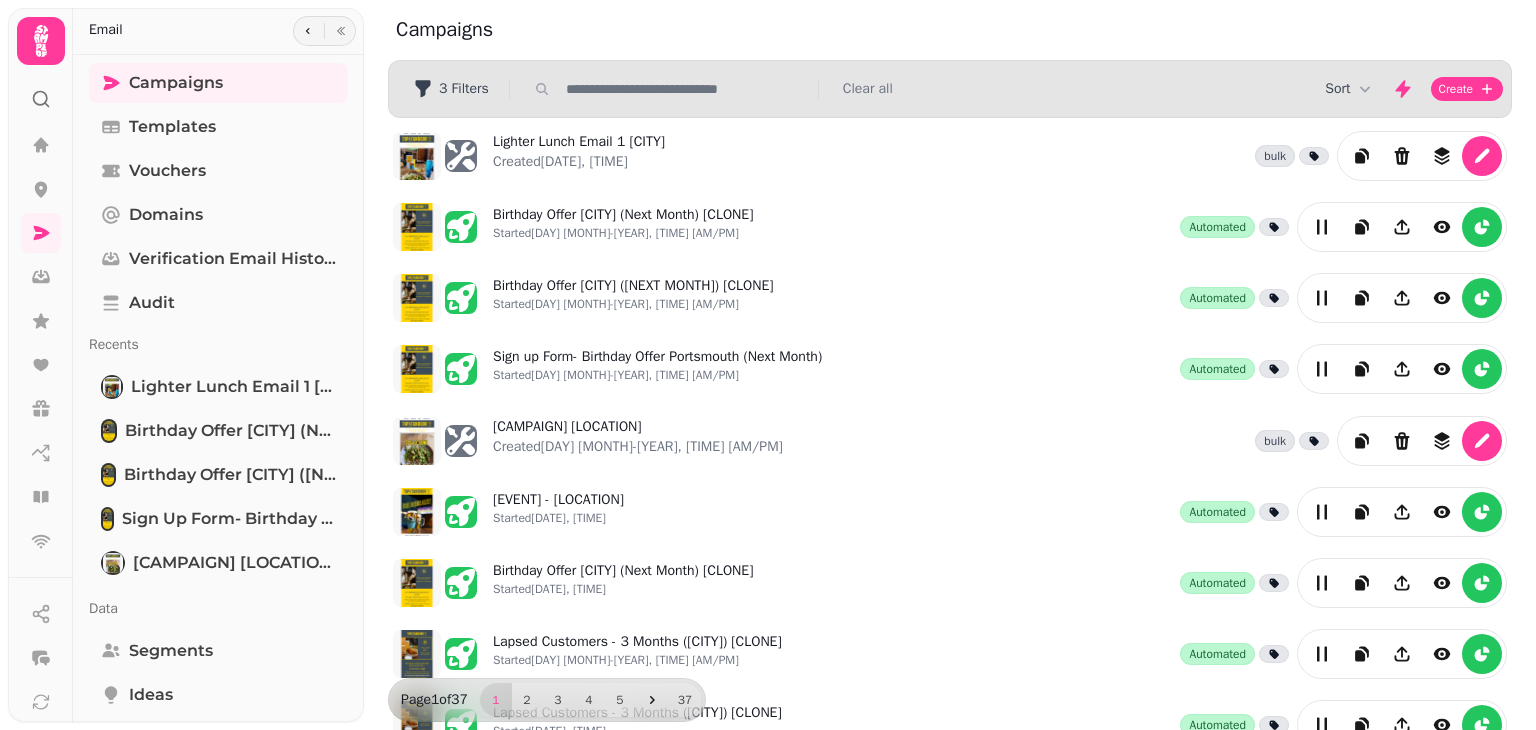 click at bounding box center (686, 89) 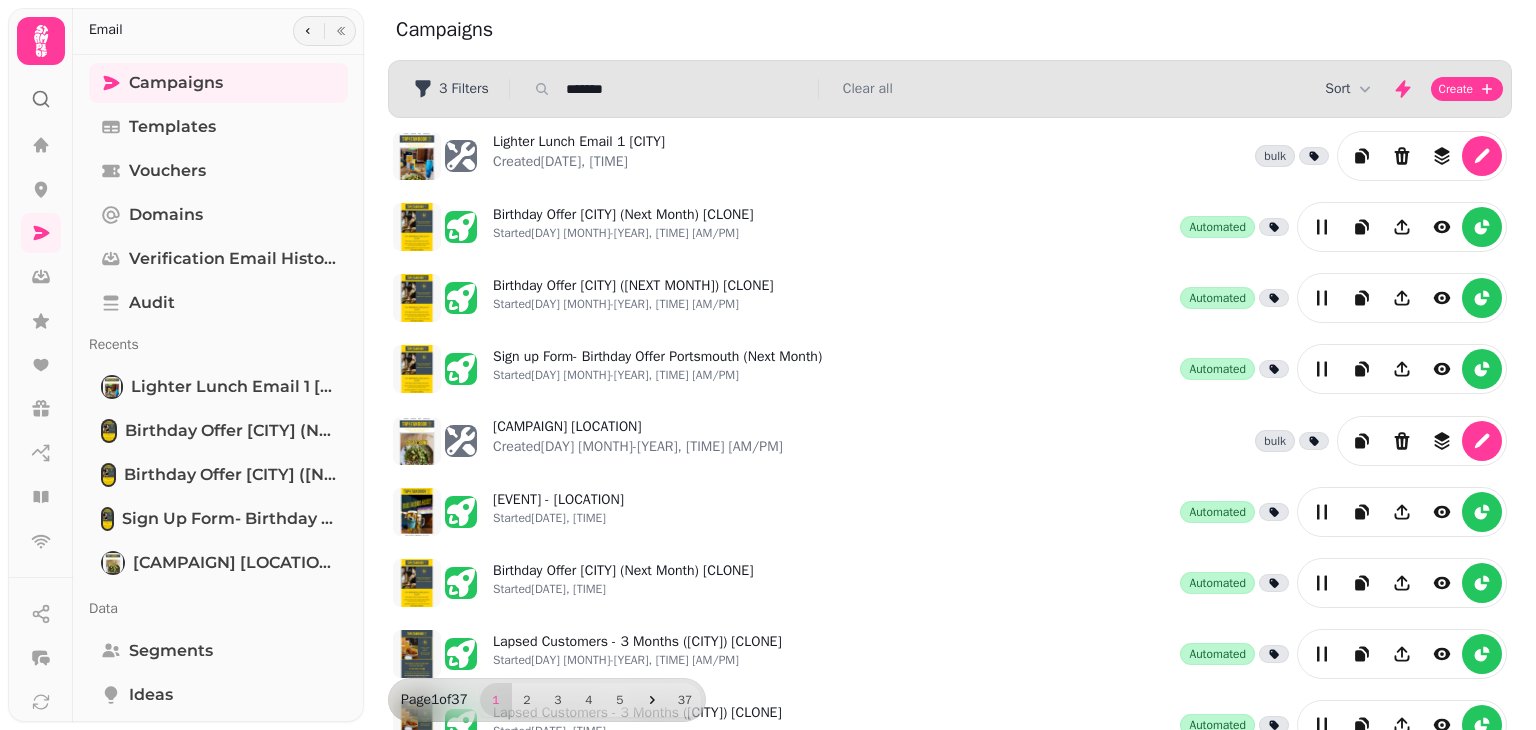type on "*******" 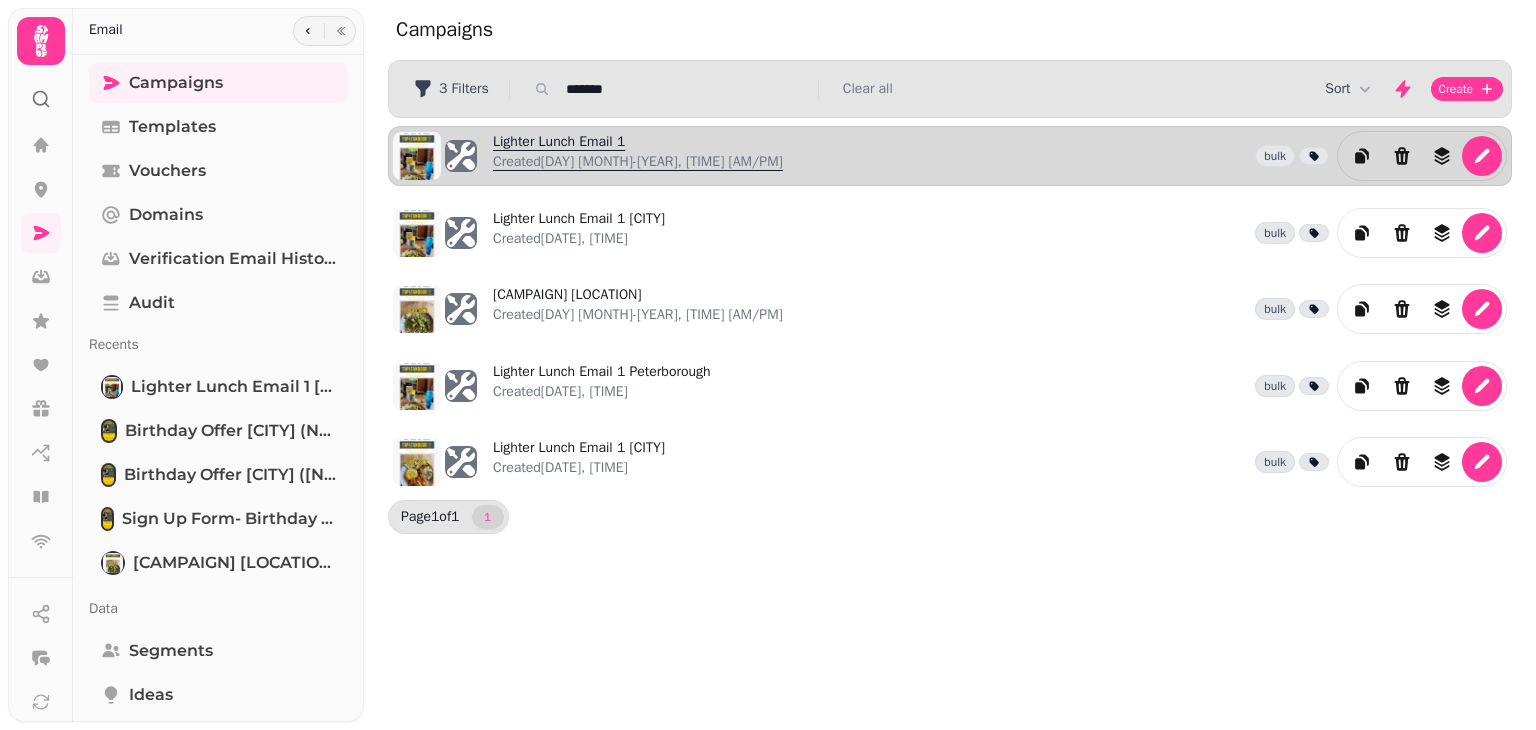 click on "Lighter Lunch Email 1 Created [DATE], [TIME]" at bounding box center [638, 156] 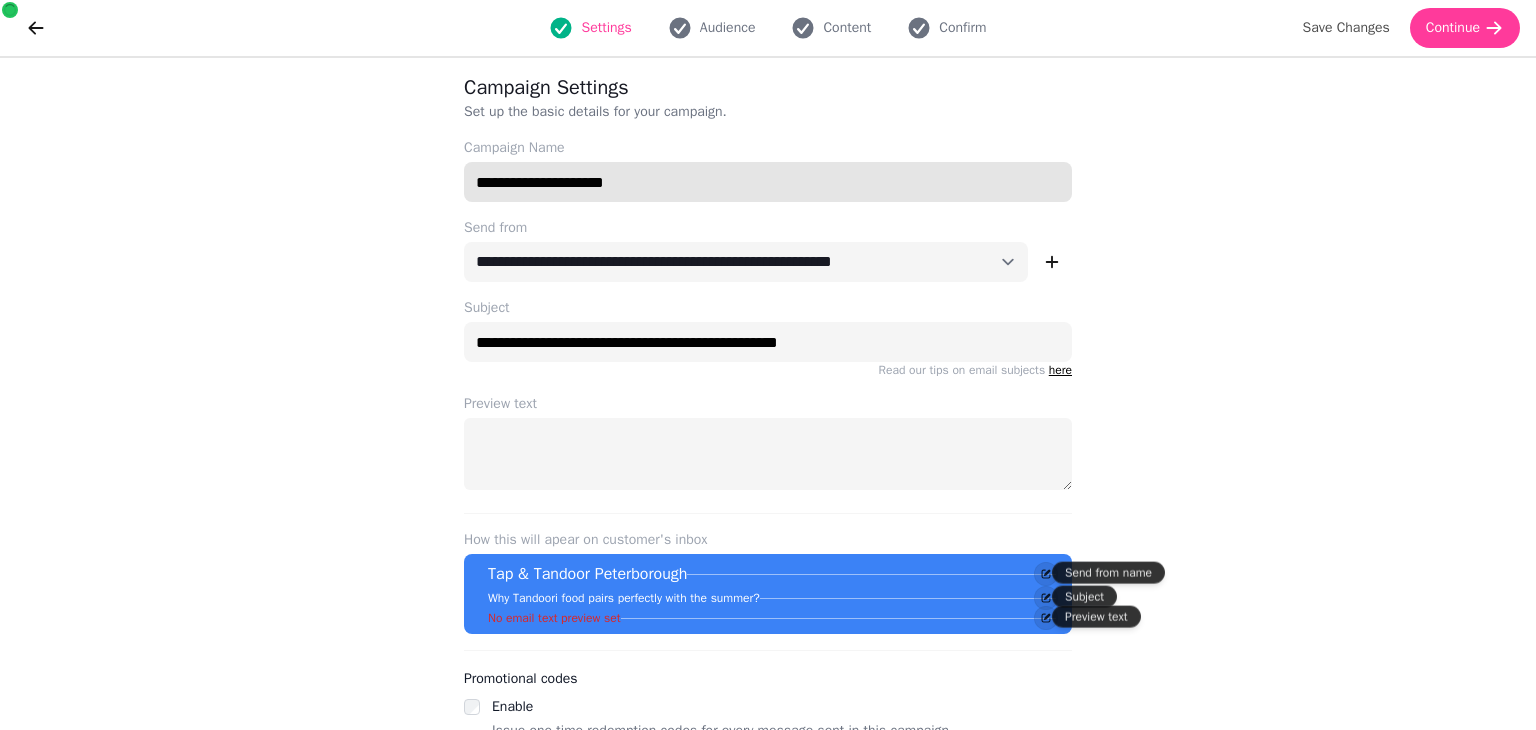 click on "**********" at bounding box center [768, 182] 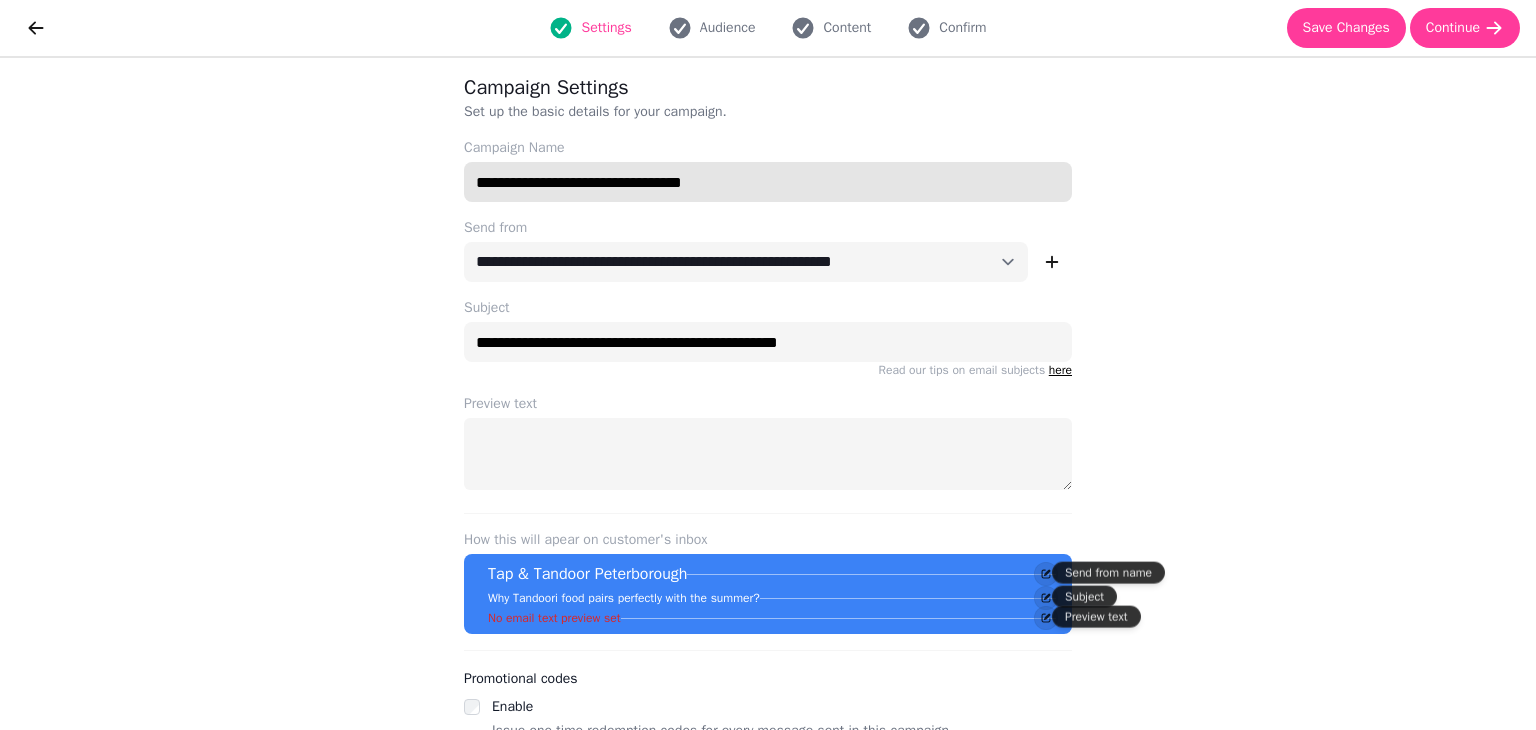 type on "**********" 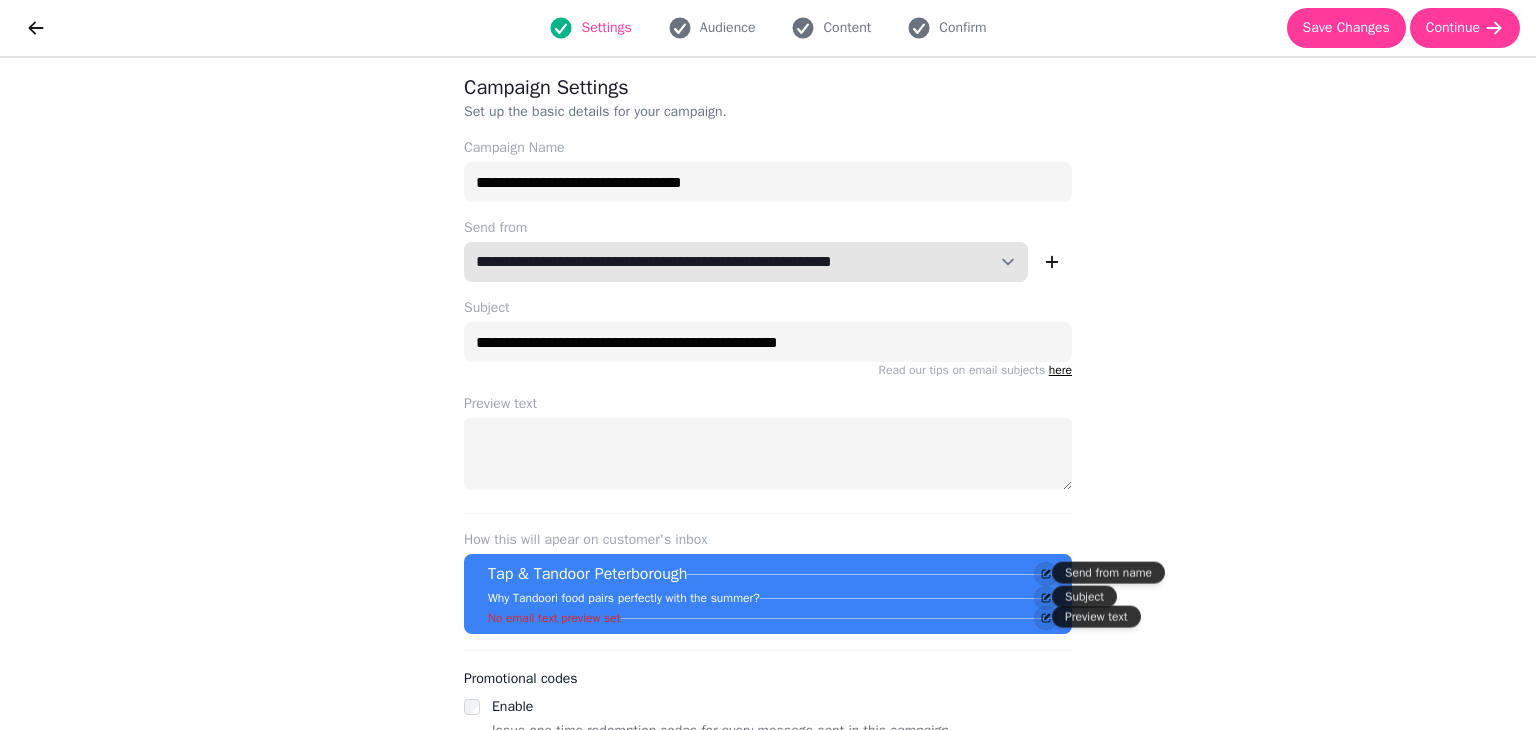 click on "**********" at bounding box center [746, 262] 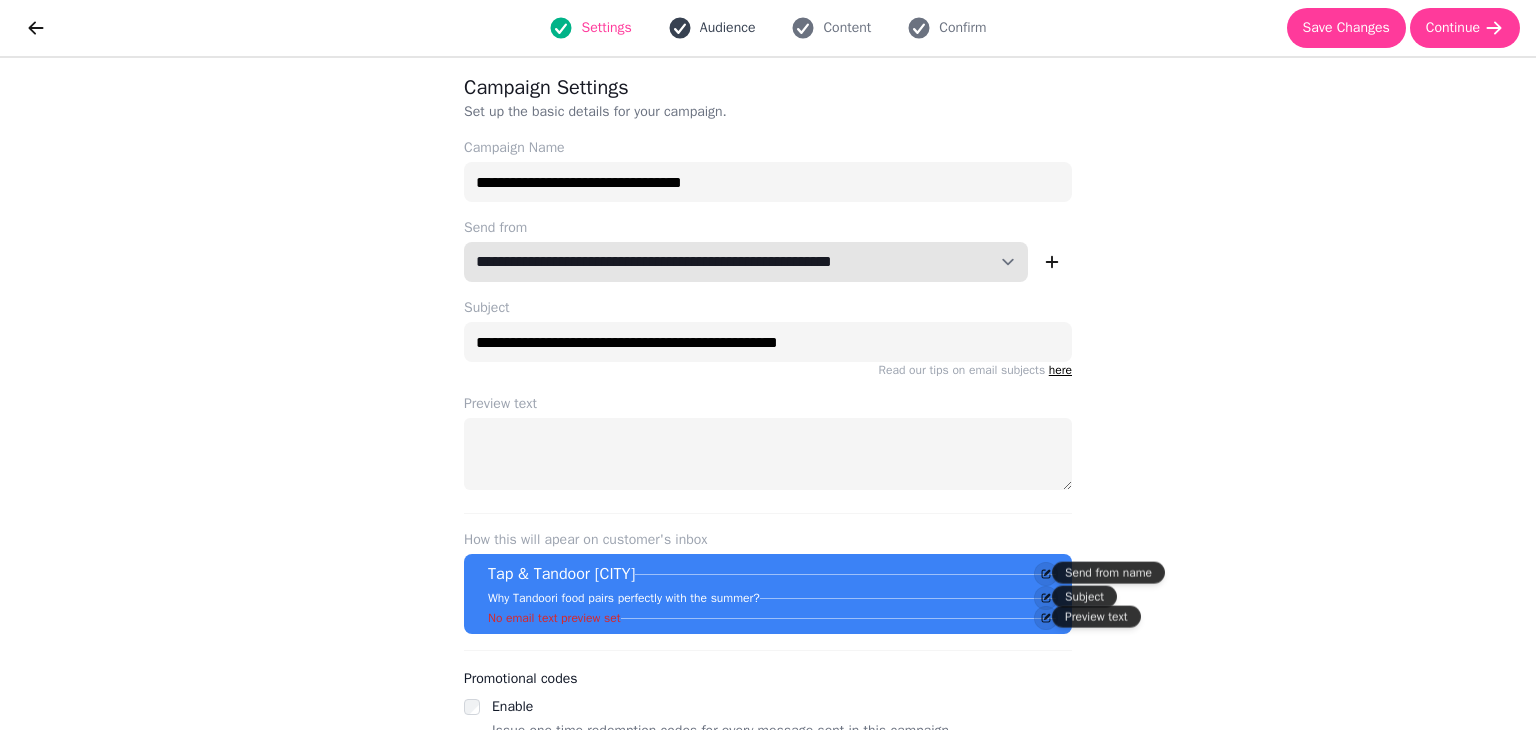 click on "Audience" at bounding box center (728, 28) 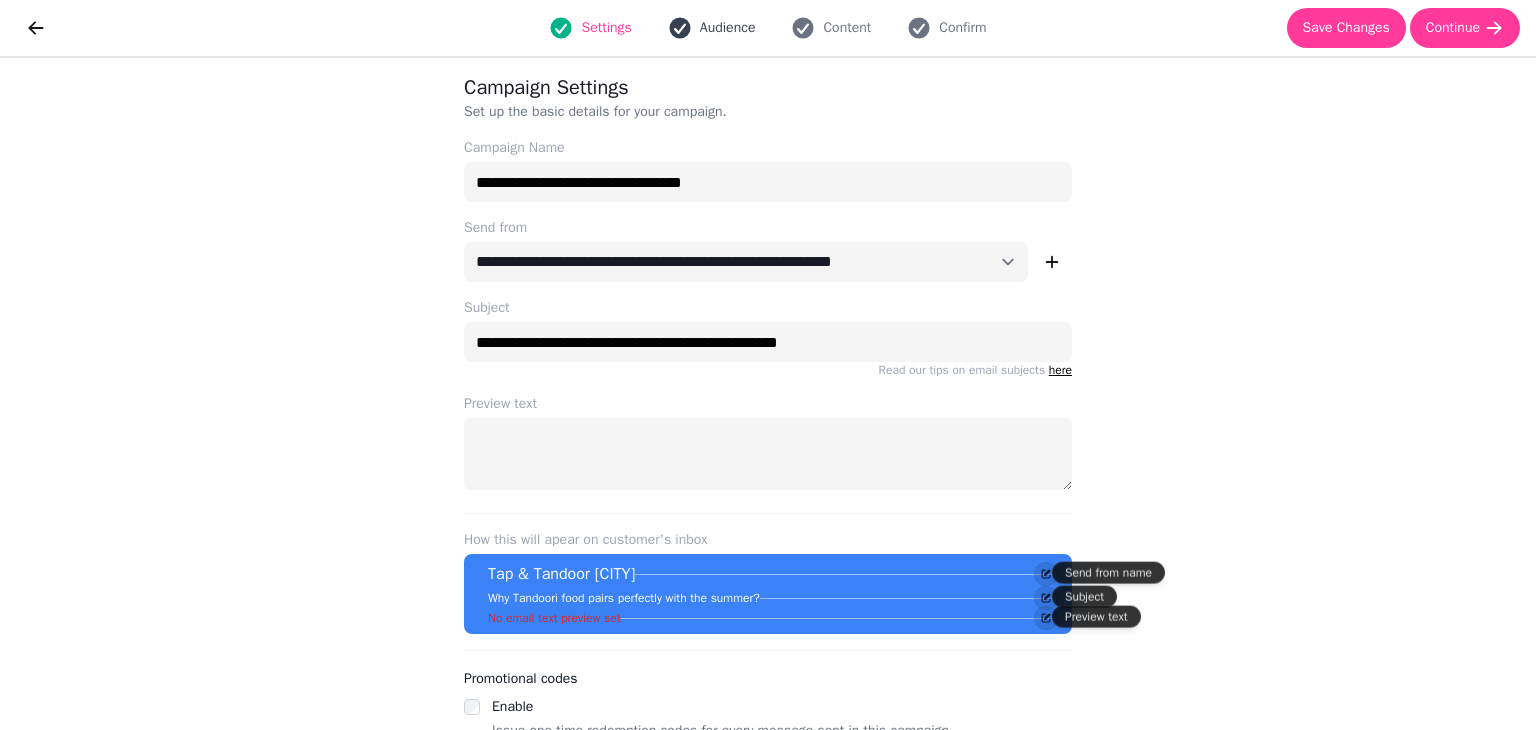 select on "**********" 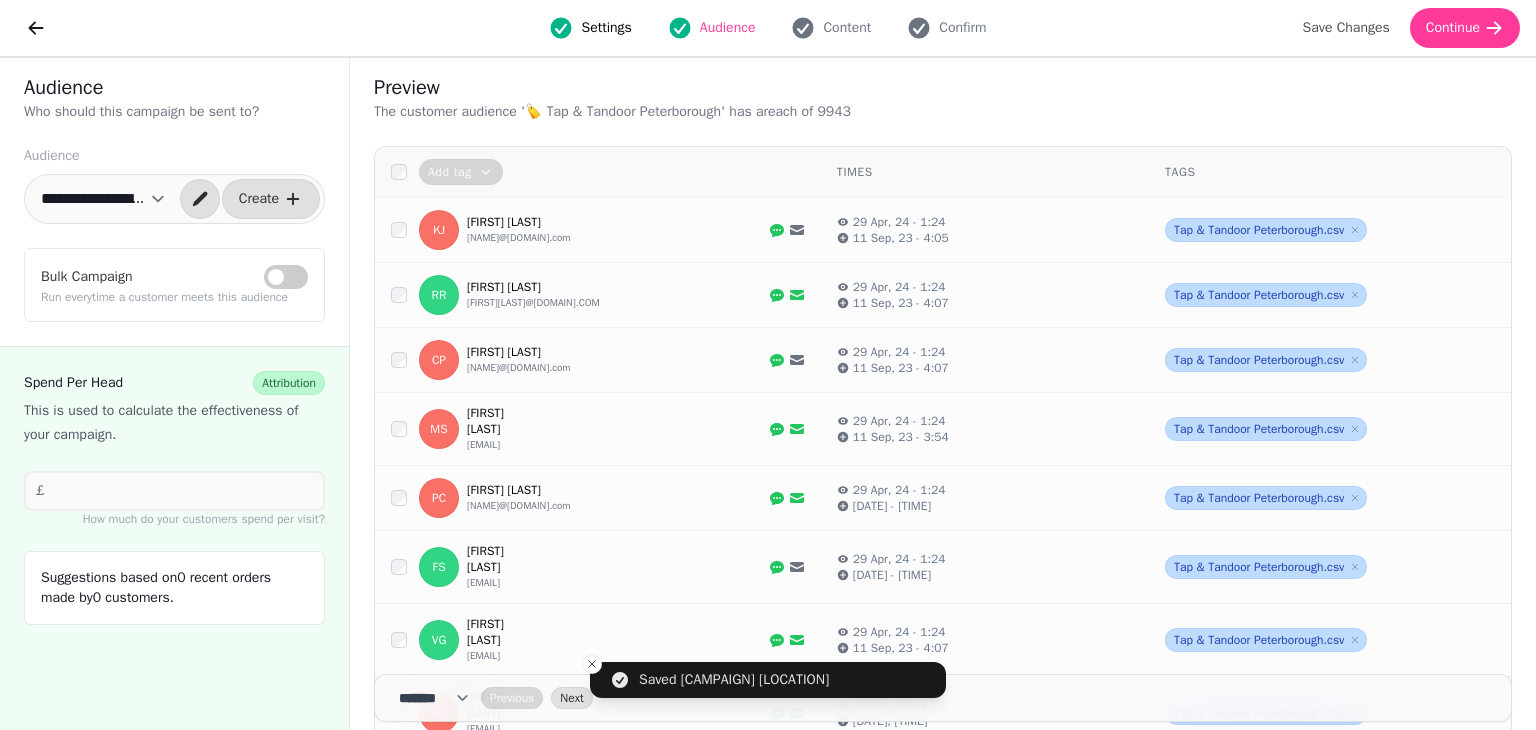 click on "**********" at bounding box center (103, 199) 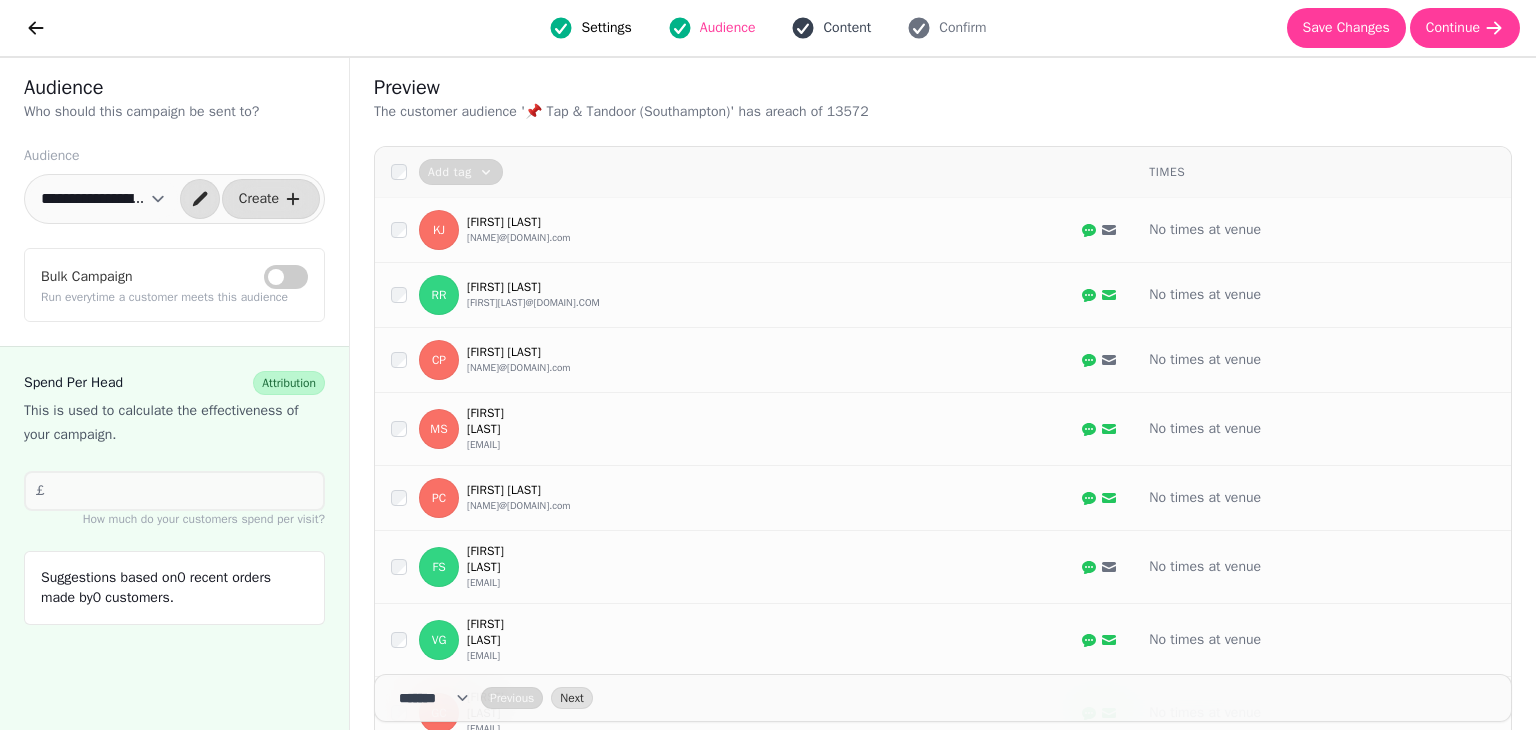 click on "Content" at bounding box center [847, 28] 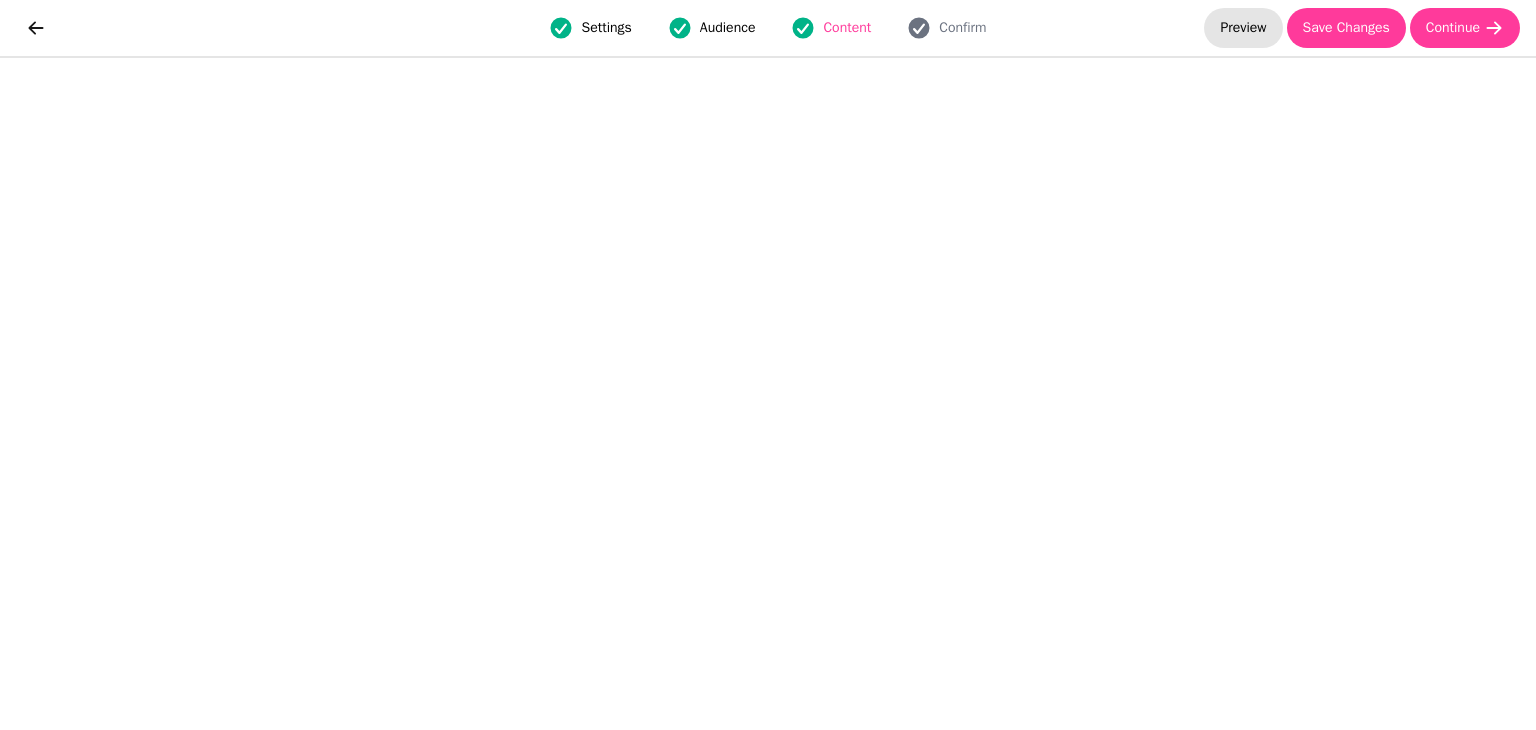 click on "Preview" at bounding box center [1243, 28] 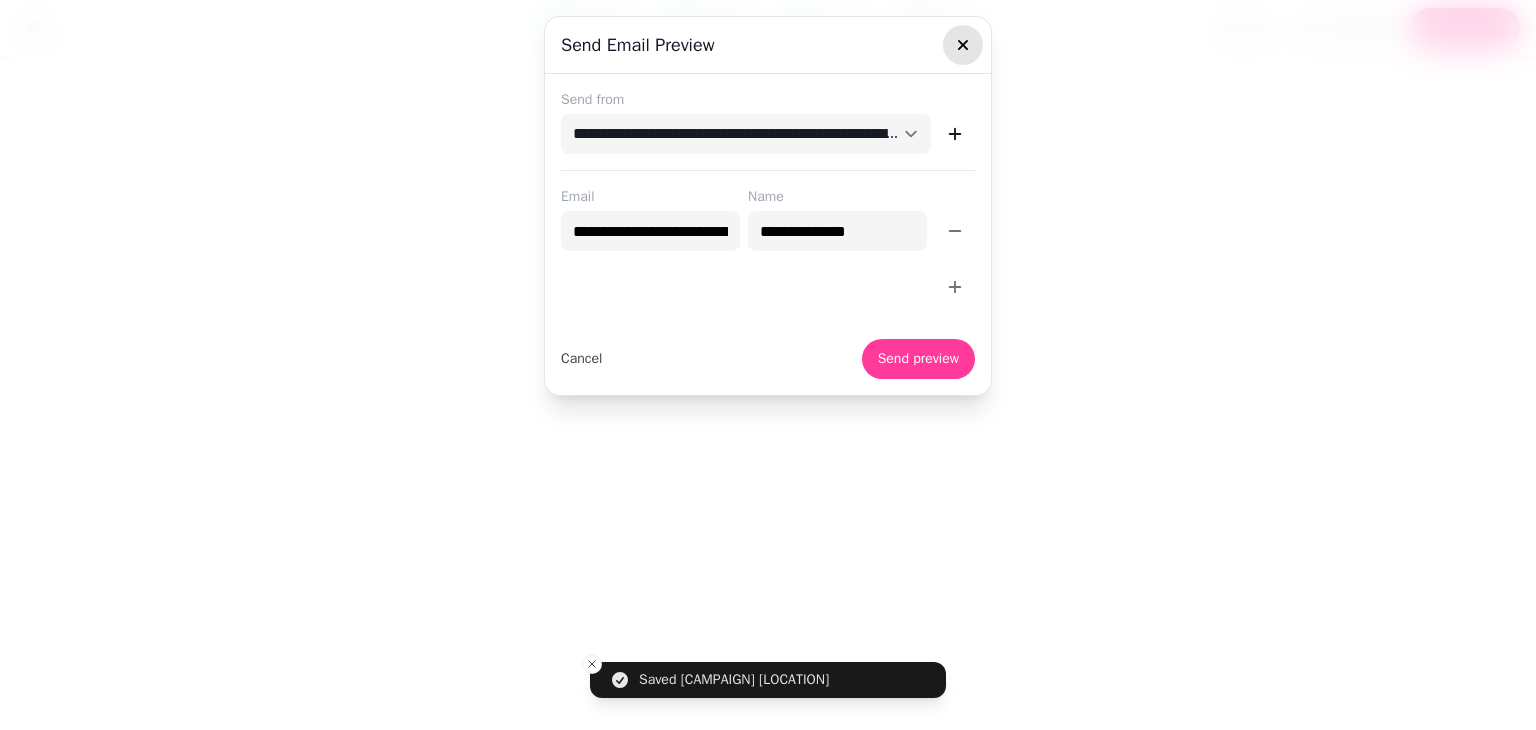 click at bounding box center (963, 45) 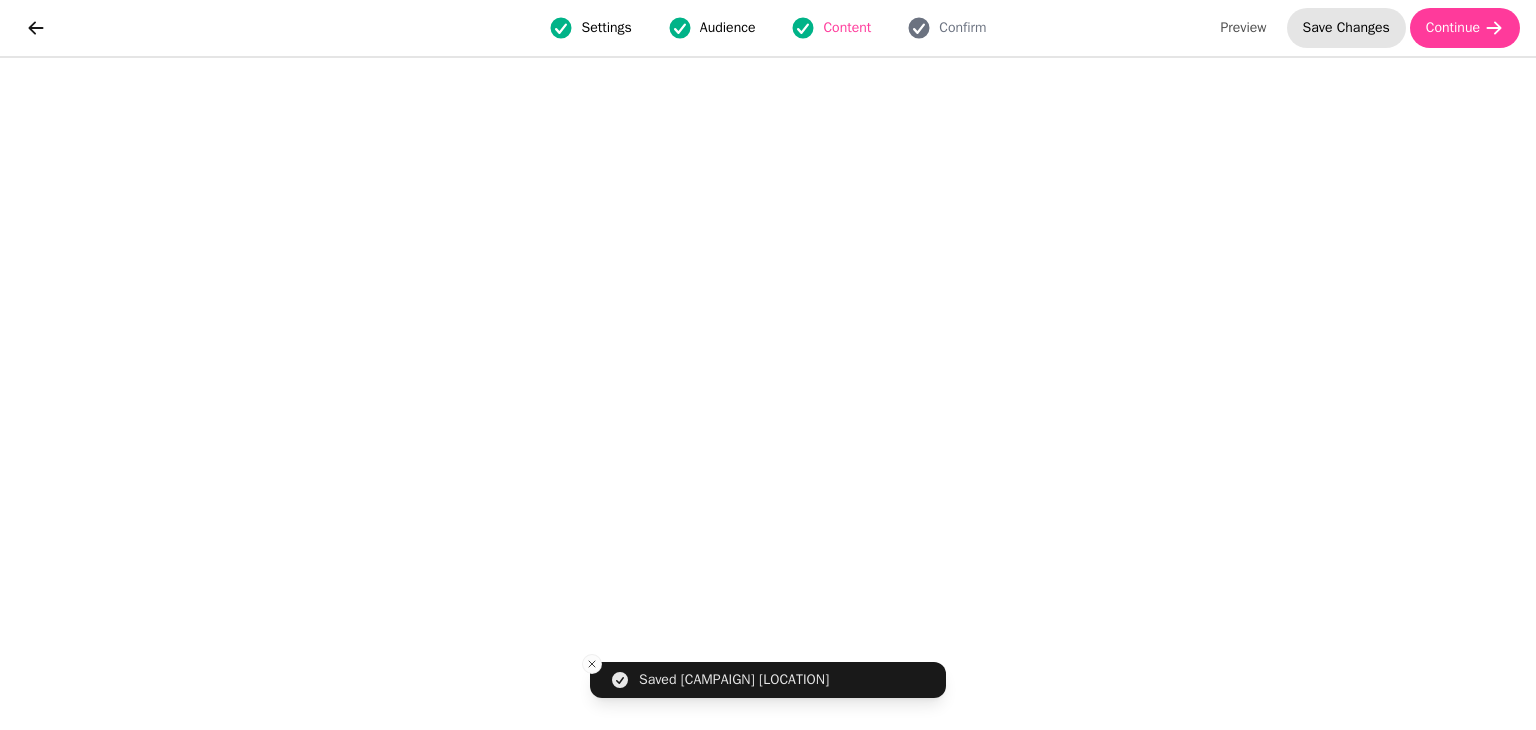 click on "Save Changes" at bounding box center [1346, 28] 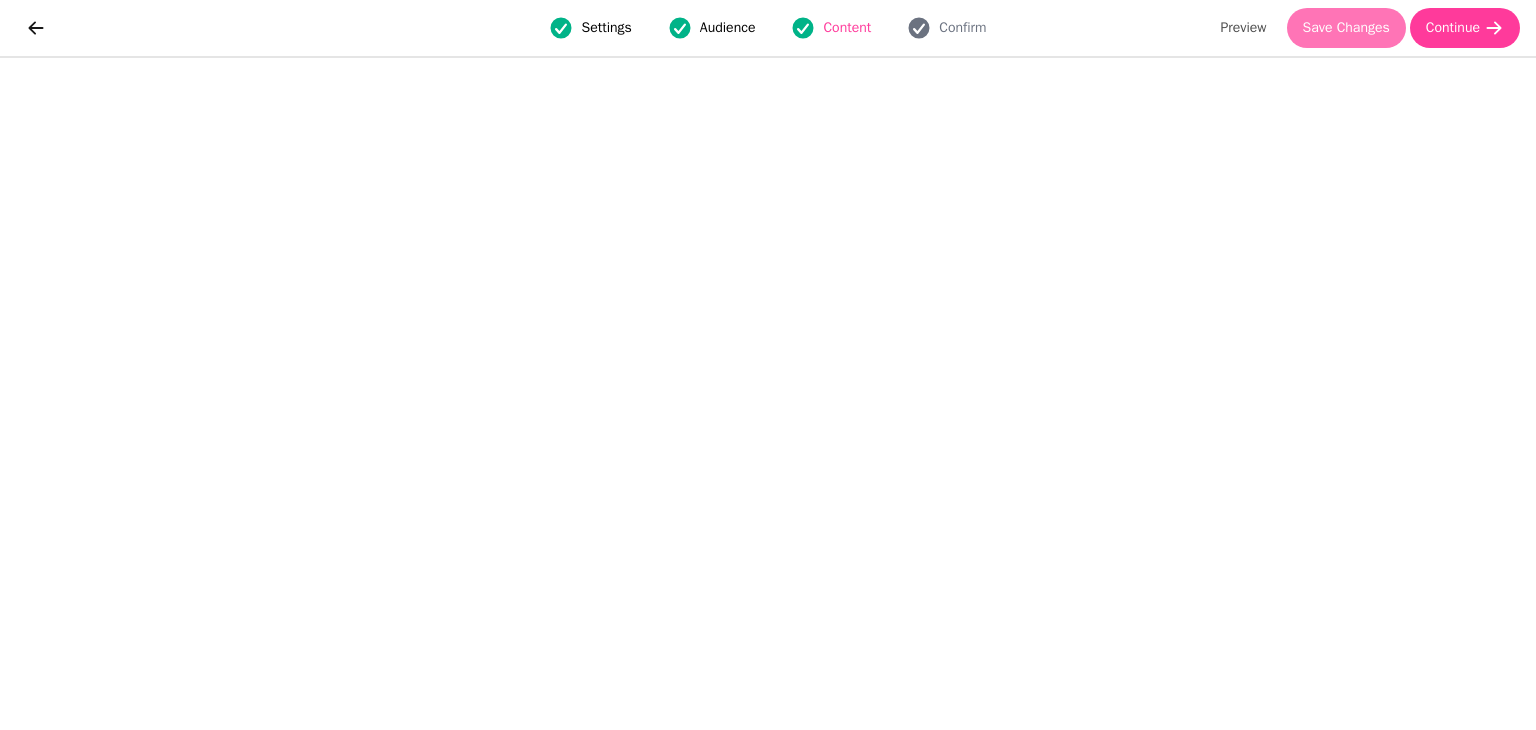 click on "Save Changes" at bounding box center [1346, 28] 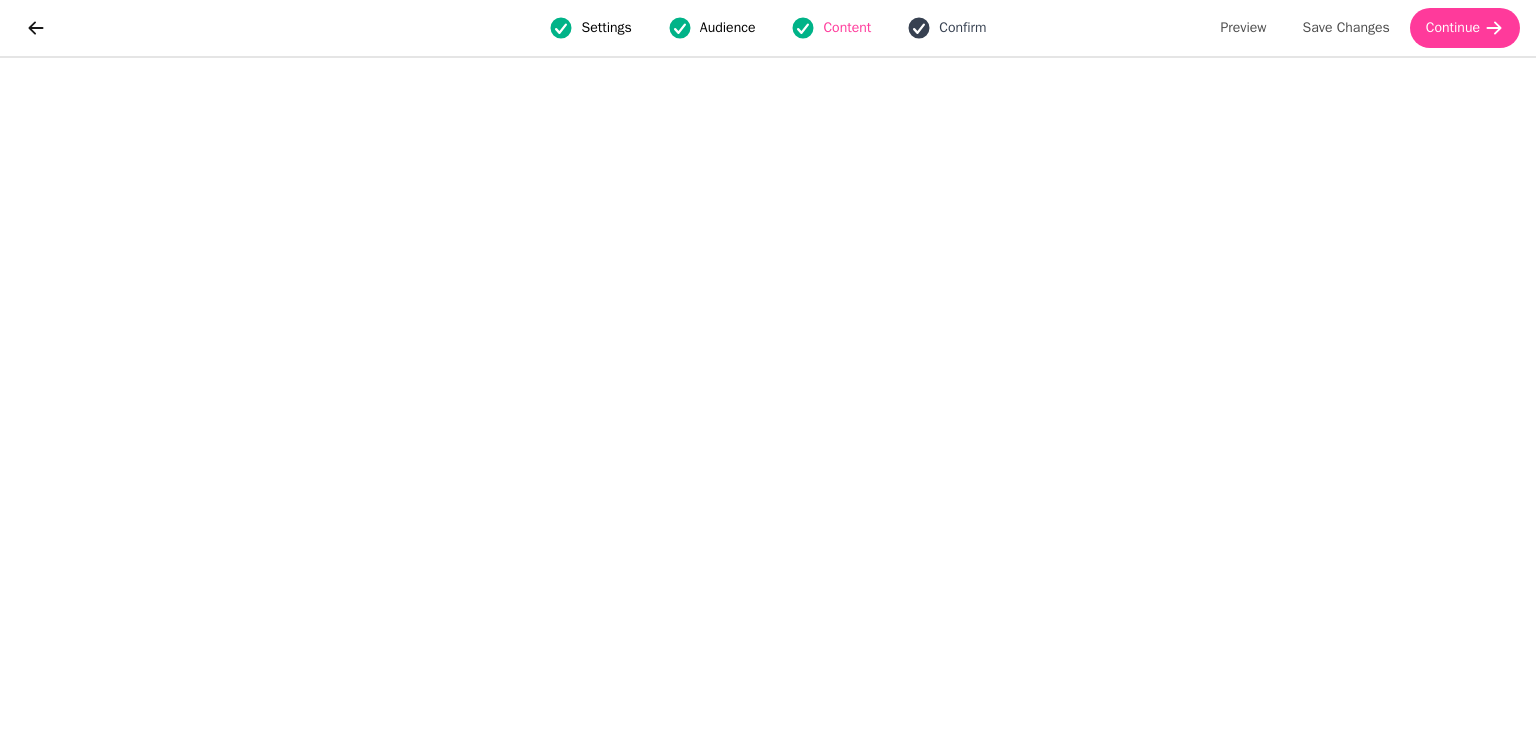click on "Confirm" at bounding box center (962, 28) 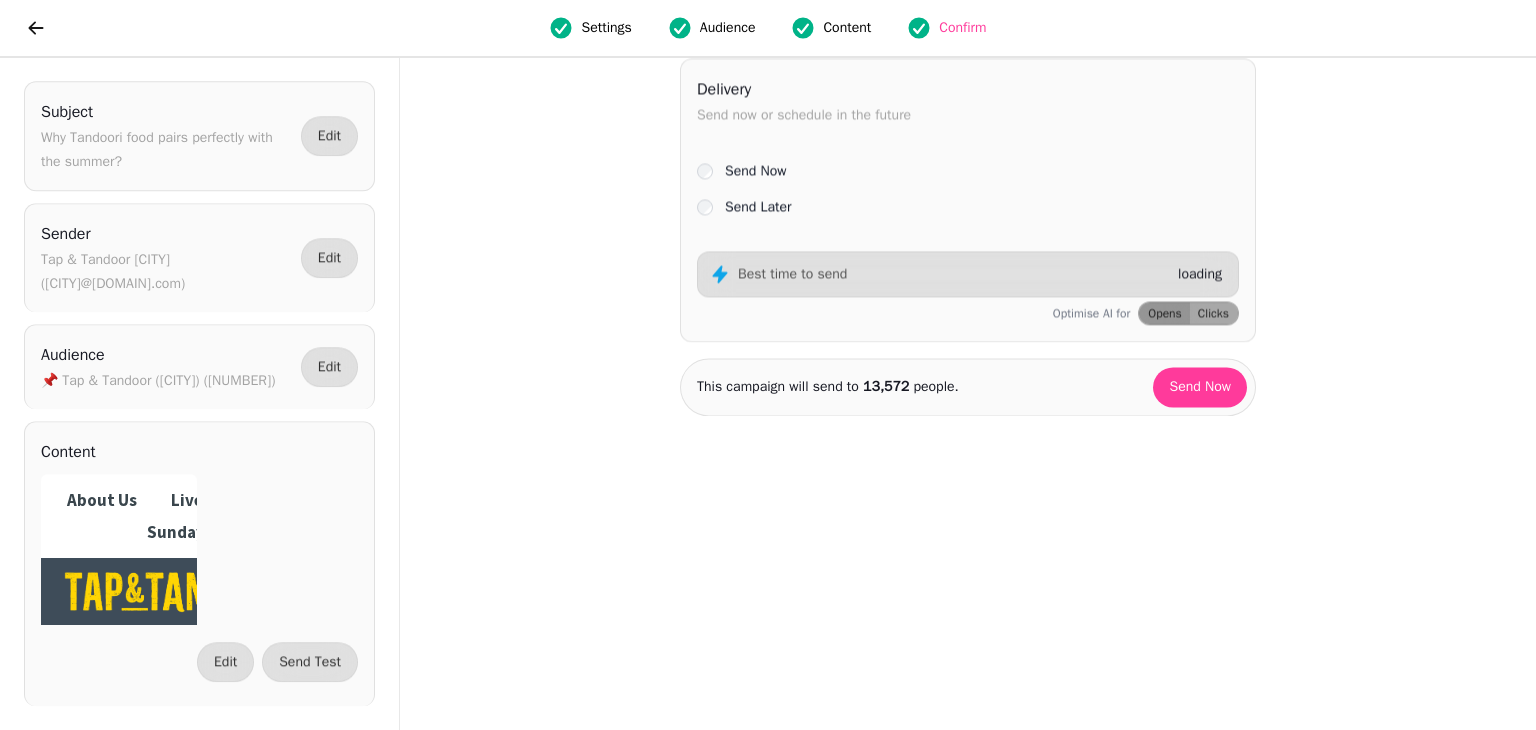 scroll, scrollTop: 0, scrollLeft: 0, axis: both 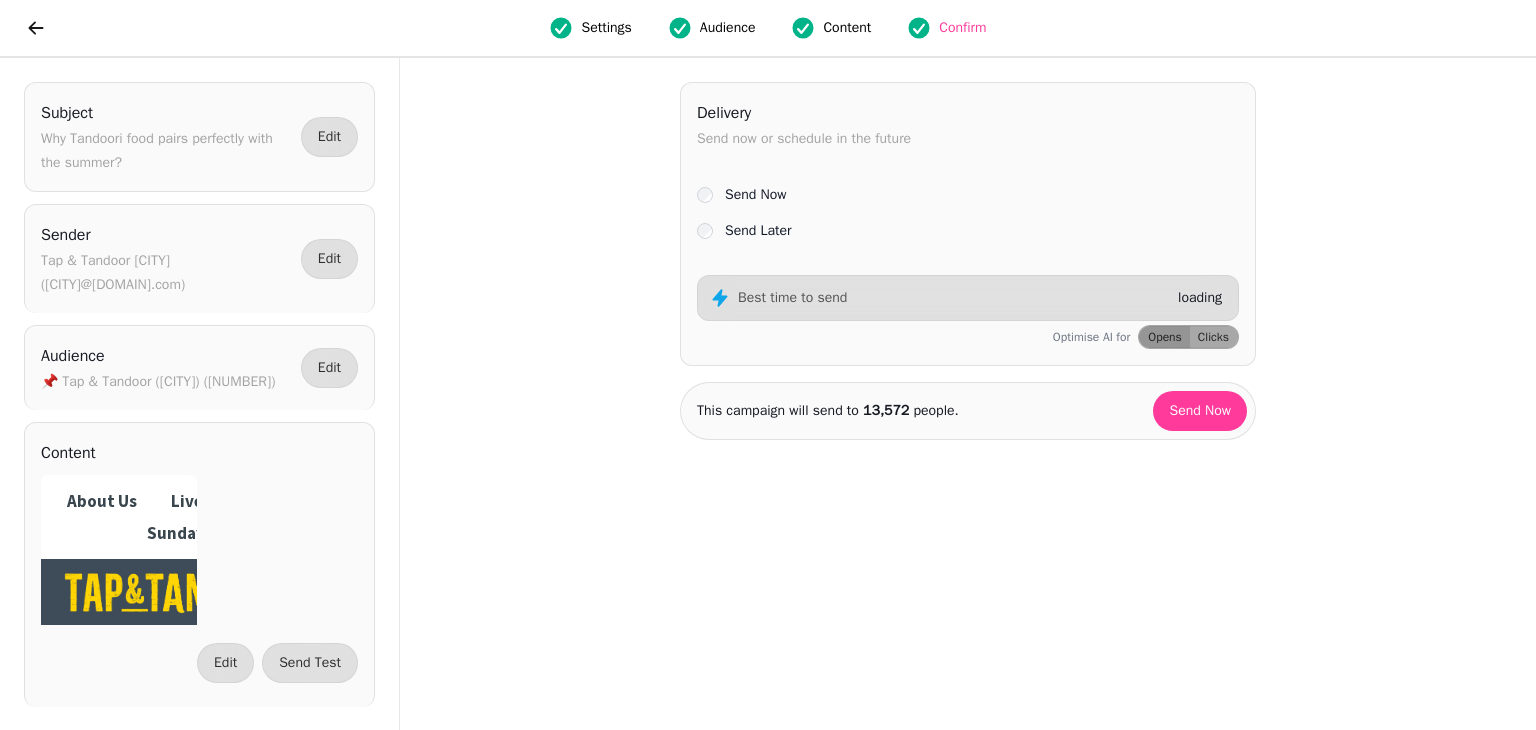 click on "Settings" at bounding box center [606, 28] 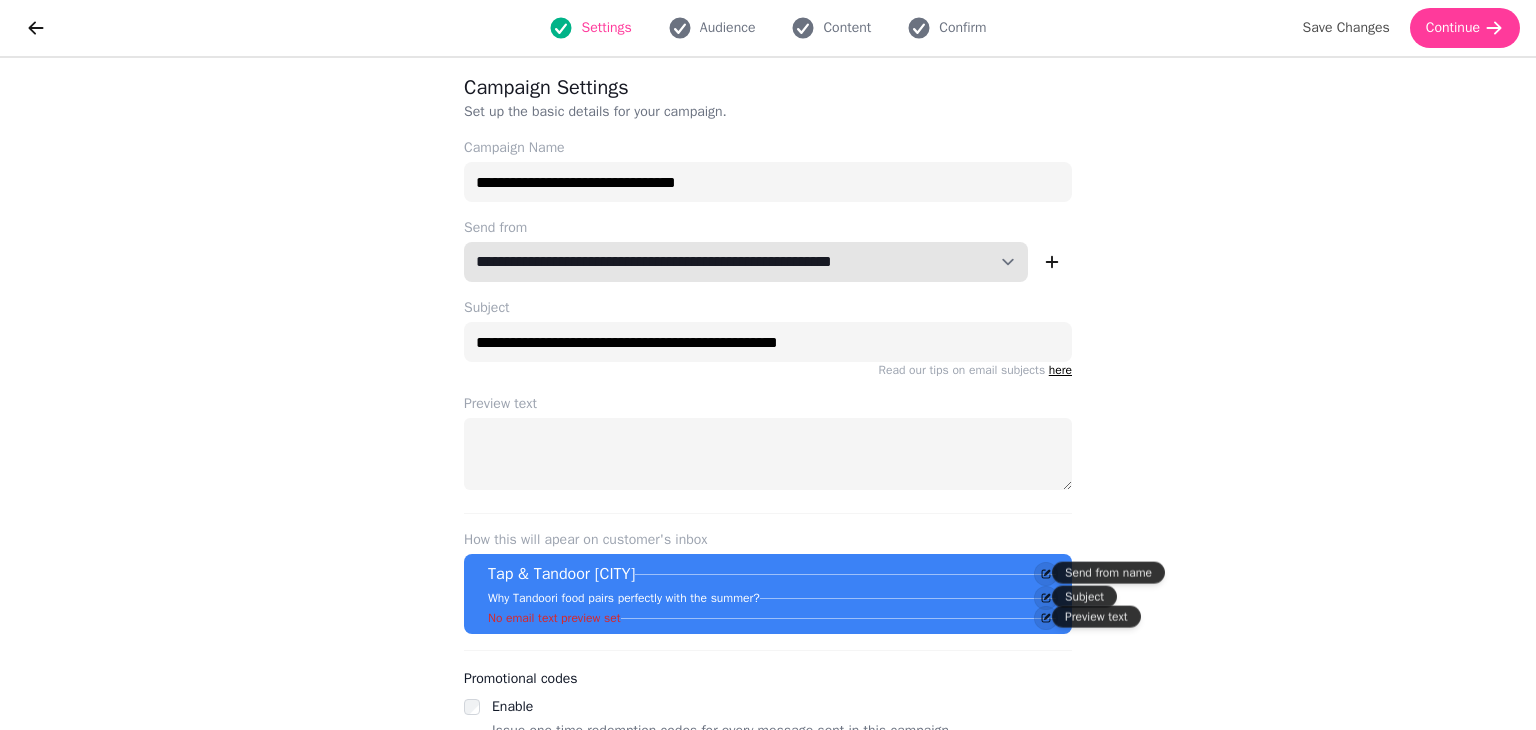 click on "**********" at bounding box center (746, 262) 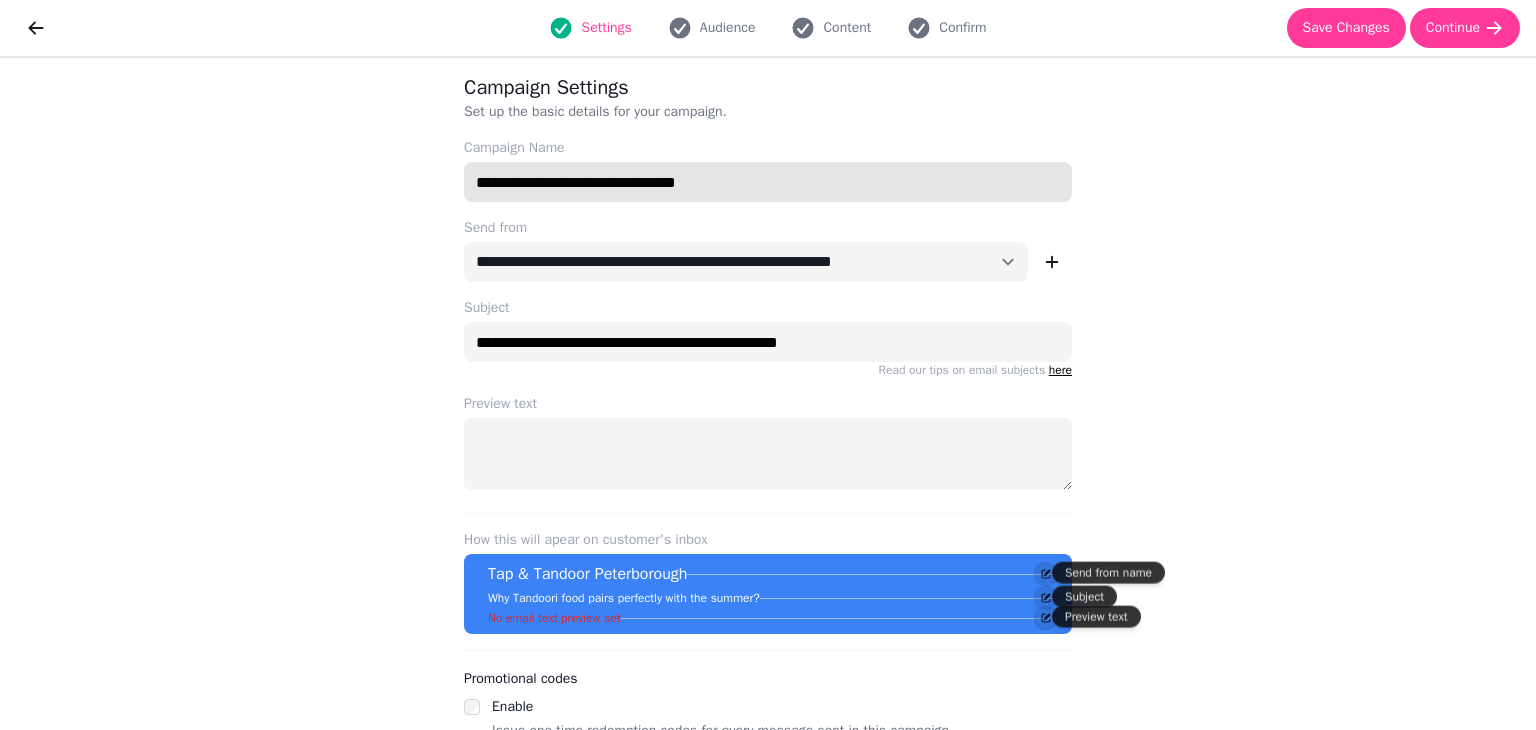 click on "**********" at bounding box center (768, 182) 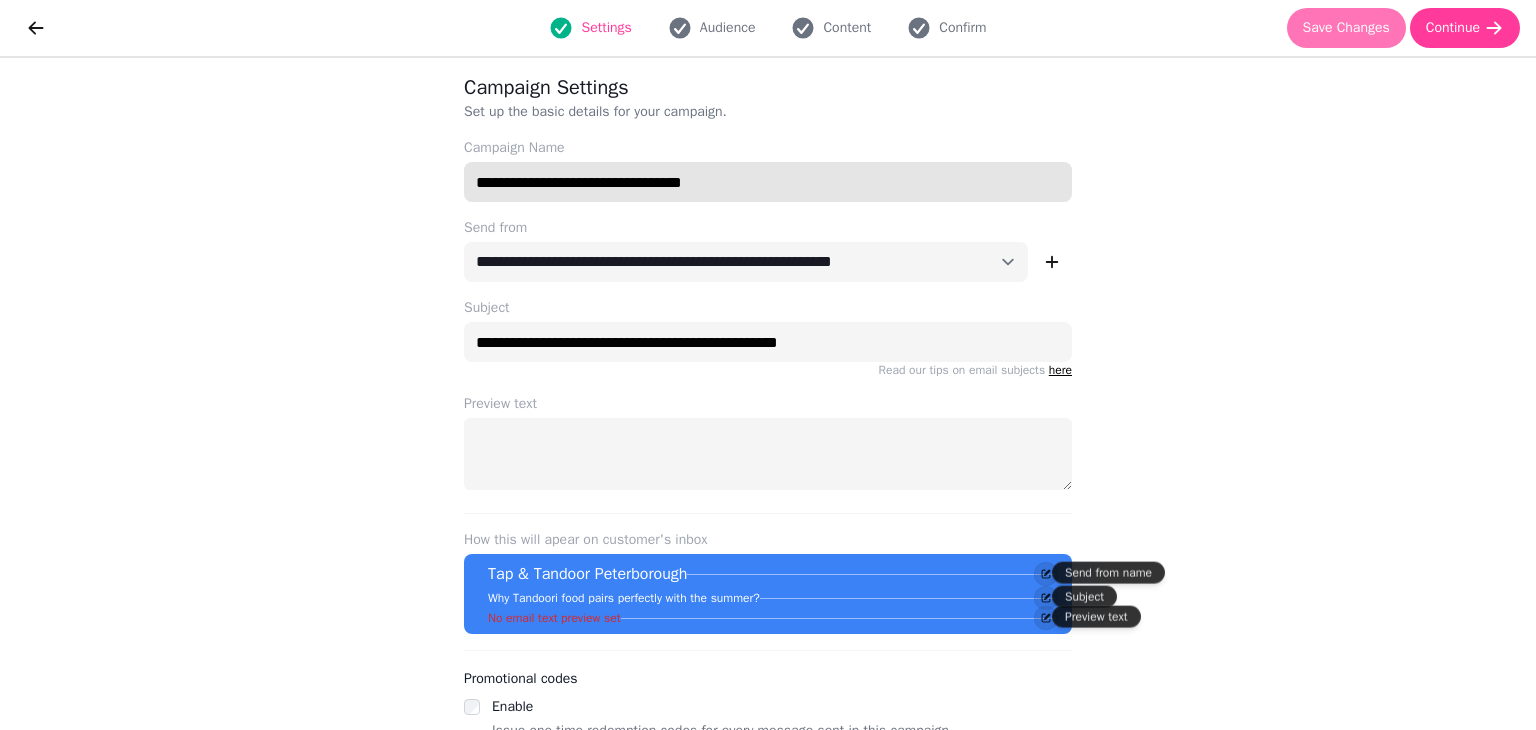 type on "**********" 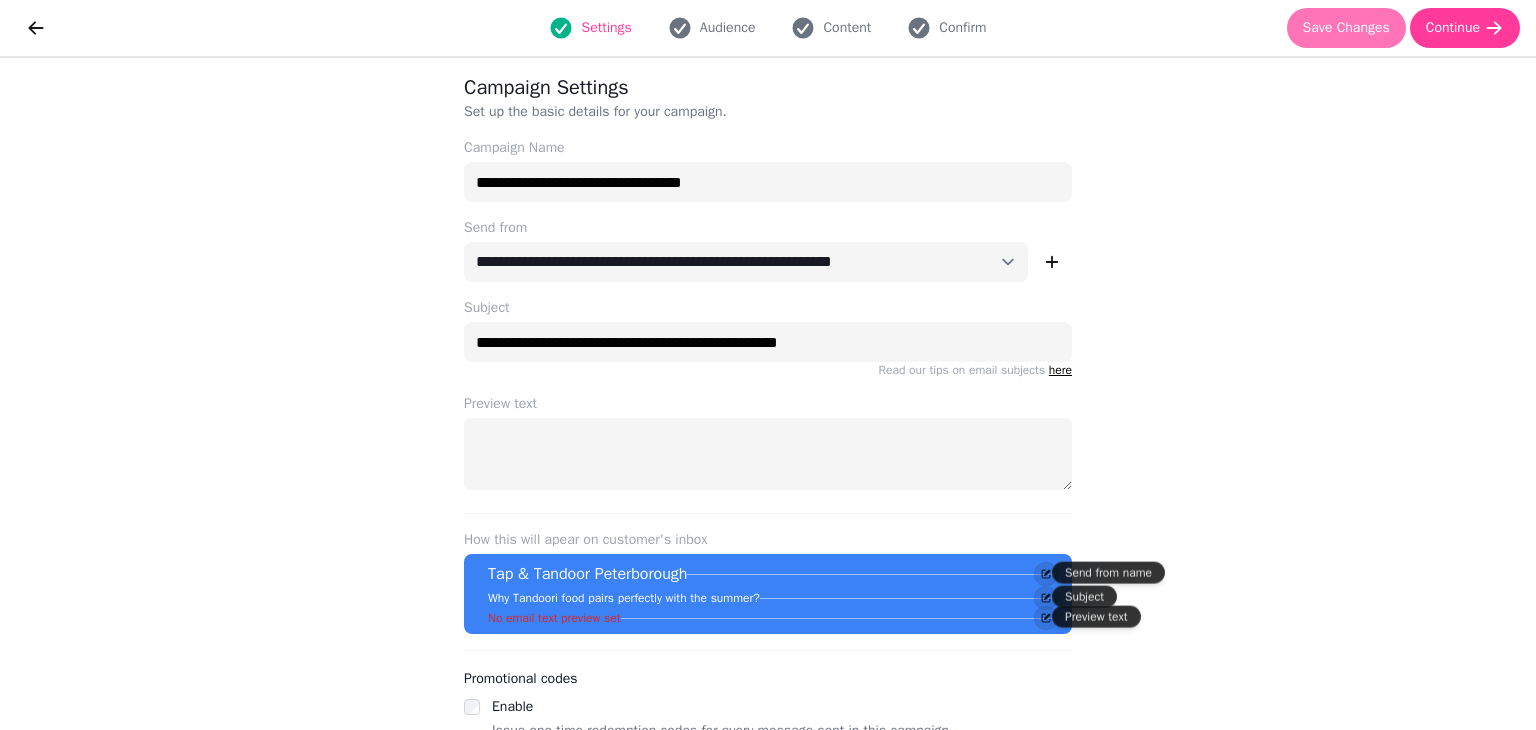 click on "Save Changes" at bounding box center (1346, 28) 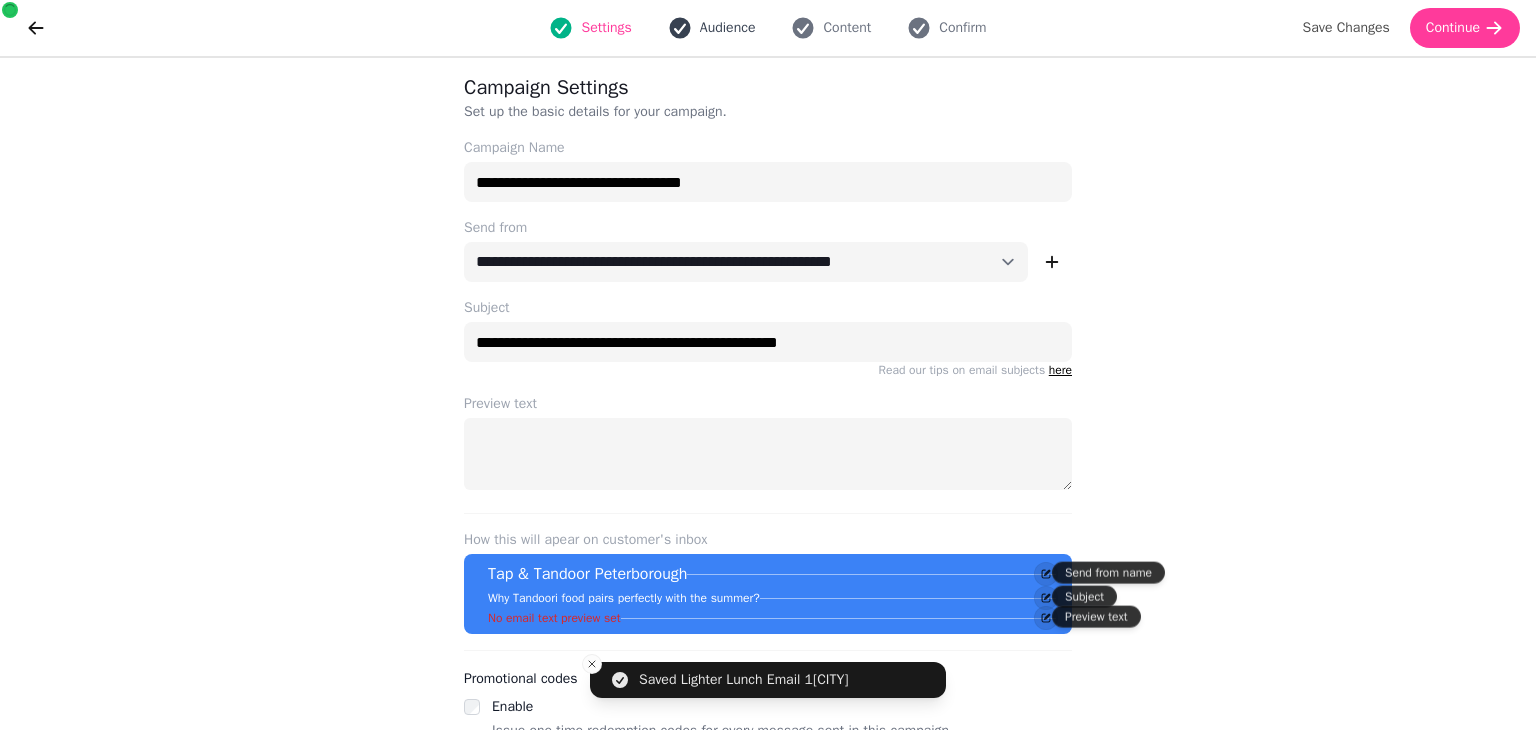click on "Audience" at bounding box center [728, 28] 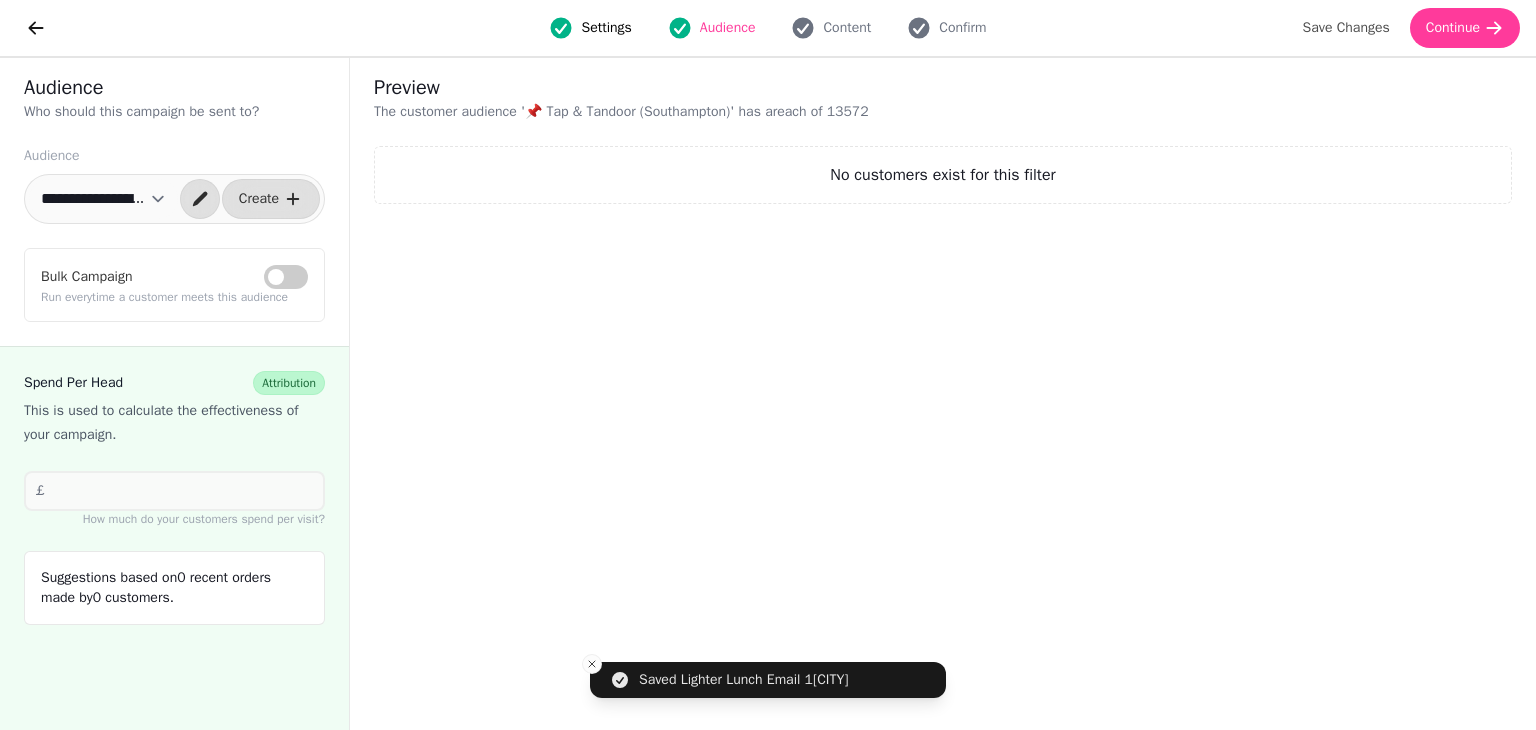 click on "**********" at bounding box center (103, 199) 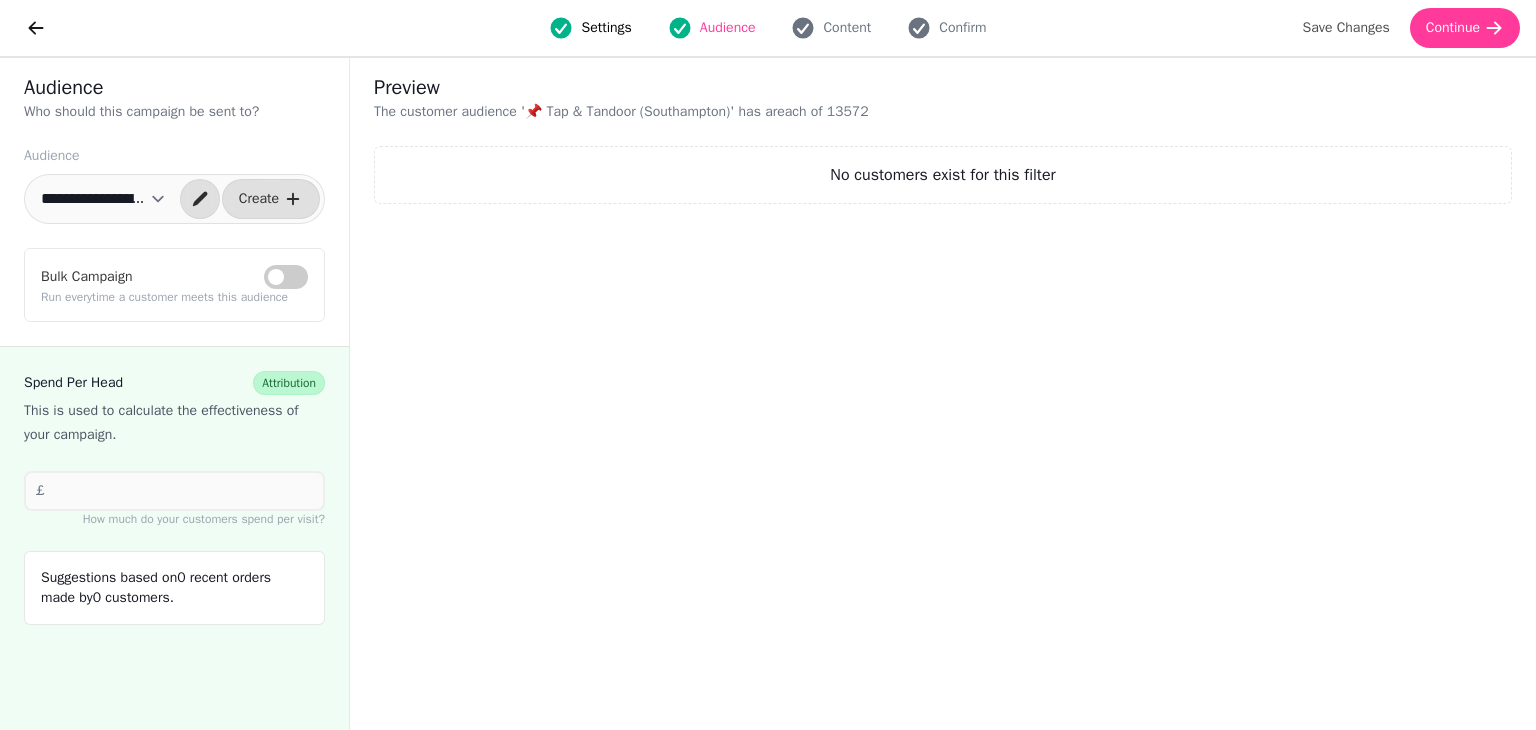 select on "**********" 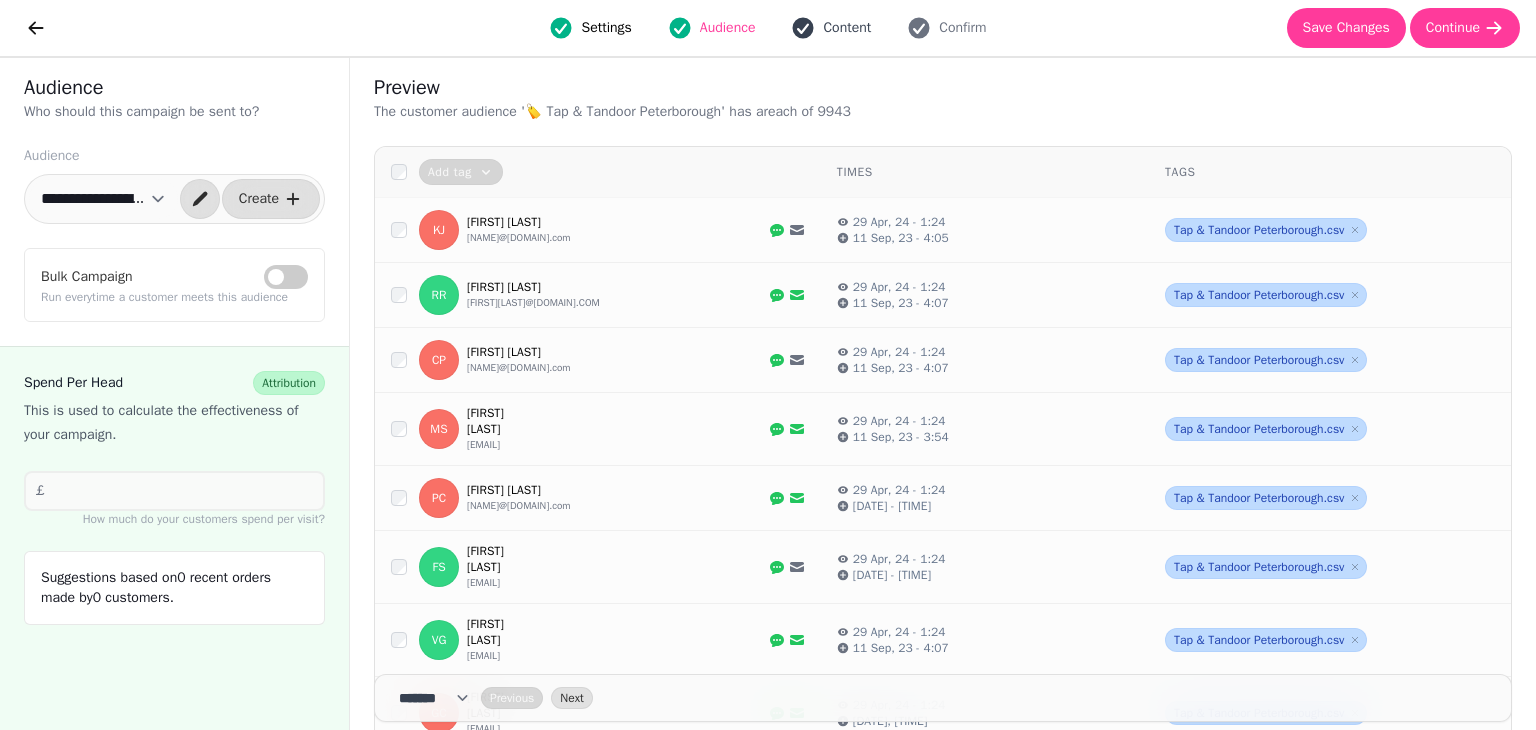 click on "Content" at bounding box center [847, 28] 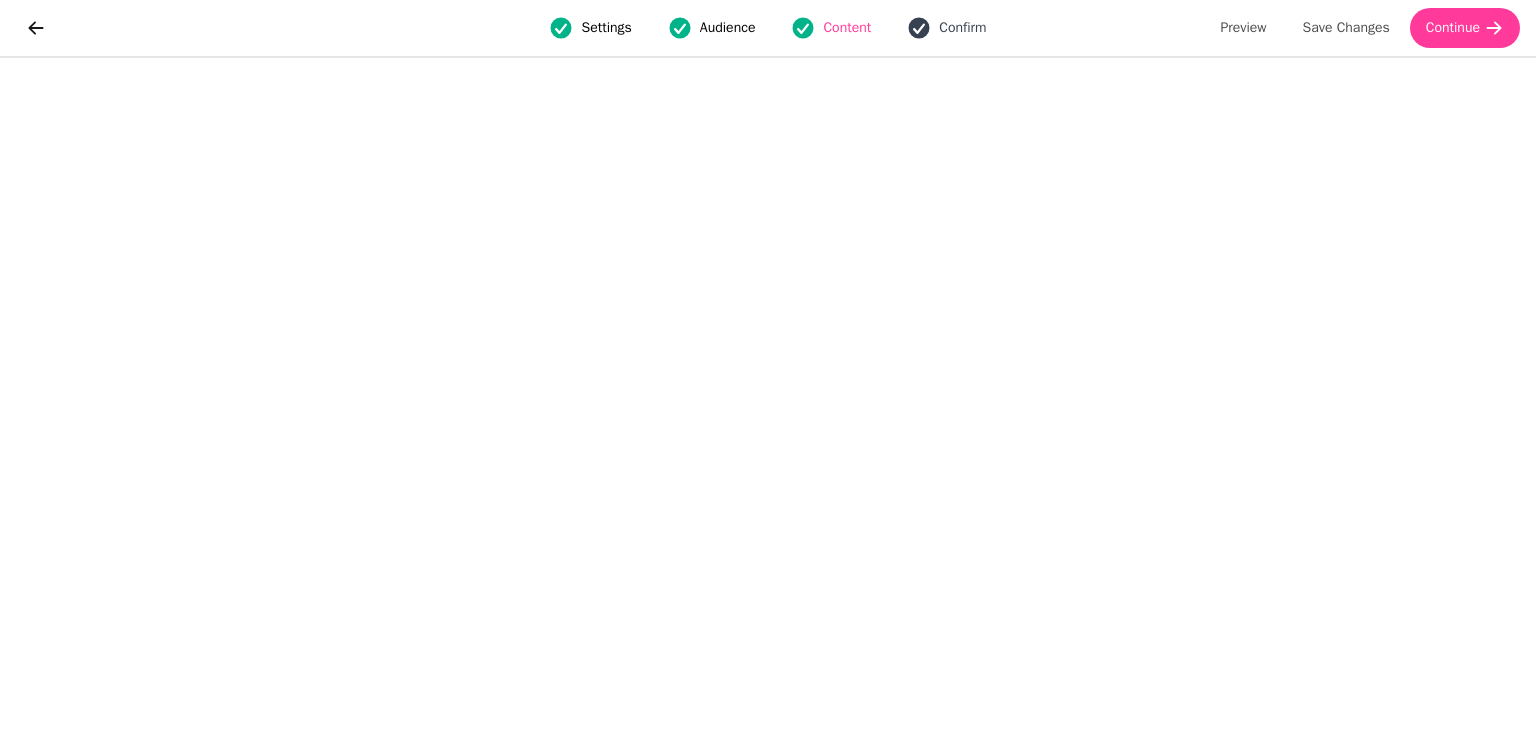 click on "Confirm" at bounding box center (962, 28) 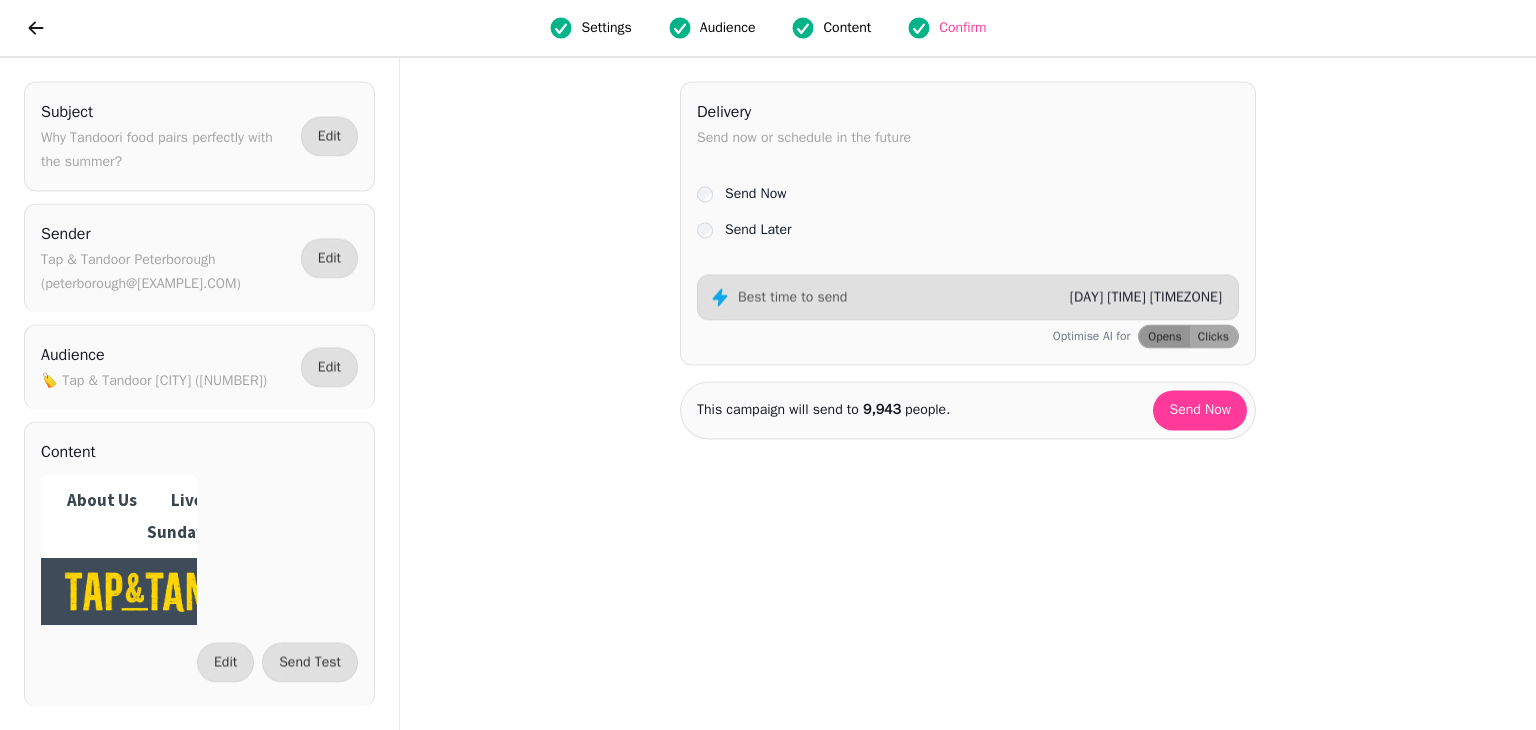 scroll, scrollTop: 0, scrollLeft: 0, axis: both 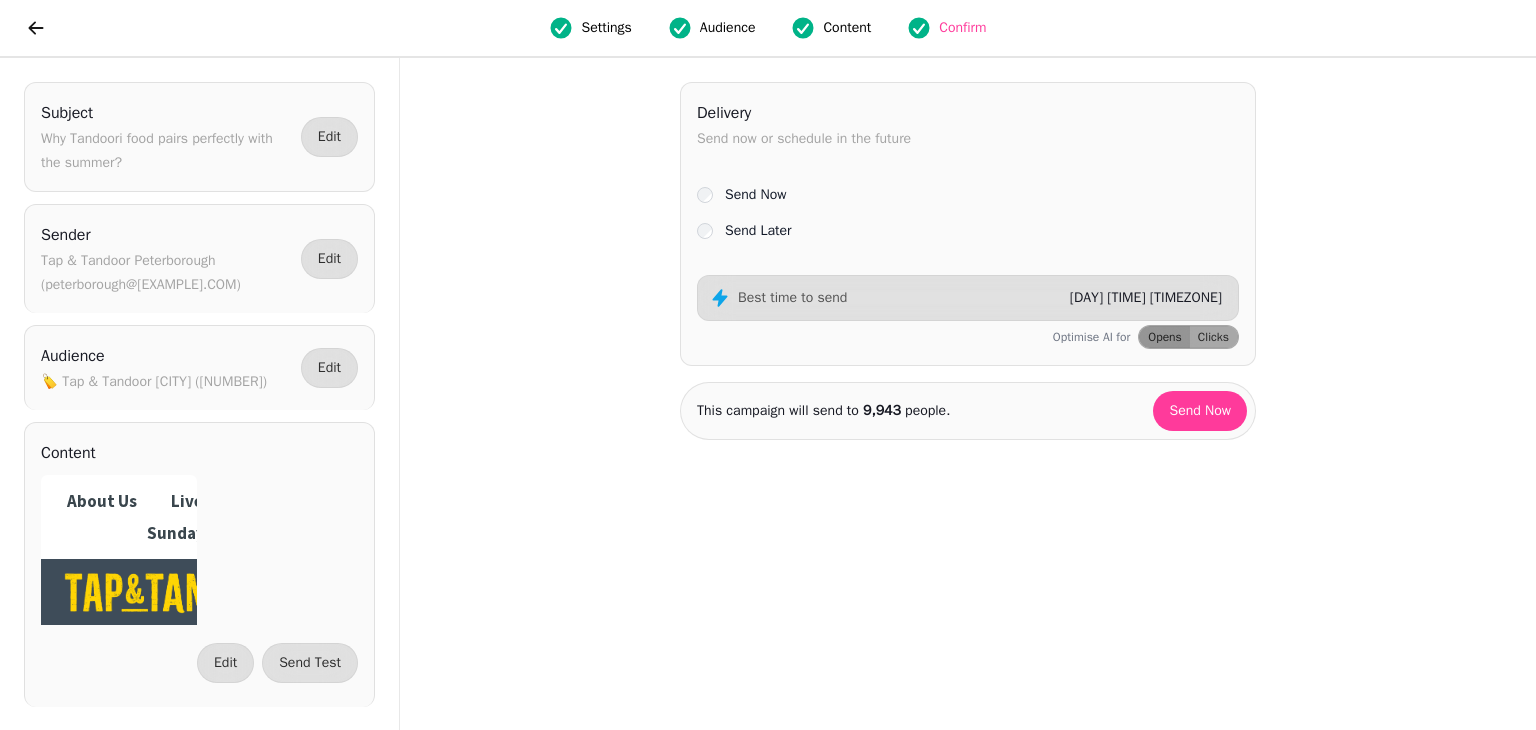 click on "Send Later" at bounding box center (968, 231) 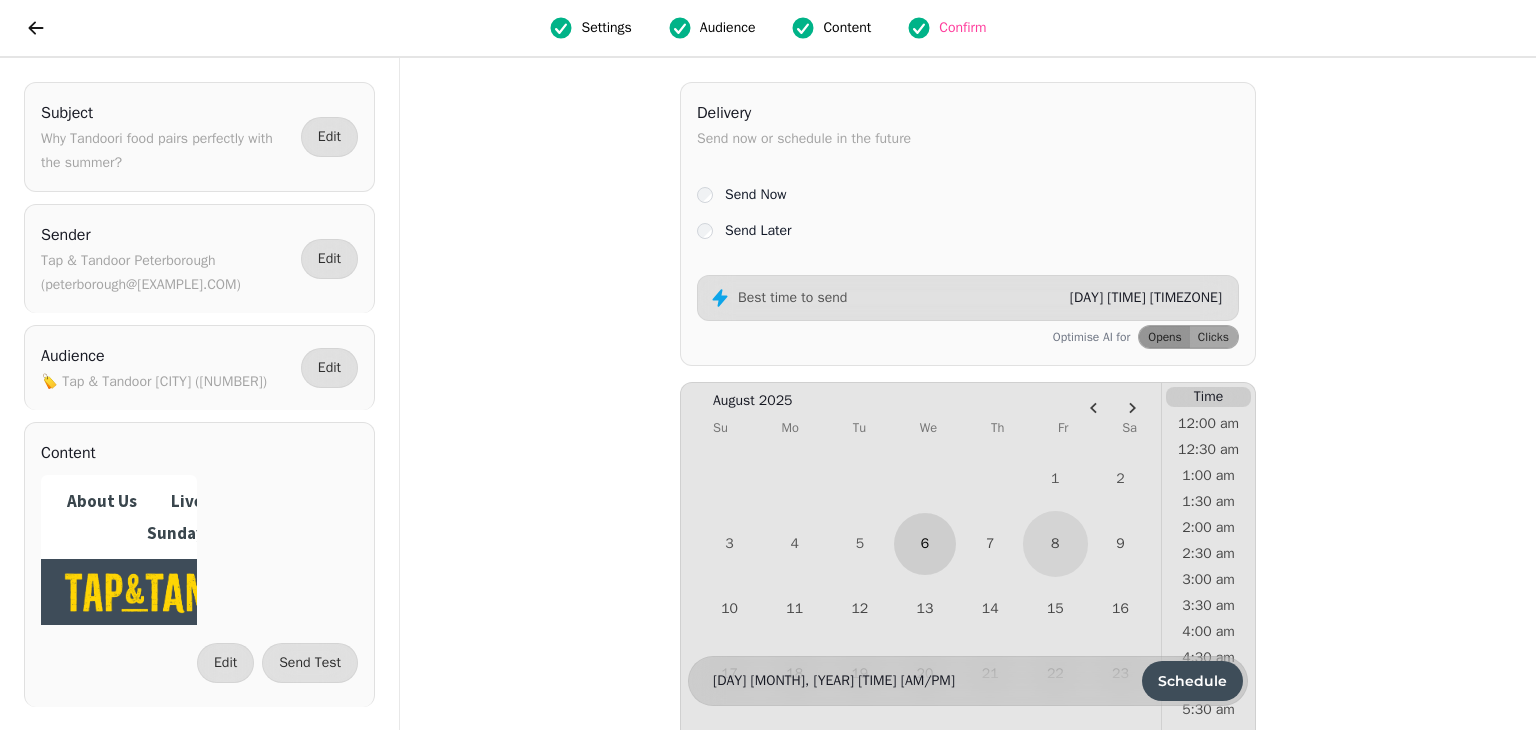 click on "6" at bounding box center (924, 543) 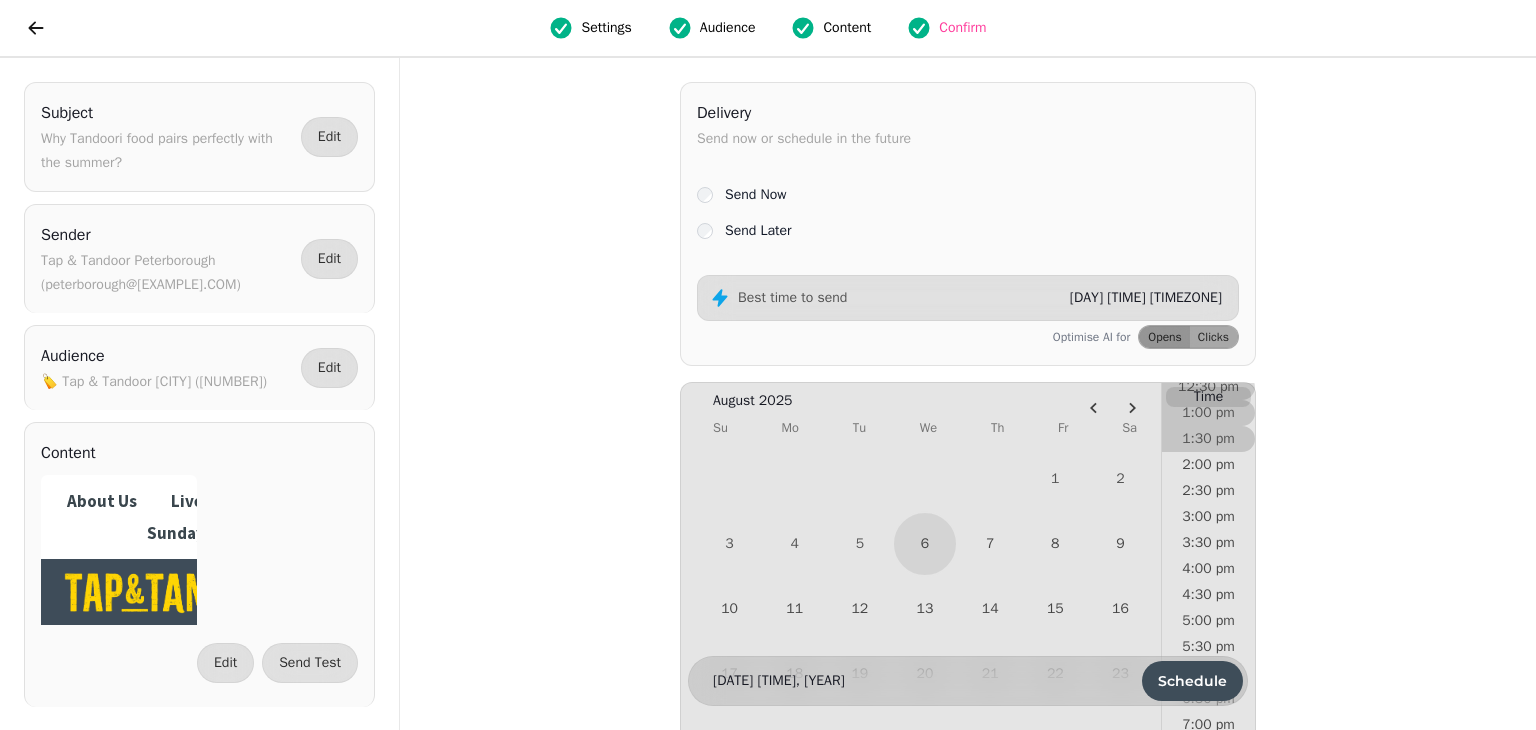 scroll, scrollTop: 708, scrollLeft: 0, axis: vertical 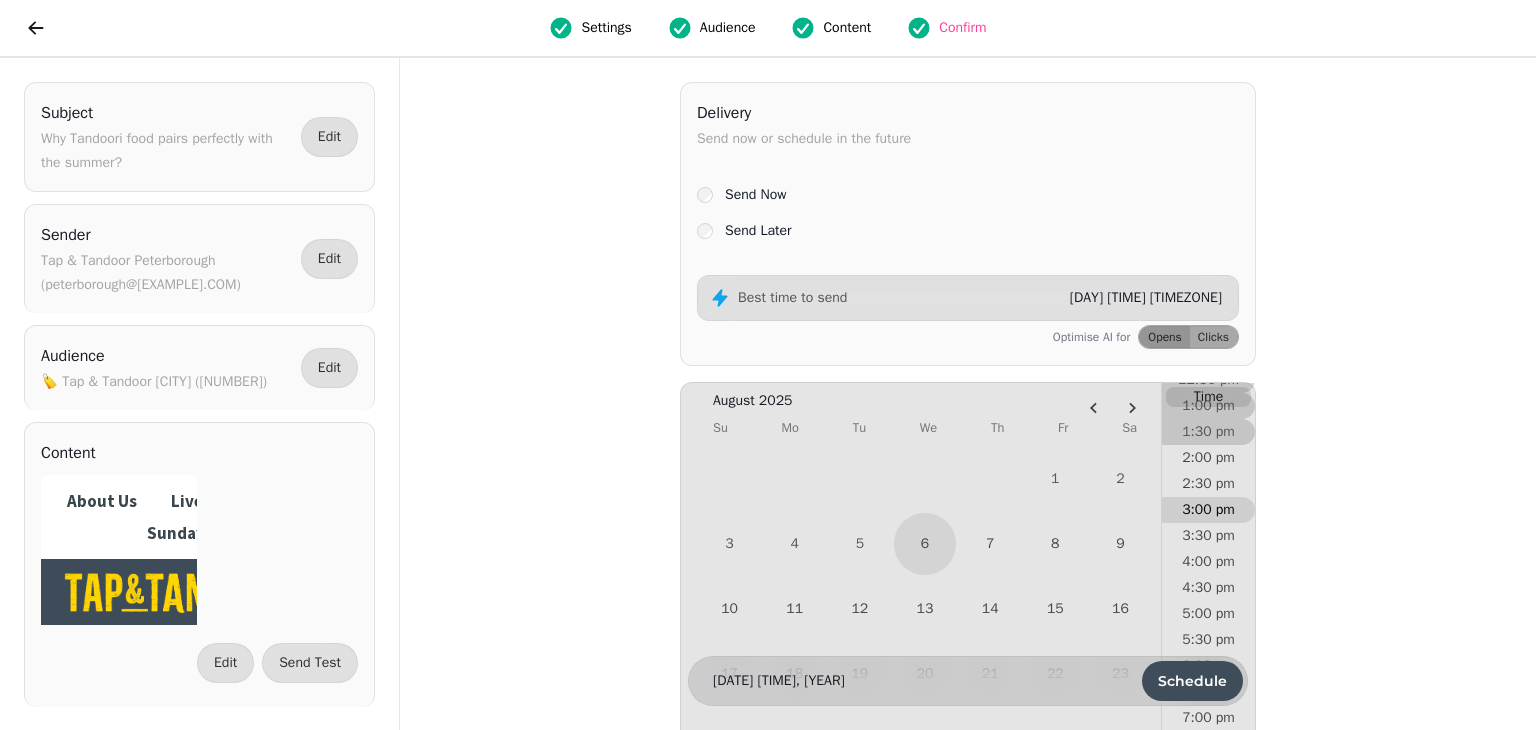 click on "3:00 pm" at bounding box center [1208, 510] 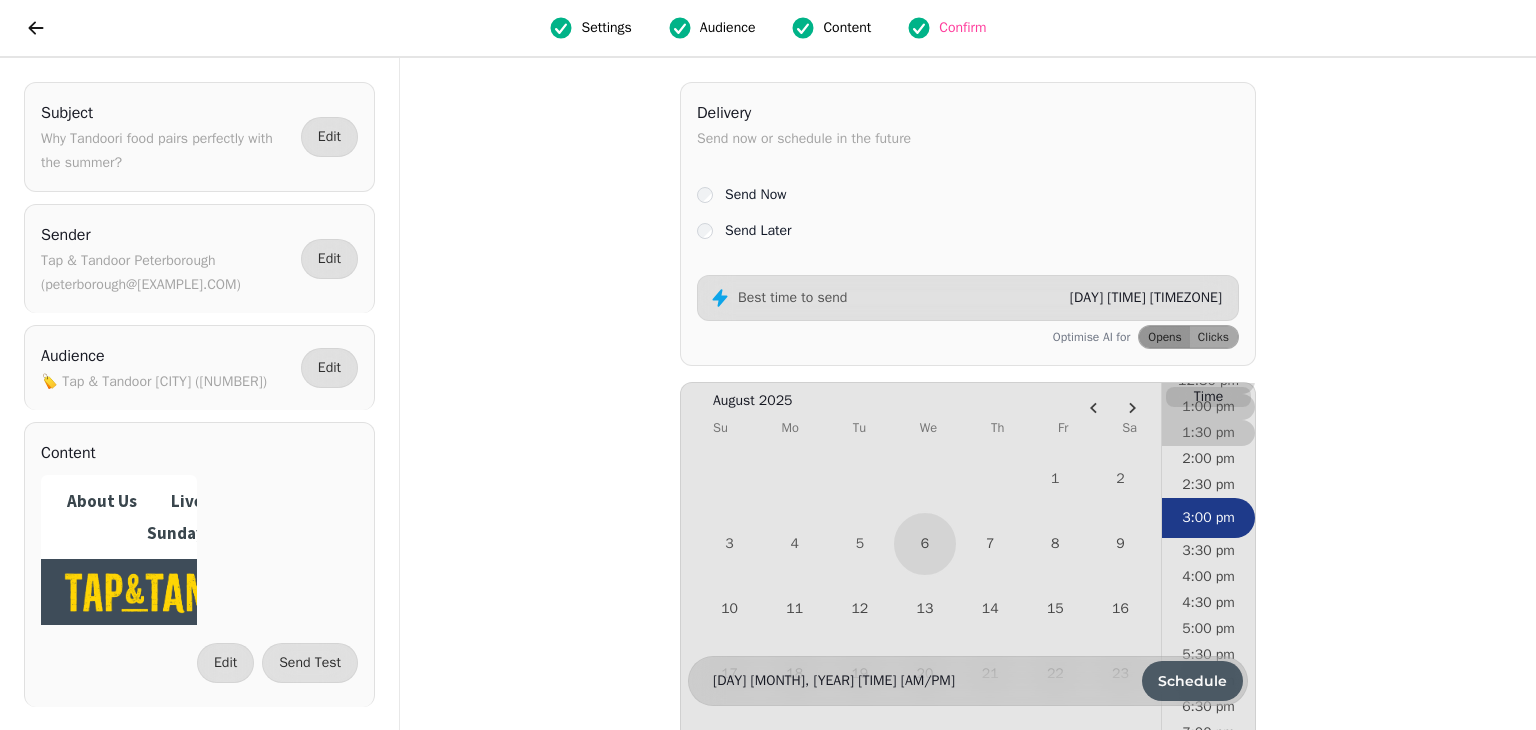 click on "Schedule" at bounding box center [1192, 681] 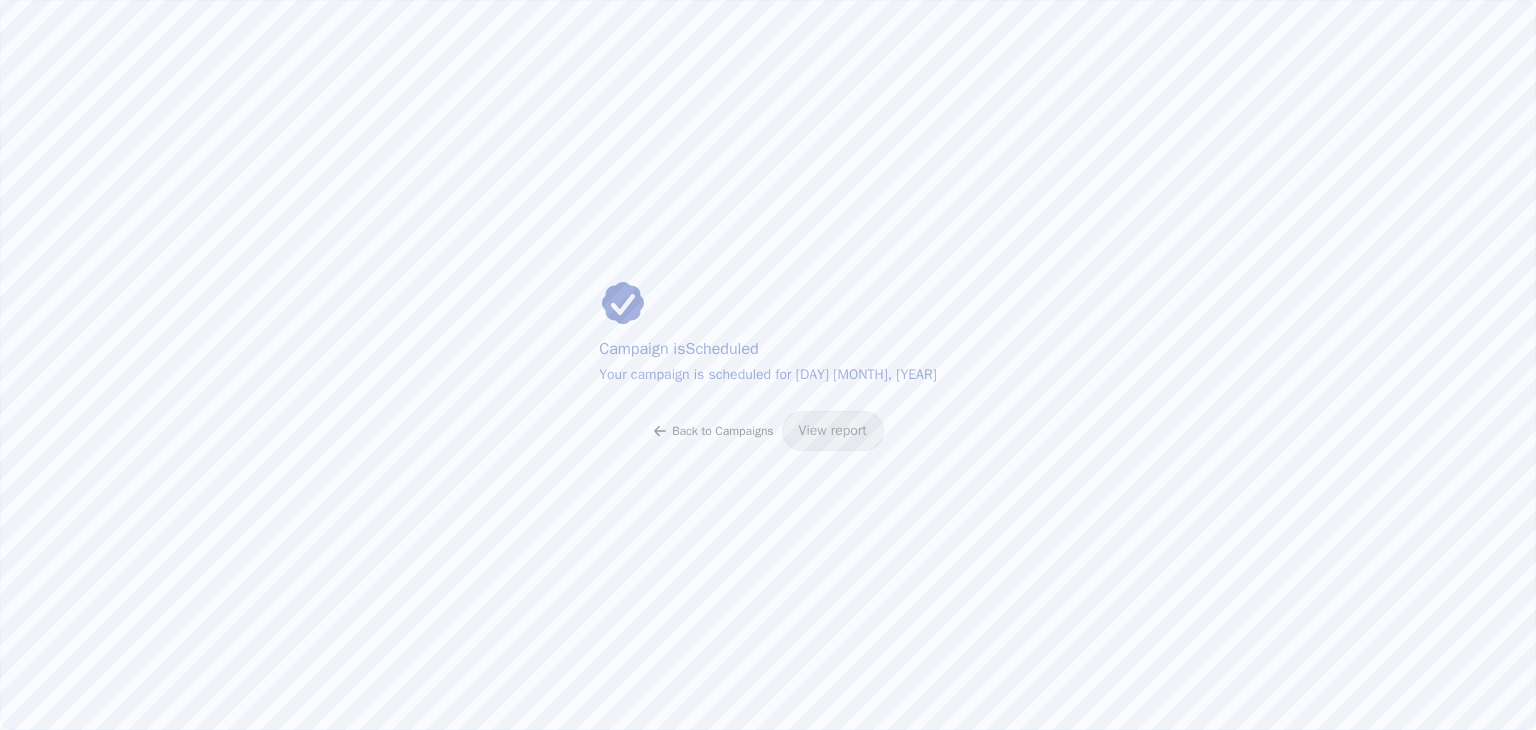 click on "Back to Campaigns" at bounding box center [722, 431] 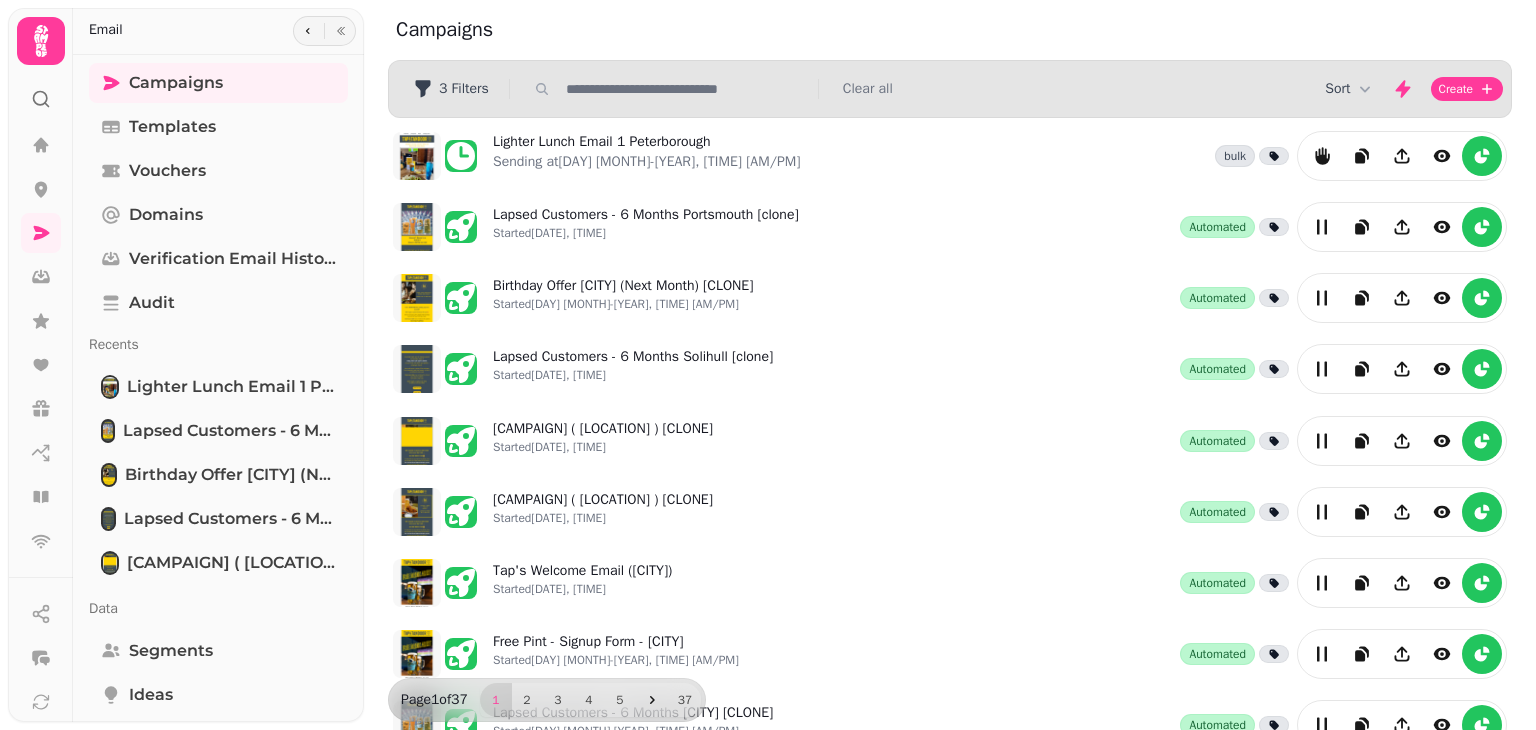 click at bounding box center (686, 89) 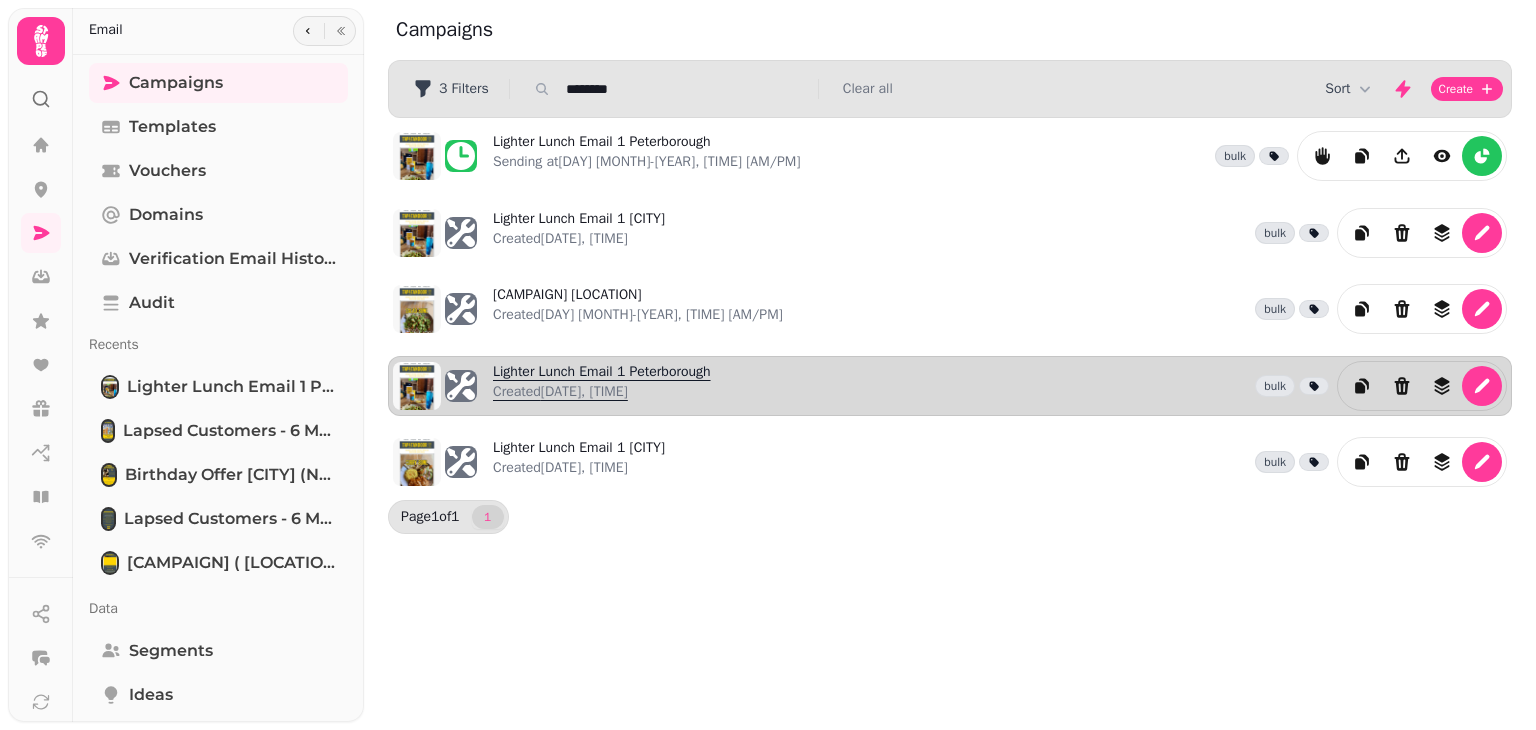 type on "*******" 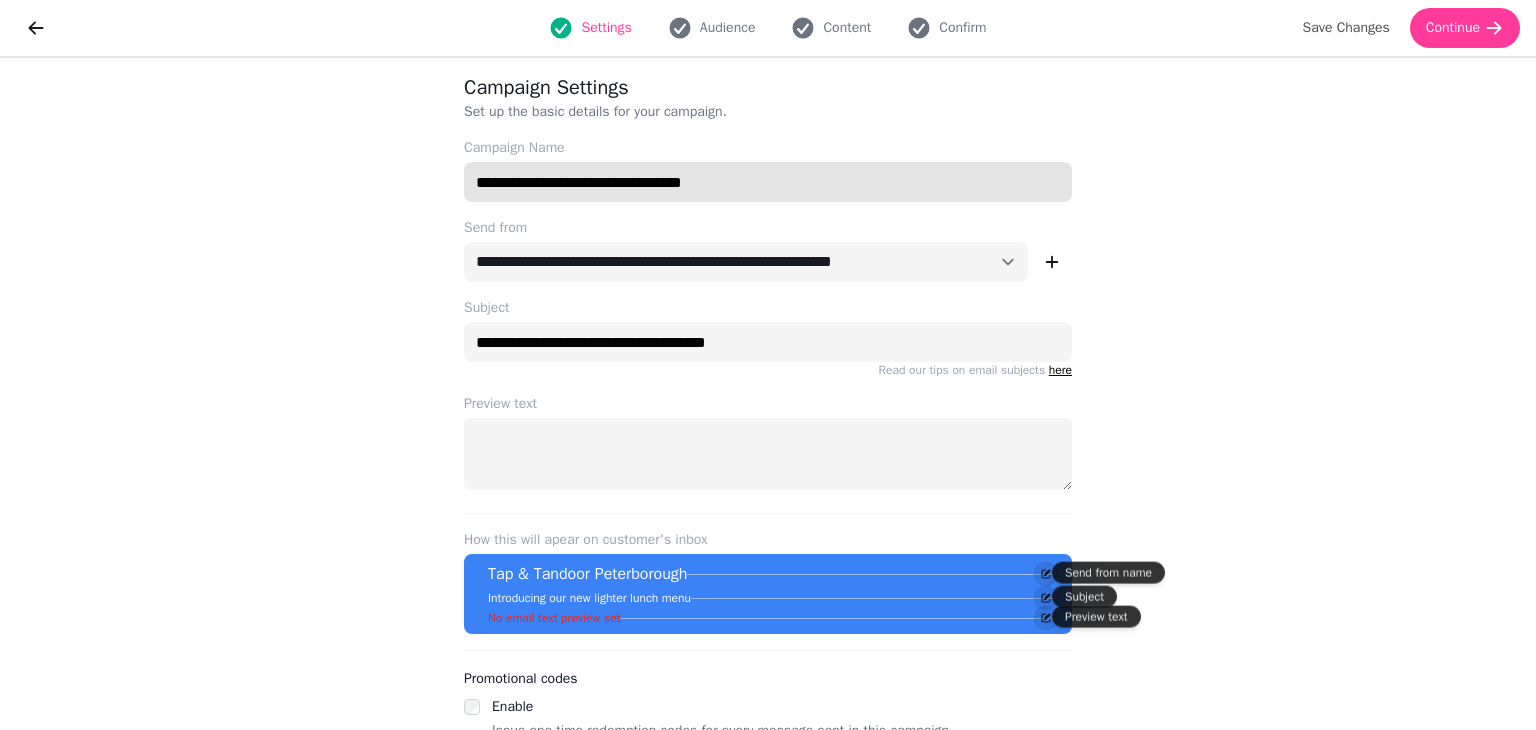 click on "**********" at bounding box center [768, 182] 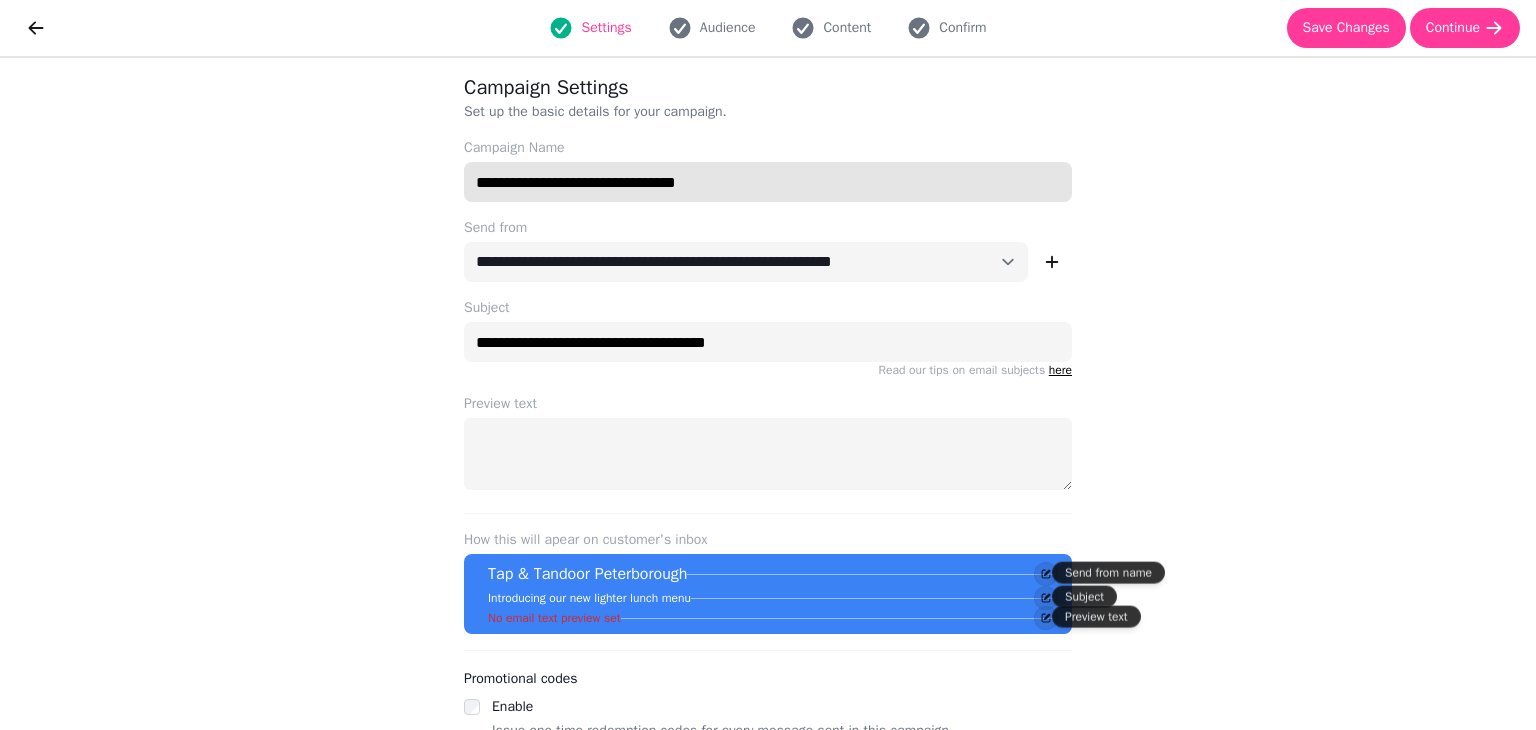 type on "**********" 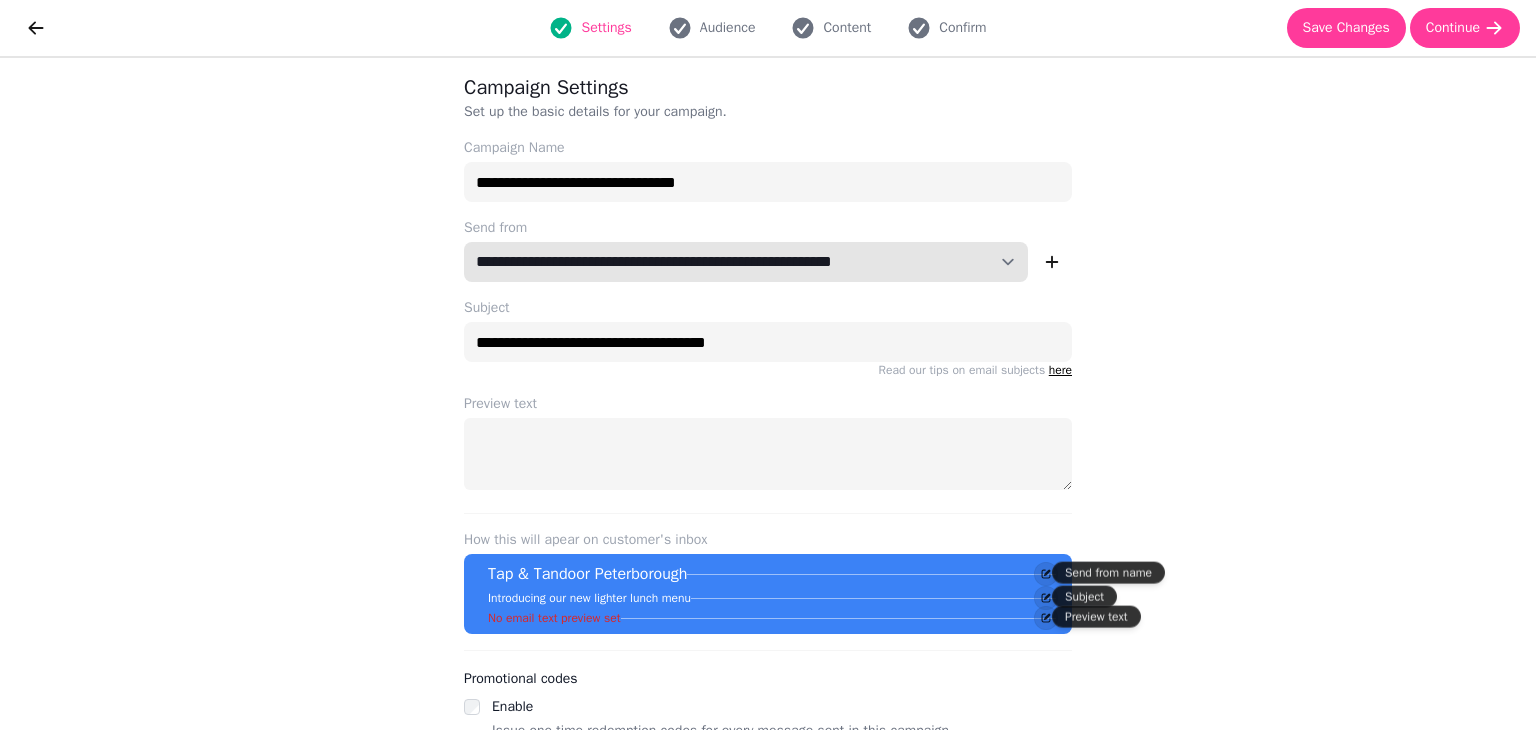 click on "**********" at bounding box center [746, 262] 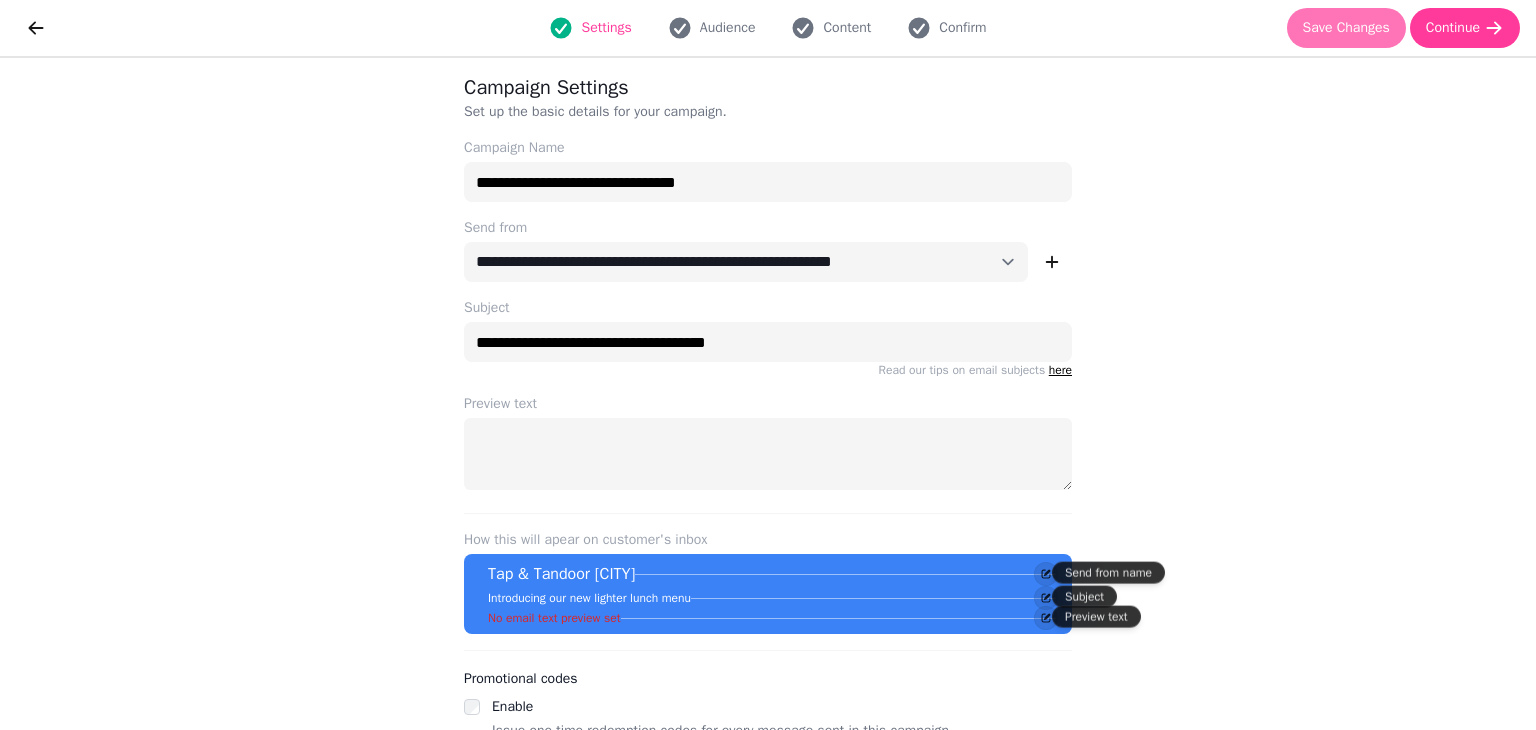 click on "Save Changes" at bounding box center (1346, 28) 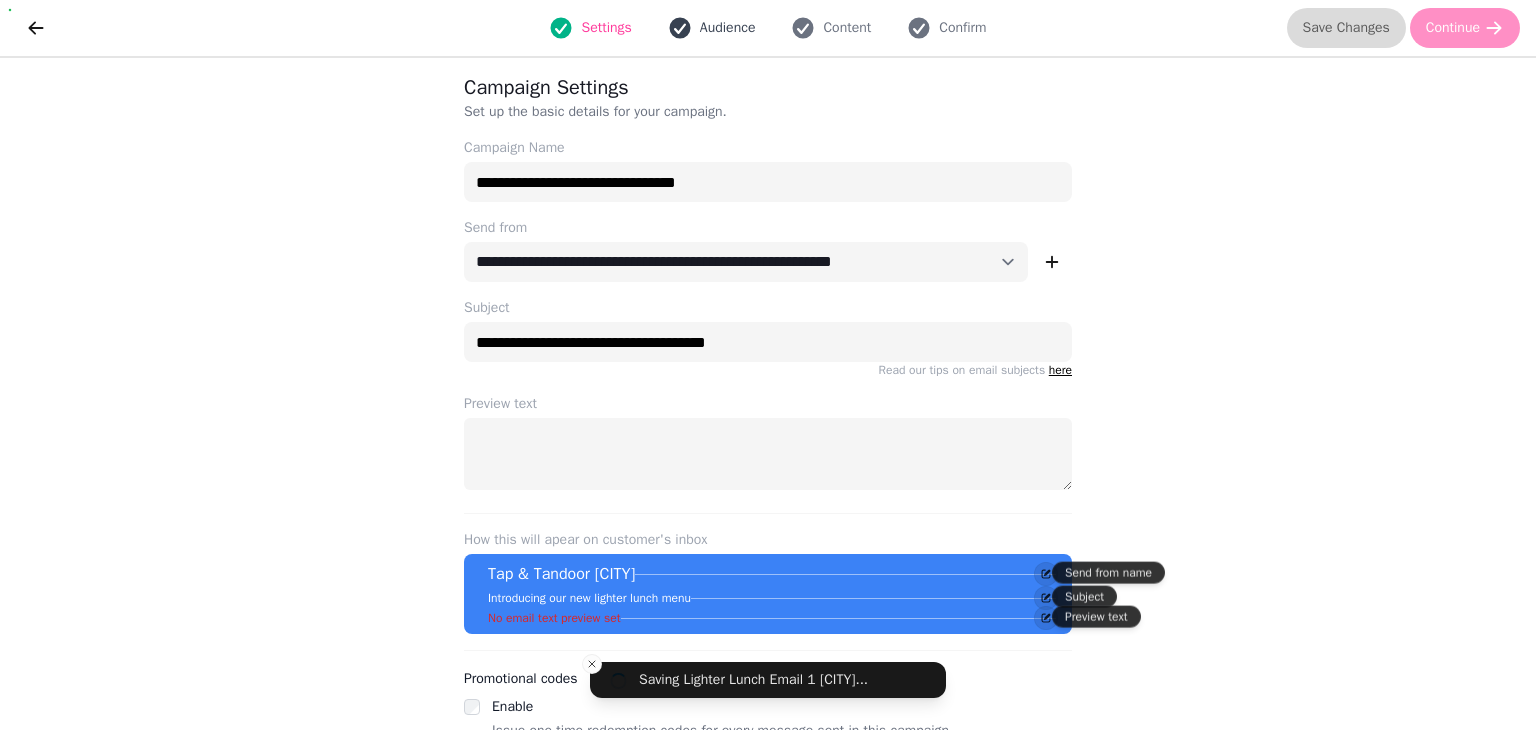 click on "Audience" at bounding box center (728, 28) 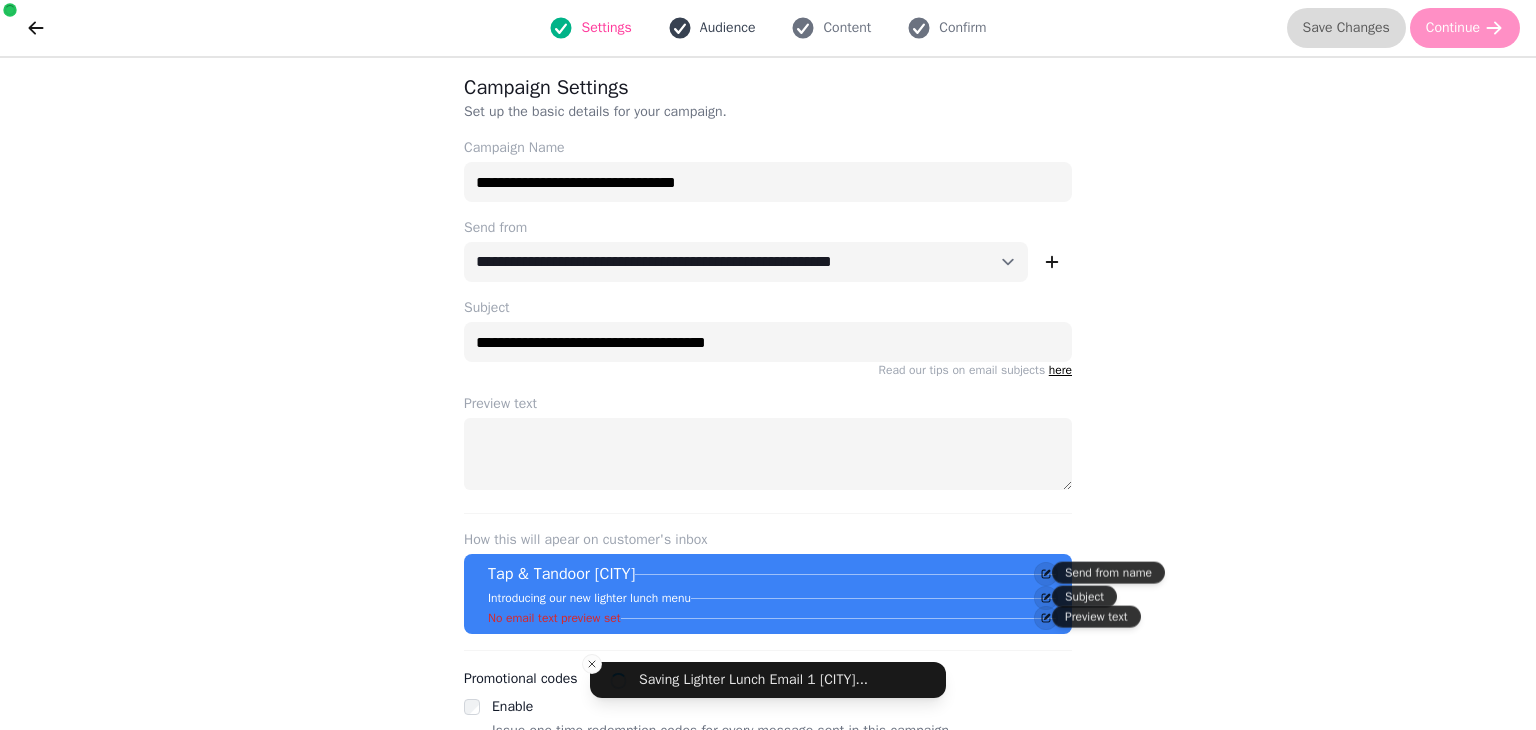 select on "**********" 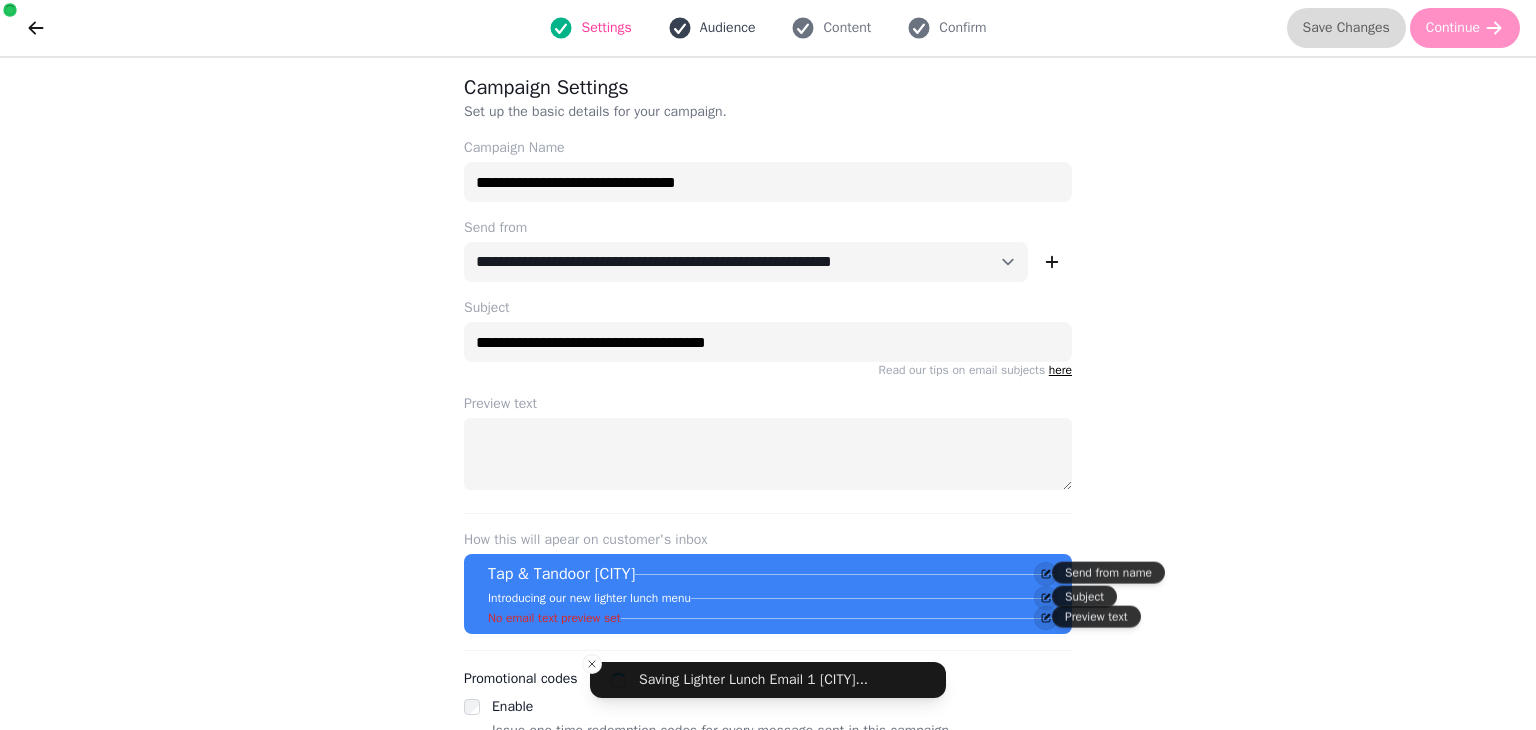 select on "**" 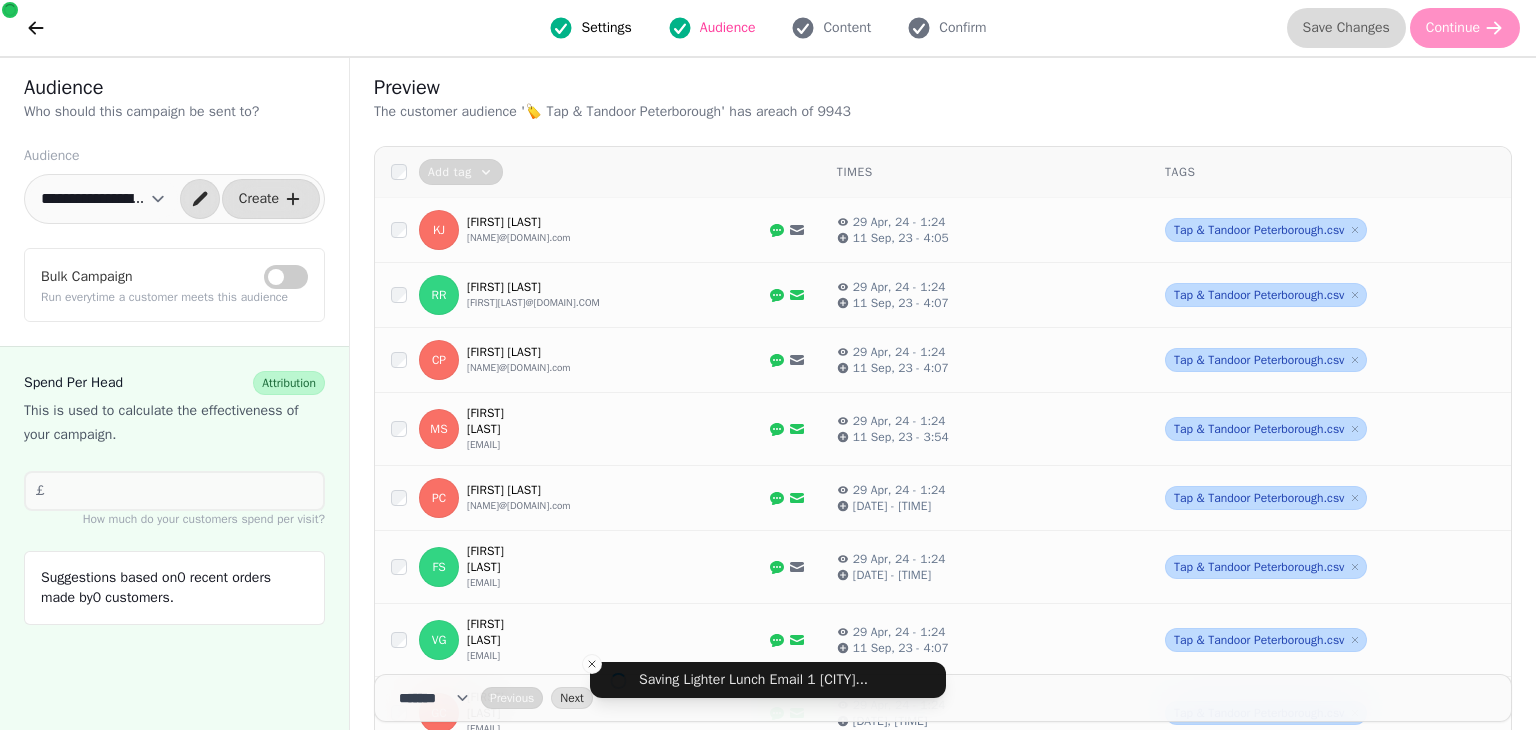 click on "**********" at bounding box center (103, 199) 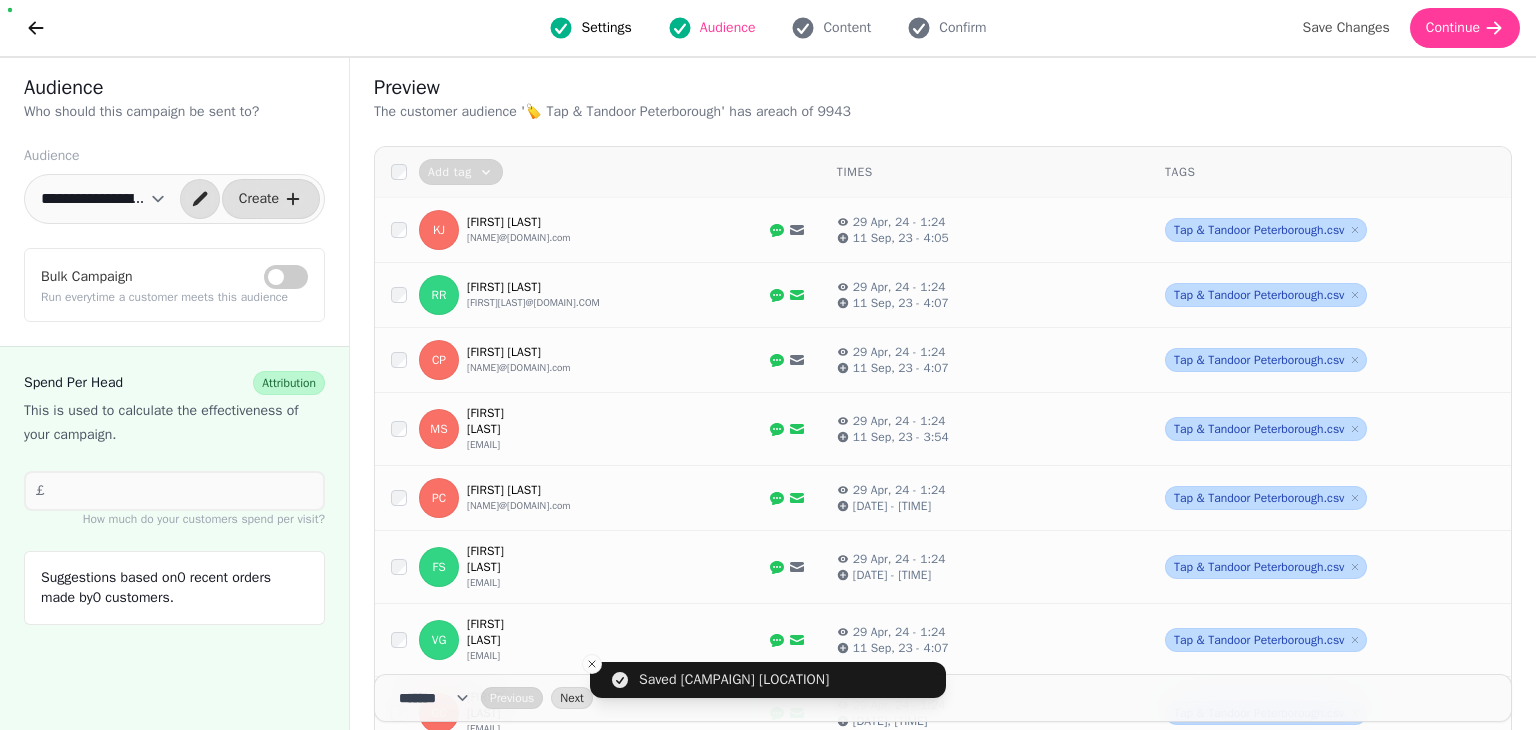 select on "**********" 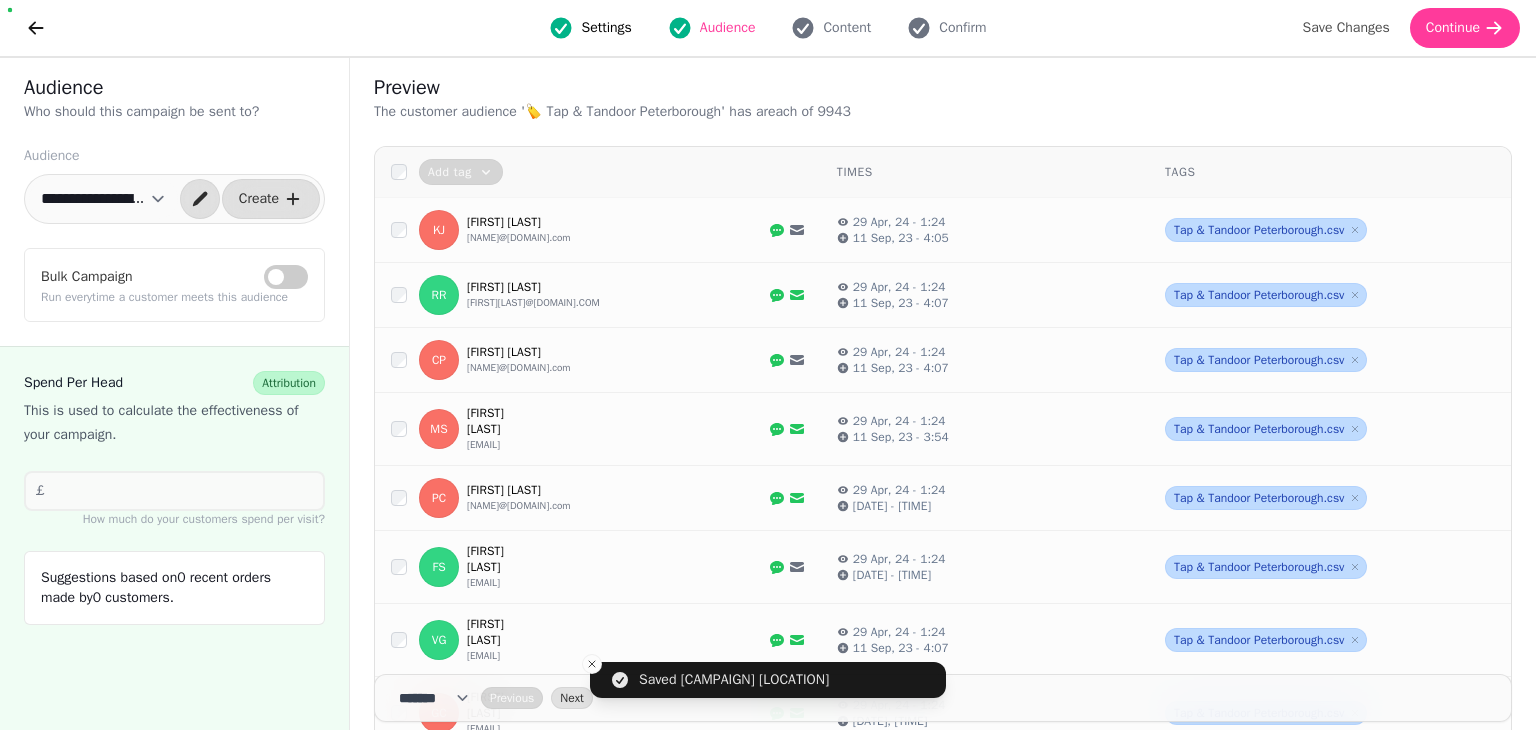 click on "**********" at bounding box center (103, 199) 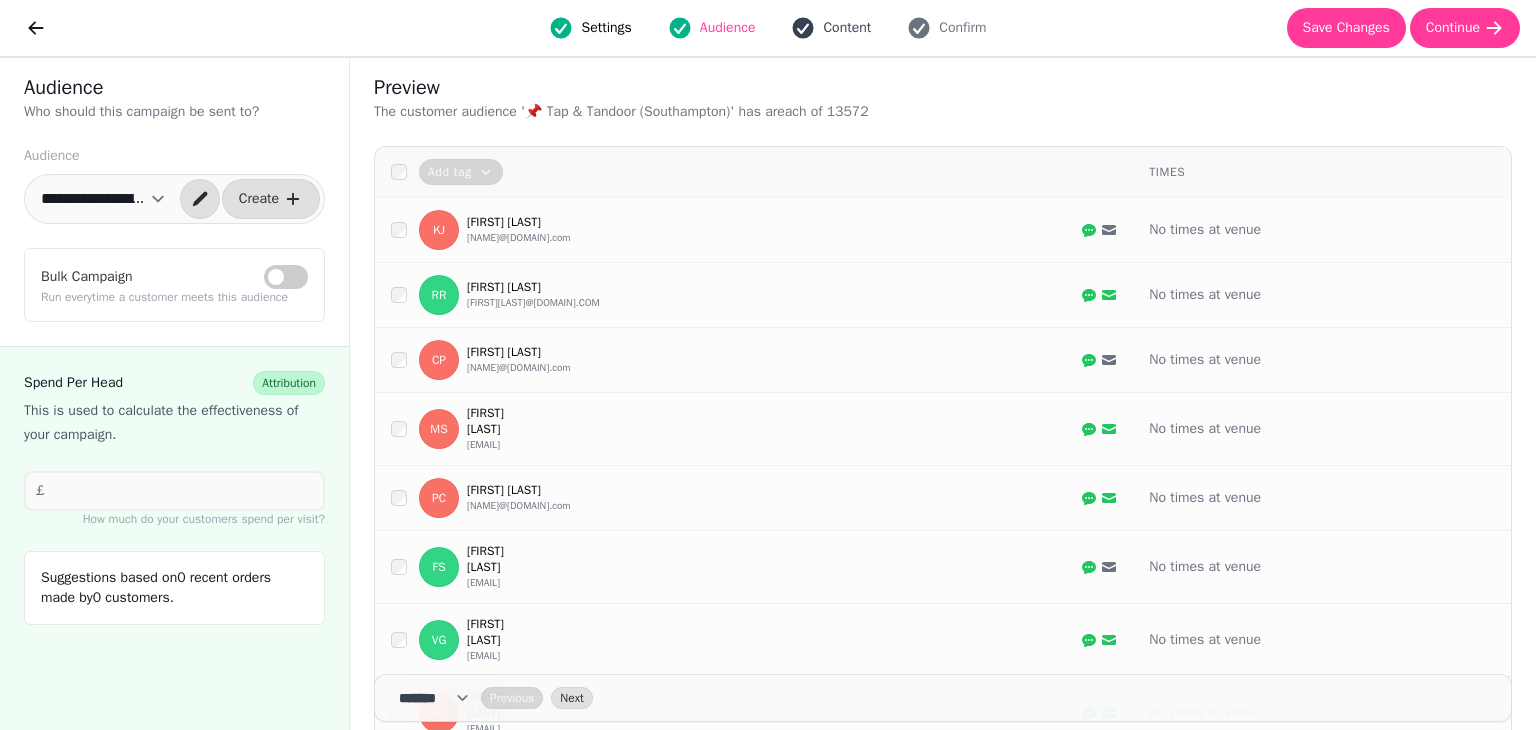 click on "Content" at bounding box center (847, 28) 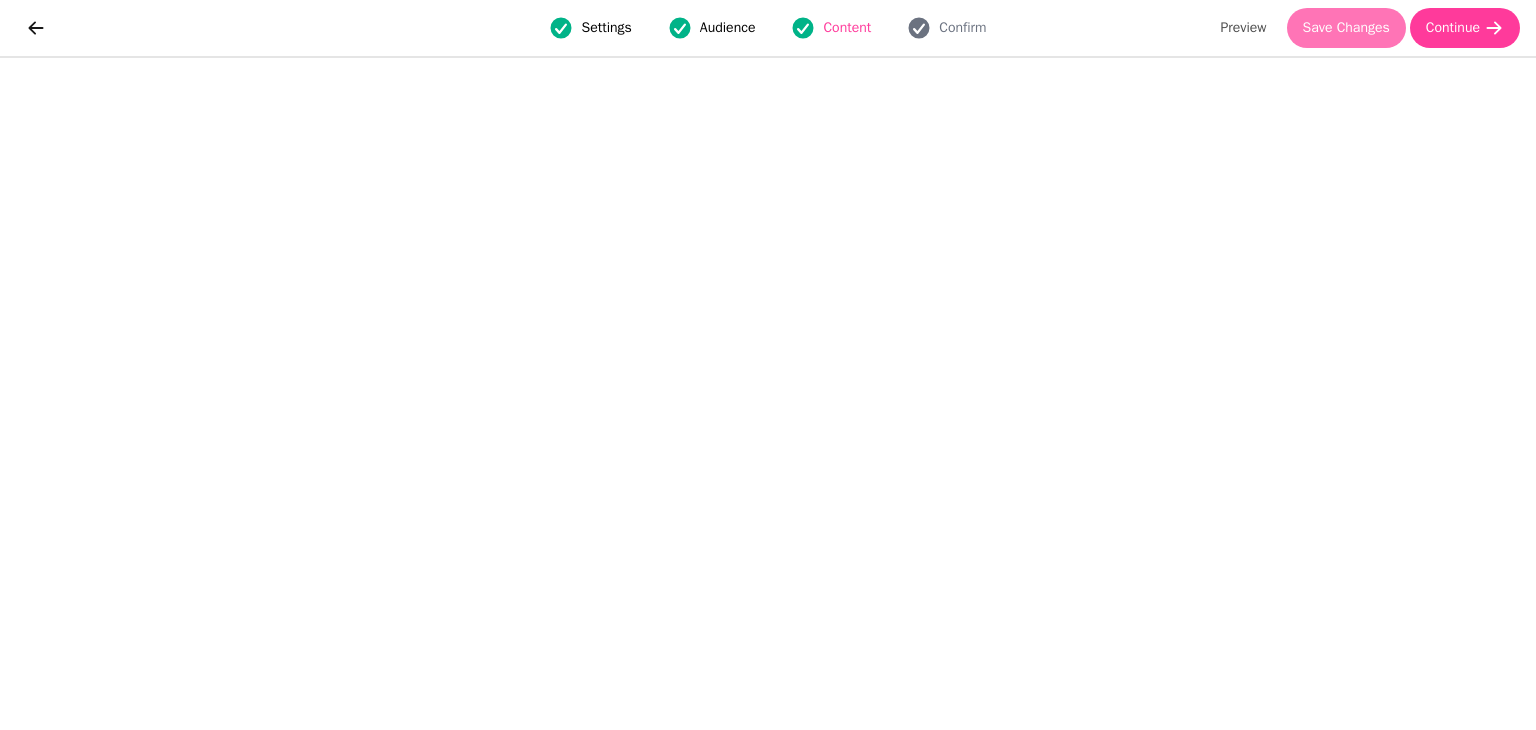 click on "Save Changes" at bounding box center [1346, 28] 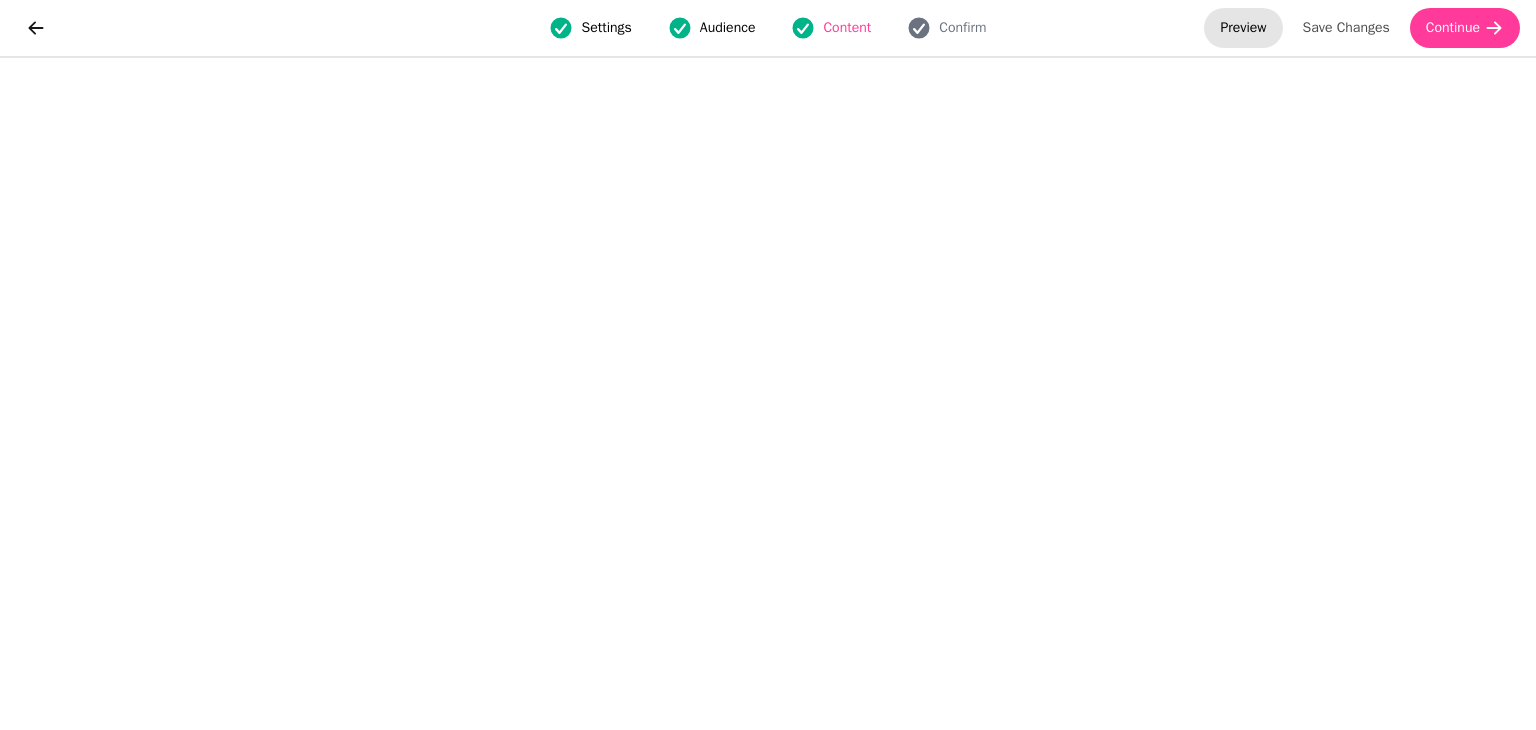 click on "Preview" at bounding box center [1243, 28] 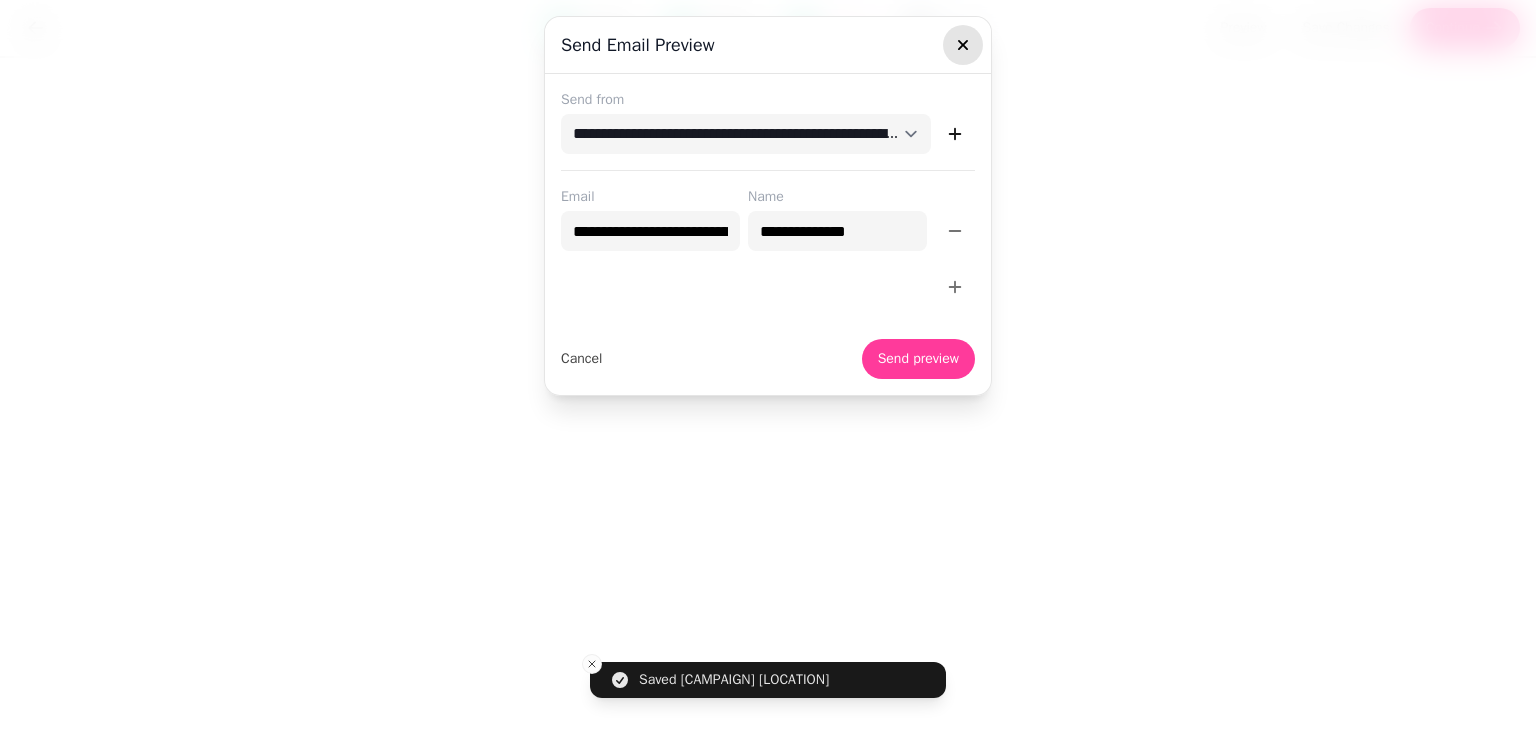 click 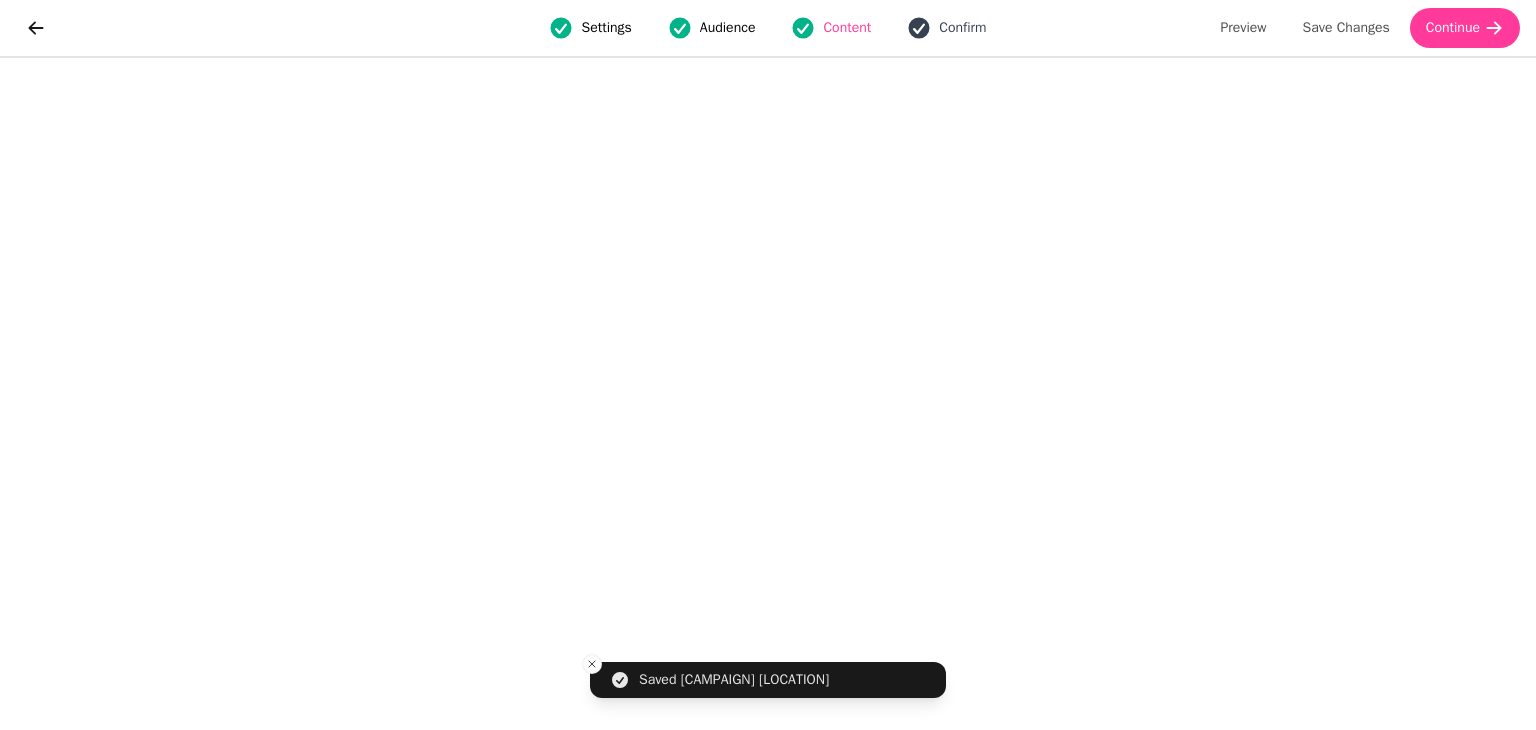 click on "Confirm" at bounding box center [962, 28] 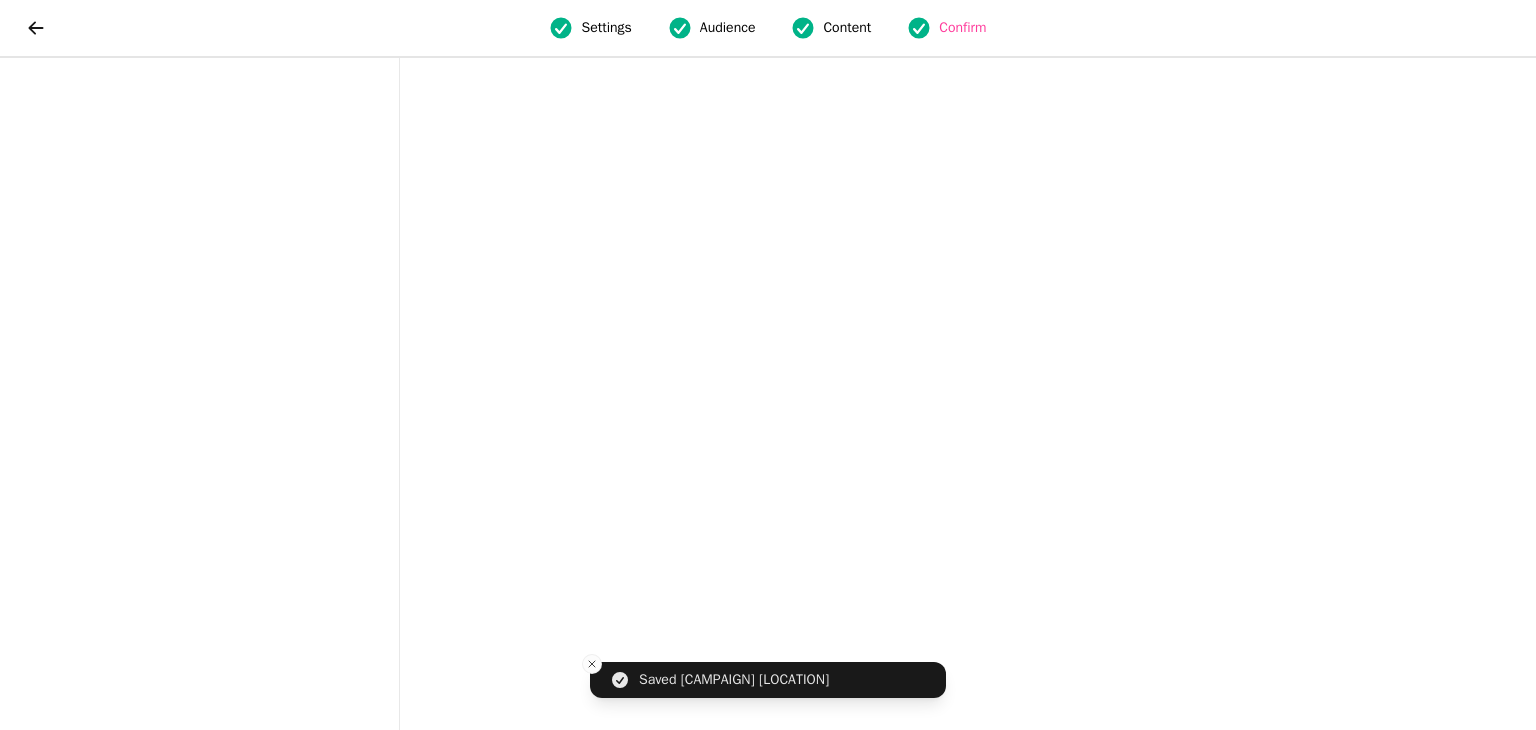 scroll, scrollTop: 0, scrollLeft: 0, axis: both 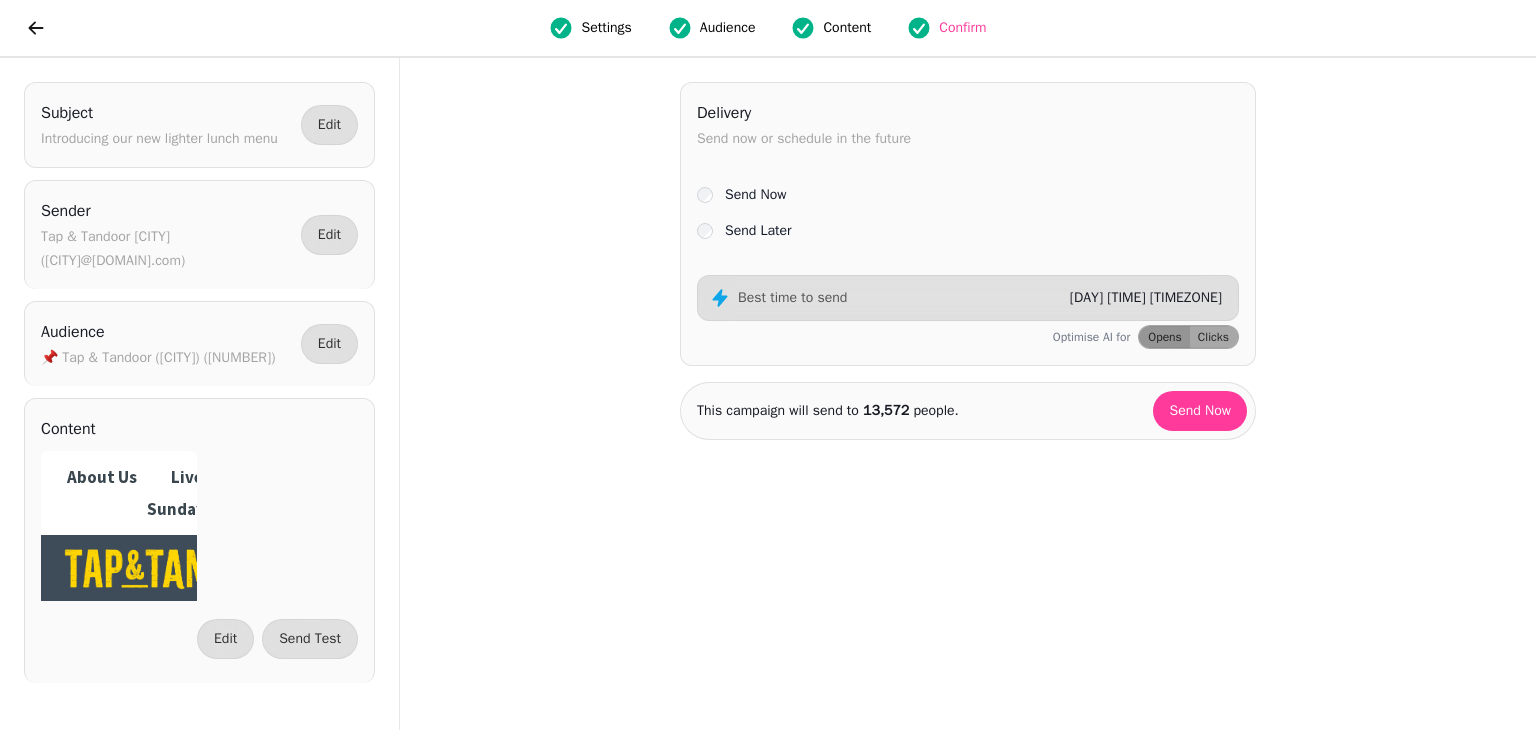 click on "Send Later" at bounding box center (758, 231) 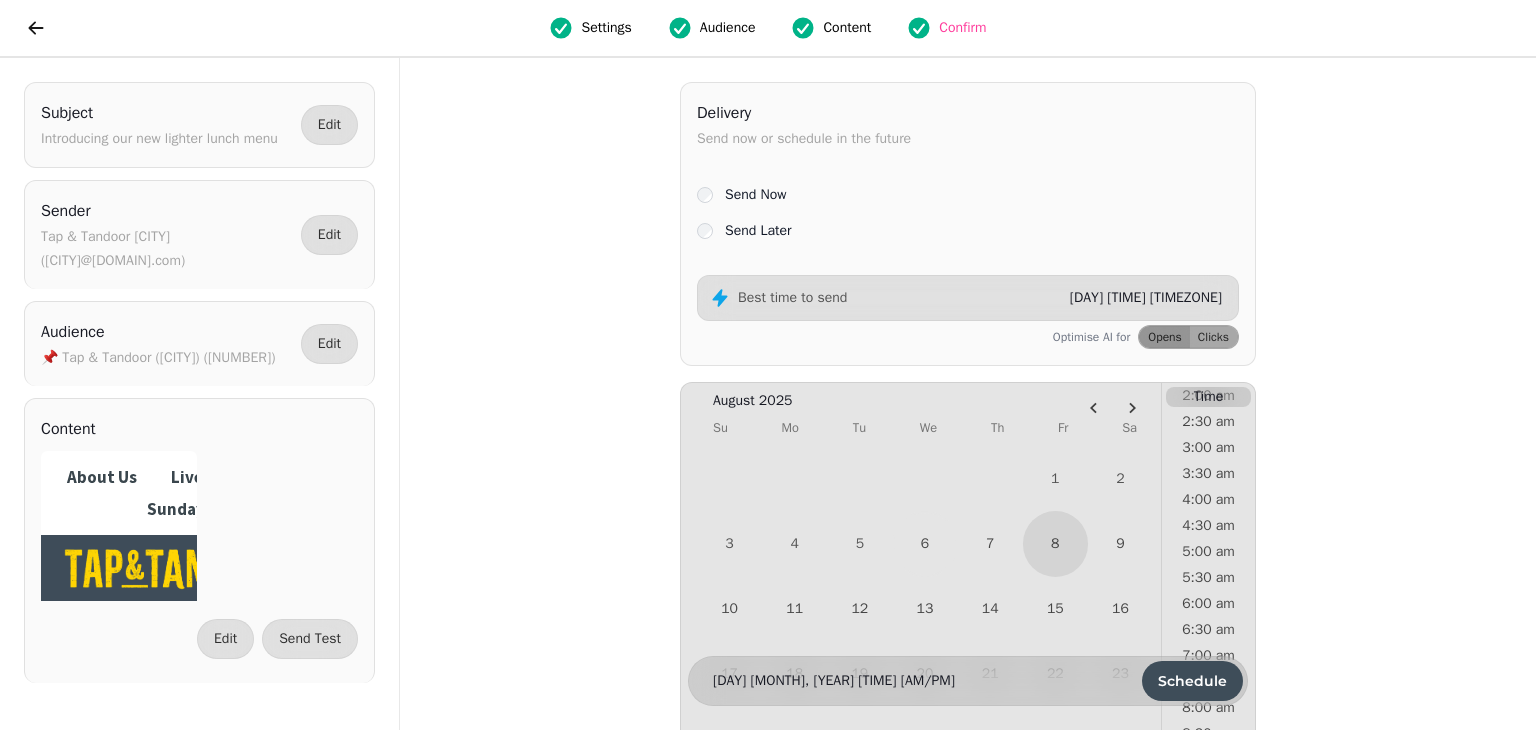 scroll, scrollTop: 142, scrollLeft: 0, axis: vertical 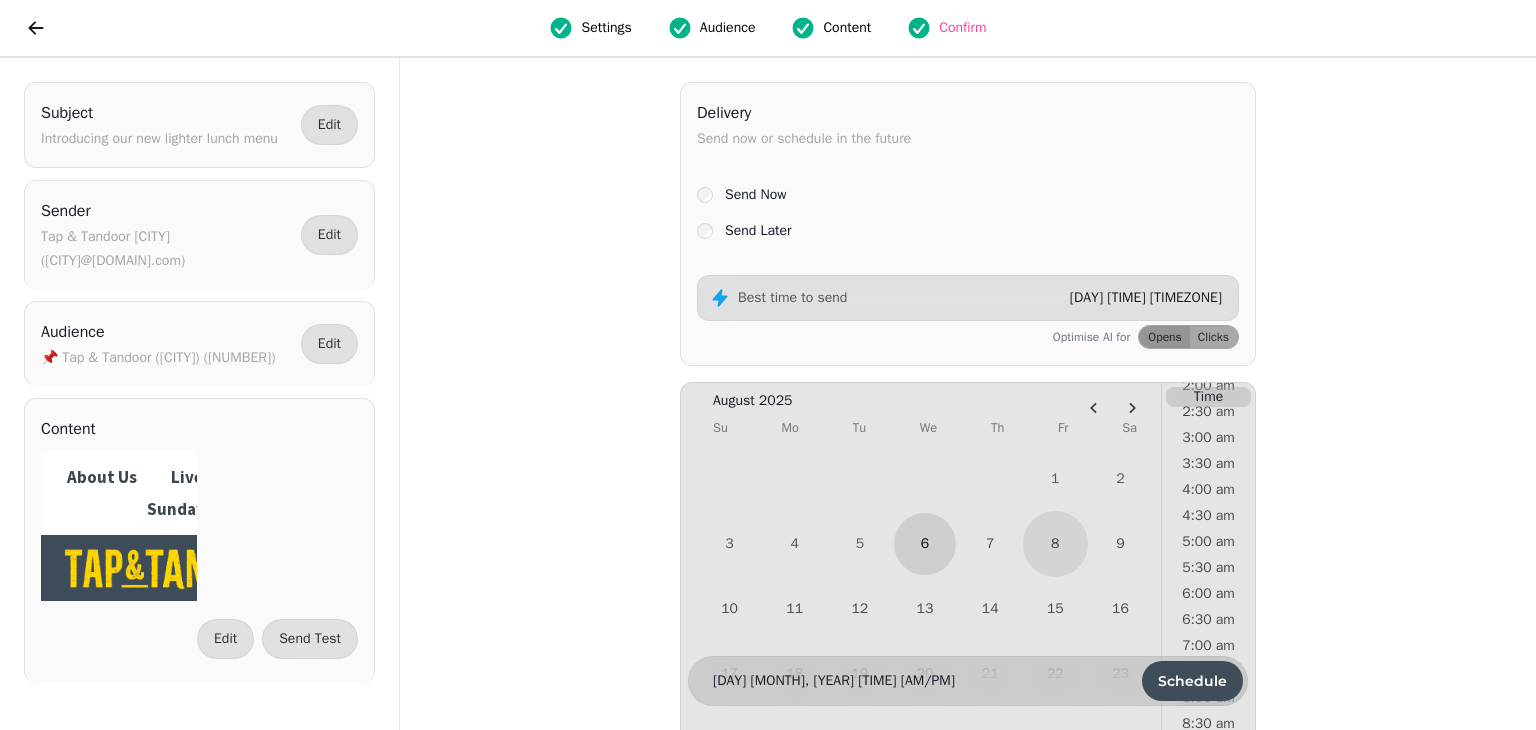 click on "6" at bounding box center [924, 543] 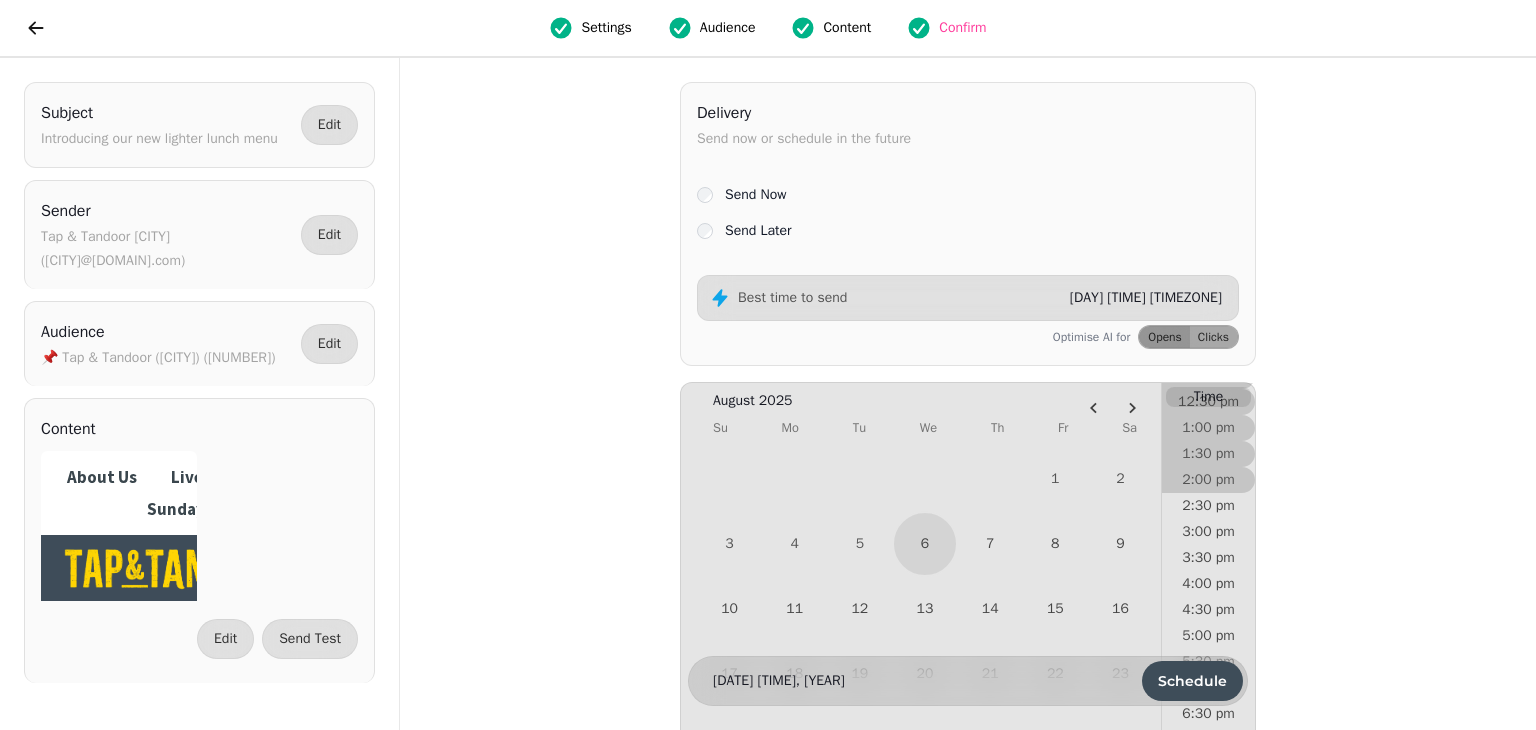 scroll, scrollTop: 691, scrollLeft: 0, axis: vertical 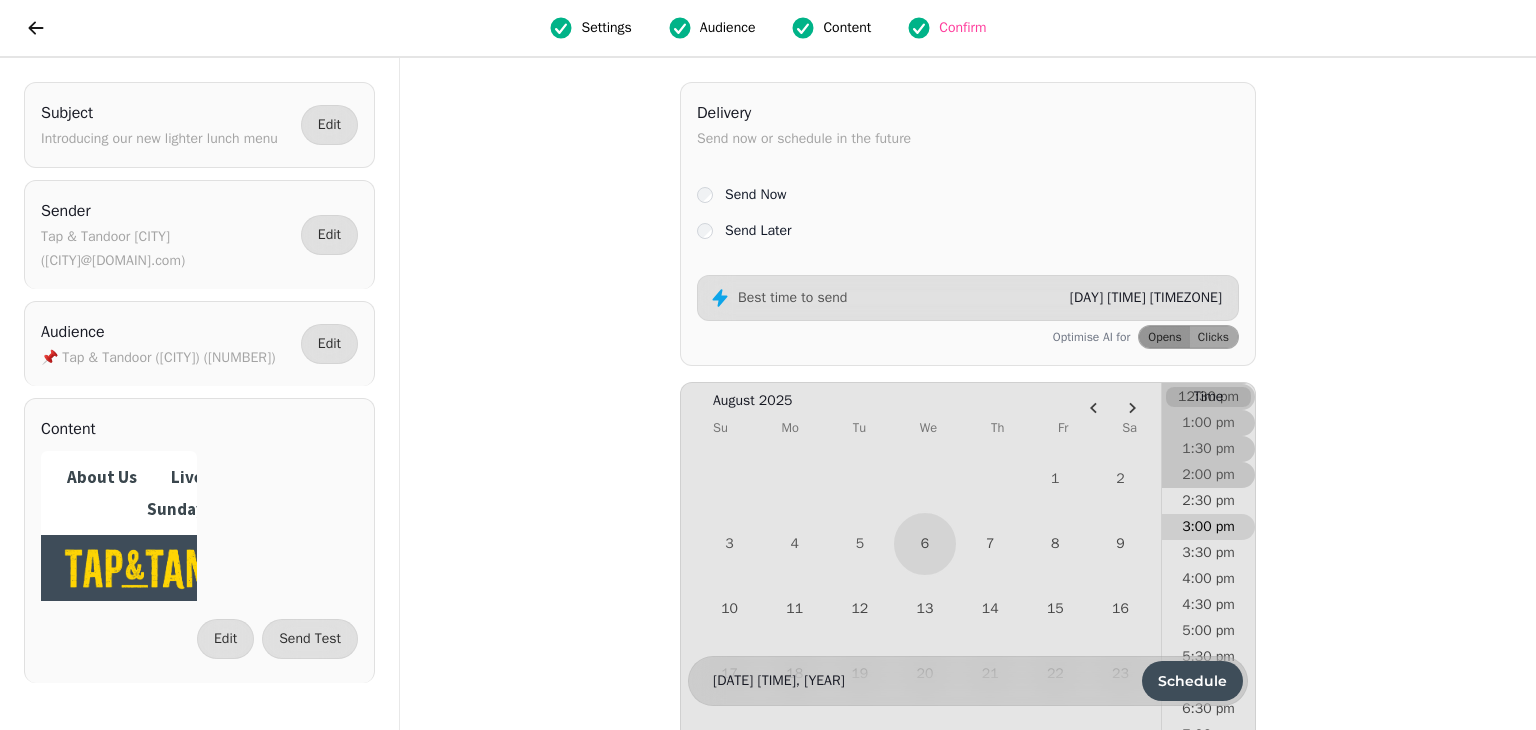 click on "3:00 pm" at bounding box center (1208, 527) 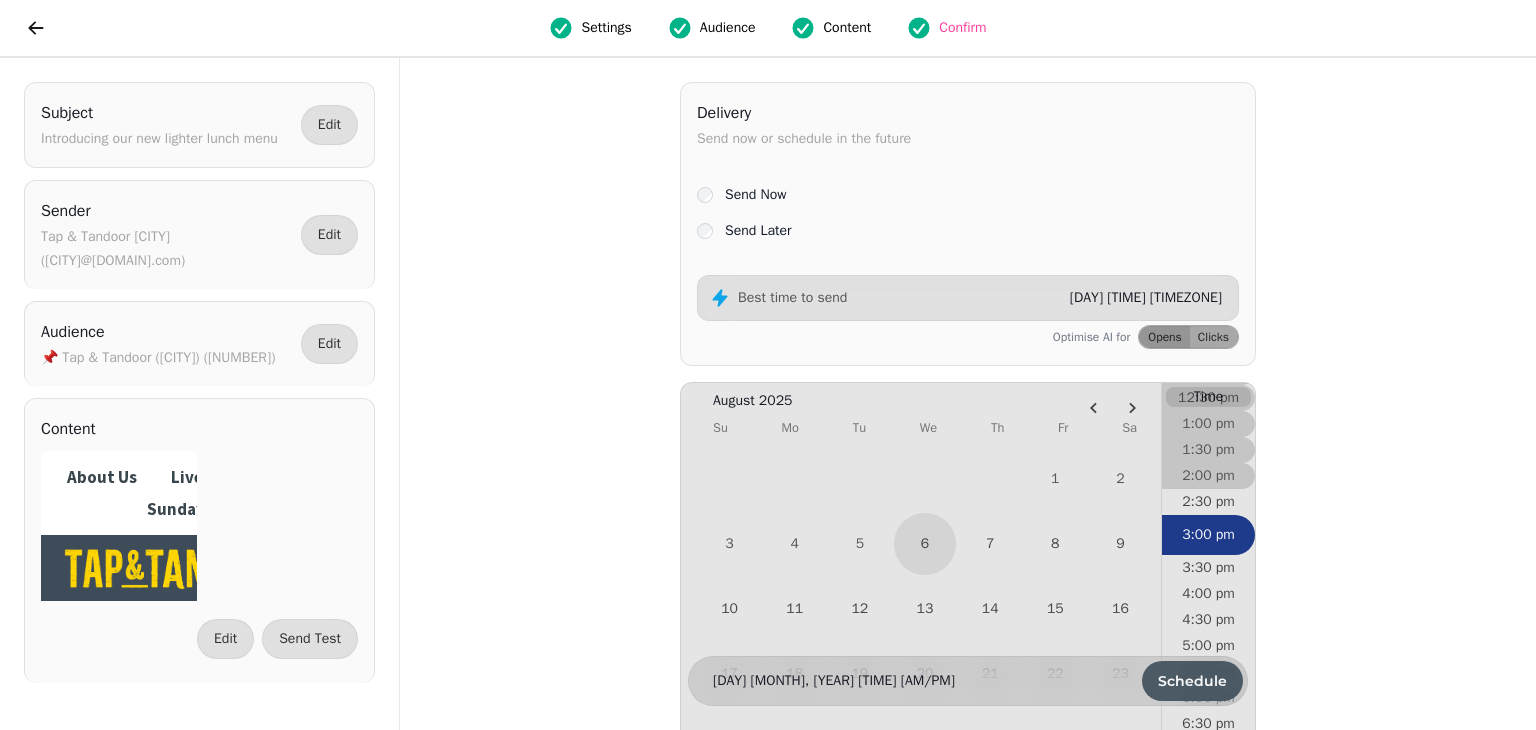 click on "Schedule" at bounding box center [1192, 681] 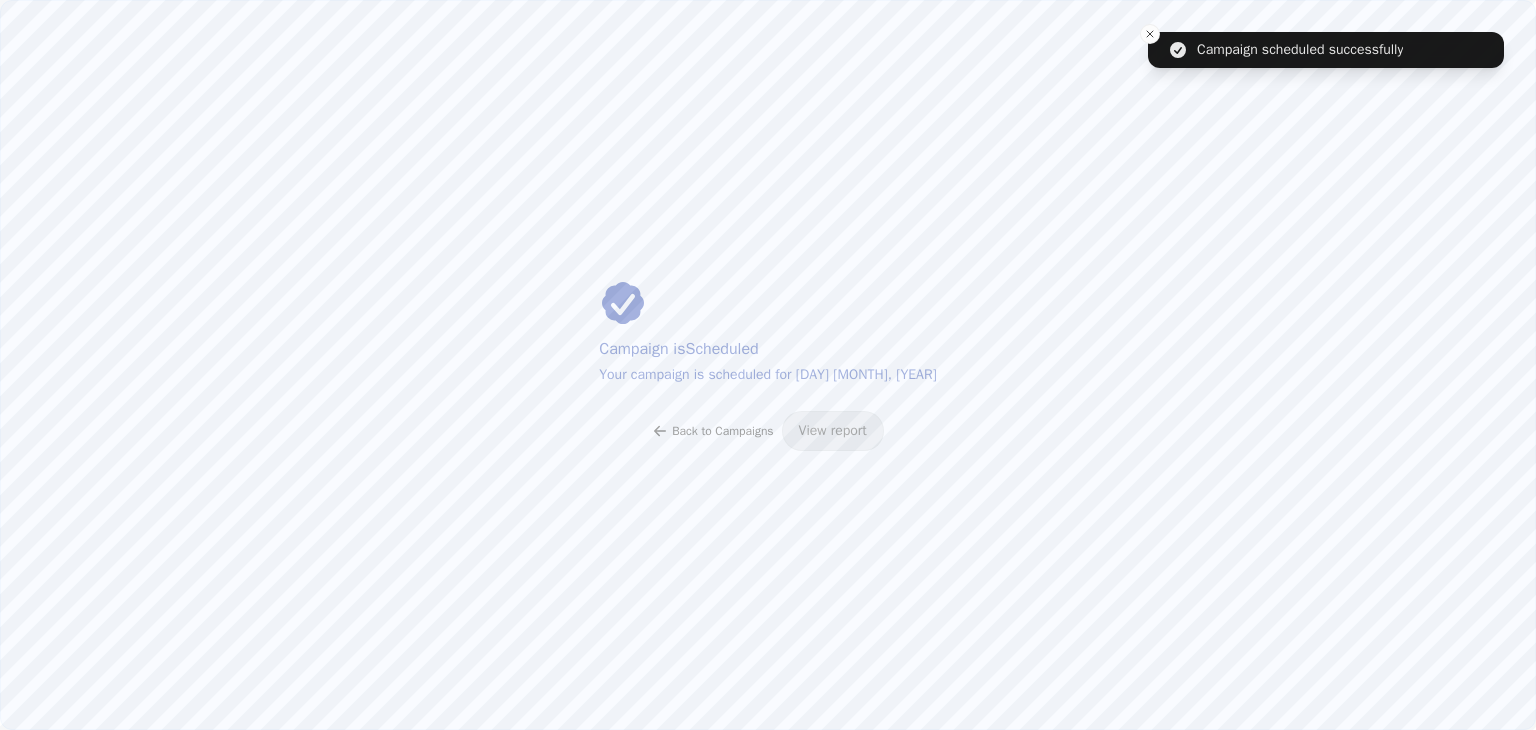click on "Back to Campaigns" at bounding box center (712, 431) 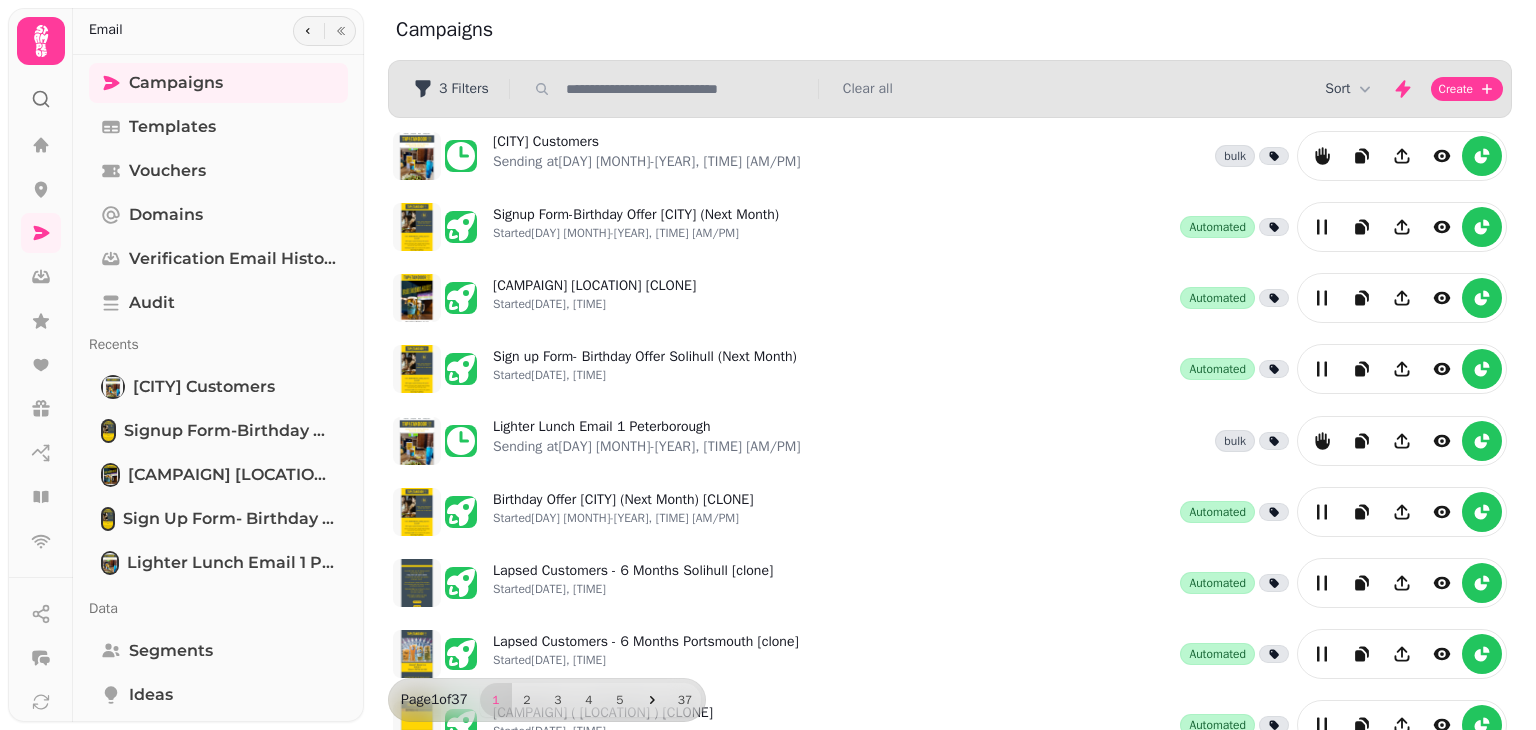 click at bounding box center (686, 89) 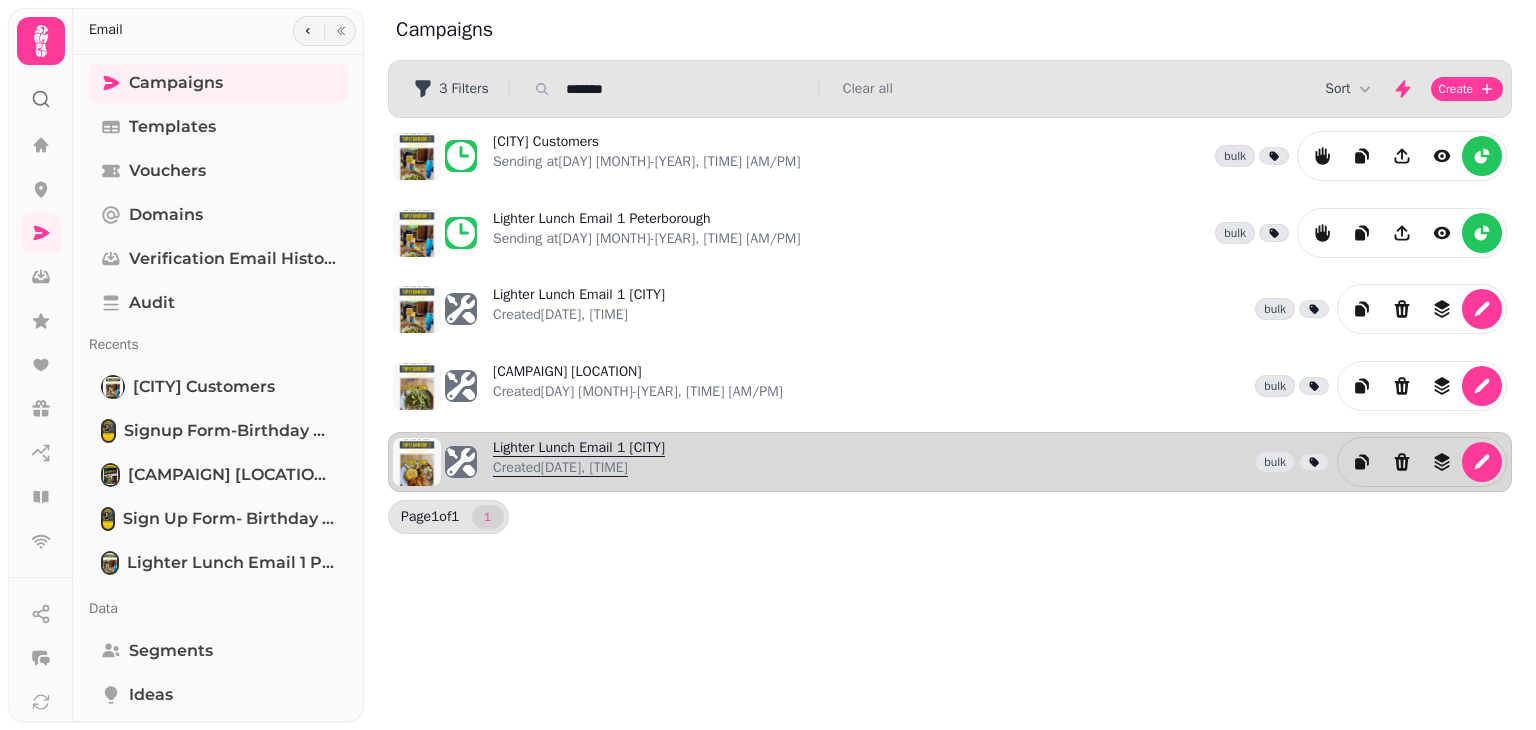 type on "*******" 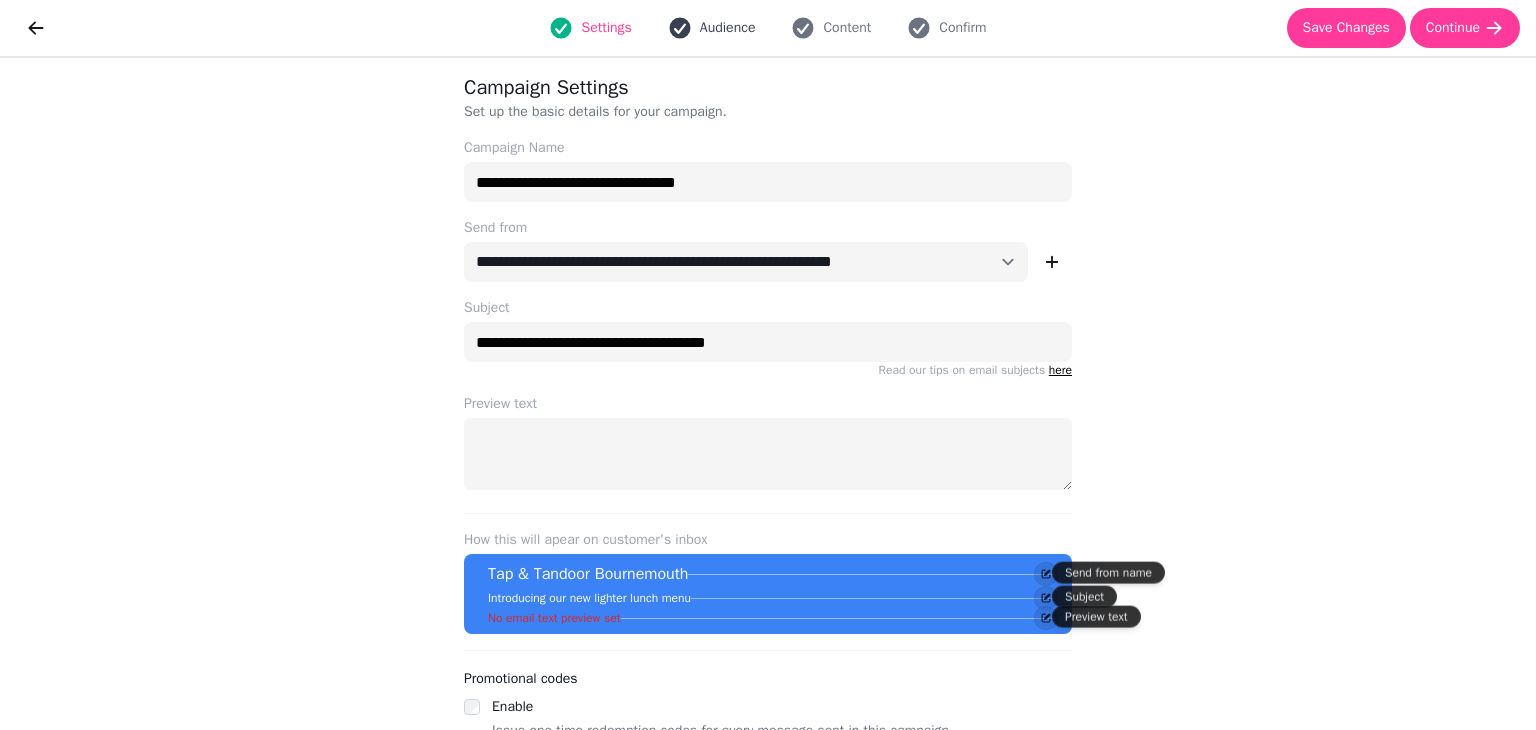 click on "Audience" at bounding box center (728, 28) 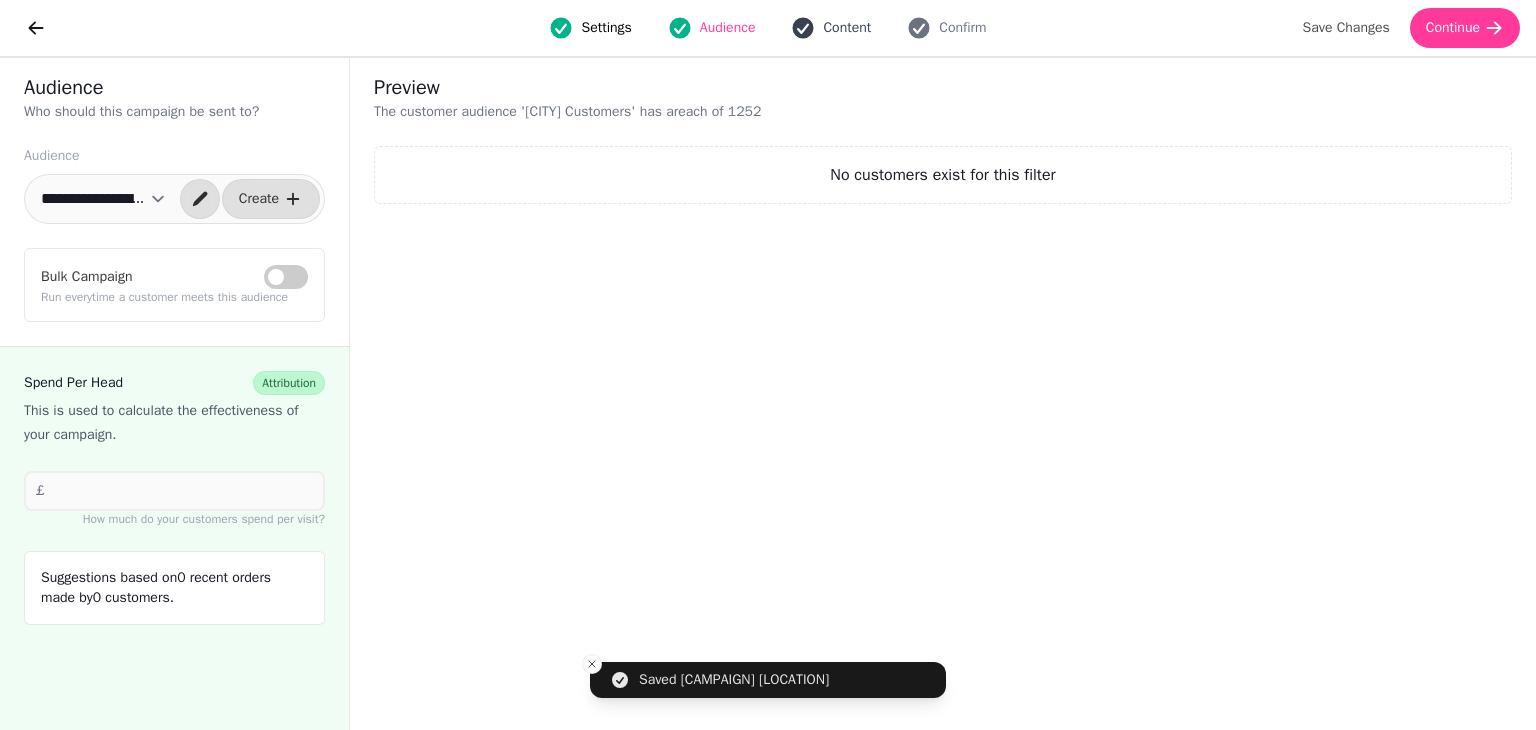 click on "Content" at bounding box center [847, 28] 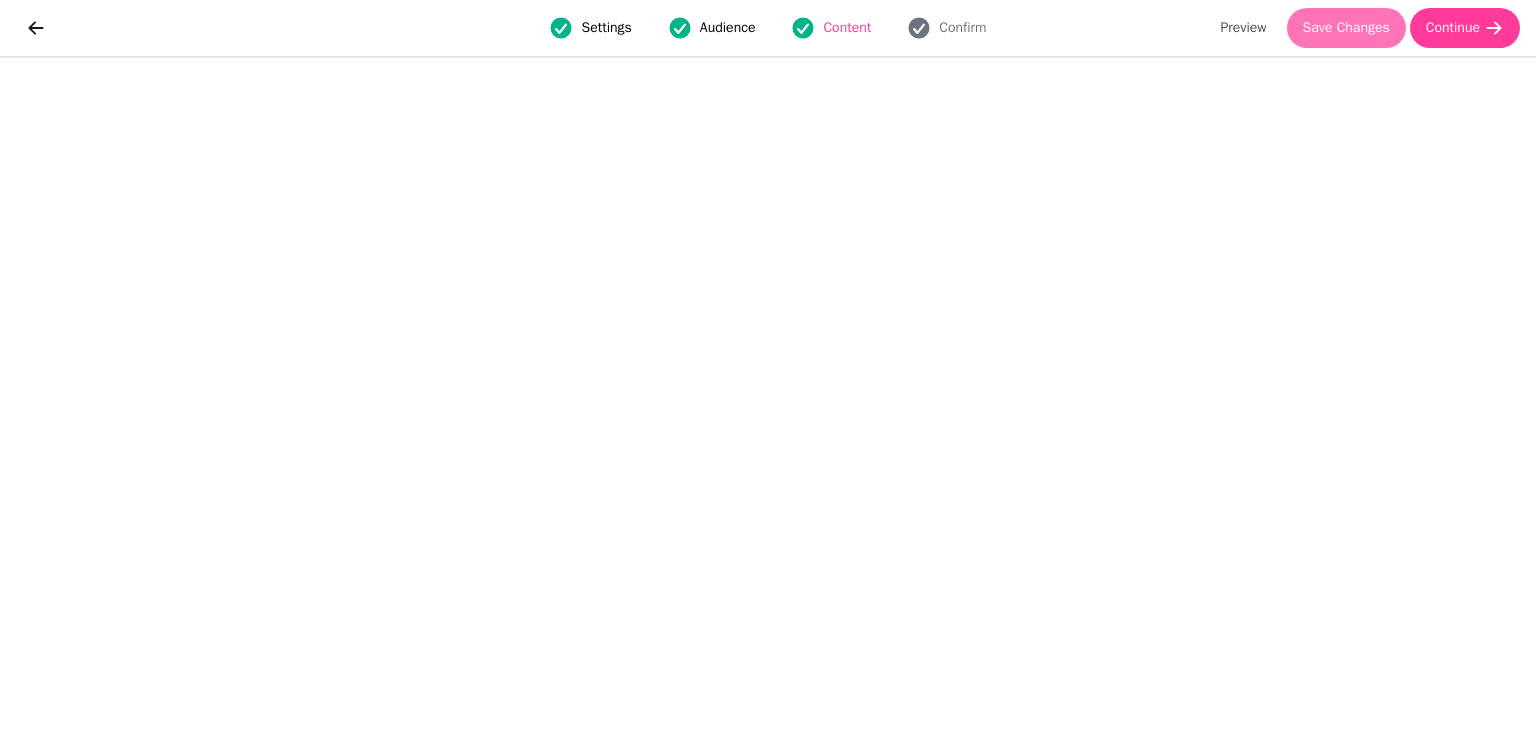 click on "Save Changes" at bounding box center (1346, 28) 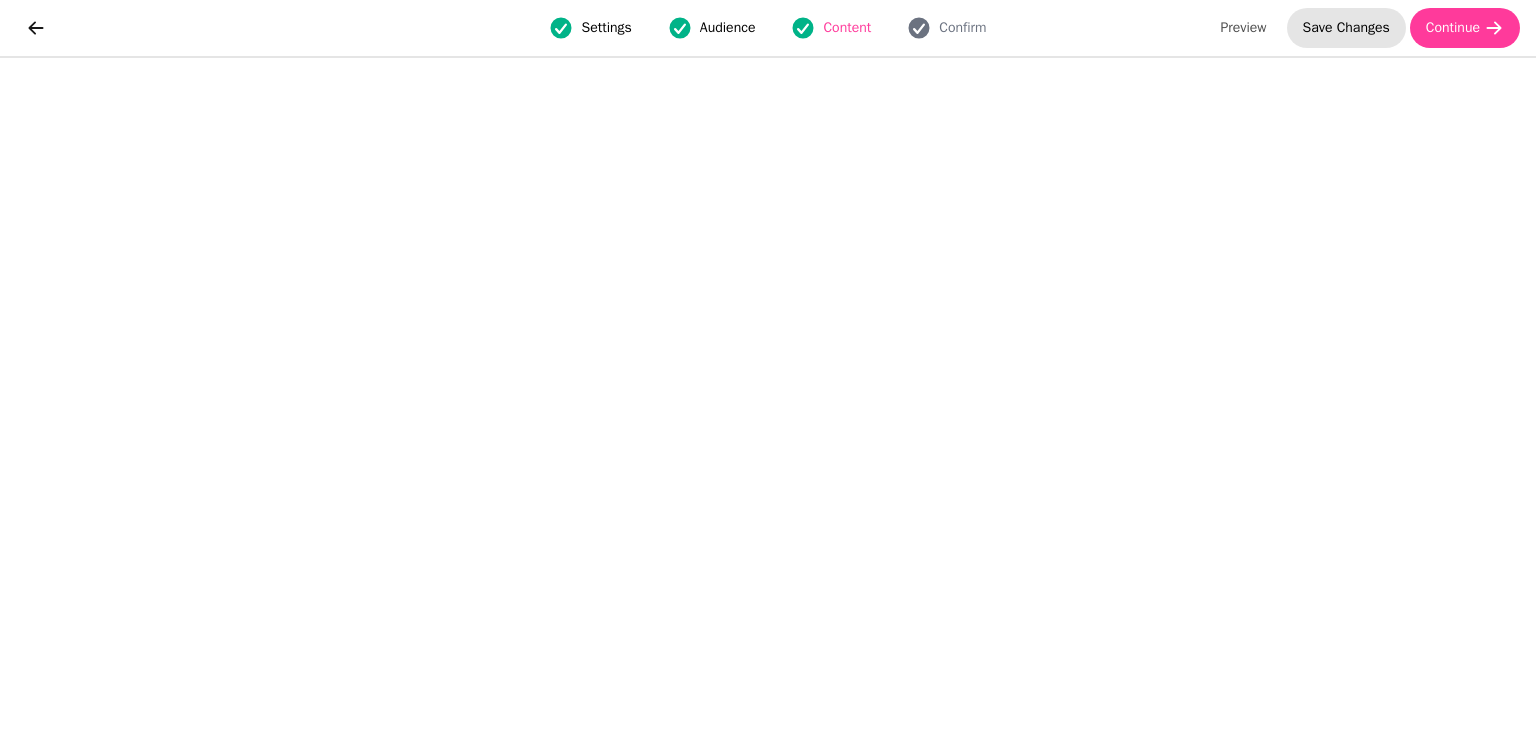 click on "Save Changes" at bounding box center [1346, 28] 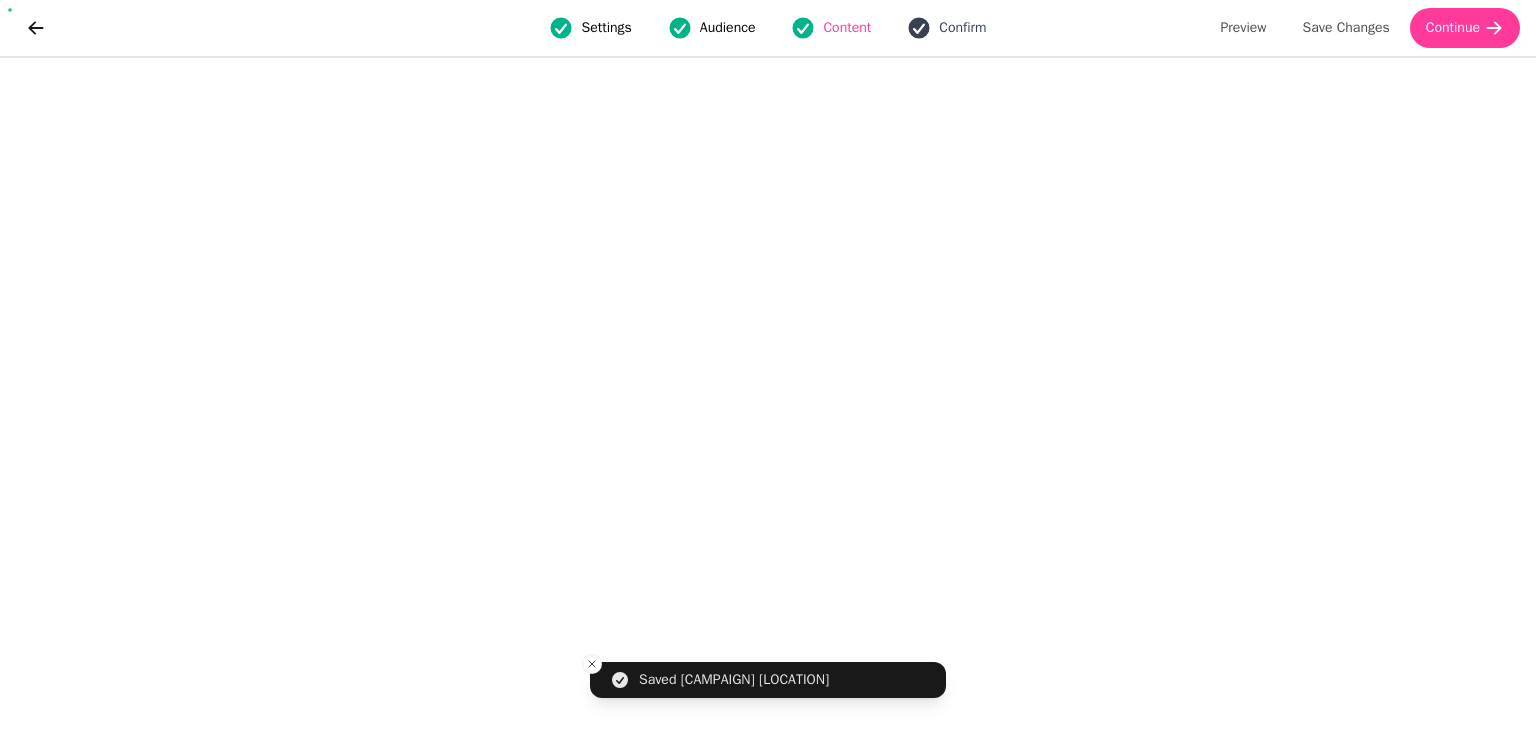 click on "Confirm" at bounding box center (962, 28) 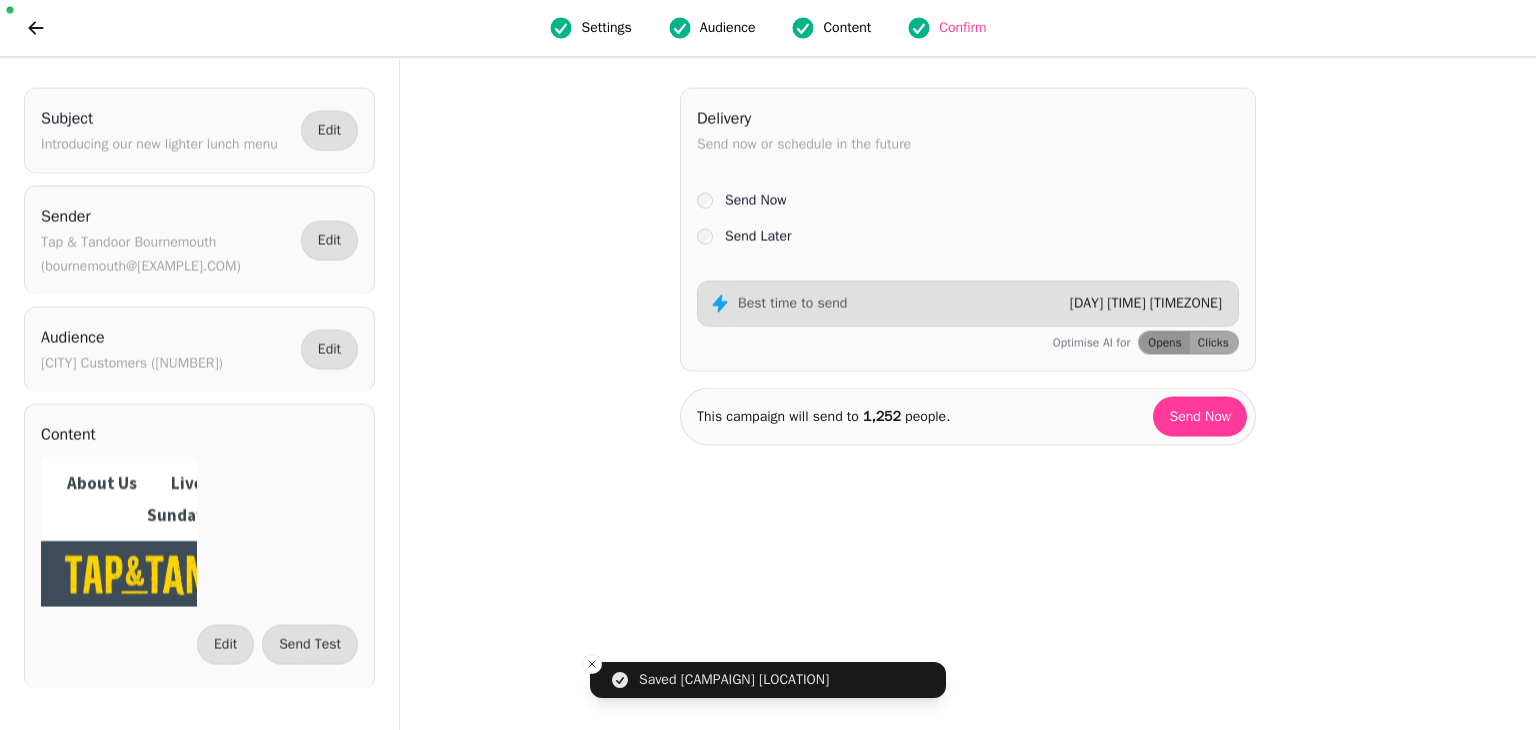 scroll, scrollTop: 0, scrollLeft: 0, axis: both 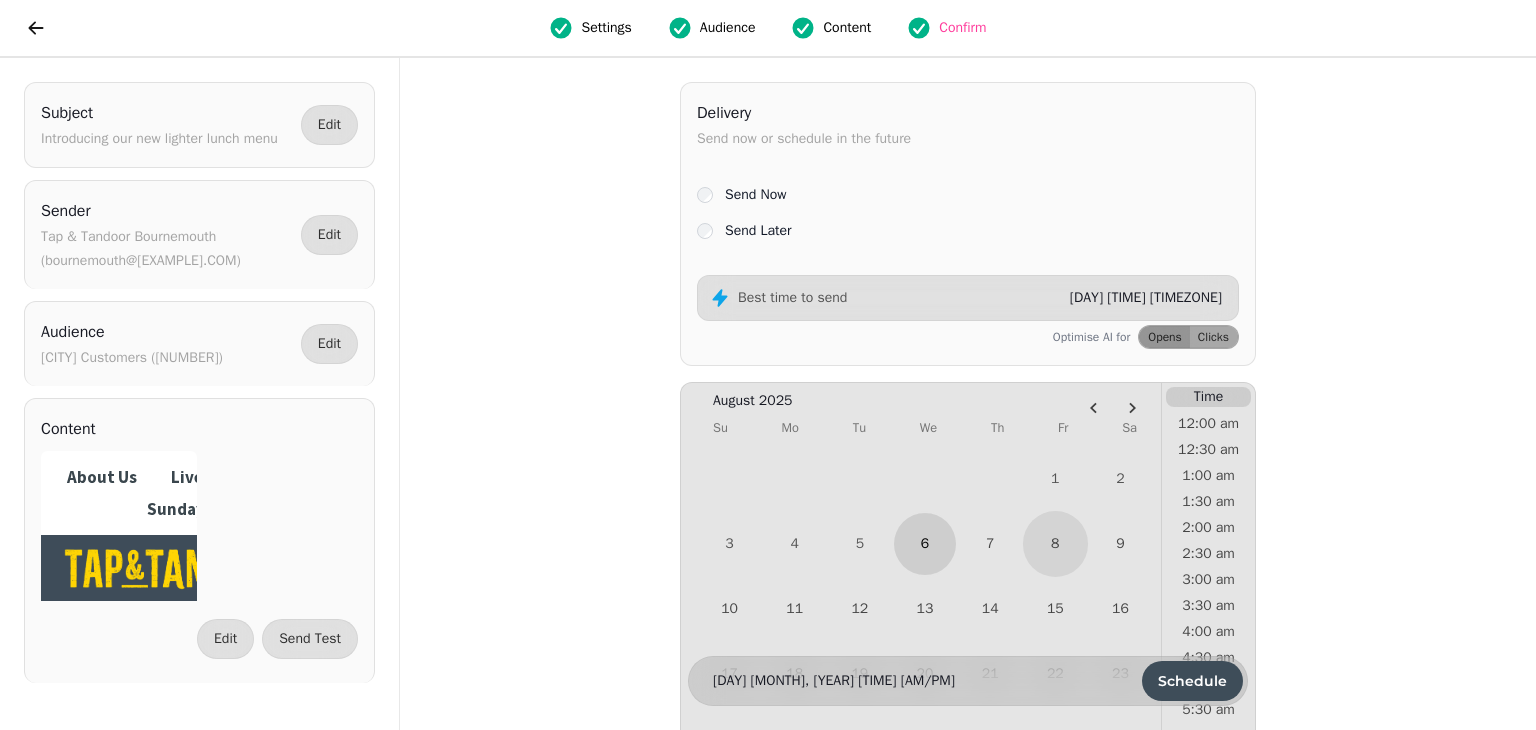 click on "6" at bounding box center (924, 543) 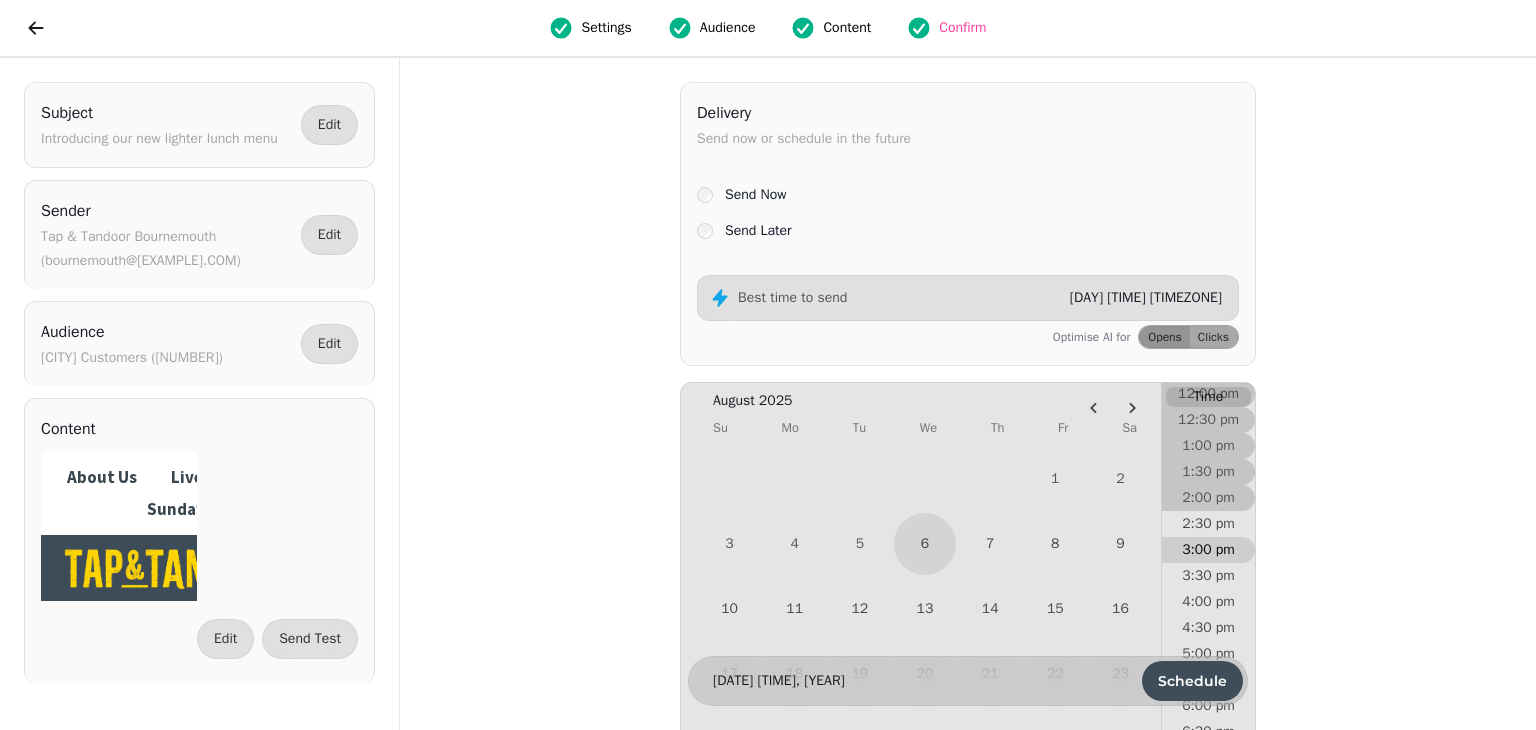 click on "3:00 pm" at bounding box center [1208, 550] 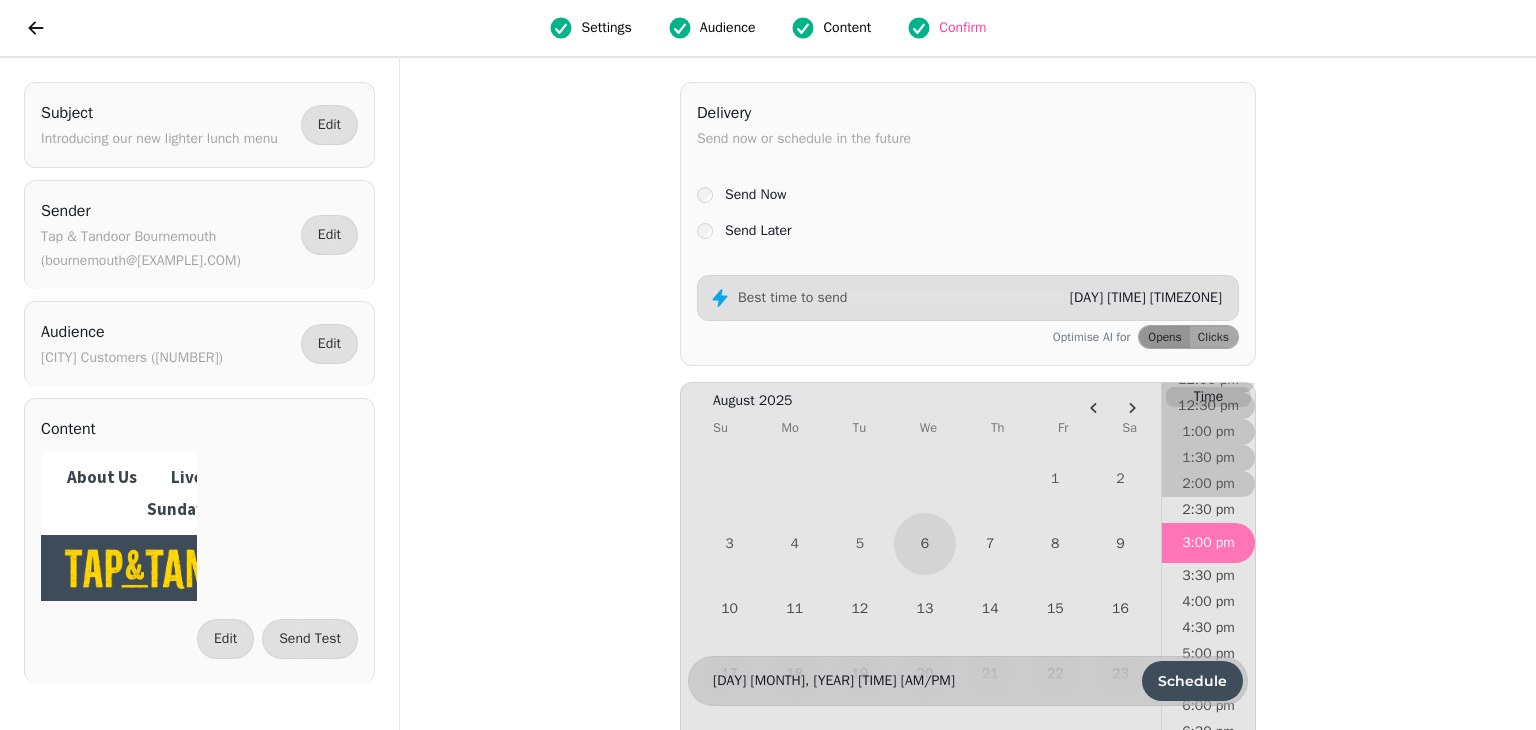 scroll, scrollTop: 654, scrollLeft: 0, axis: vertical 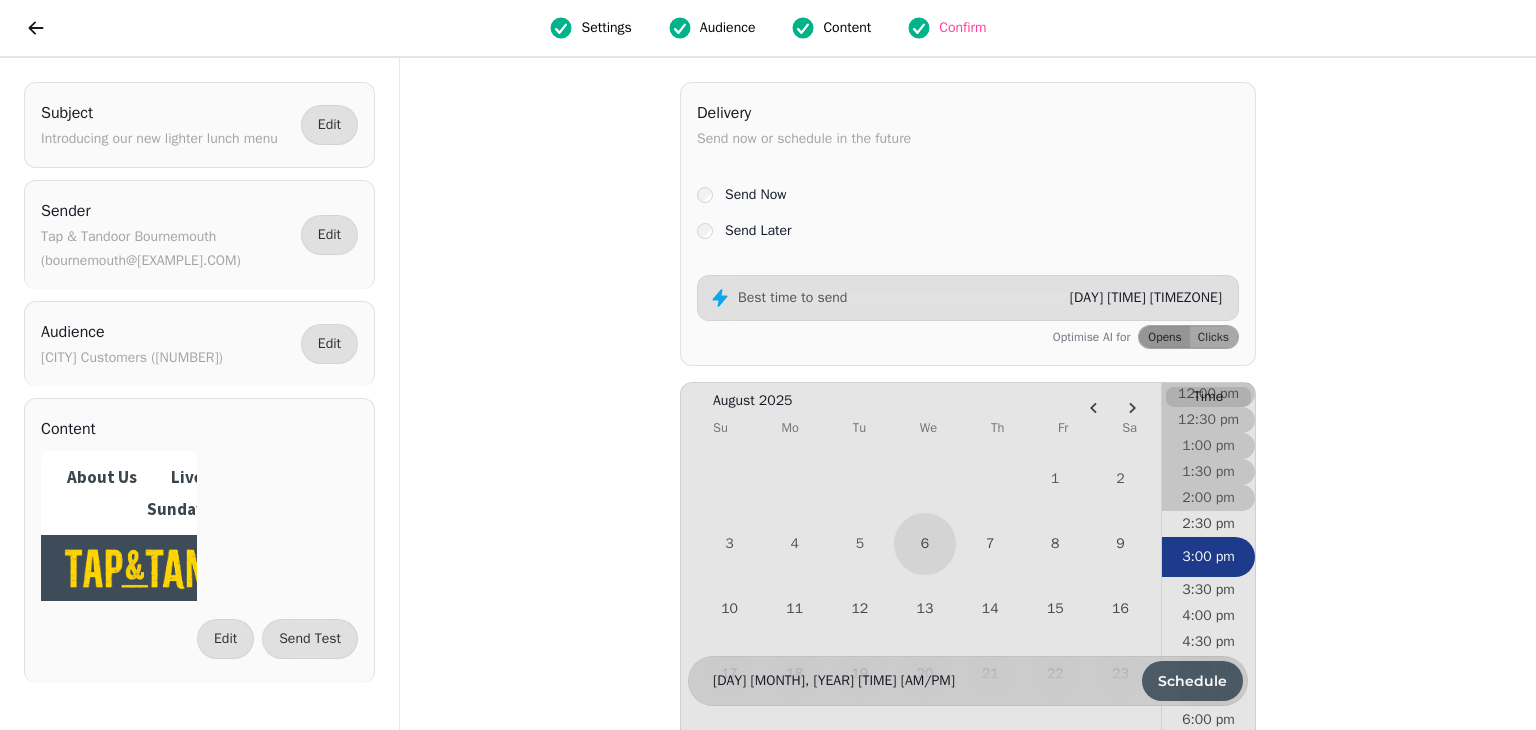 click on "Schedule" at bounding box center (1192, 681) 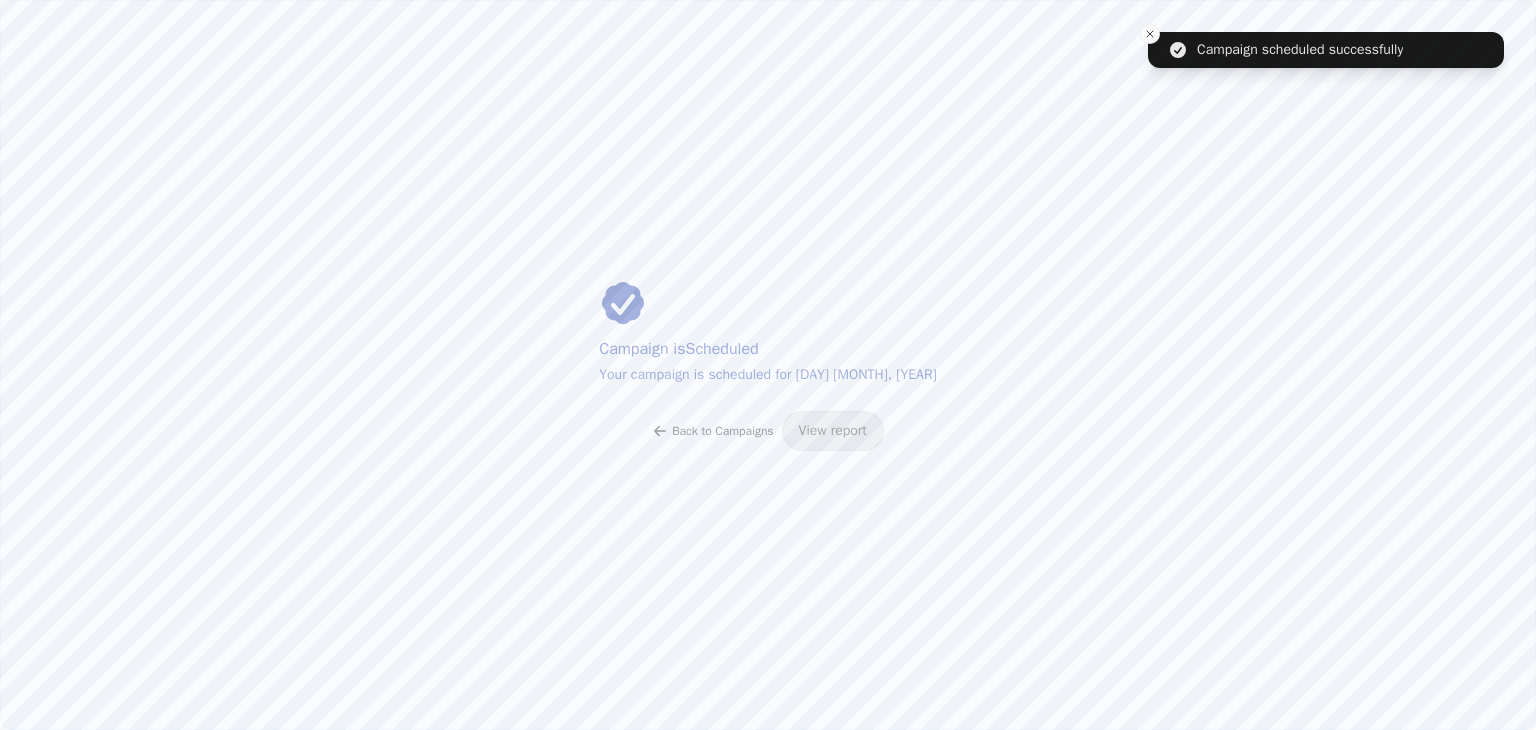 click on "Back to Campaigns" at bounding box center [722, 431] 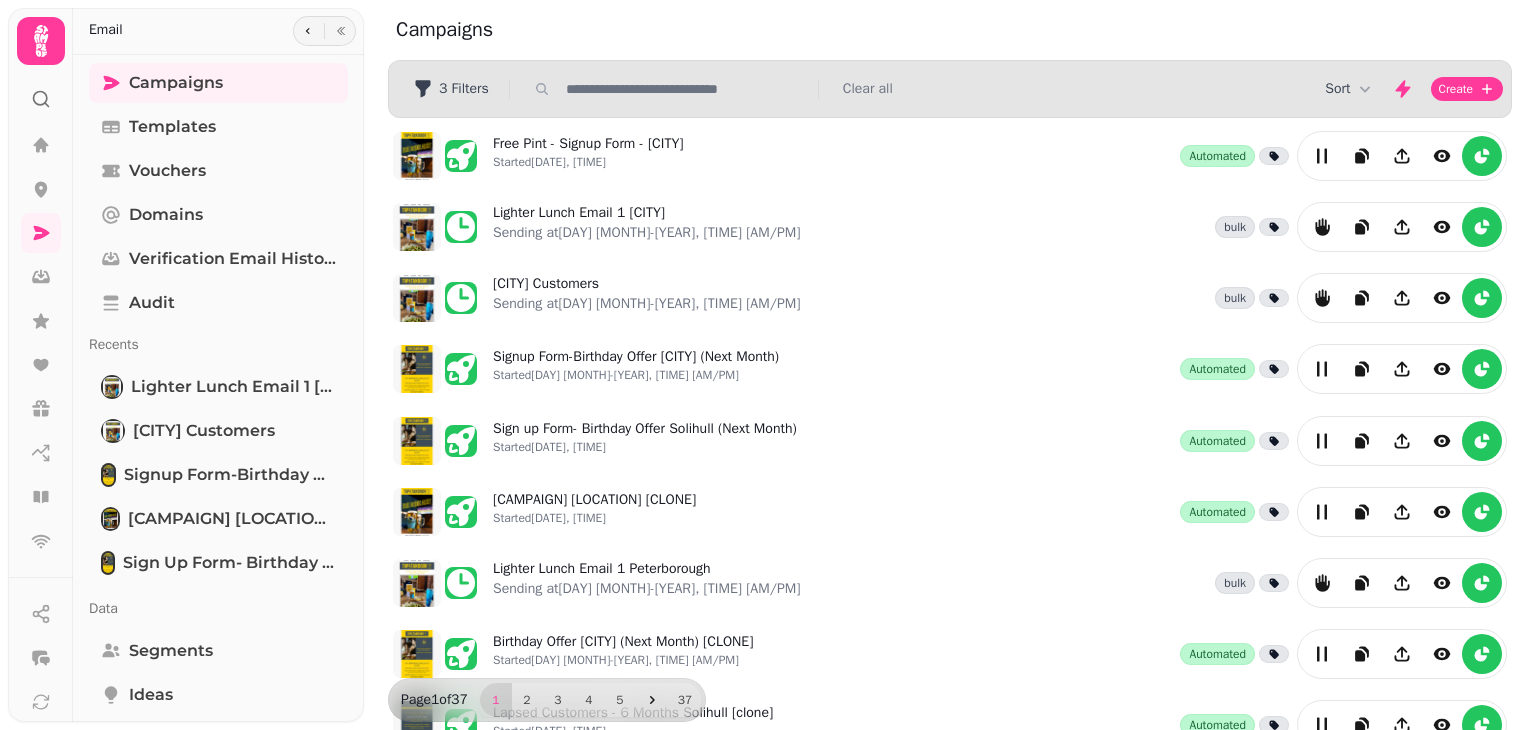 click on "3 Filters Clear all" at bounding box center (950, 89) 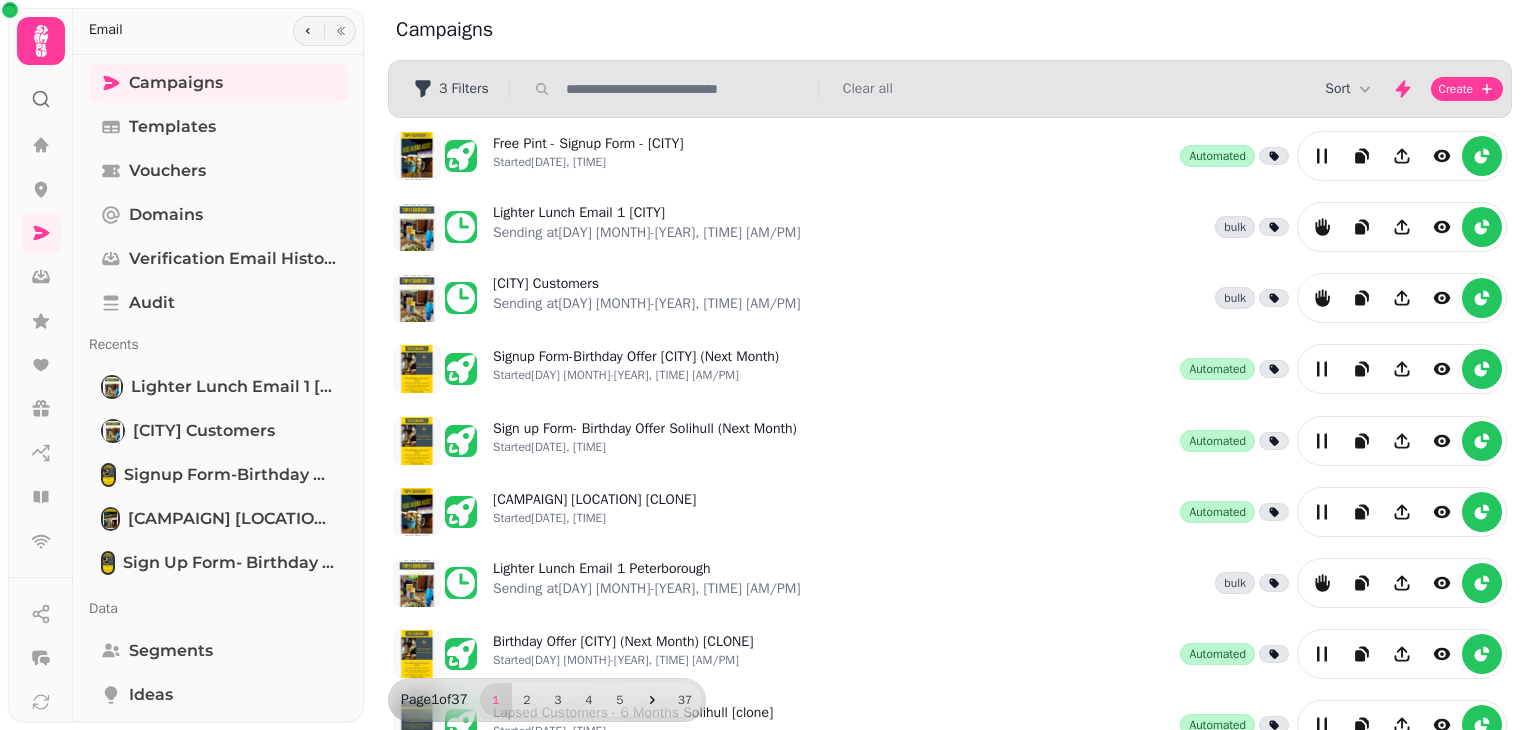 click at bounding box center (686, 89) 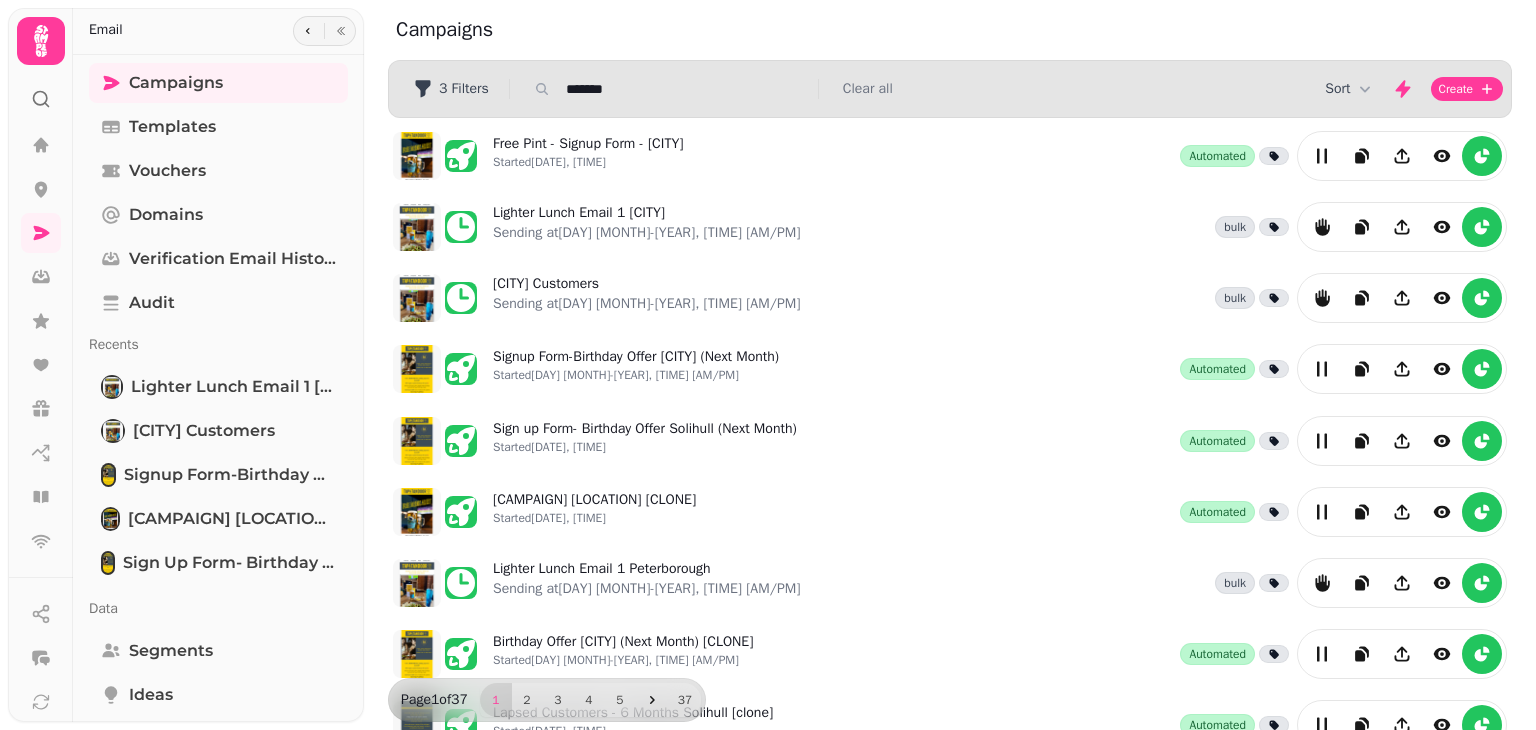 type on "*******" 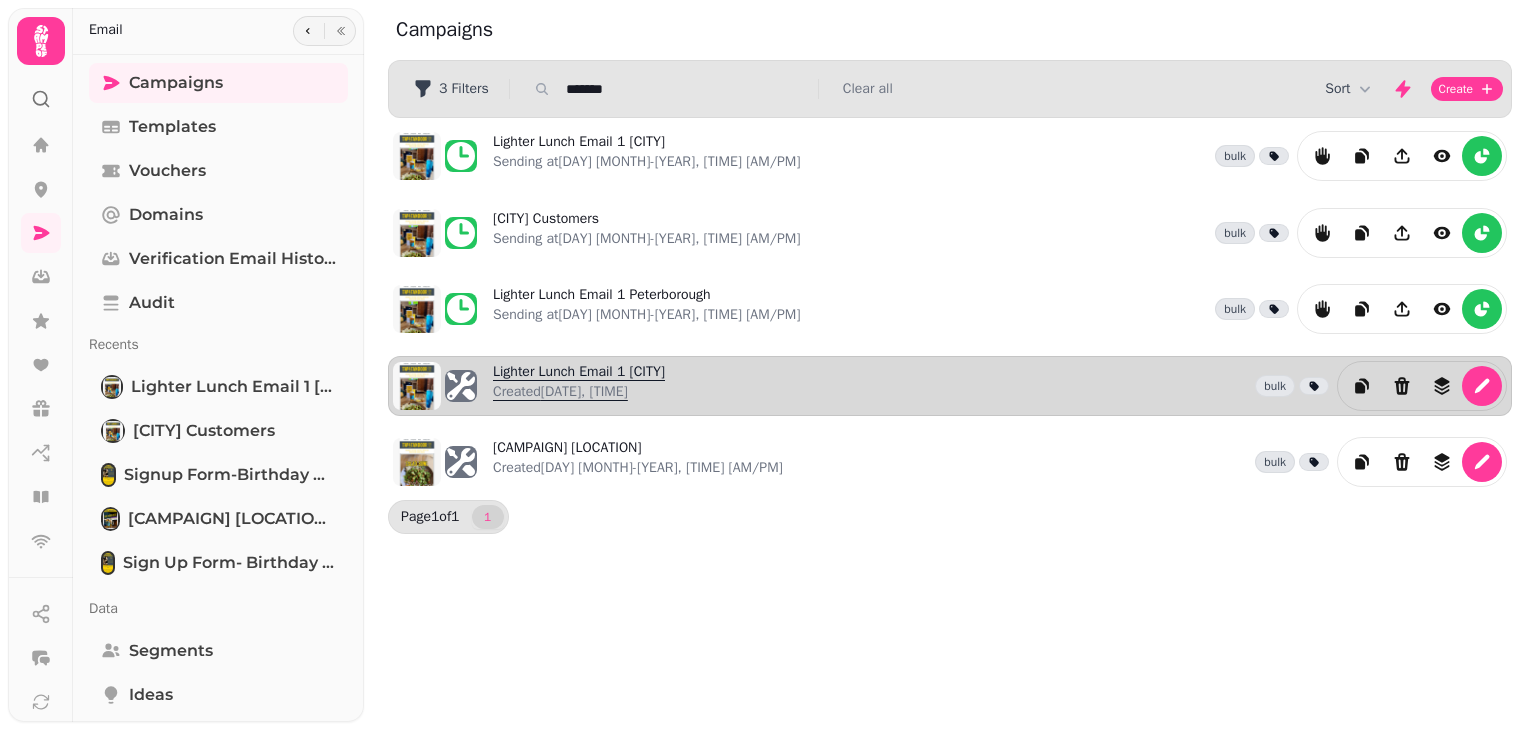 click on "Lighter Lunch Email 1 [CITY] Created [DAY] [MONTH]-[YEAR], [TIME] [AM/PM]" at bounding box center [579, 386] 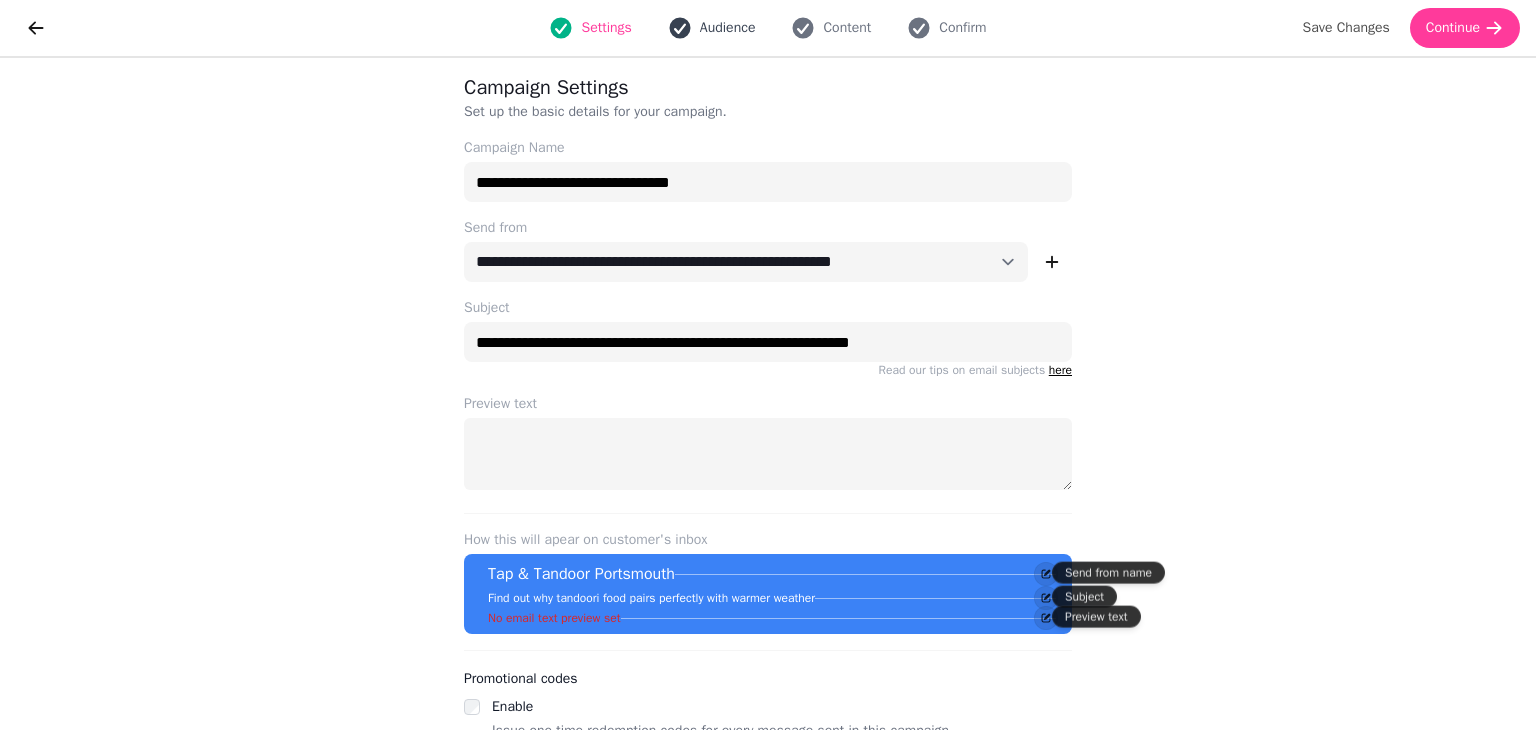 click on "Audience" at bounding box center [728, 28] 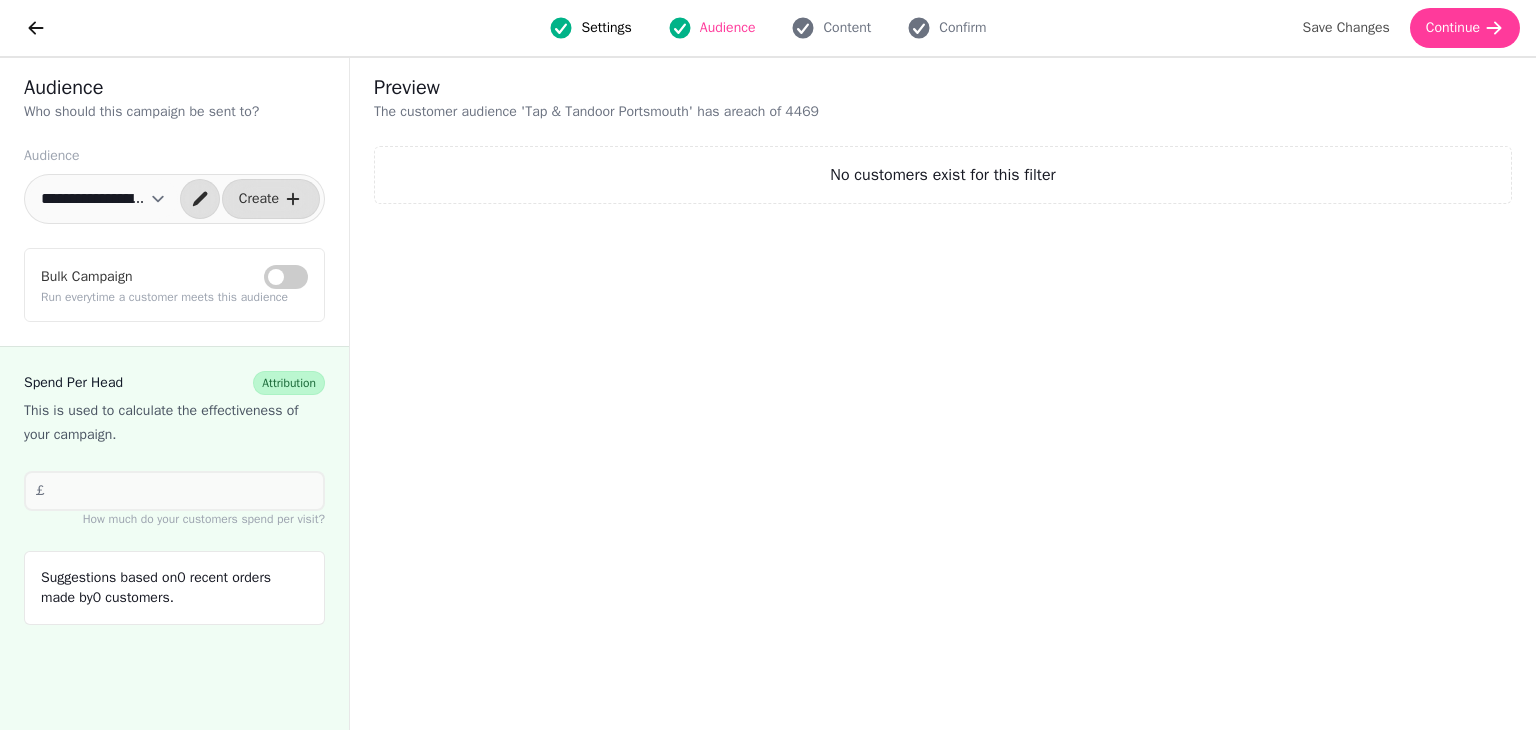 click on "Settings Audience Content Confirm" at bounding box center (768, 28) 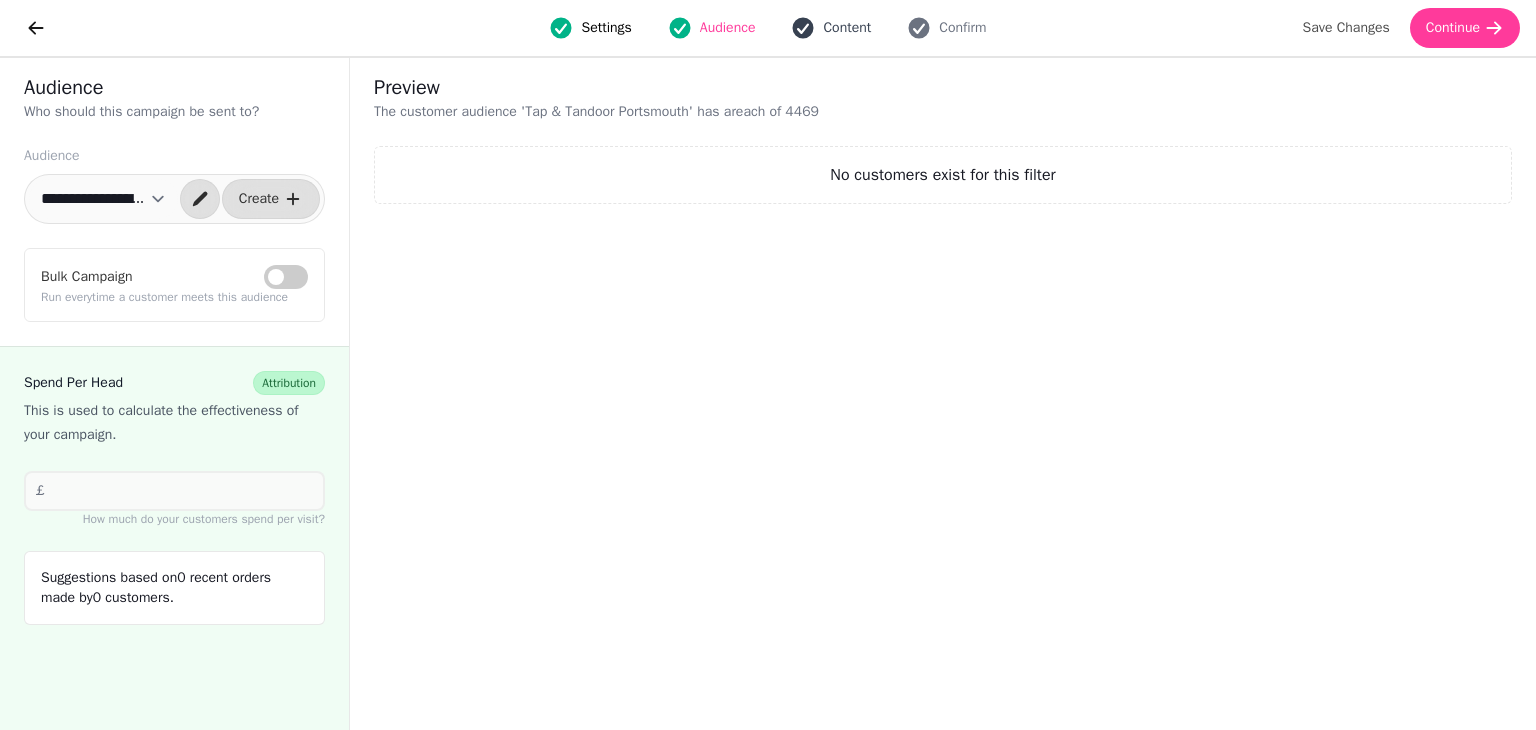 click on "Content" at bounding box center [847, 28] 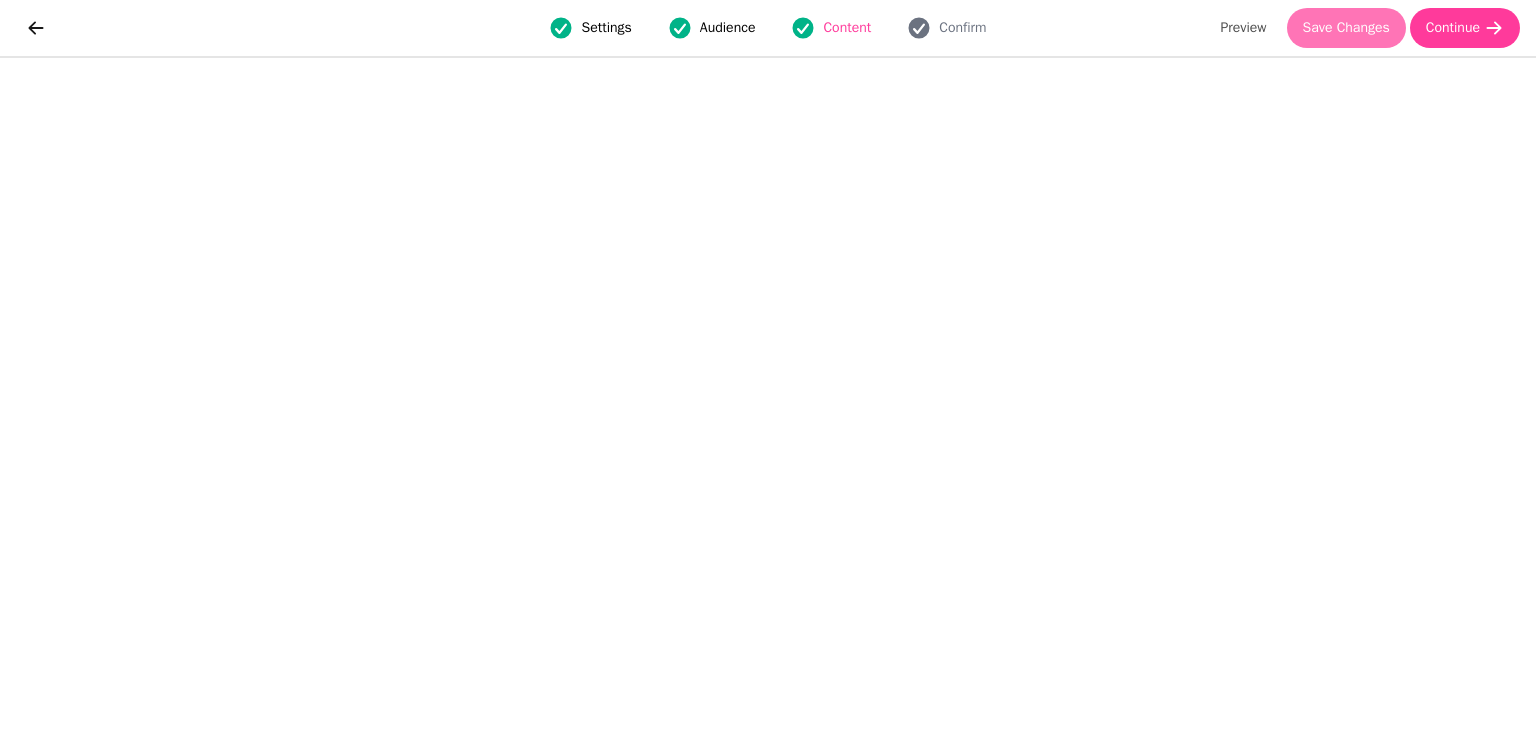click on "Save Changes" at bounding box center (1346, 28) 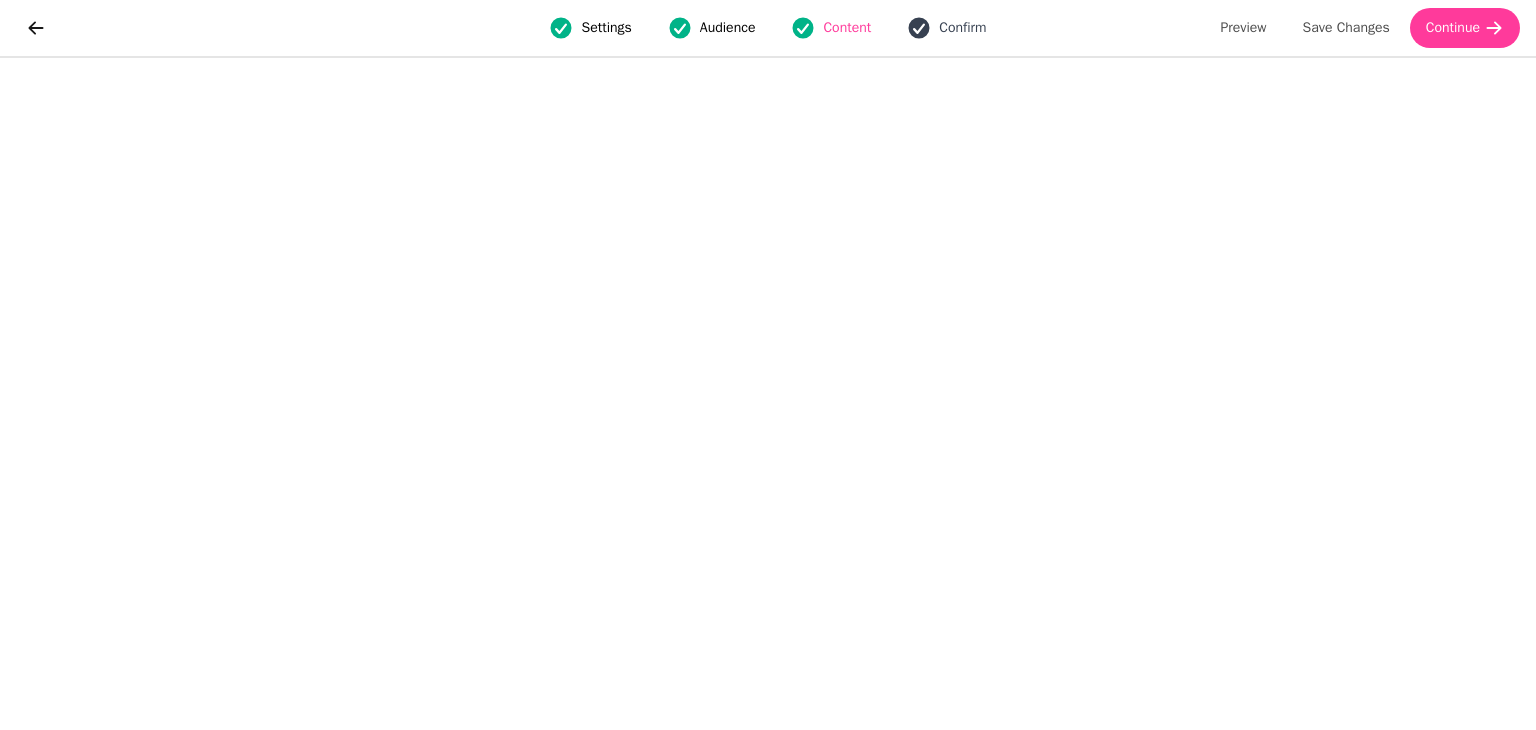 click on "Confirm" at bounding box center [962, 28] 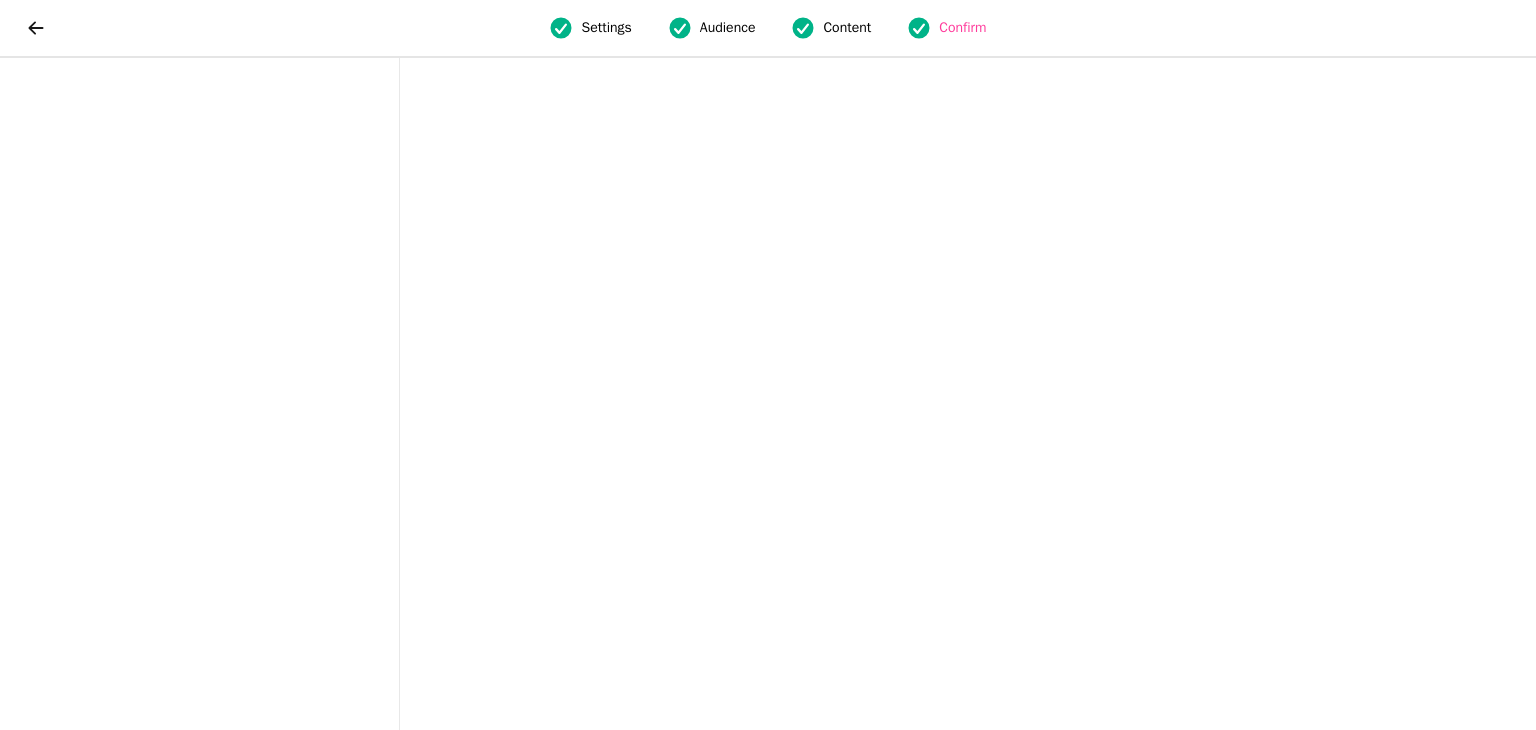 scroll, scrollTop: 0, scrollLeft: 0, axis: both 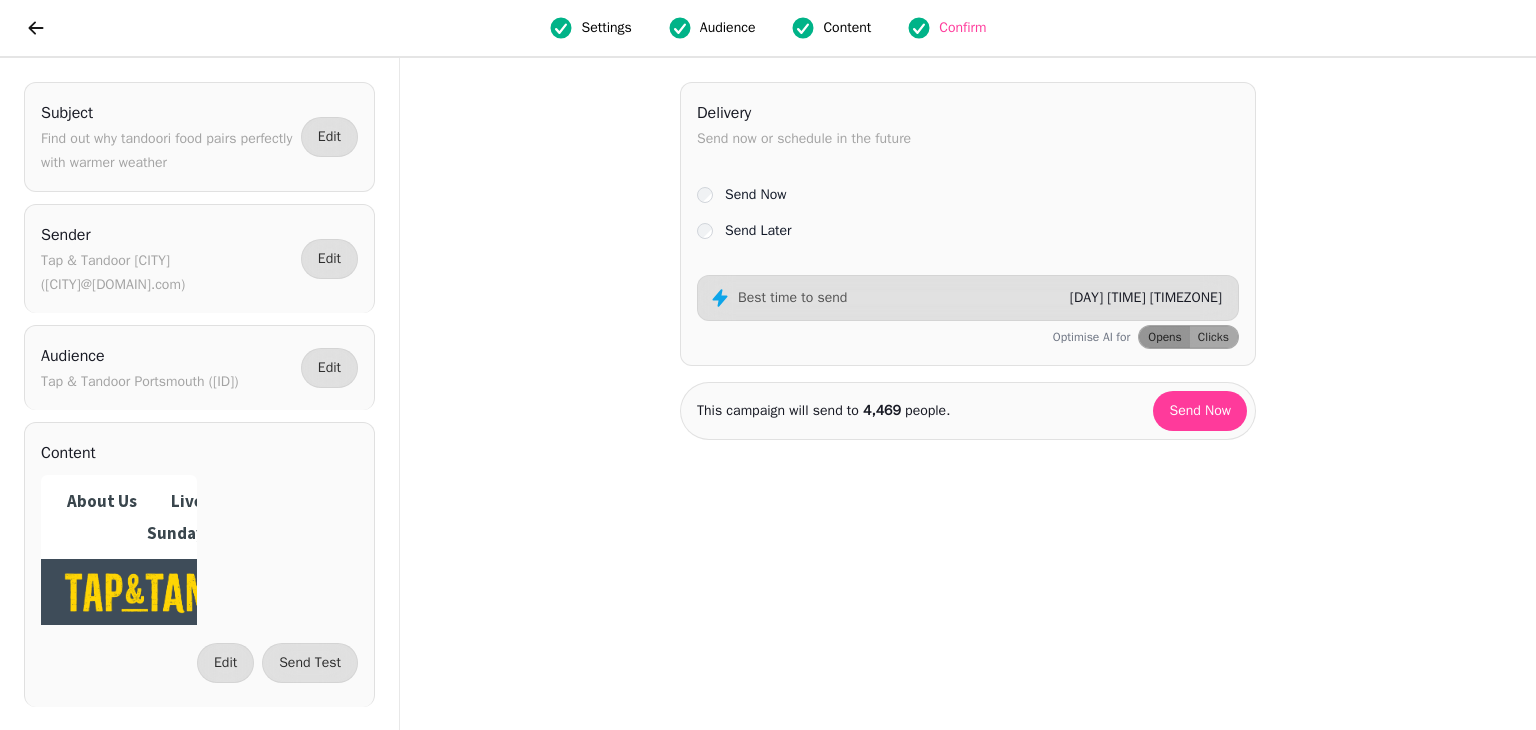 click on "Send Later" at bounding box center (968, 231) 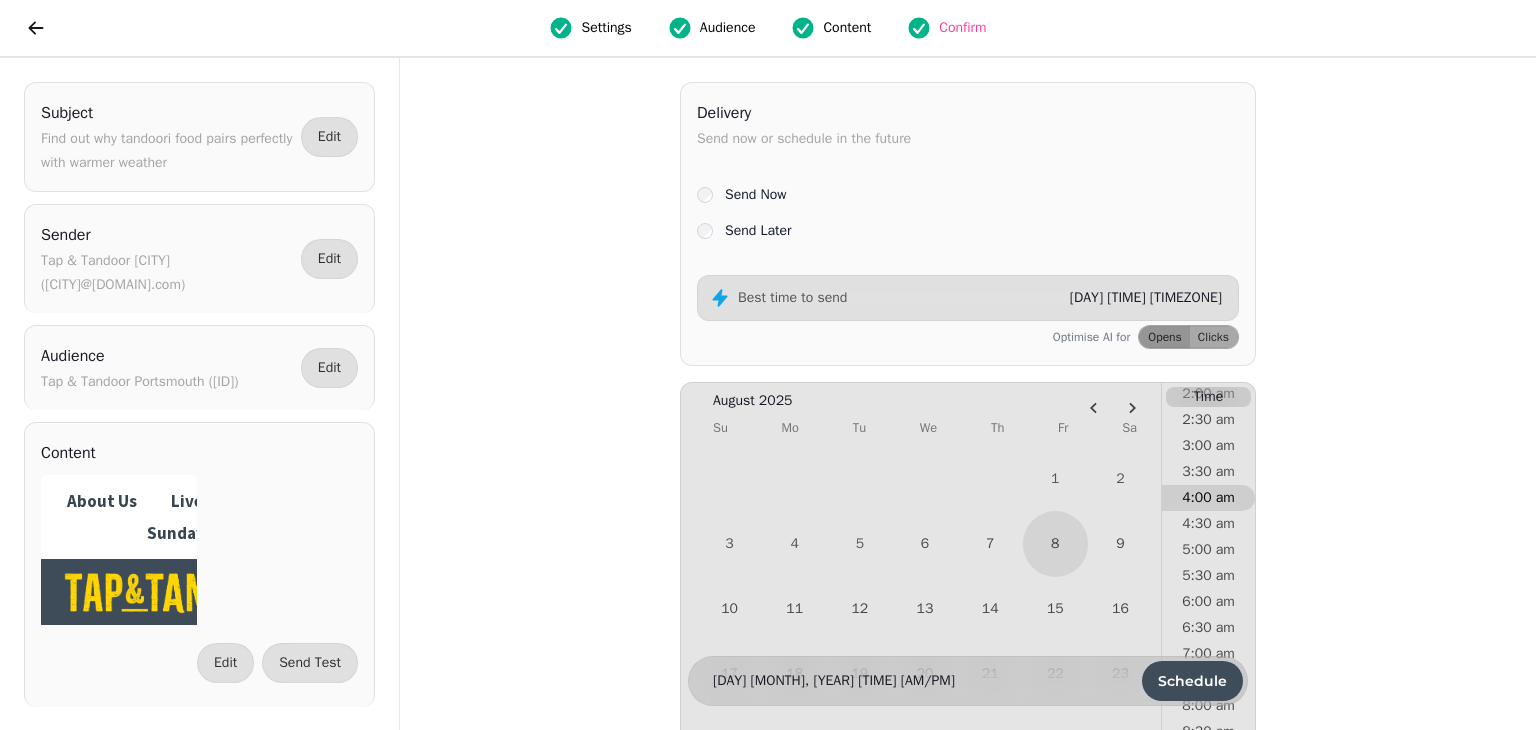 scroll, scrollTop: 150, scrollLeft: 0, axis: vertical 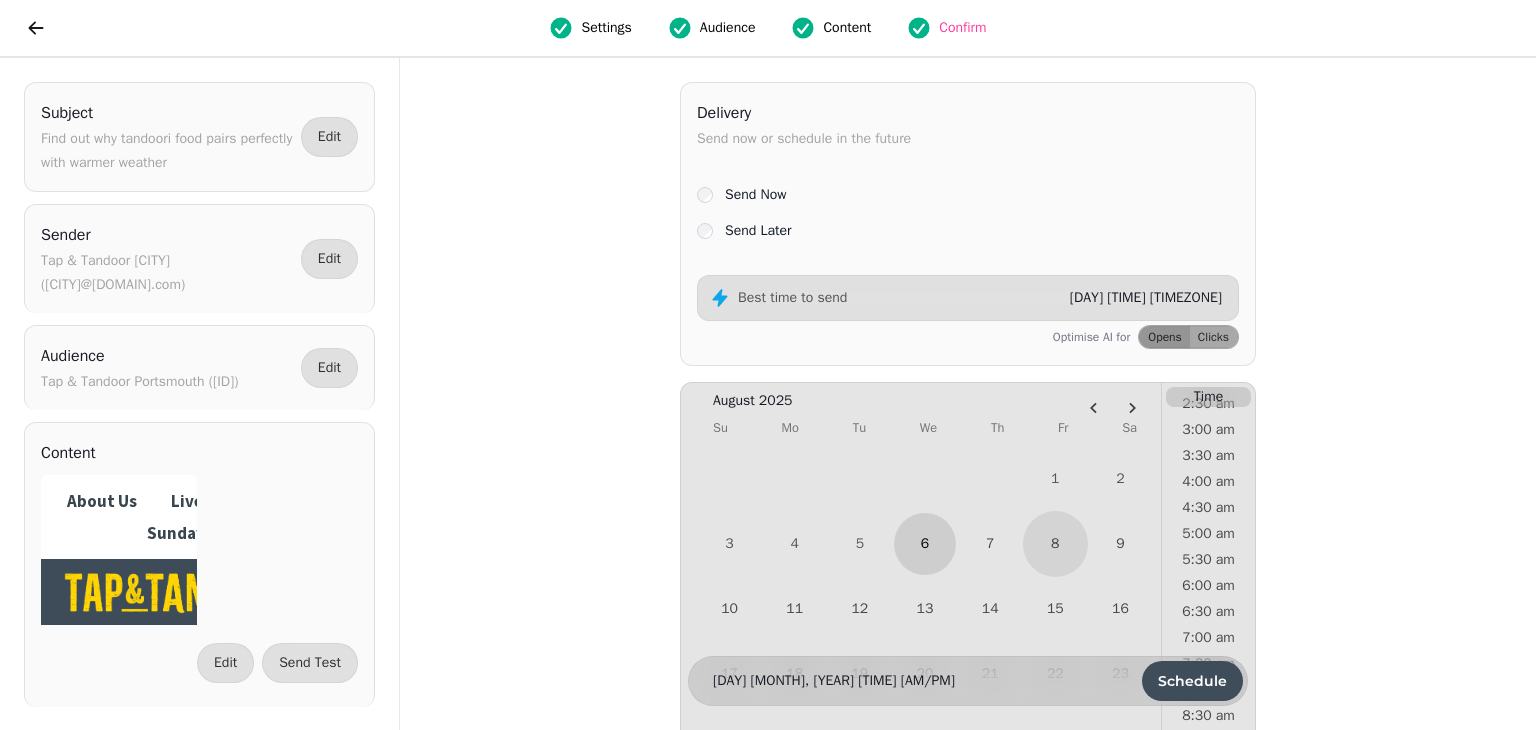 click on "6" at bounding box center (924, 543) 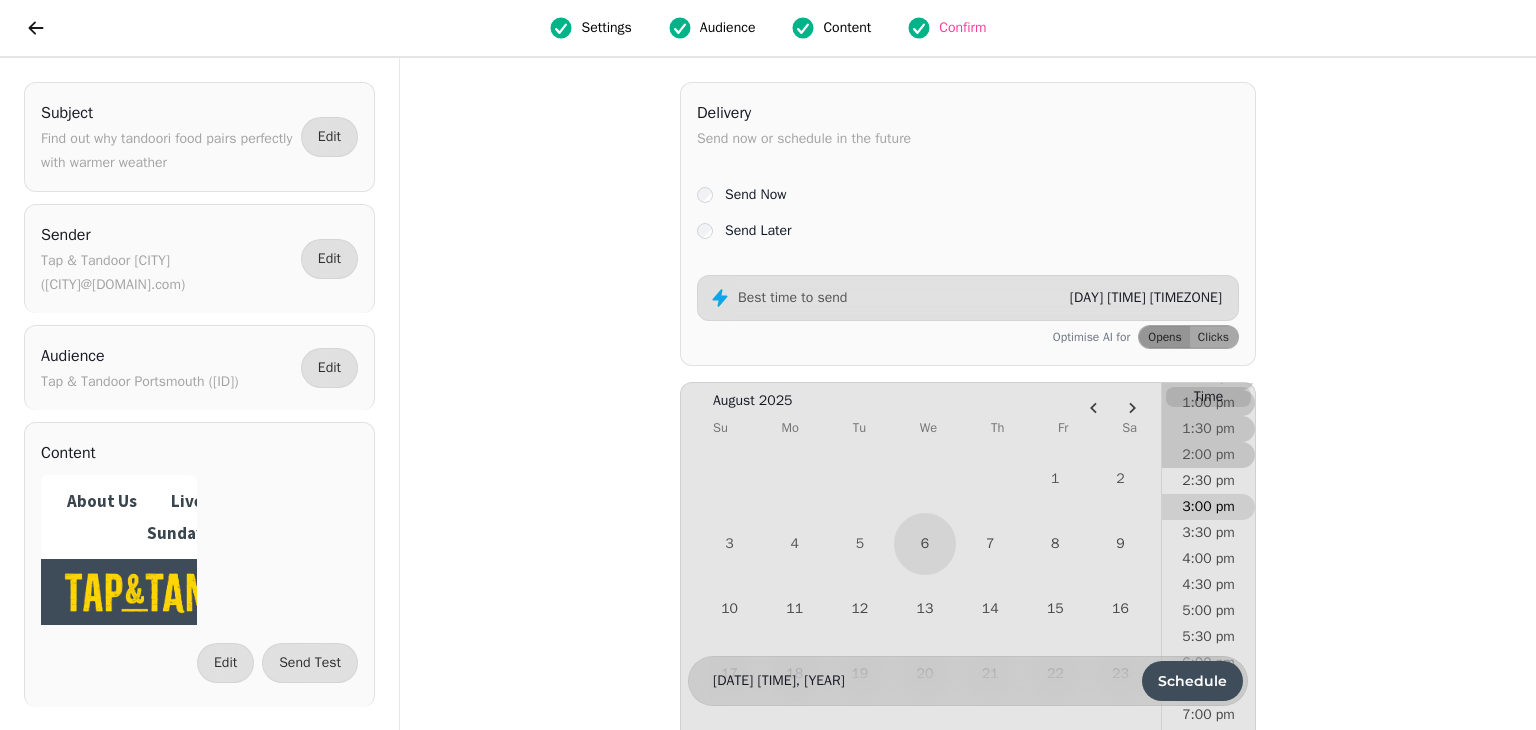 click on "3:00 pm" at bounding box center [1208, 507] 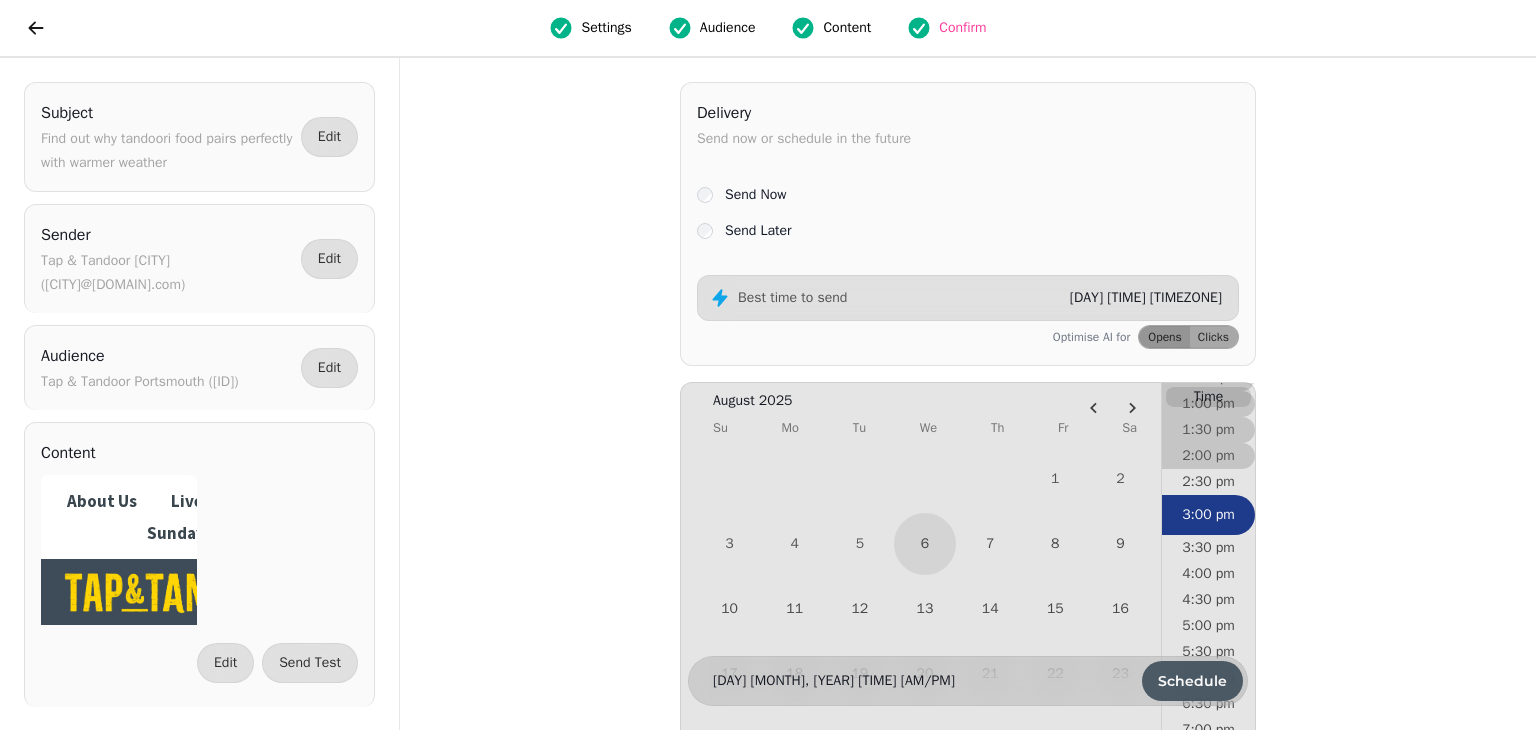 click on "Schedule" at bounding box center (1192, 681) 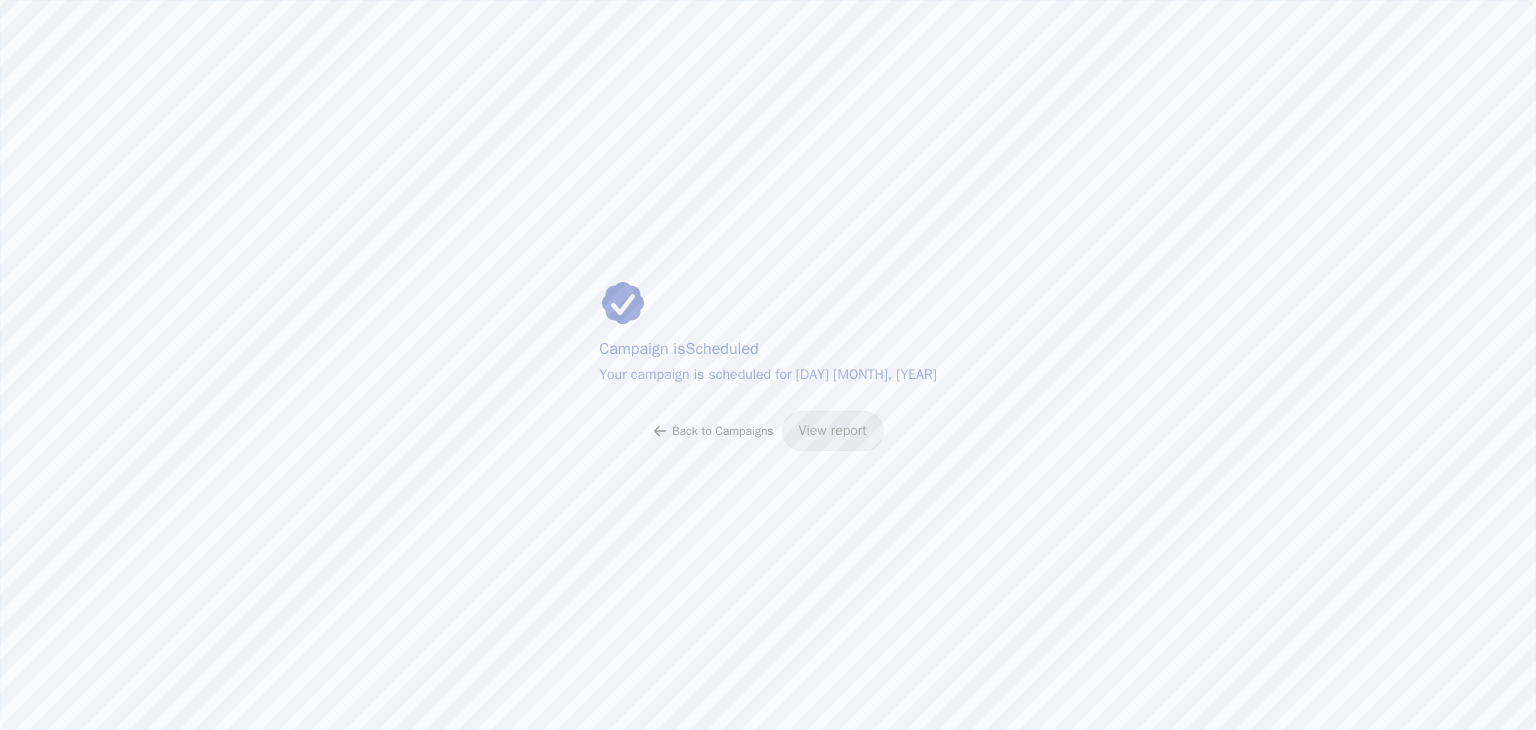 click on "Back to Campaigns" at bounding box center (722, 431) 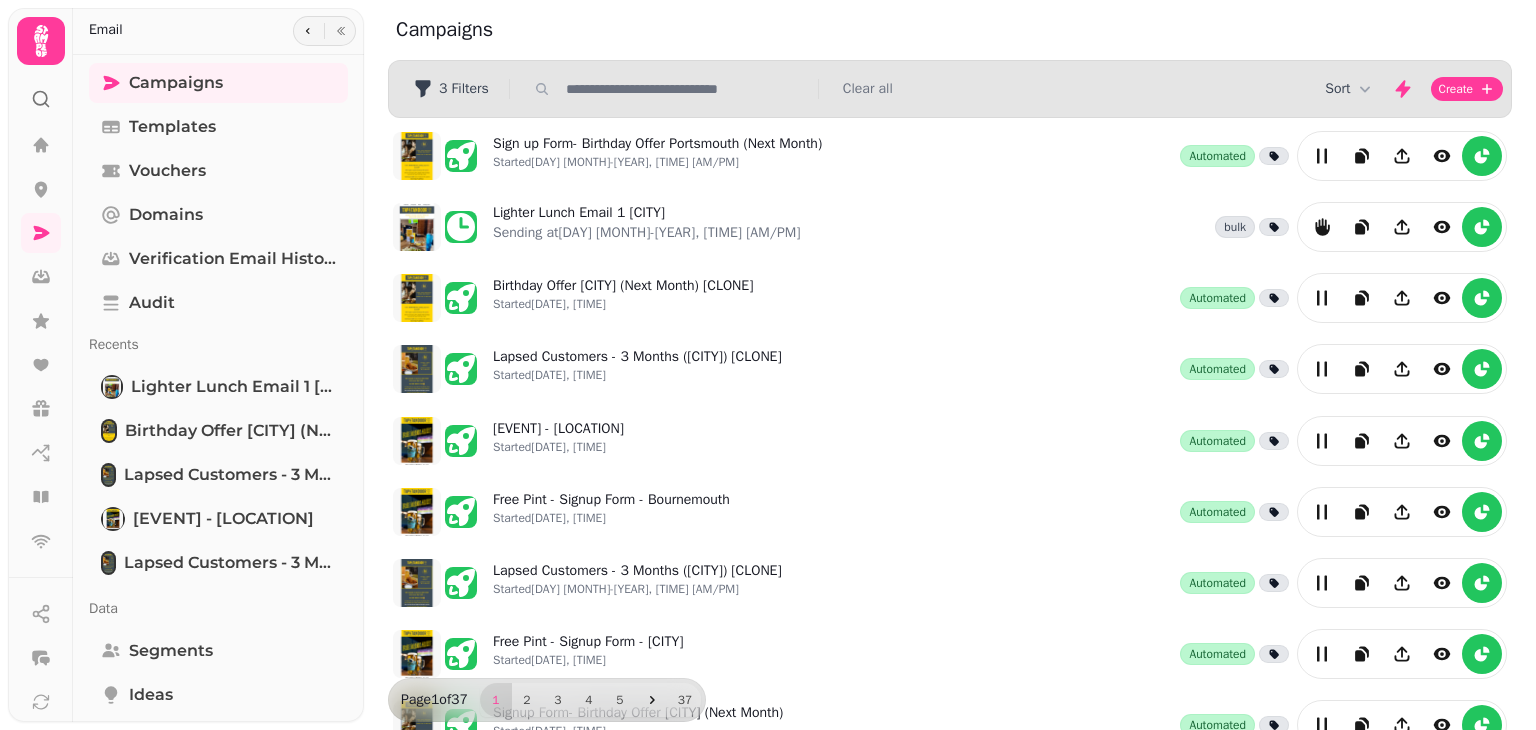 click at bounding box center [686, 89] 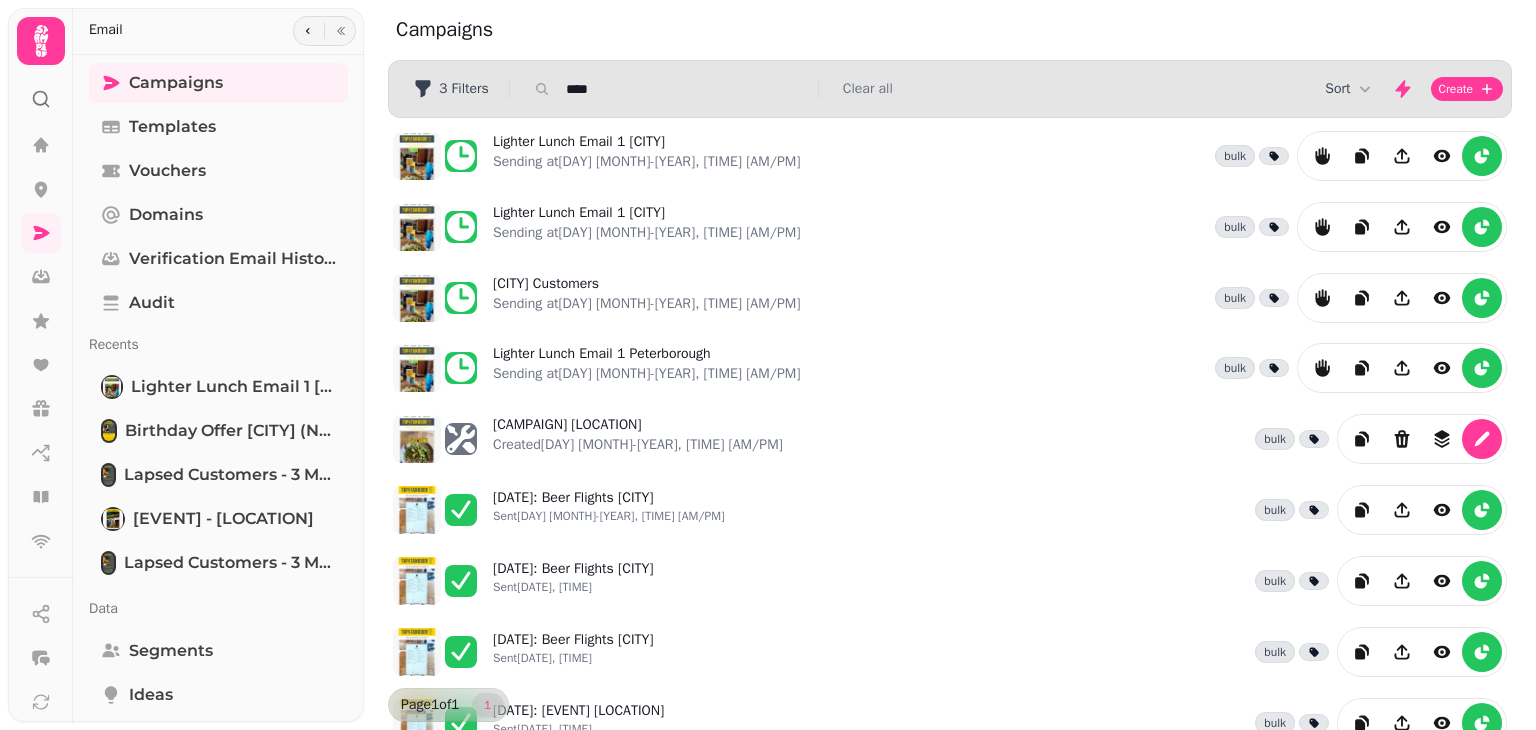 type on "*******" 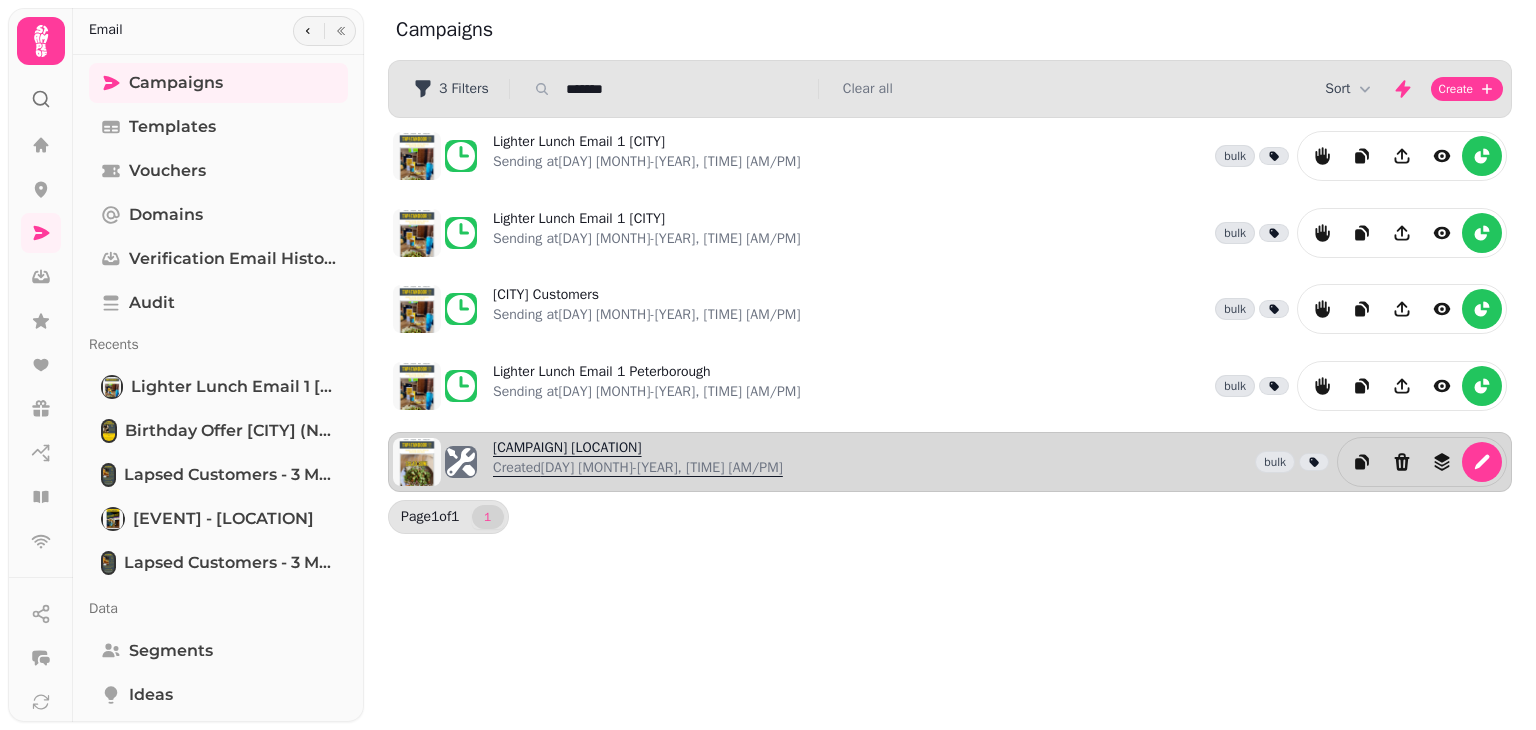 click on "Lighter Lunch Email 1 [CITY] Created [DAY] [MONTH]-[YEAR], [TIME] [AM/PM]" at bounding box center [638, 462] 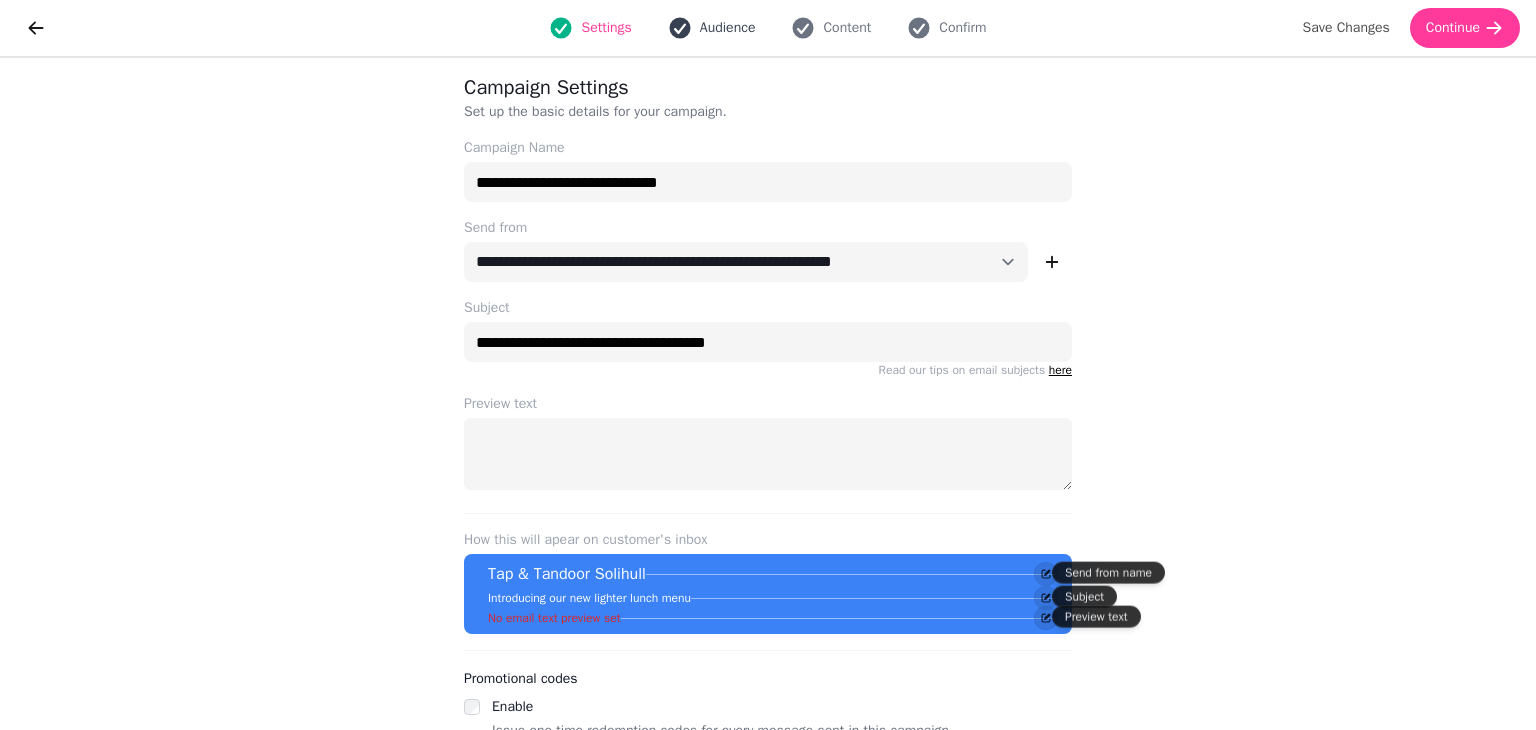 click on "Audience" at bounding box center (728, 28) 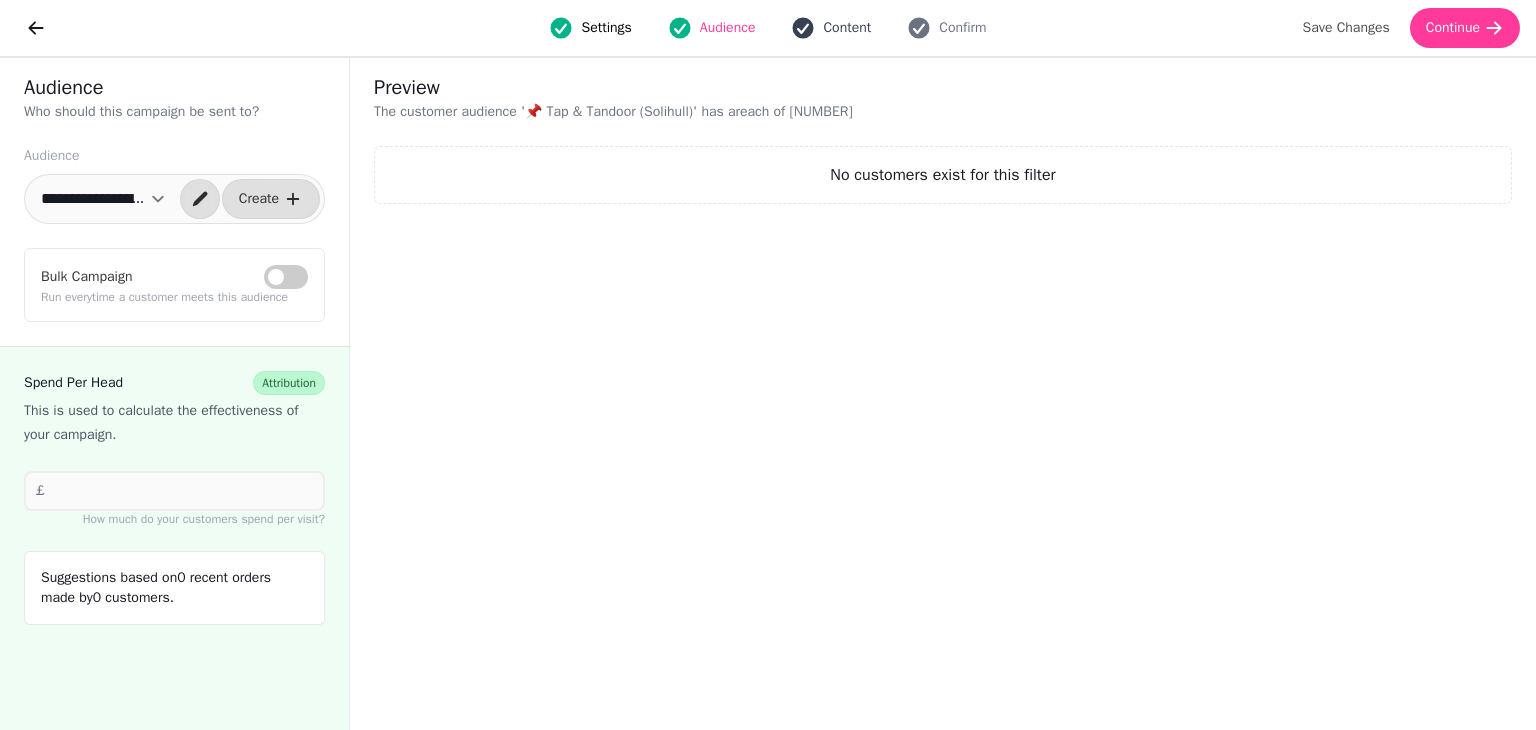 click on "Content" at bounding box center (831, 28) 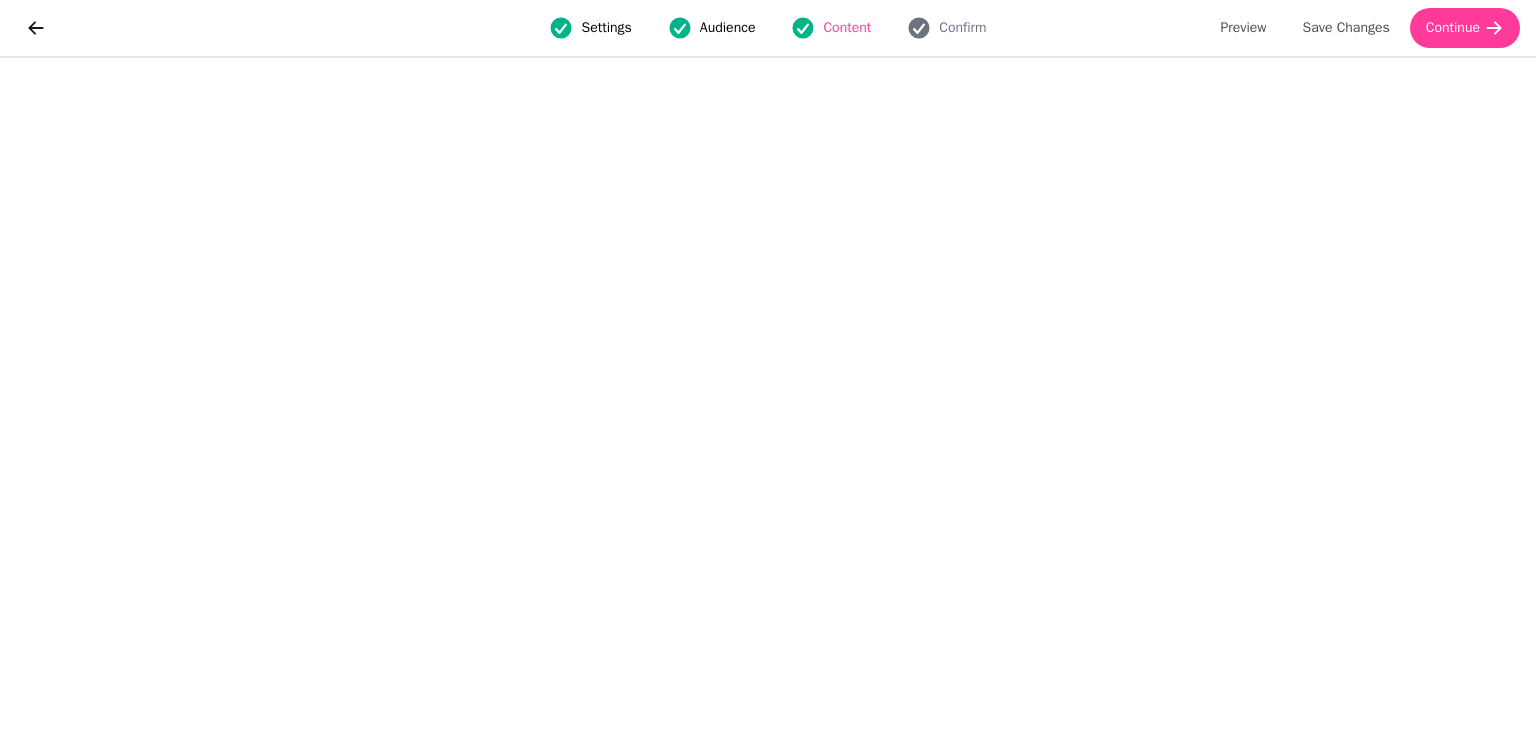 click on "Settings Audience Content Confirm" at bounding box center (768, 28) 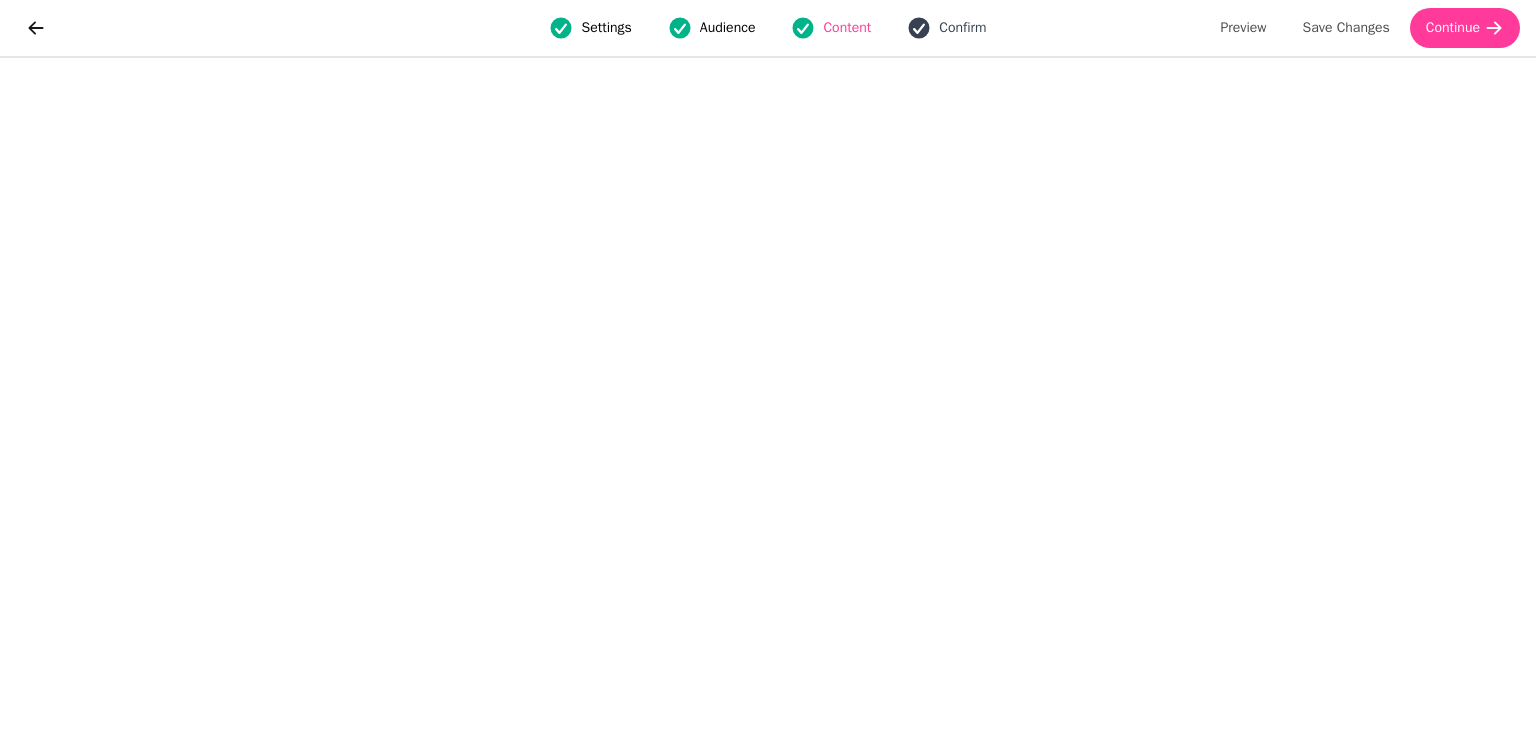 click on "Confirm" at bounding box center (962, 28) 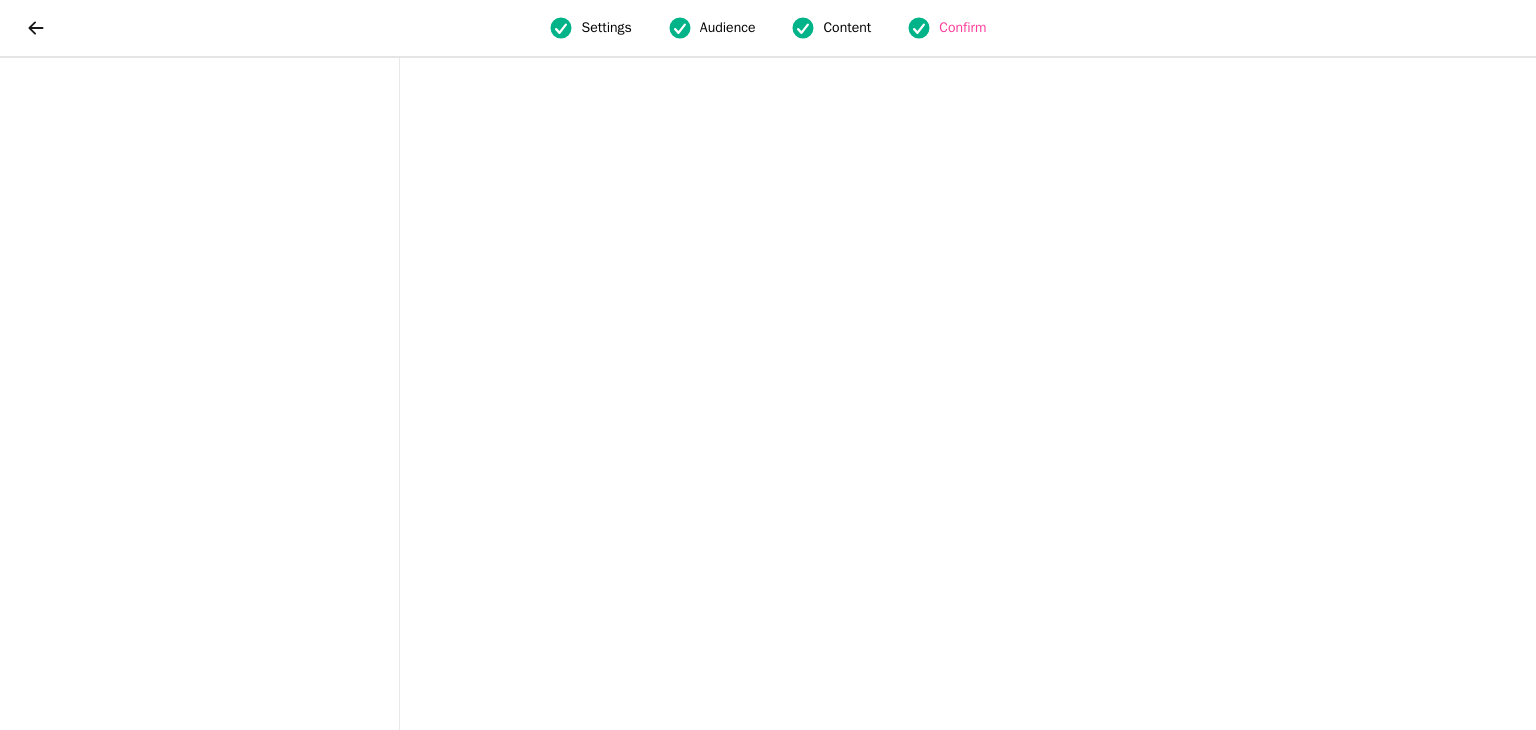 scroll, scrollTop: 0, scrollLeft: 0, axis: both 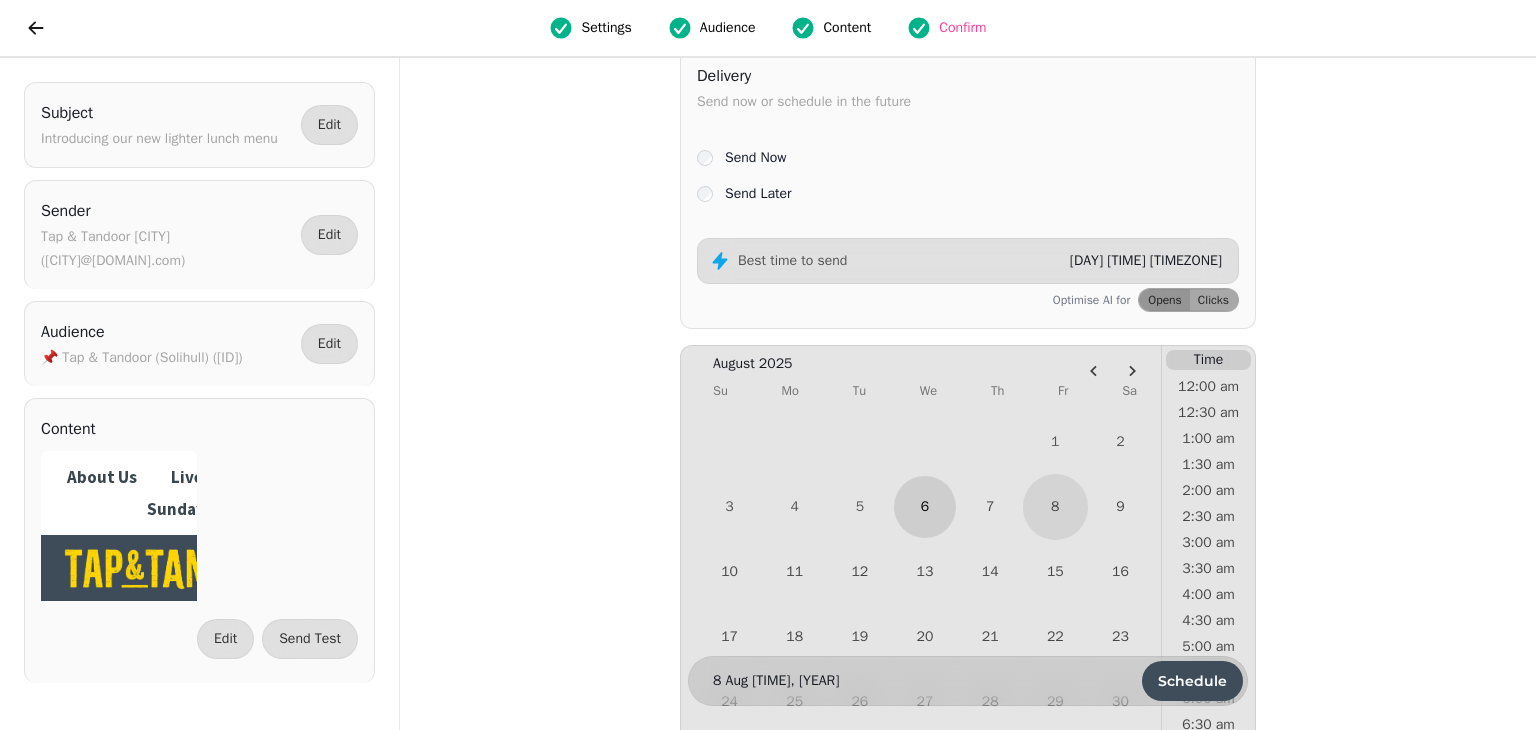 click on "6" at bounding box center (924, 506) 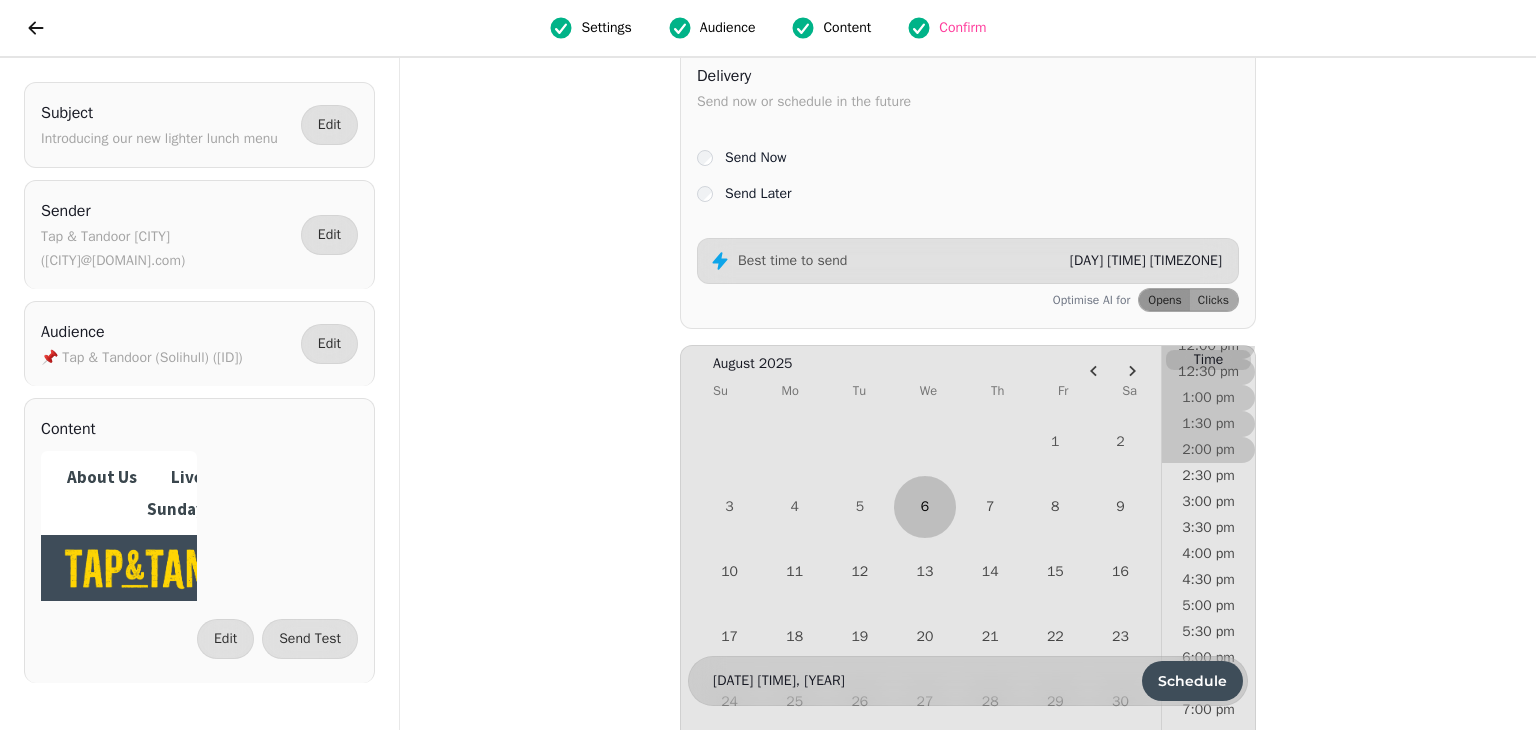 scroll, scrollTop: 668, scrollLeft: 0, axis: vertical 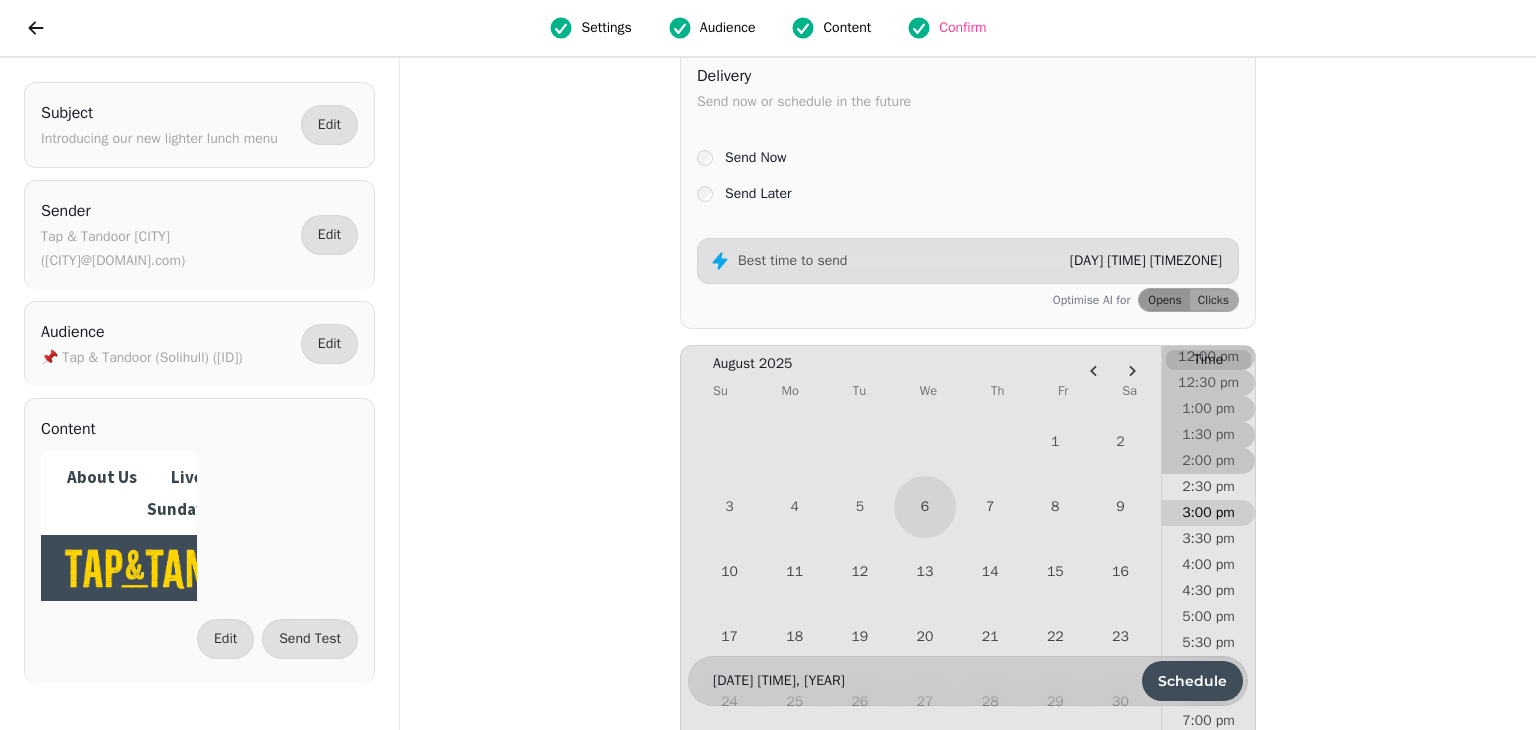 click on "3:00 pm" at bounding box center (1208, 513) 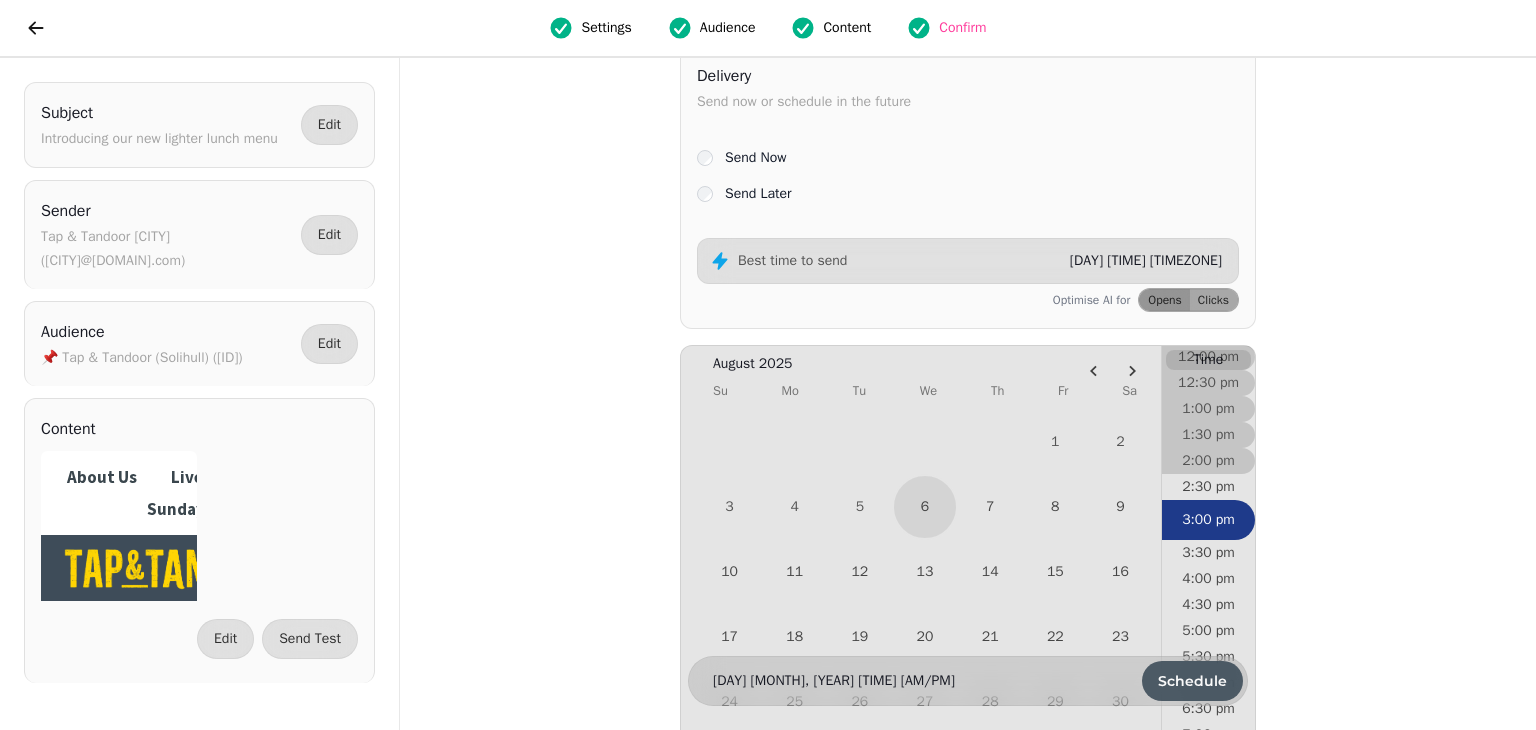 click on "Schedule" at bounding box center (1192, 681) 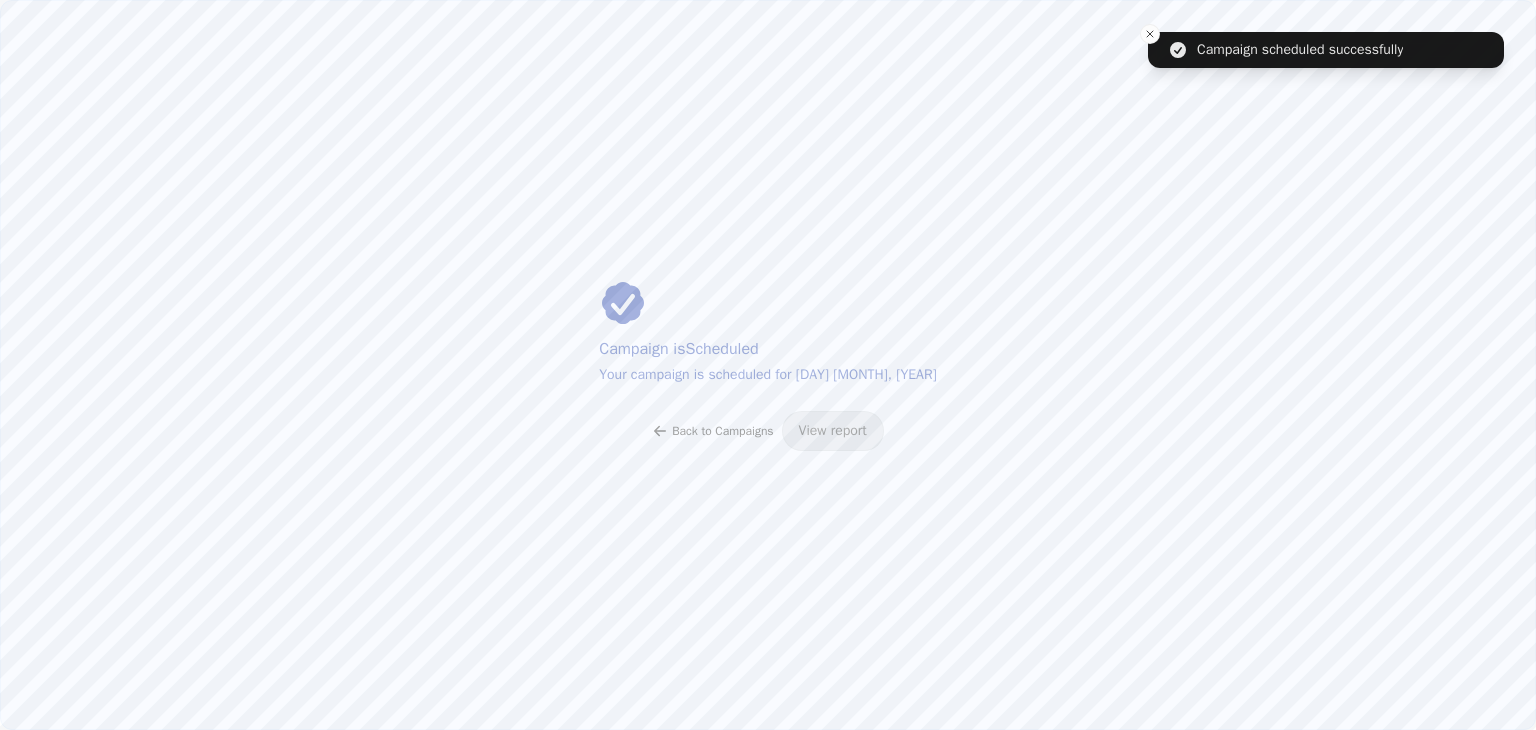 click on "Back to Campaigns" at bounding box center (722, 431) 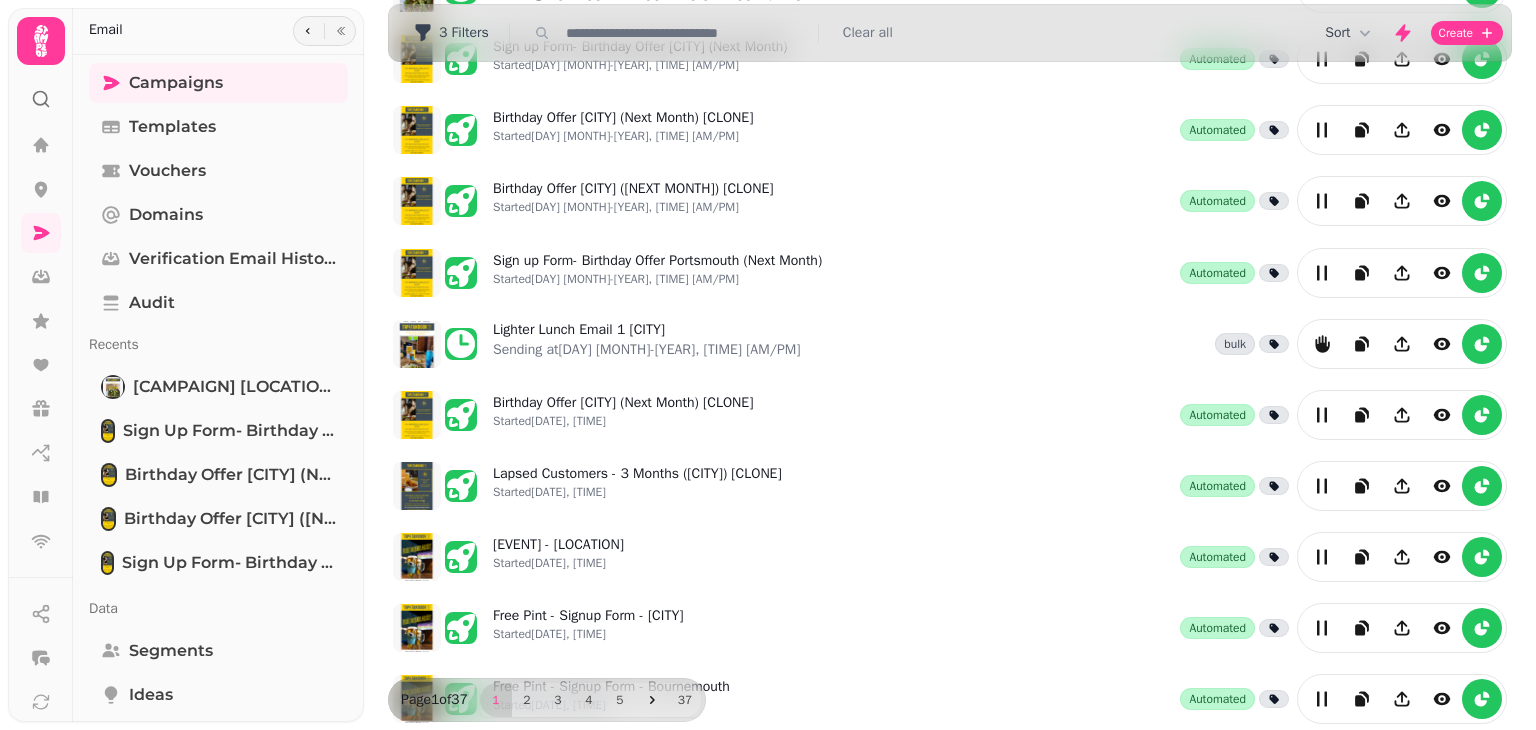 scroll, scrollTop: 0, scrollLeft: 0, axis: both 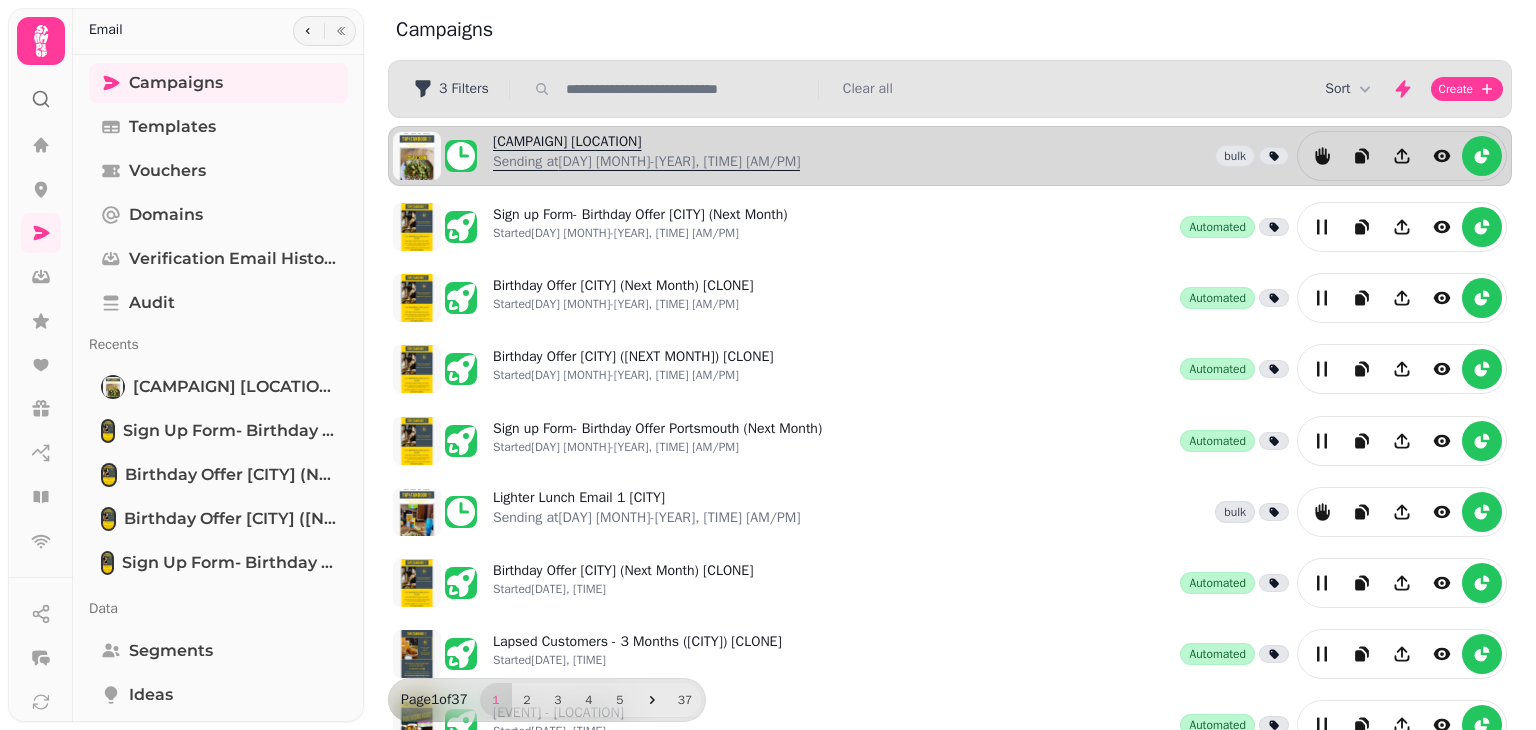 click on "Lighter Lunch Email 1 [CITY] Sending at [DAY] [MONTH]-[YEAR], [TIME] [AM/PM]" at bounding box center (646, 156) 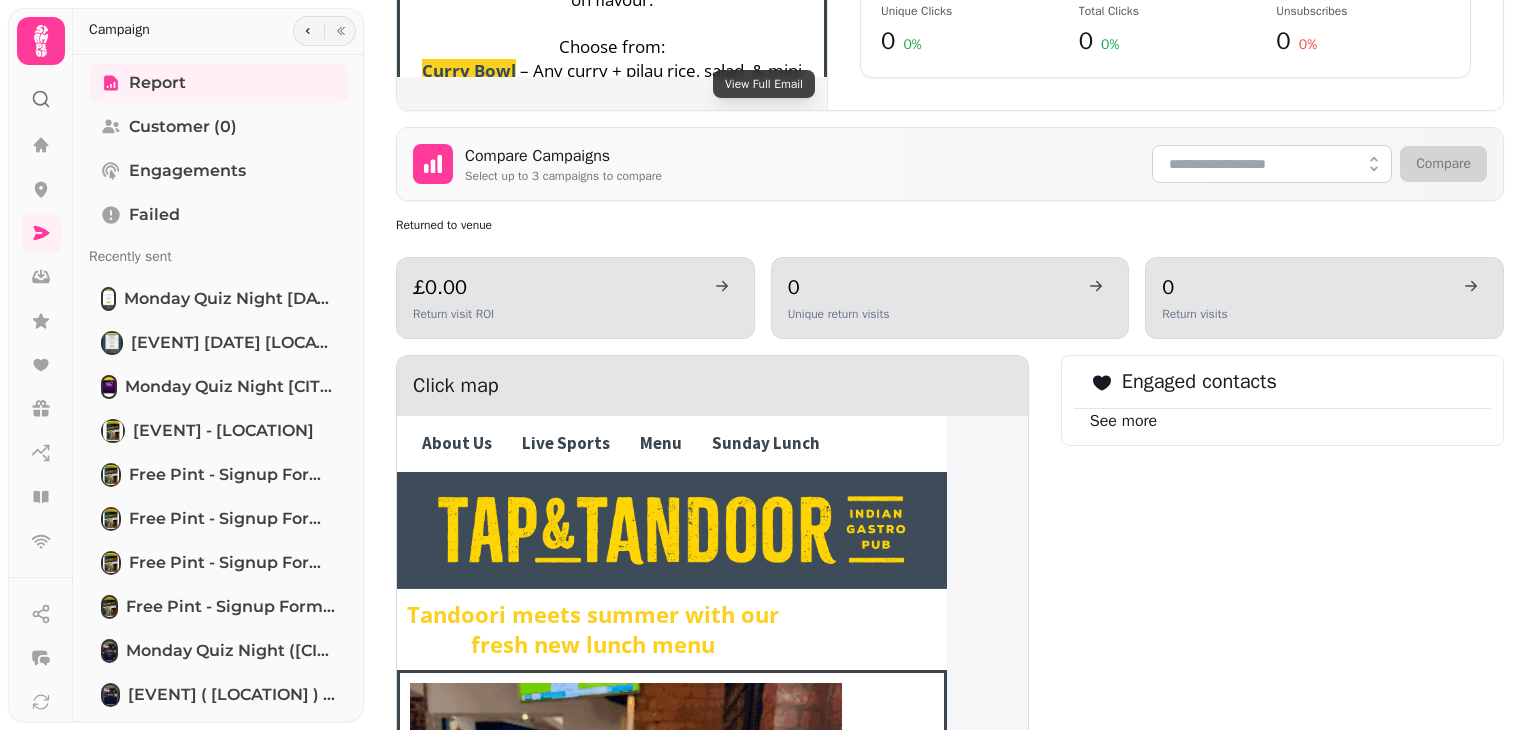 scroll, scrollTop: 830, scrollLeft: 0, axis: vertical 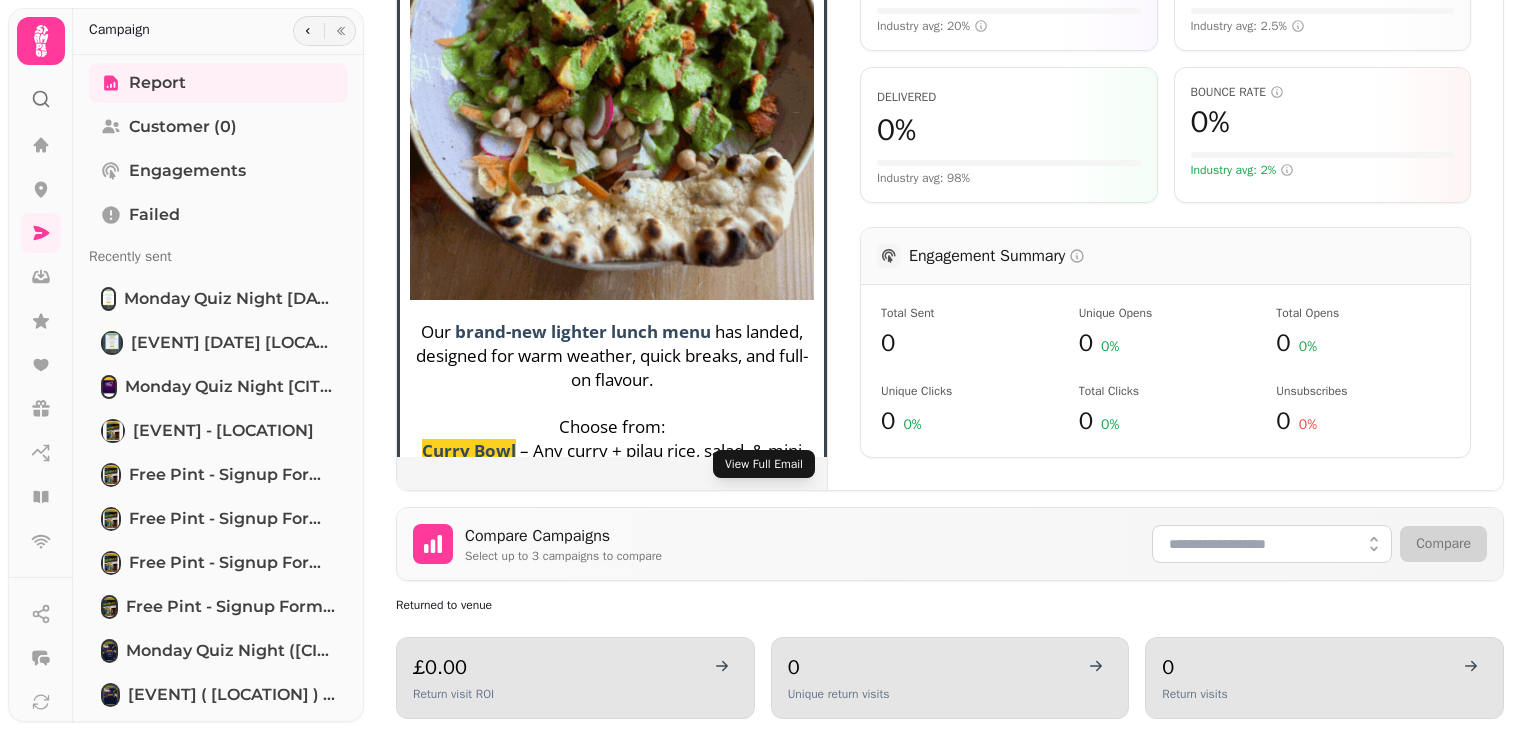 click on "View Full Email" at bounding box center (764, 464) 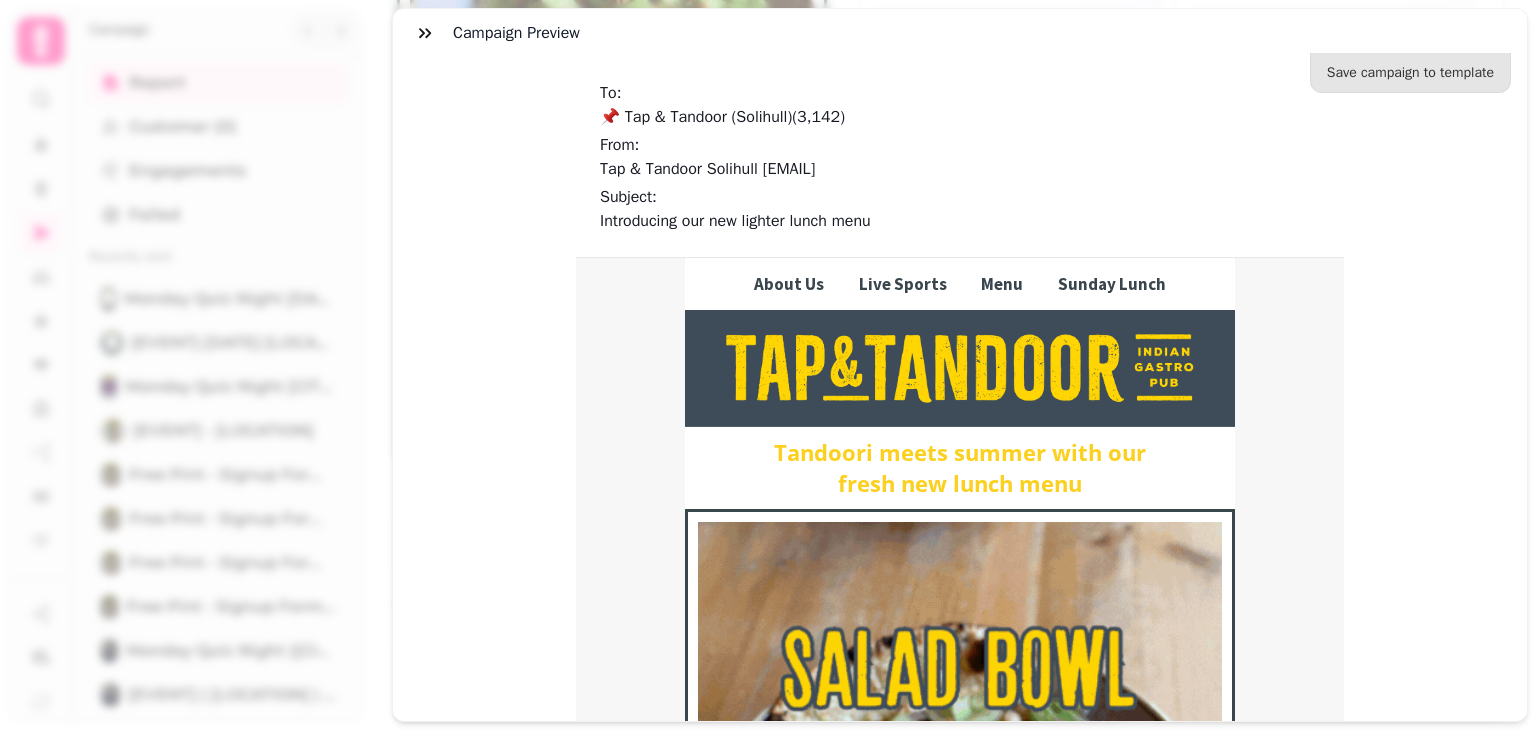 scroll, scrollTop: 0, scrollLeft: 0, axis: both 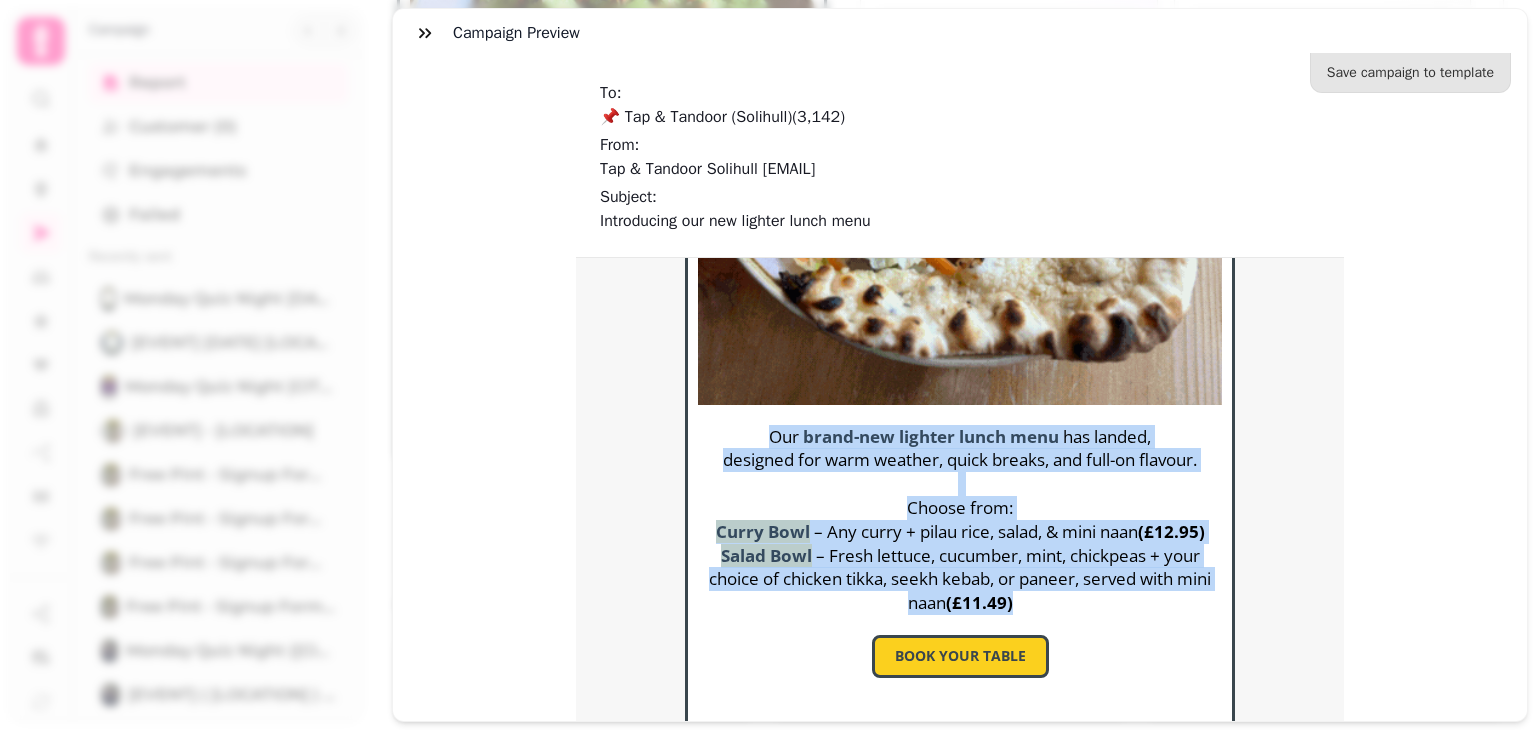 drag, startPoint x: 757, startPoint y: 430, endPoint x: 1041, endPoint y: 614, distance: 338.3962 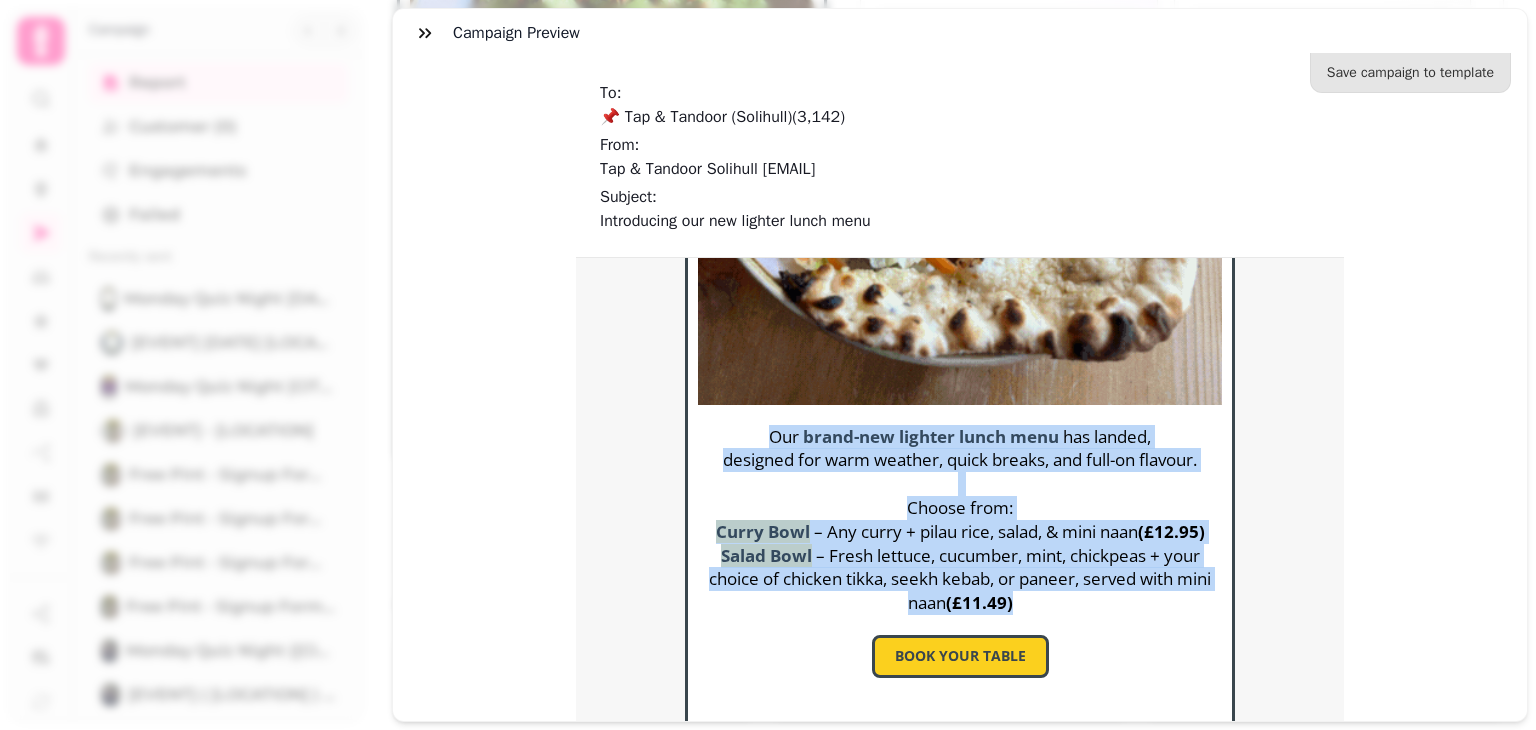 click on "Our brand-new lighter lunch menu has landed,
designed for warm weather, quick breaks, and full-on flavour.
Choose from:
Curry Bowl – Any curry + pilau rice, salad, & mini naan (£12.95)
Salad Bowl – Fresh lettuce, cucumber, mint, chickpeas + your choice of chicken tikka, seekh kebab, or paneer, served with mini naan (£11.49)" at bounding box center (960, 520) 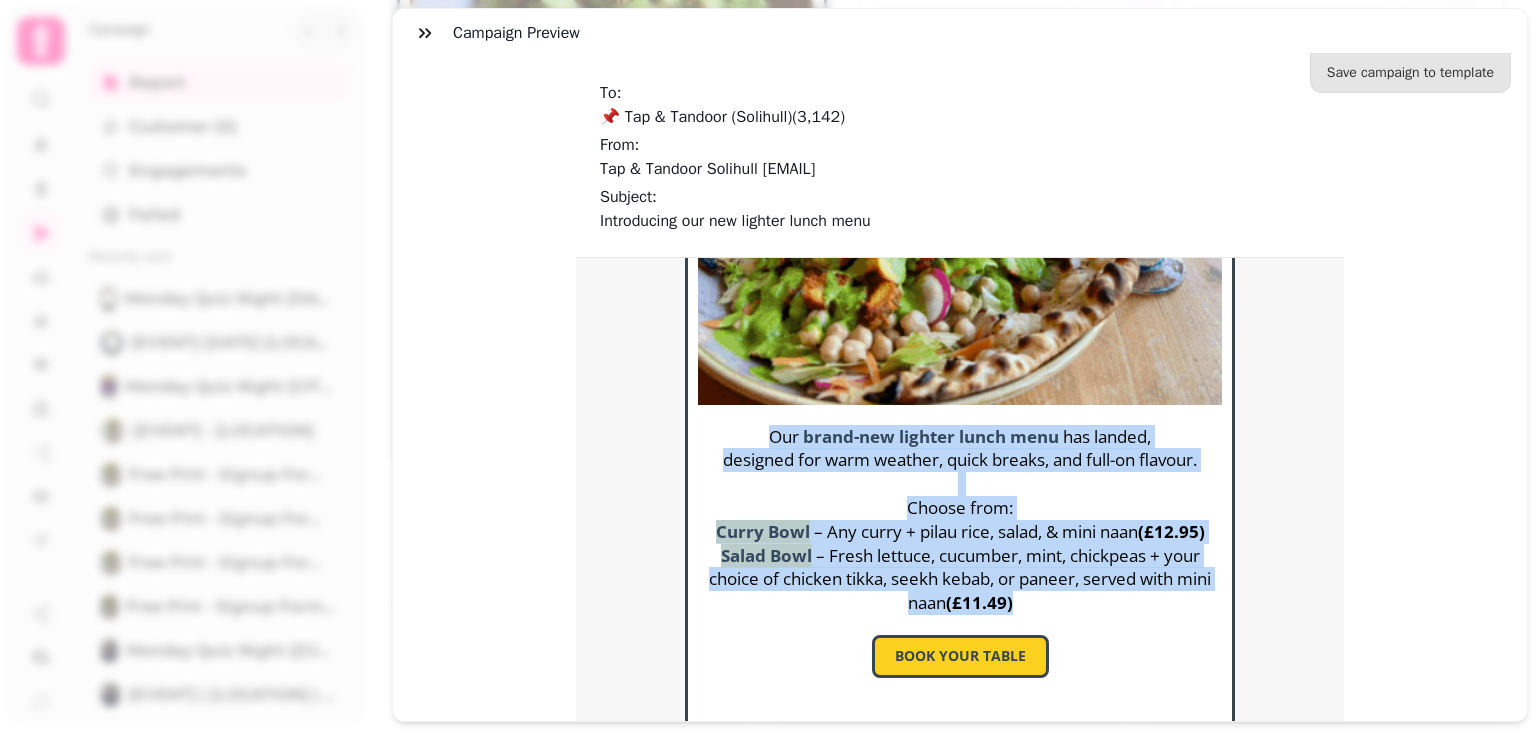 copy on "Our brand-new lighter lunch menu has landed,
designed for warm weather, quick breaks, and full-on flavour.
Choose from:
Curry Bowl – Any curry + pilau rice, salad, & mini naan (£12.95)
Salad Bowl – Fresh lettuce, cucumber, mint, chickpeas + your choice of chicken tikka, seekh kebab, or paneer, served with mini naan (£11.49)" 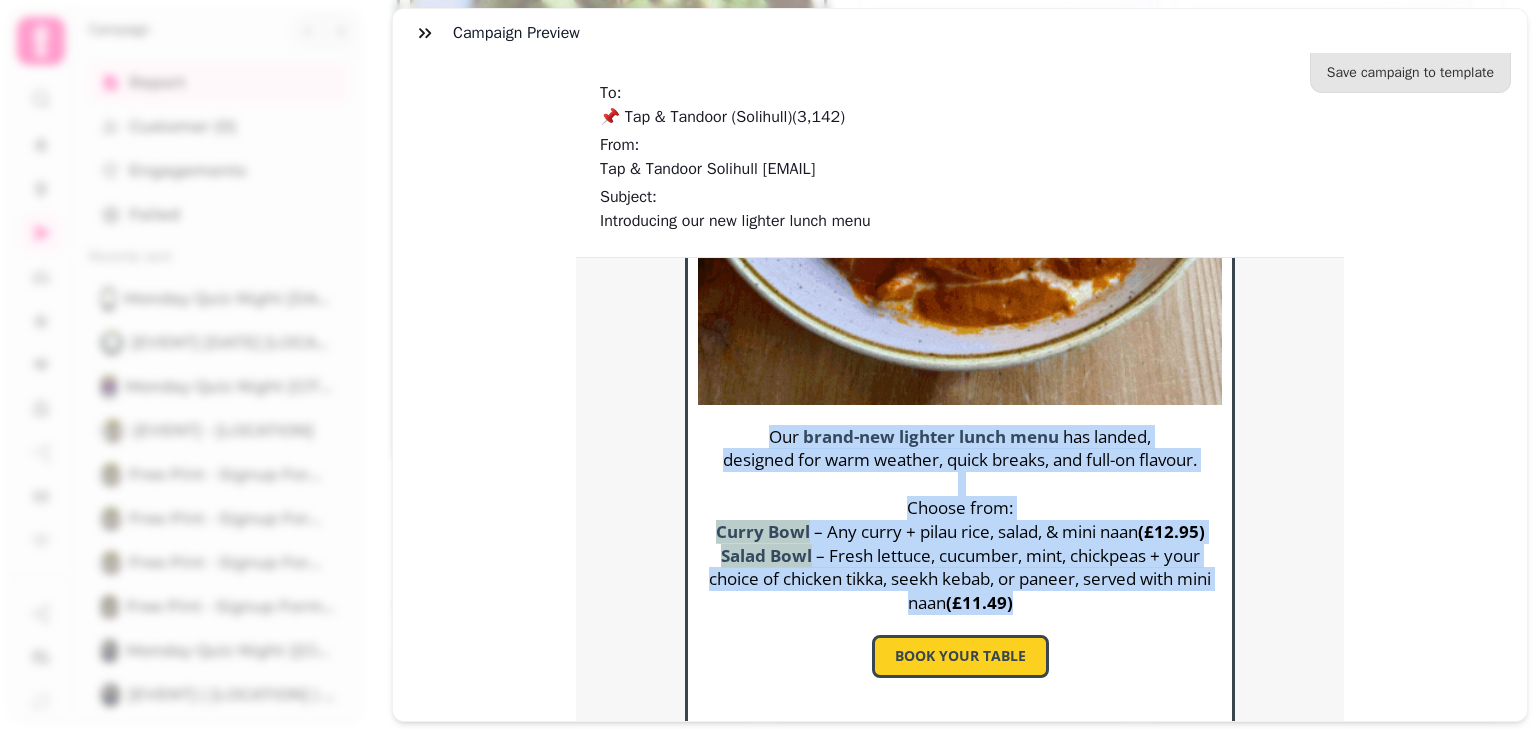copy on "Our brand-new lighter lunch menu has landed,
designed for warm weather, quick breaks, and full-on flavour.
Choose from:
Curry Bowl – Any curry + pilau rice, salad, & mini naan (£12.95)
Salad Bowl – Fresh lettuce, cucumber, mint, chickpeas + your choice of chicken tikka, seekh kebab, or paneer, served with mini naan (£11.49)" 